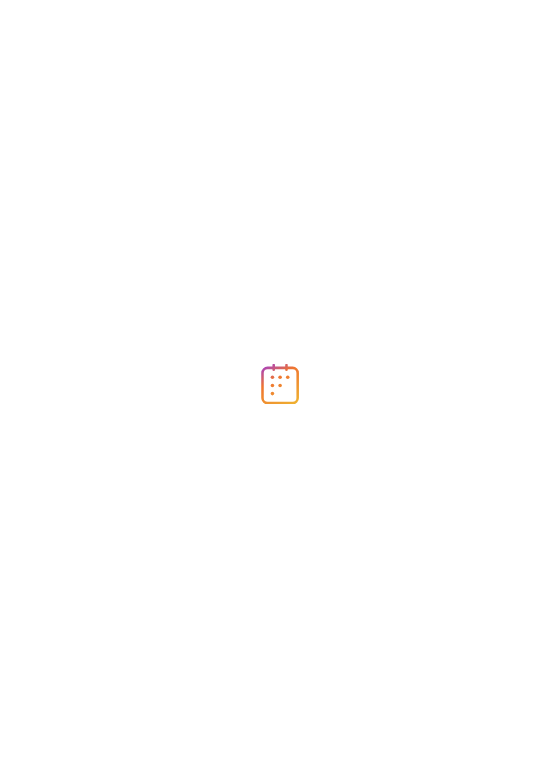 scroll, scrollTop: 0, scrollLeft: 0, axis: both 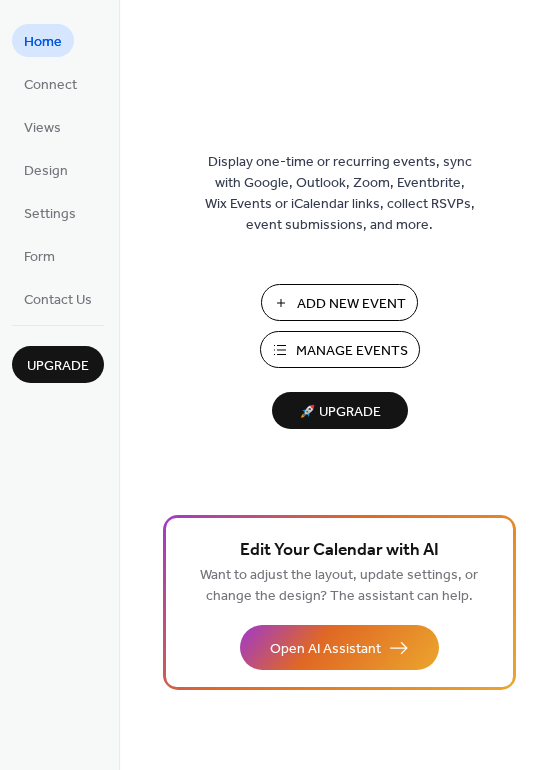 click on "Manage Events" at bounding box center (352, 351) 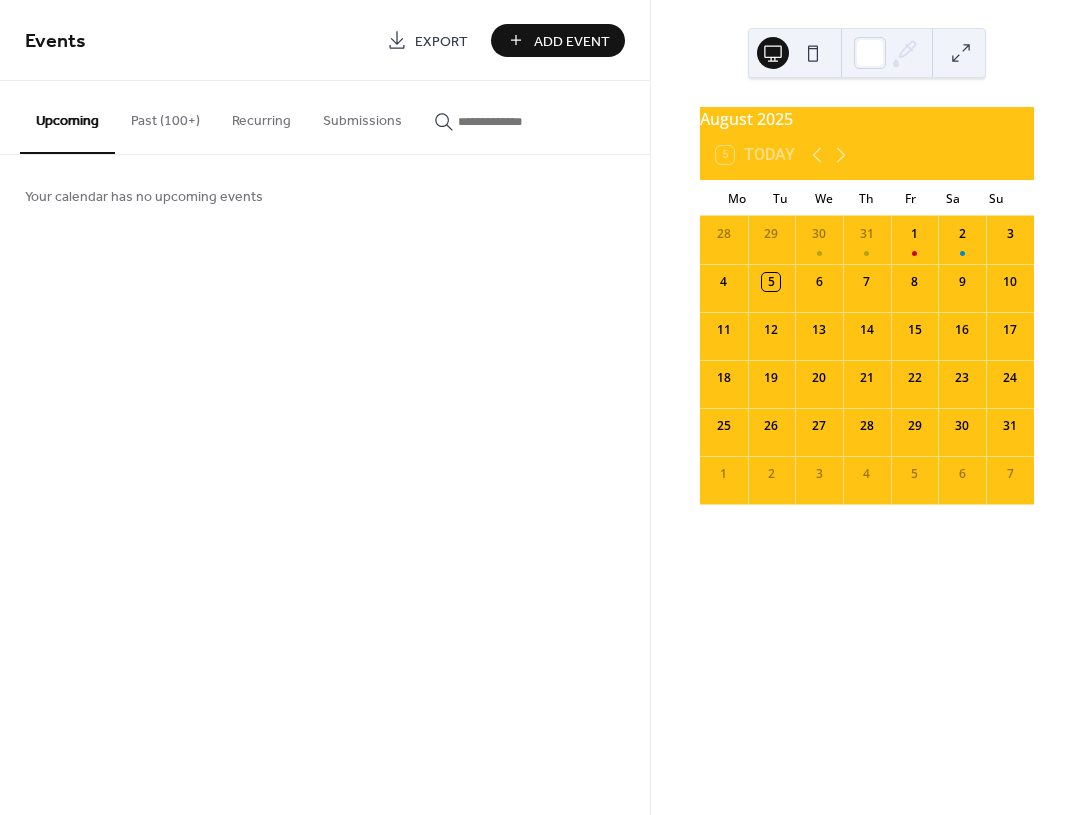 scroll, scrollTop: 0, scrollLeft: 0, axis: both 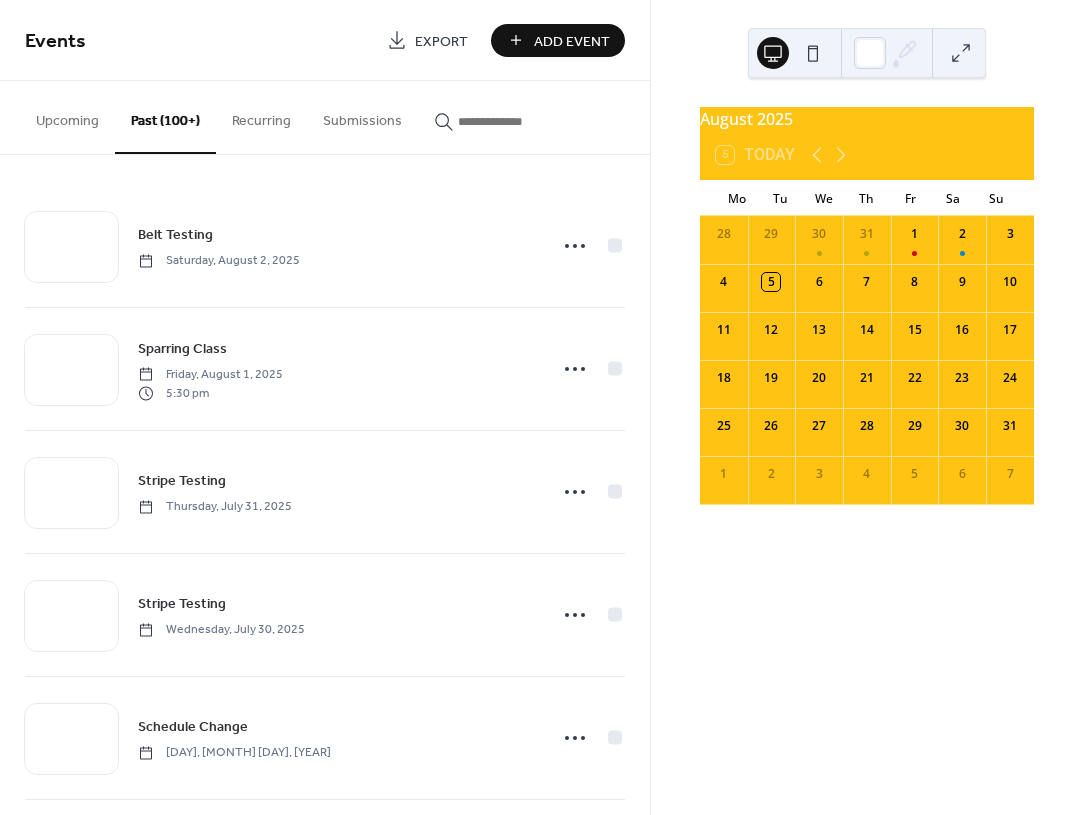 click on "Add Event" at bounding box center (572, 41) 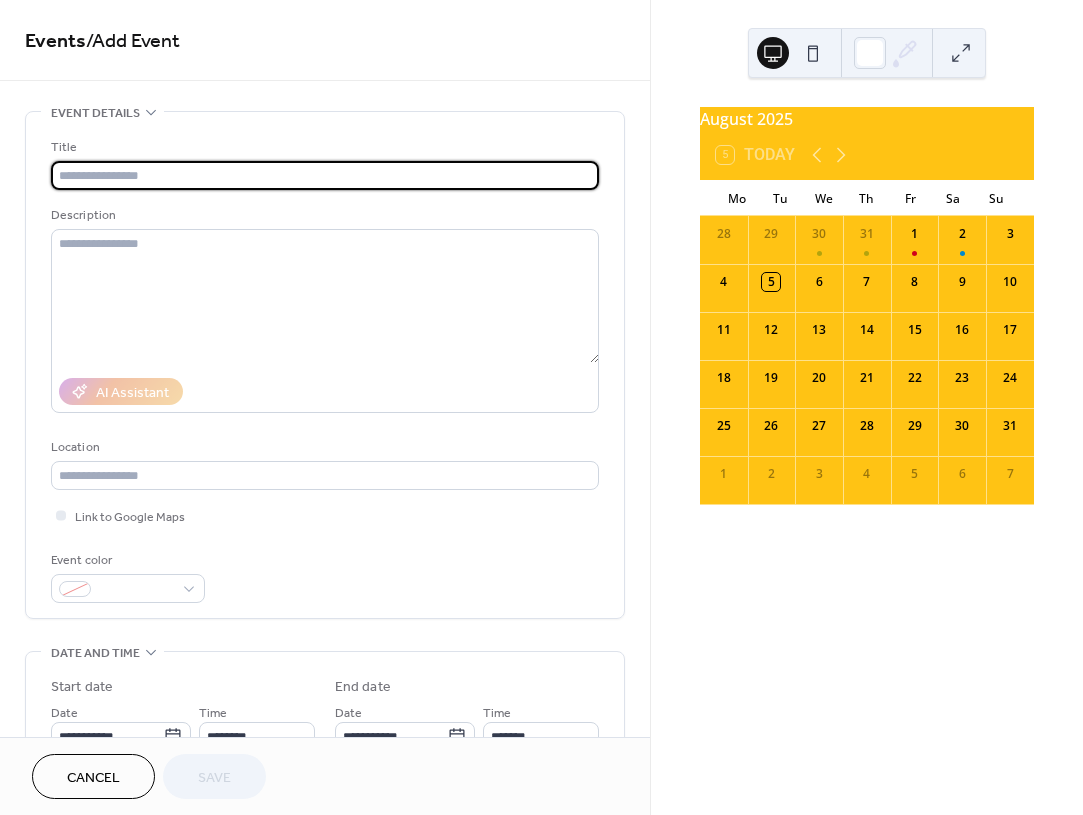 click on "Cancel" at bounding box center [93, 776] 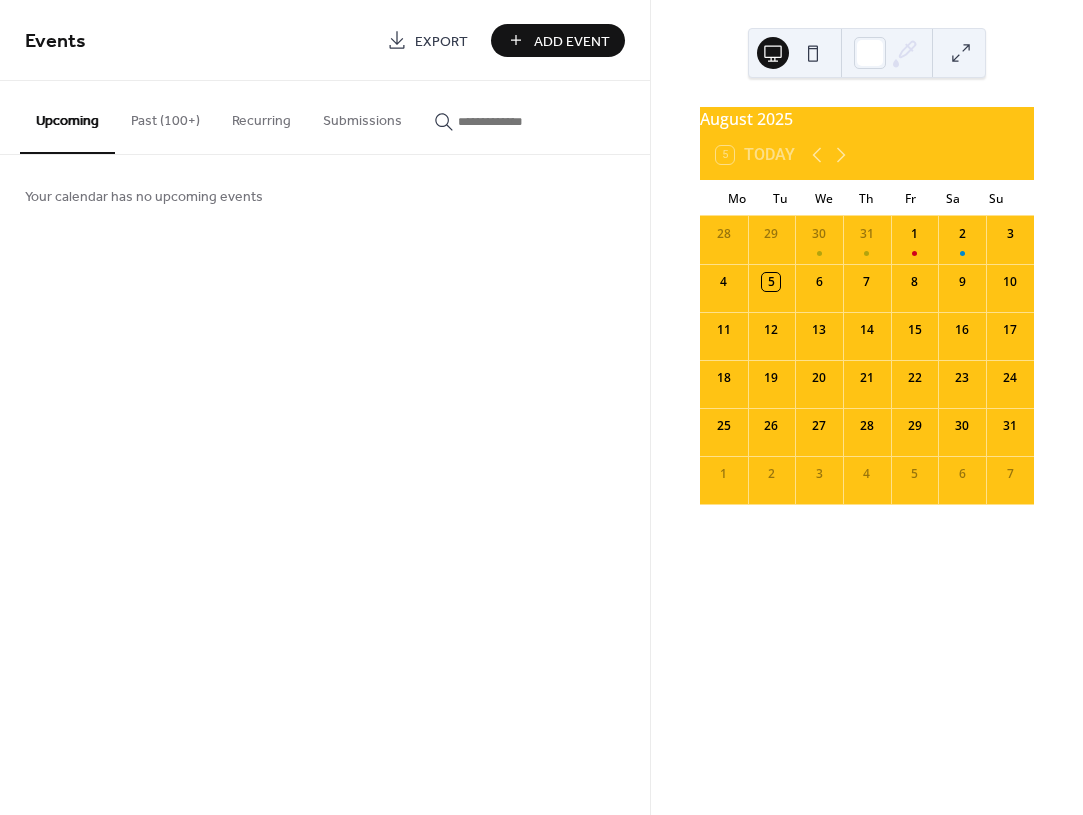 click on "Past (100+)" at bounding box center [165, 116] 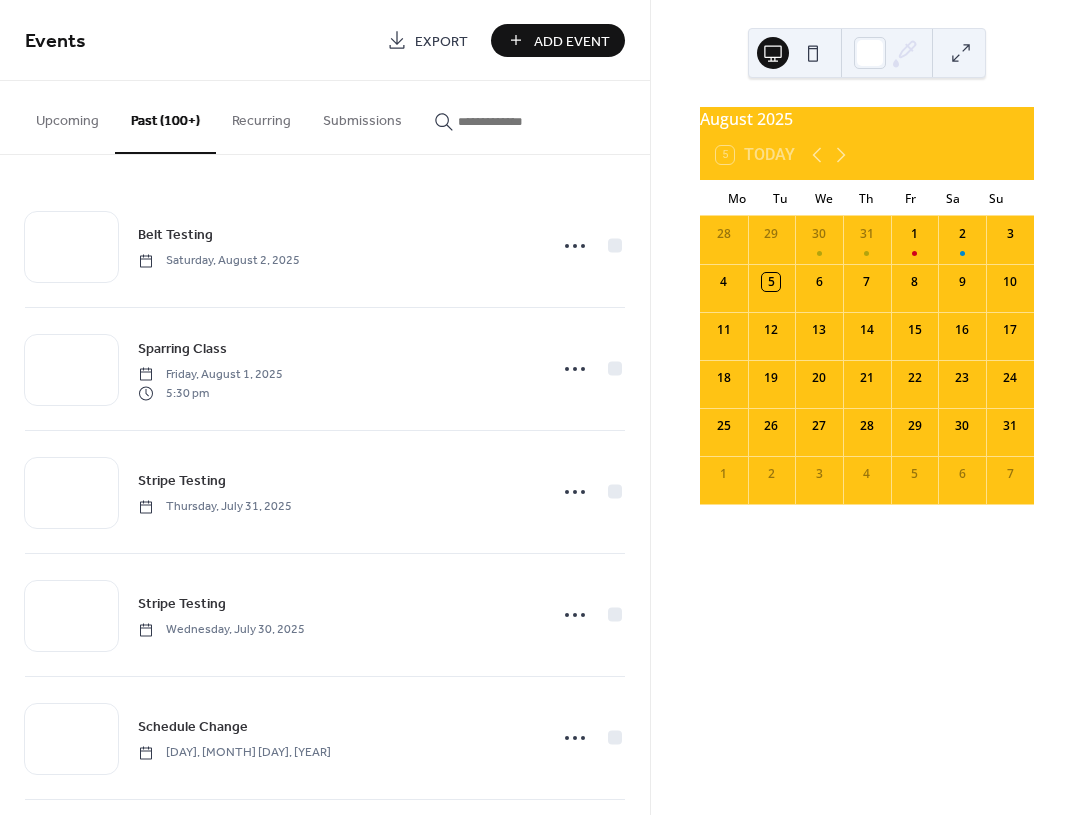 click at bounding box center [518, 121] 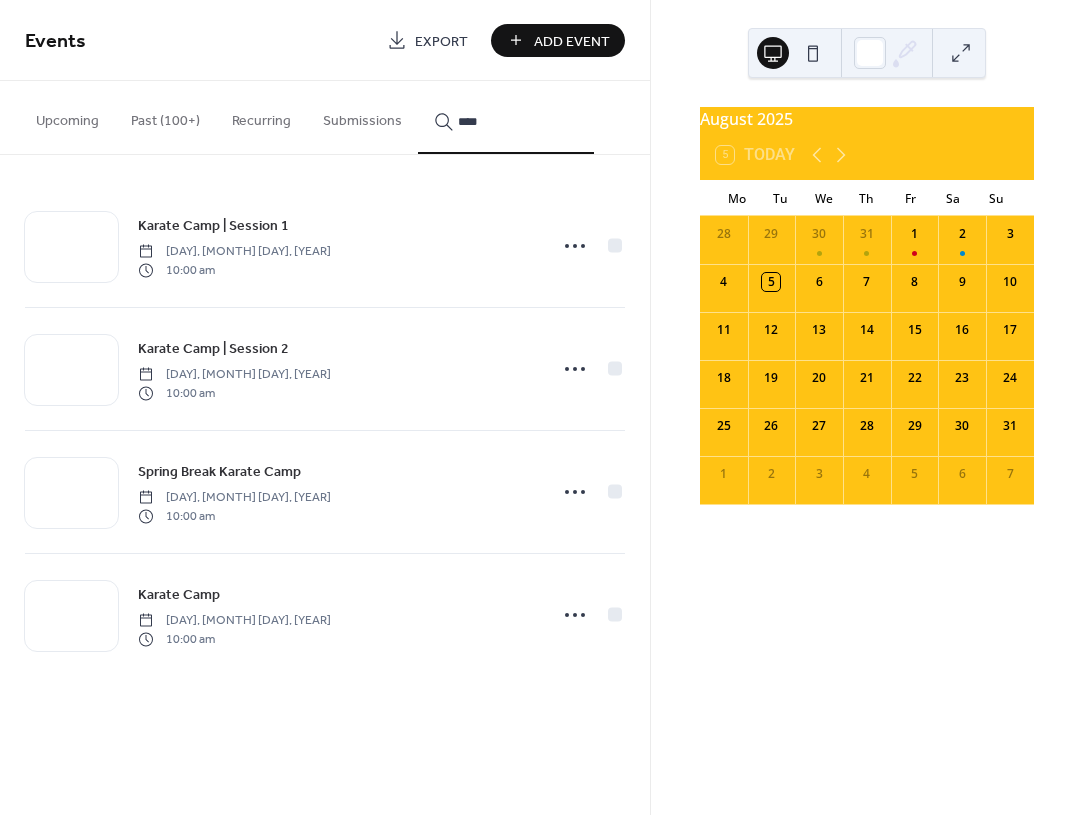 type on "****" 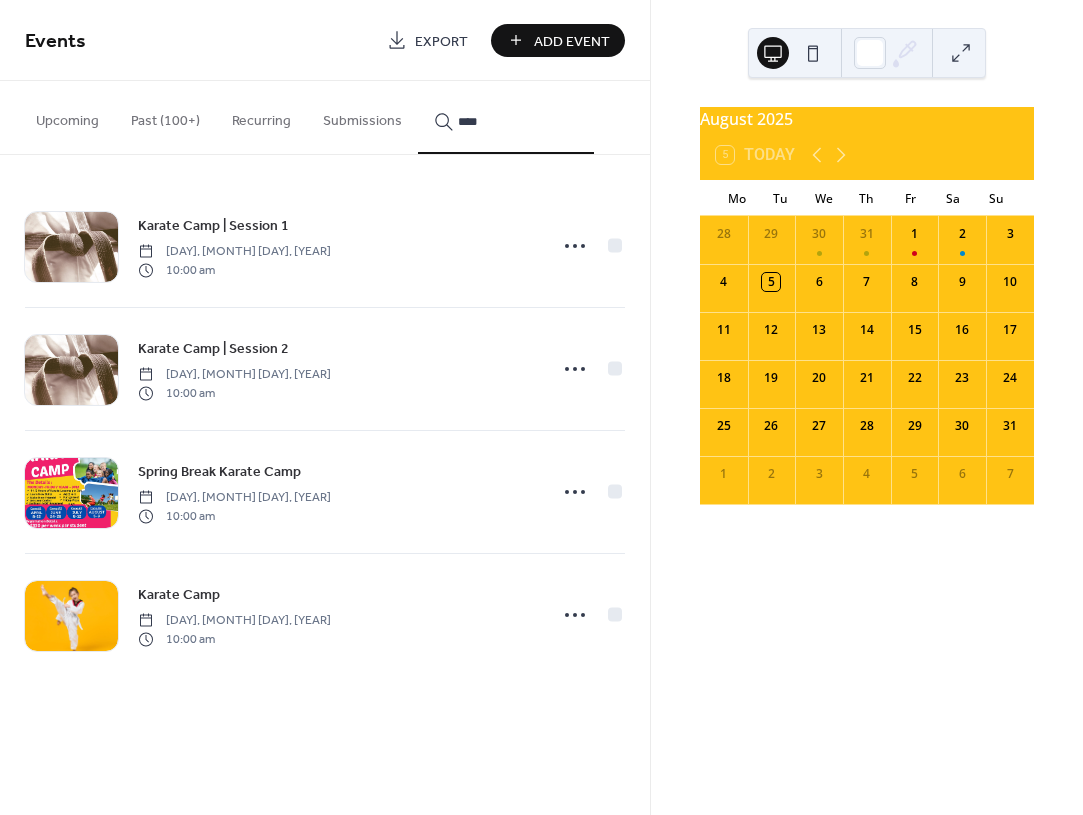 click 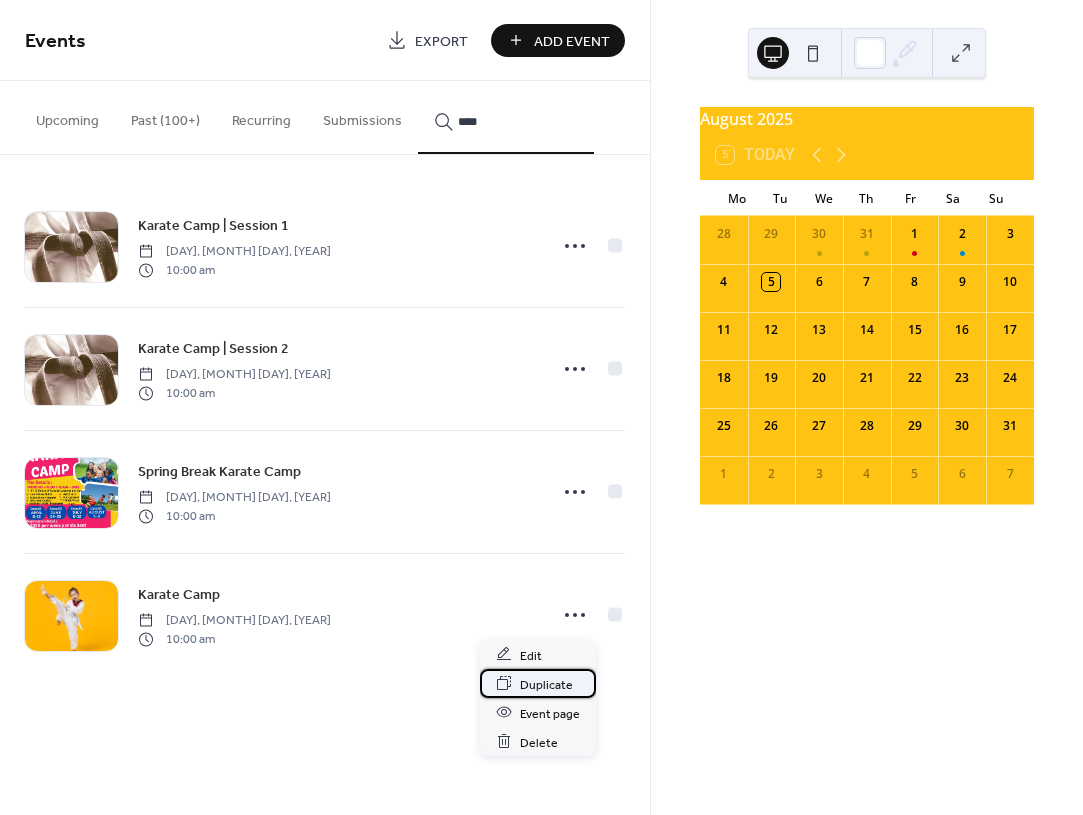 click on "Duplicate" at bounding box center [546, 684] 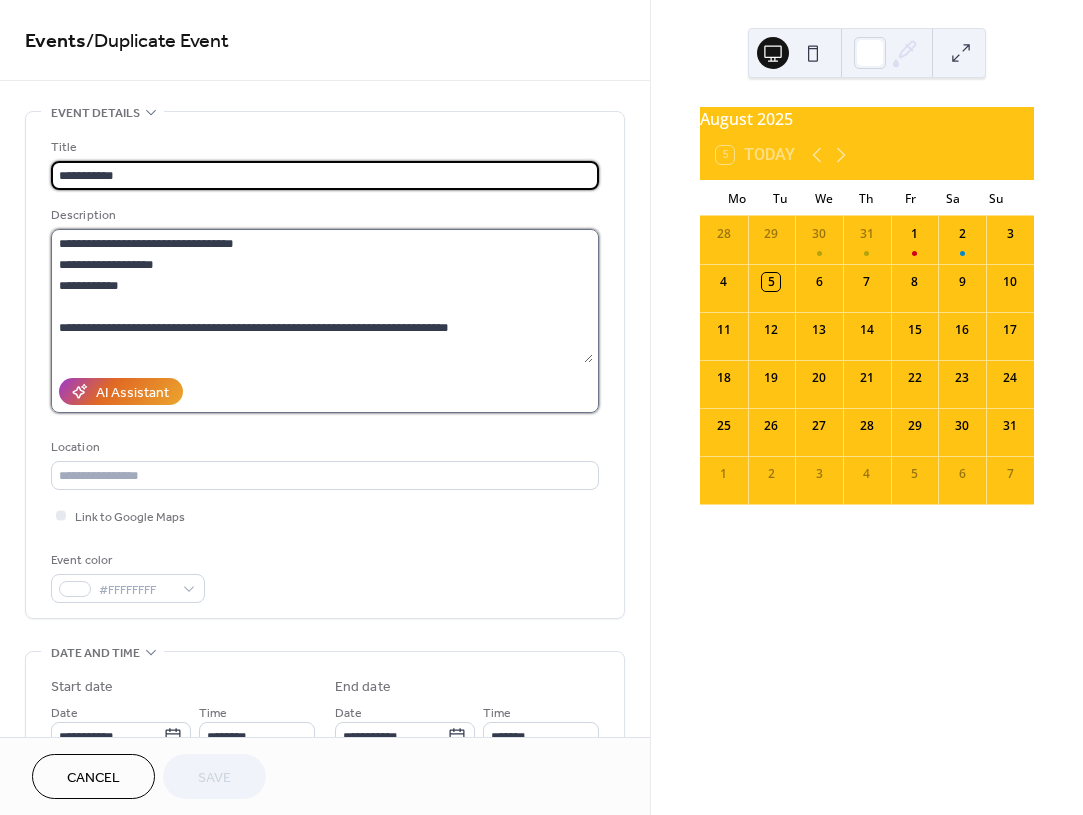 click on "**********" at bounding box center [322, 296] 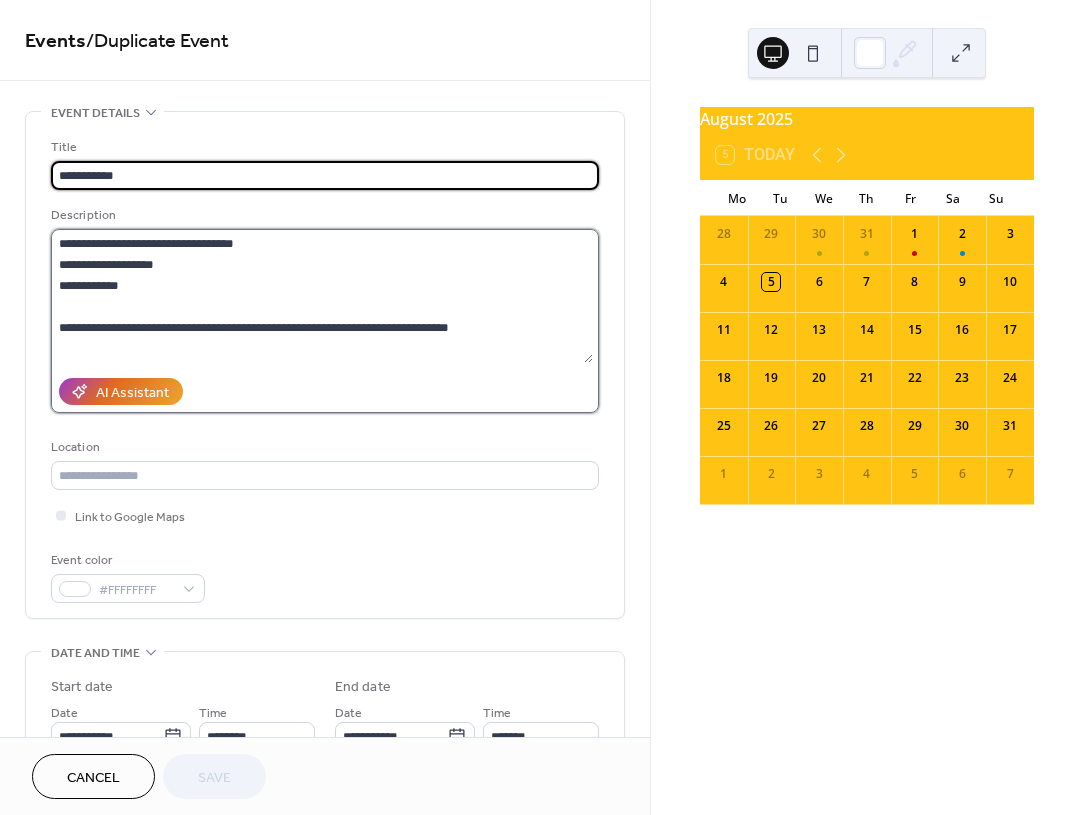 click on "**********" at bounding box center (322, 296) 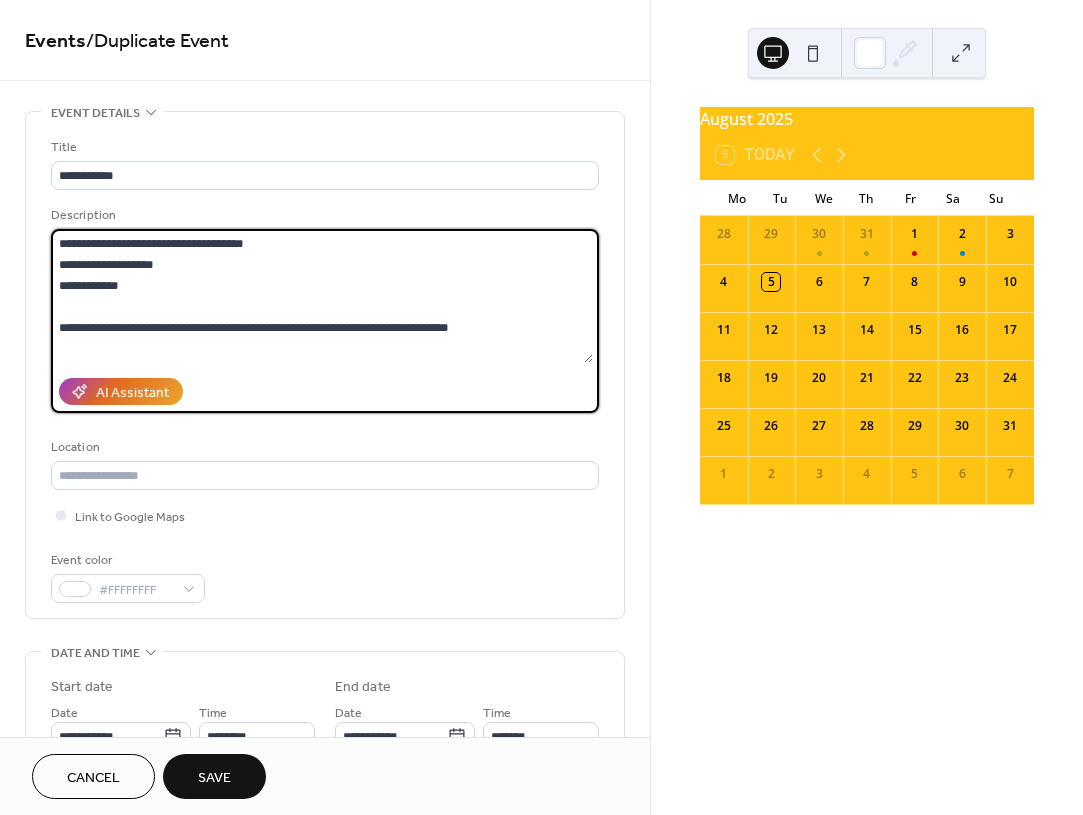 click on "**********" at bounding box center [322, 296] 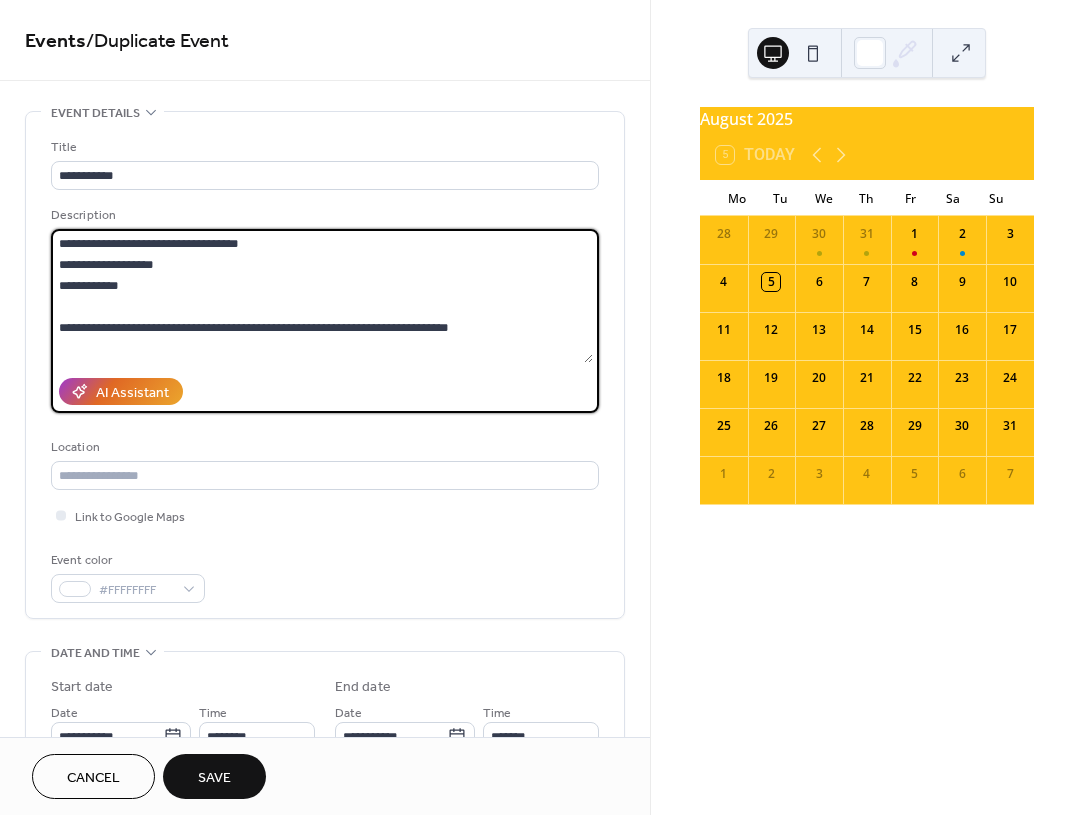 click on "**********" at bounding box center (322, 296) 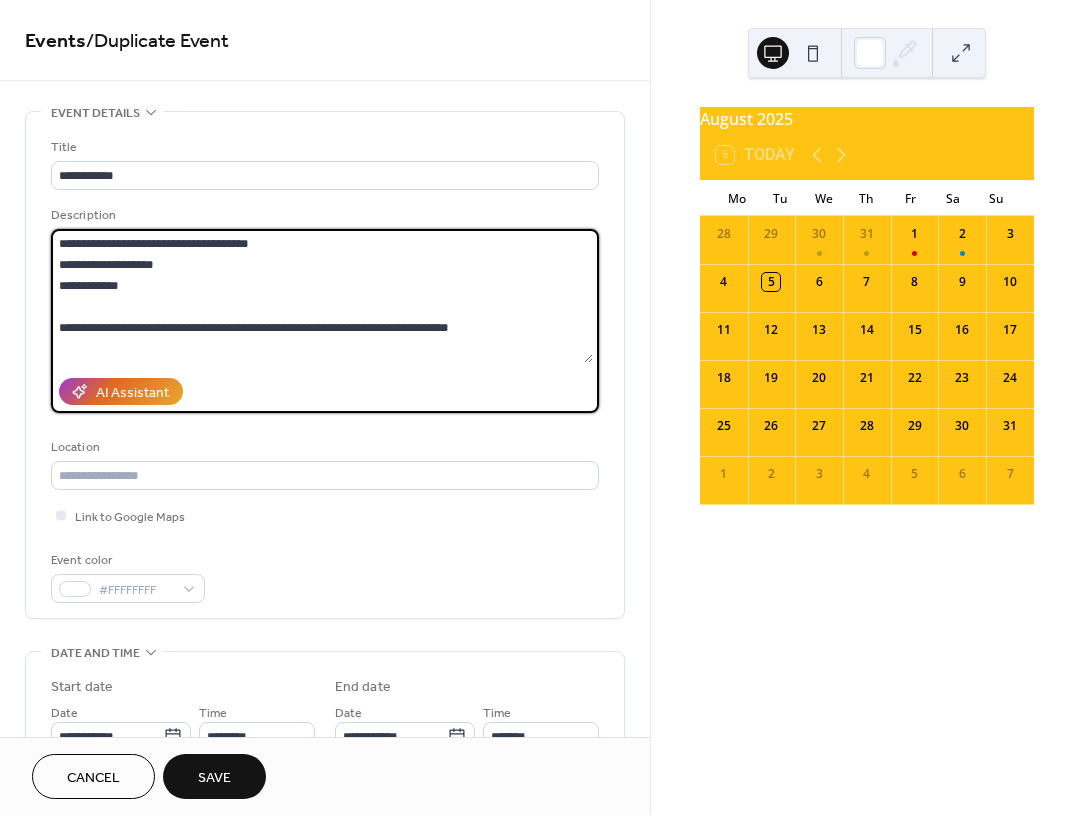 click on "**********" at bounding box center (322, 296) 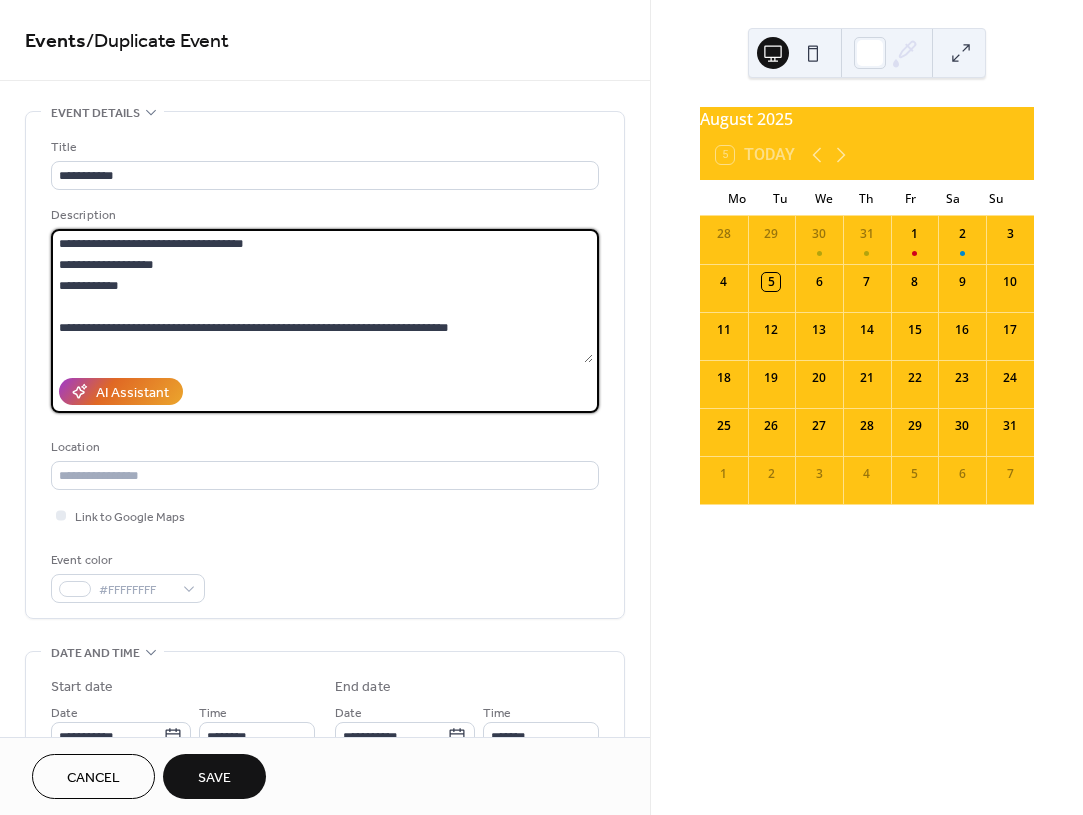 drag, startPoint x: 167, startPoint y: 287, endPoint x: 54, endPoint y: 283, distance: 113.07078 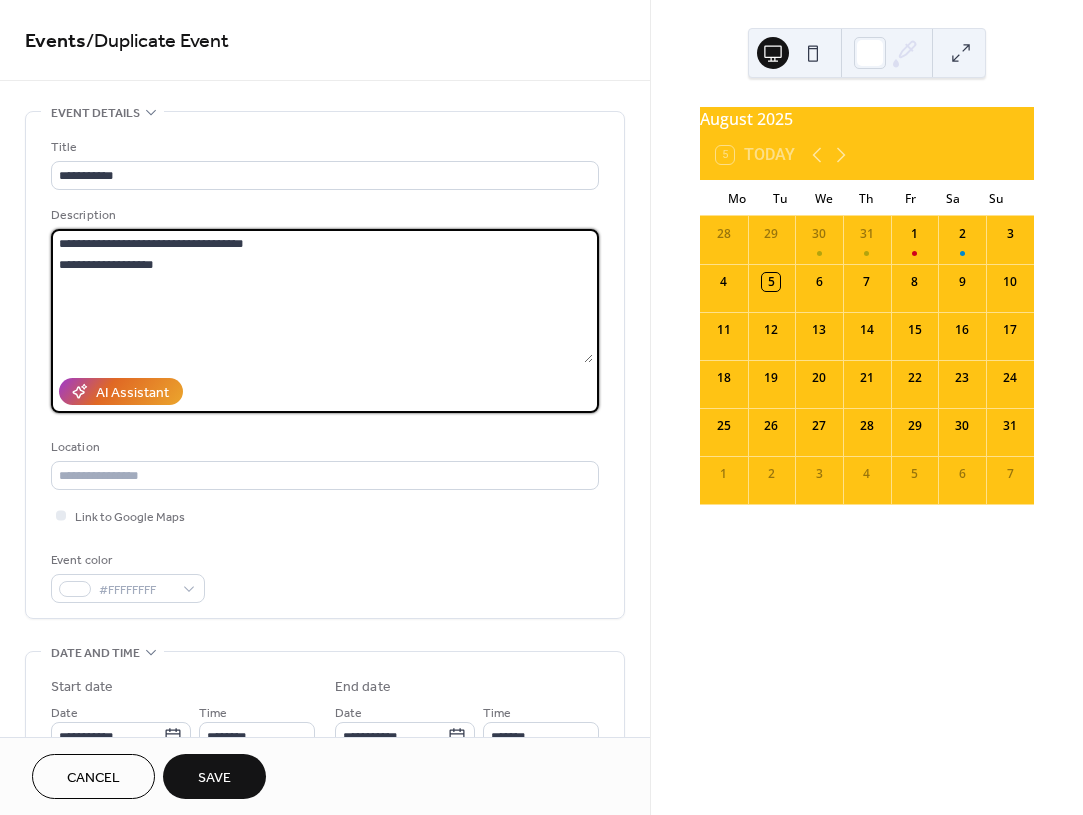 scroll, scrollTop: 196, scrollLeft: 0, axis: vertical 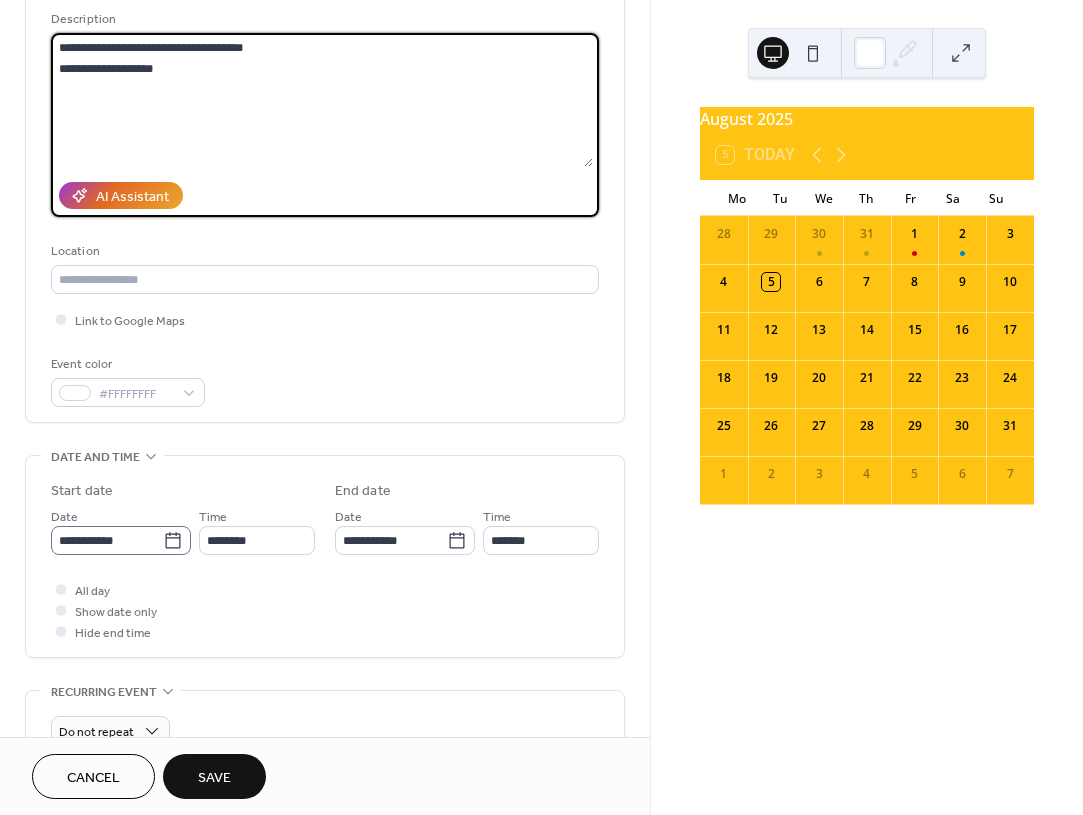 type on "**********" 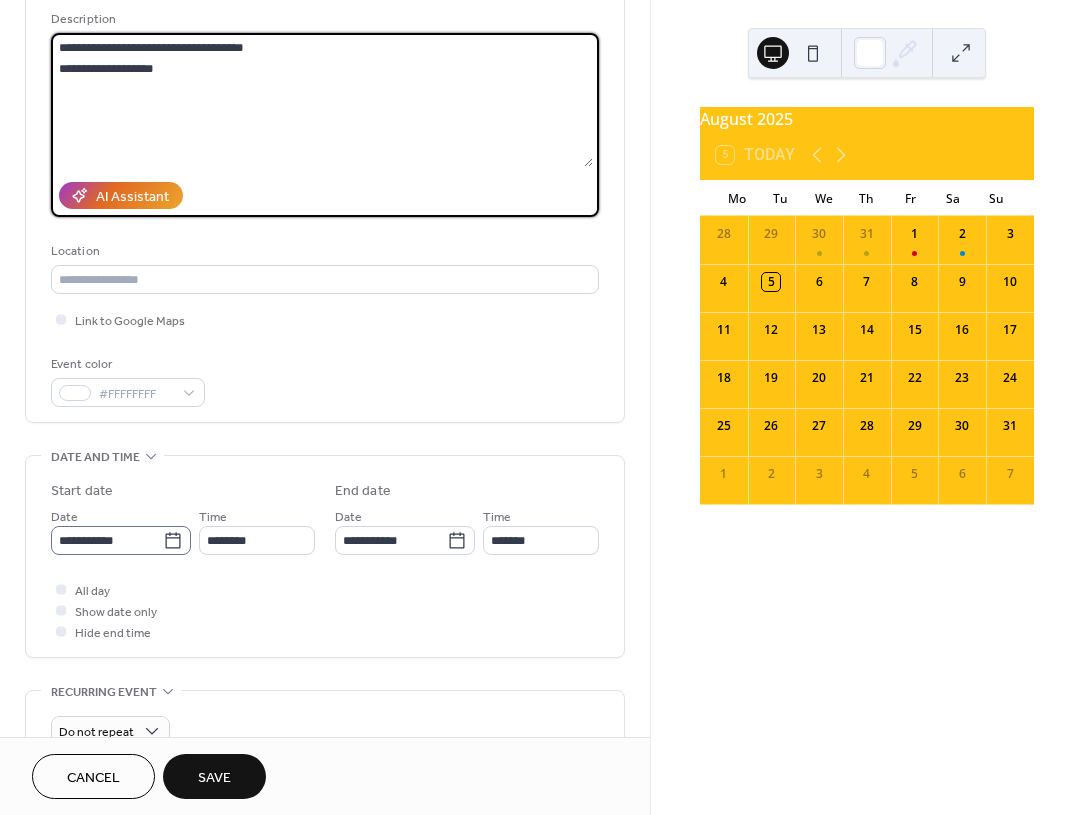 click 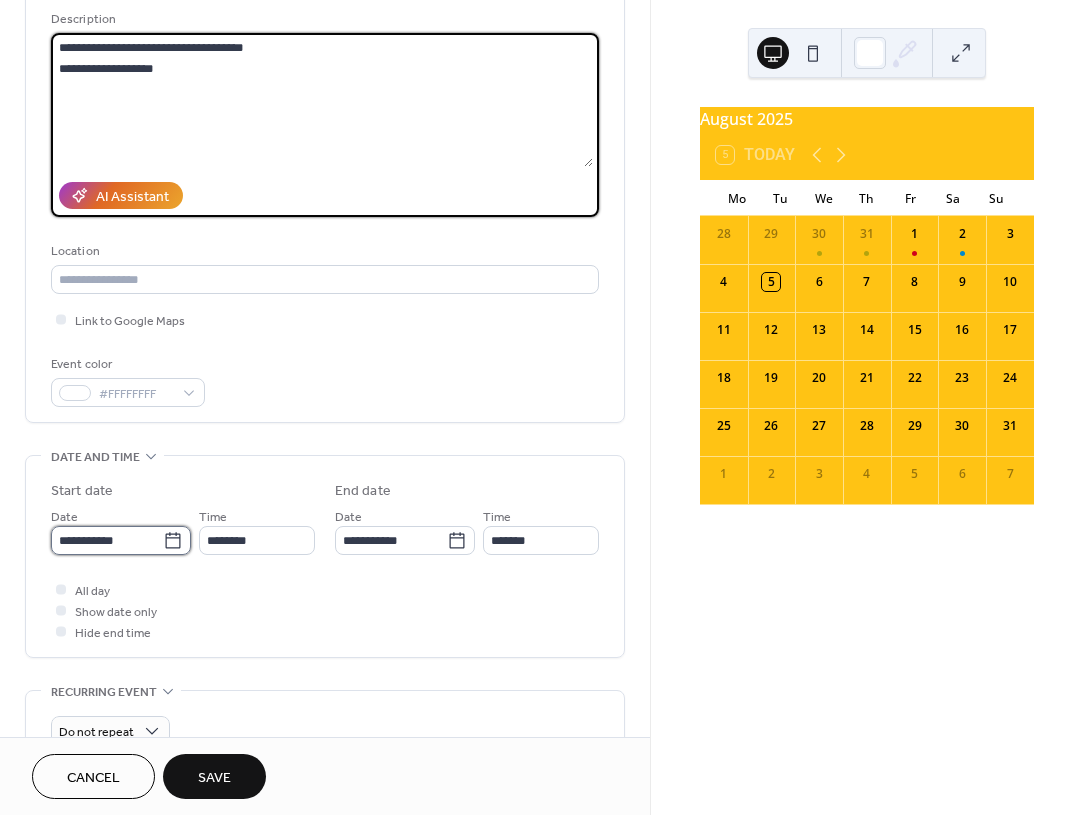 click on "**********" at bounding box center [107, 540] 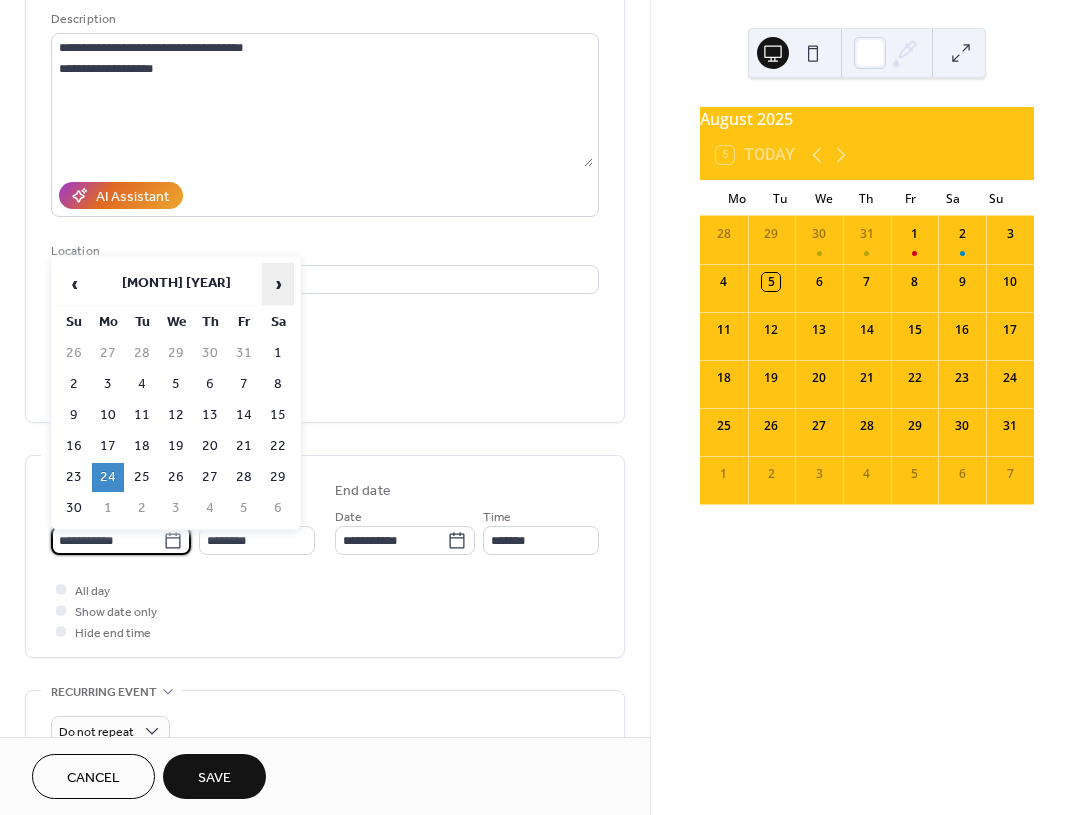 click on "›" at bounding box center [278, 284] 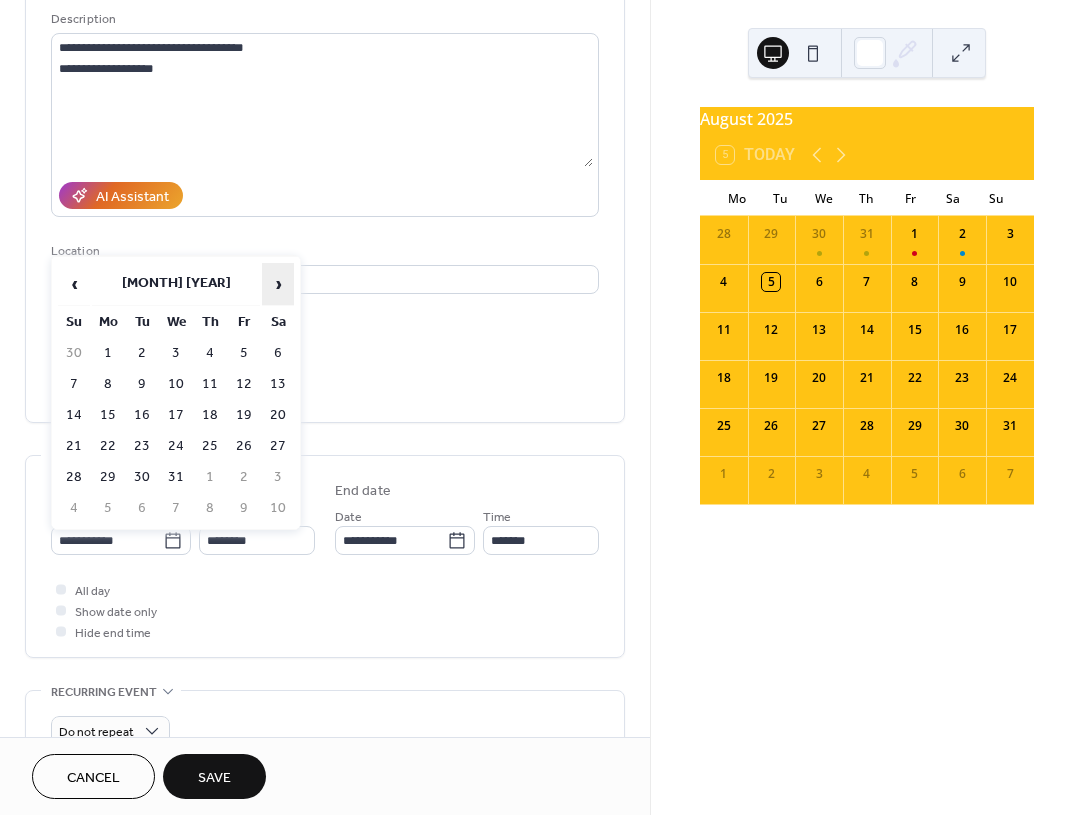 click on "›" at bounding box center (278, 284) 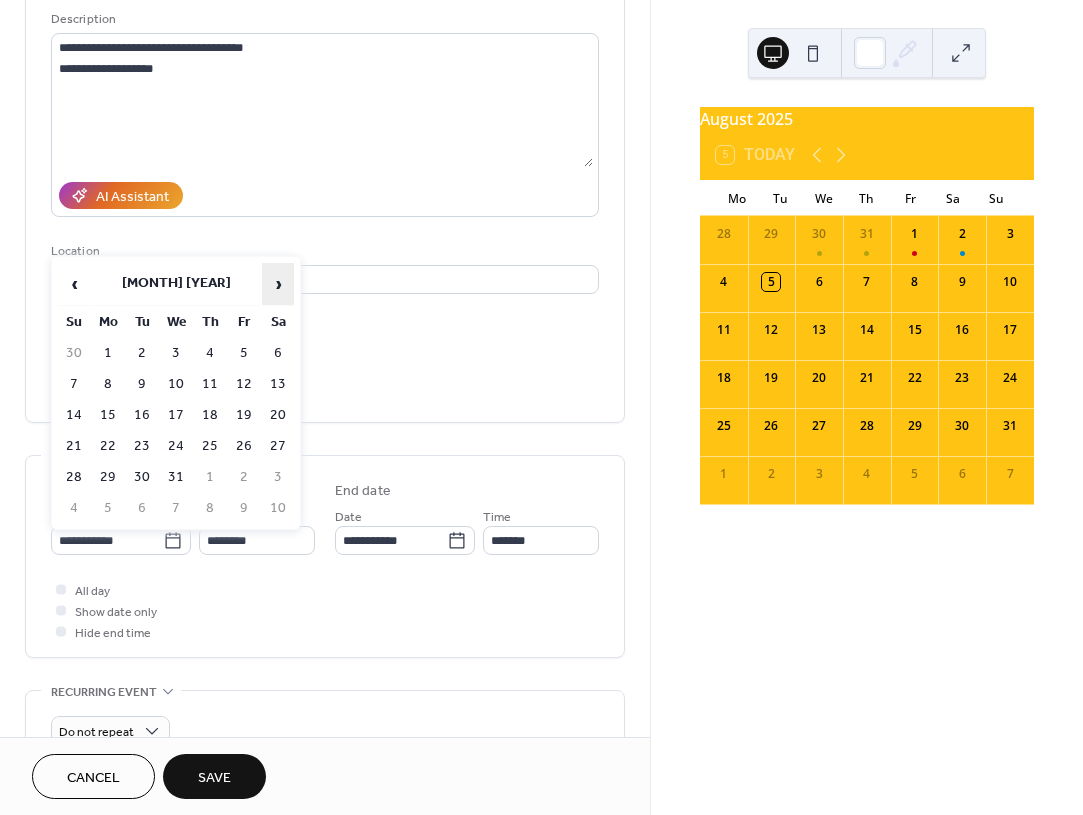 click on "›" at bounding box center [278, 284] 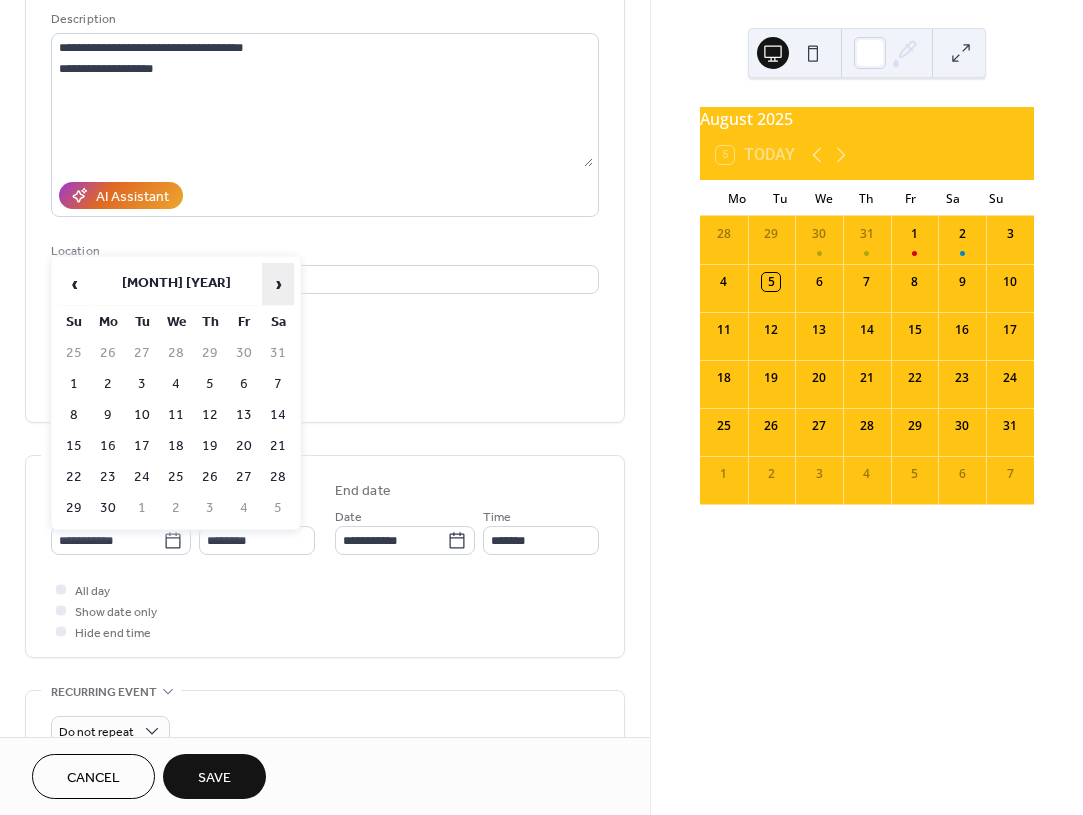 click on "›" at bounding box center (278, 284) 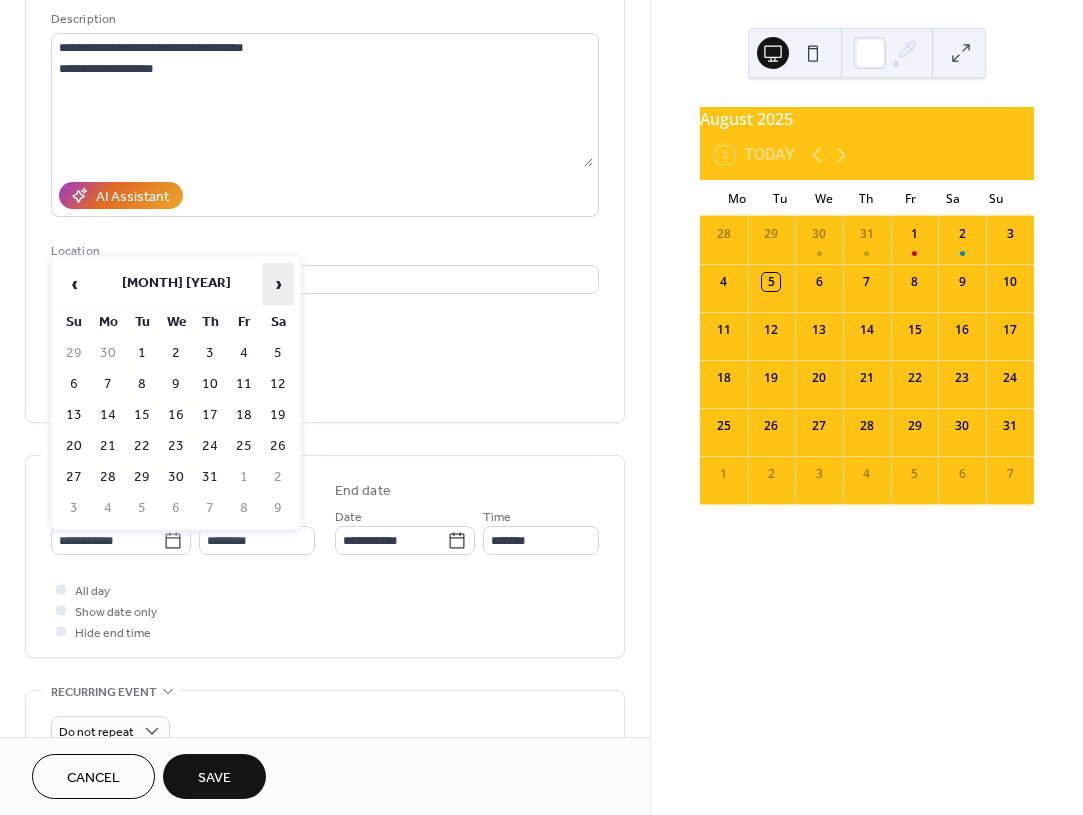 click on "›" at bounding box center (278, 284) 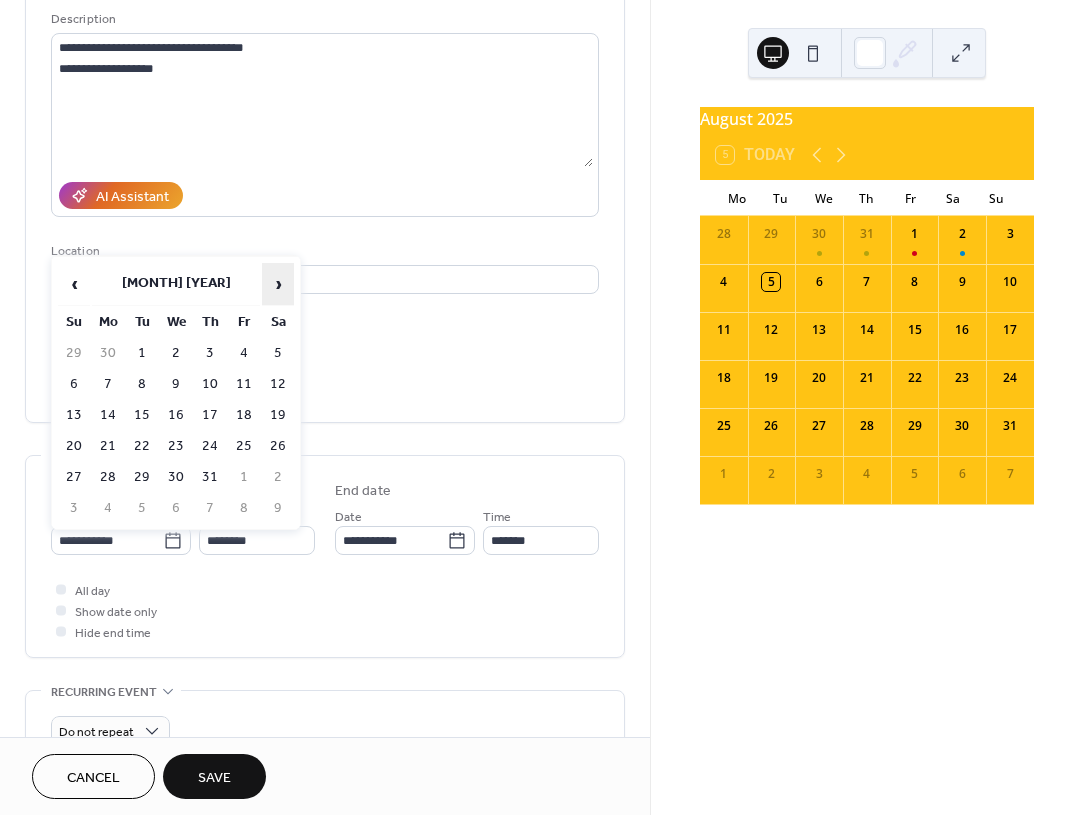 click on "›" at bounding box center (278, 284) 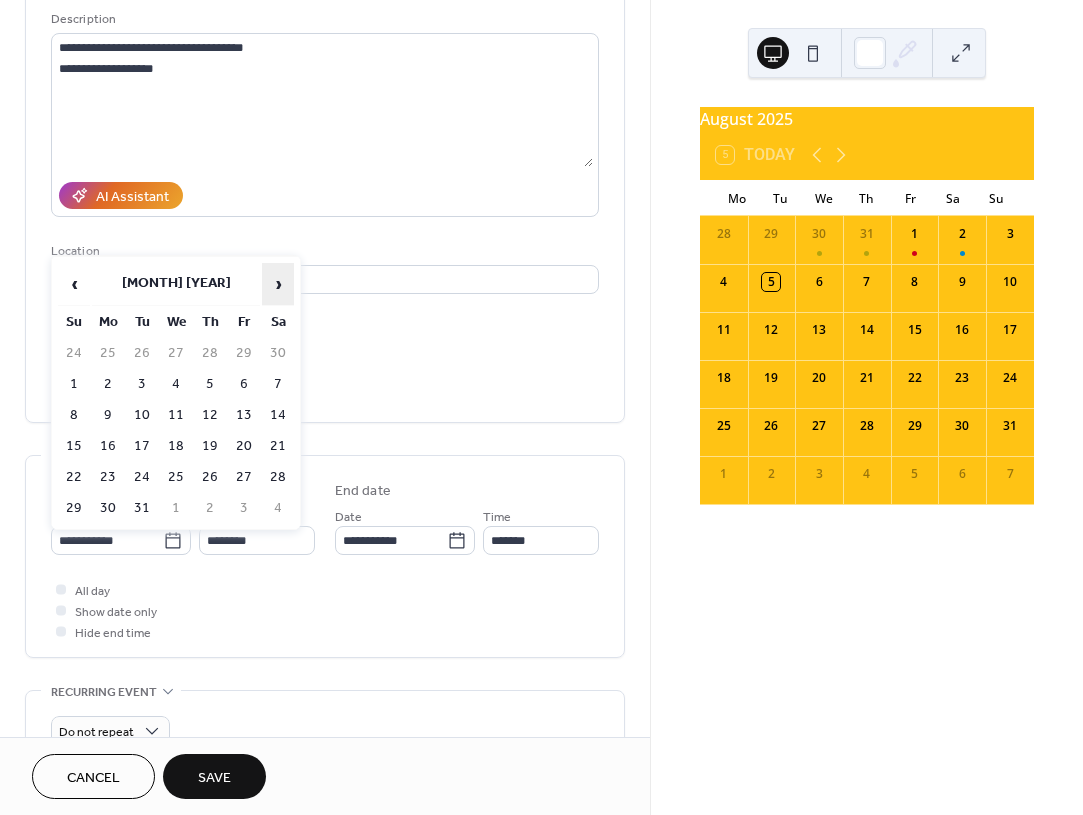 click on "›" at bounding box center (278, 284) 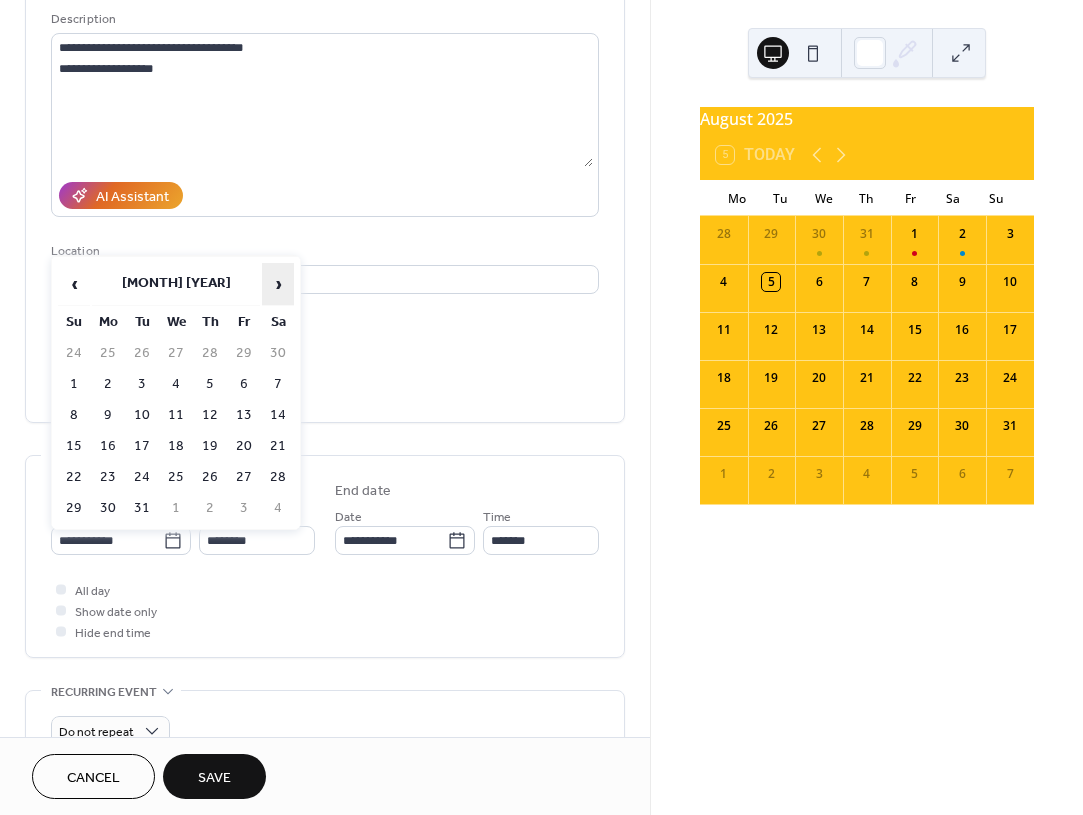 click on "›" at bounding box center (278, 284) 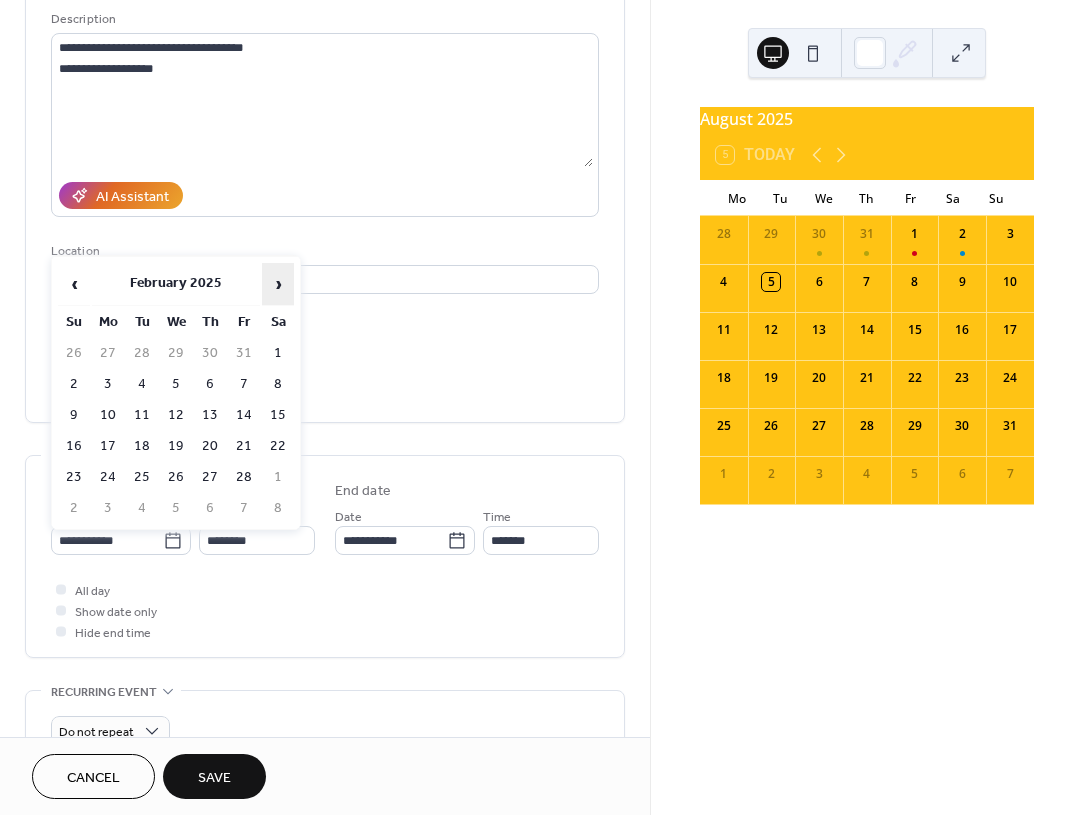 click on "›" at bounding box center [278, 284] 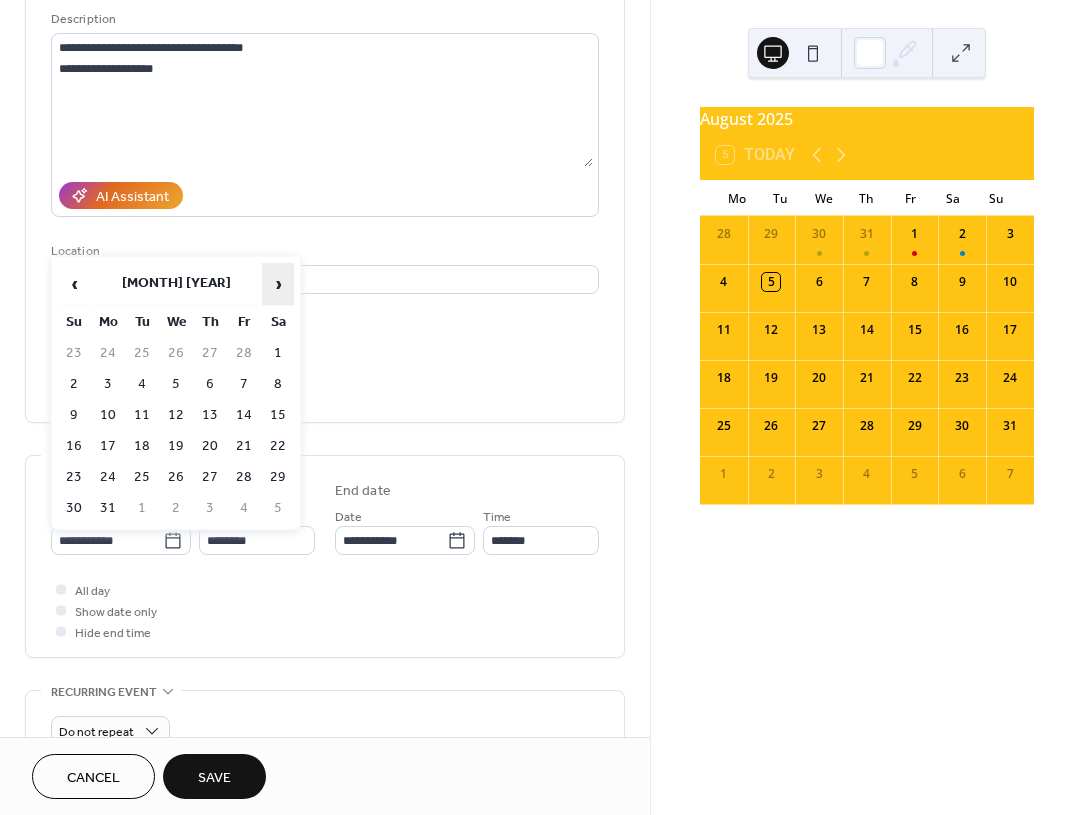 click on "›" at bounding box center (278, 284) 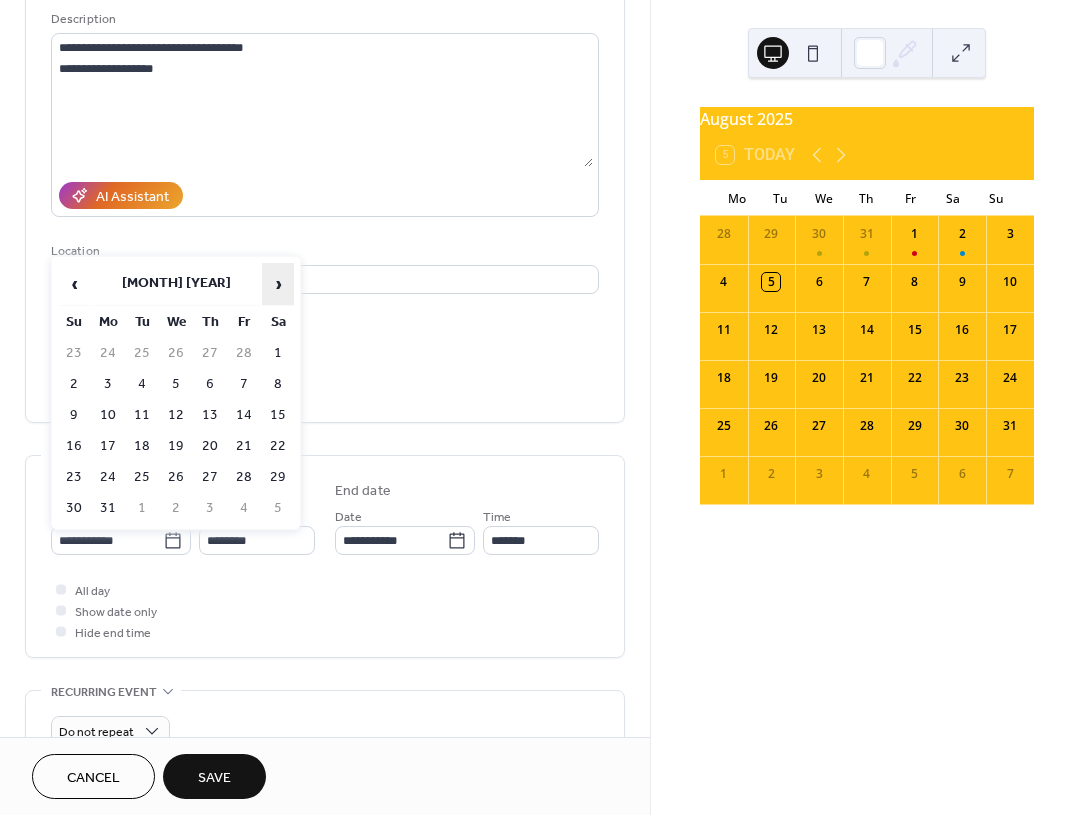 click on "›" at bounding box center (278, 284) 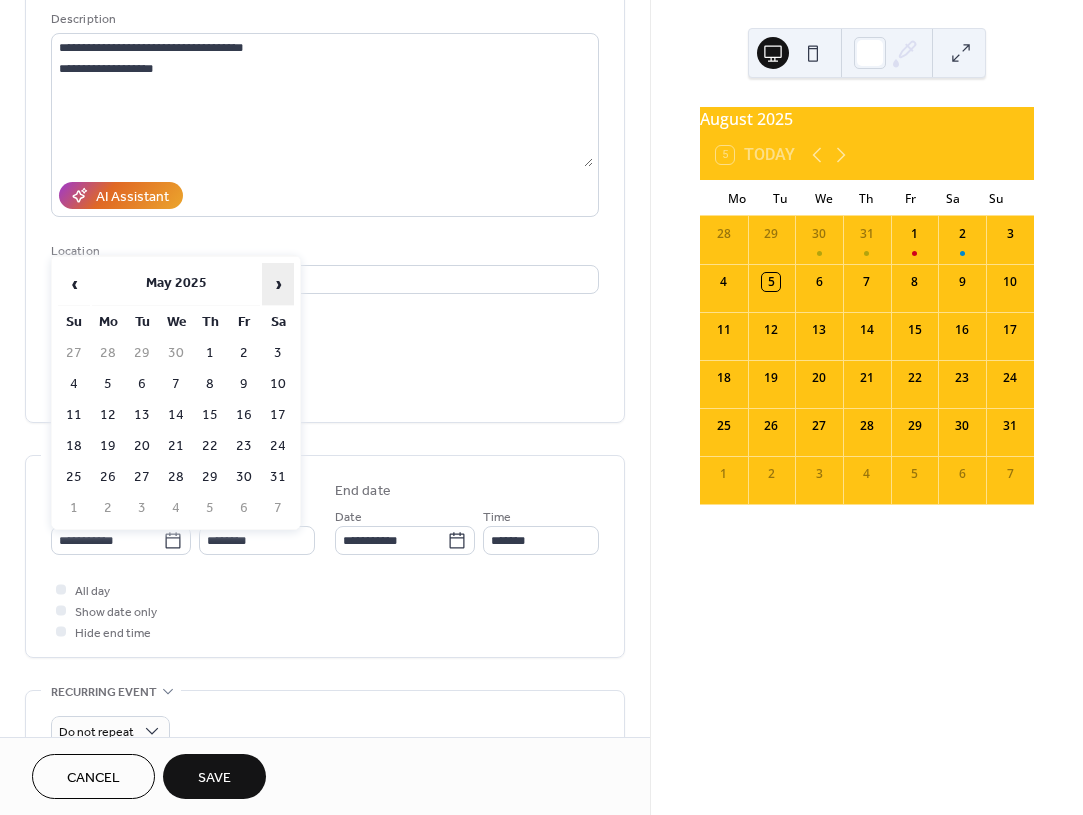 click on "›" at bounding box center [278, 284] 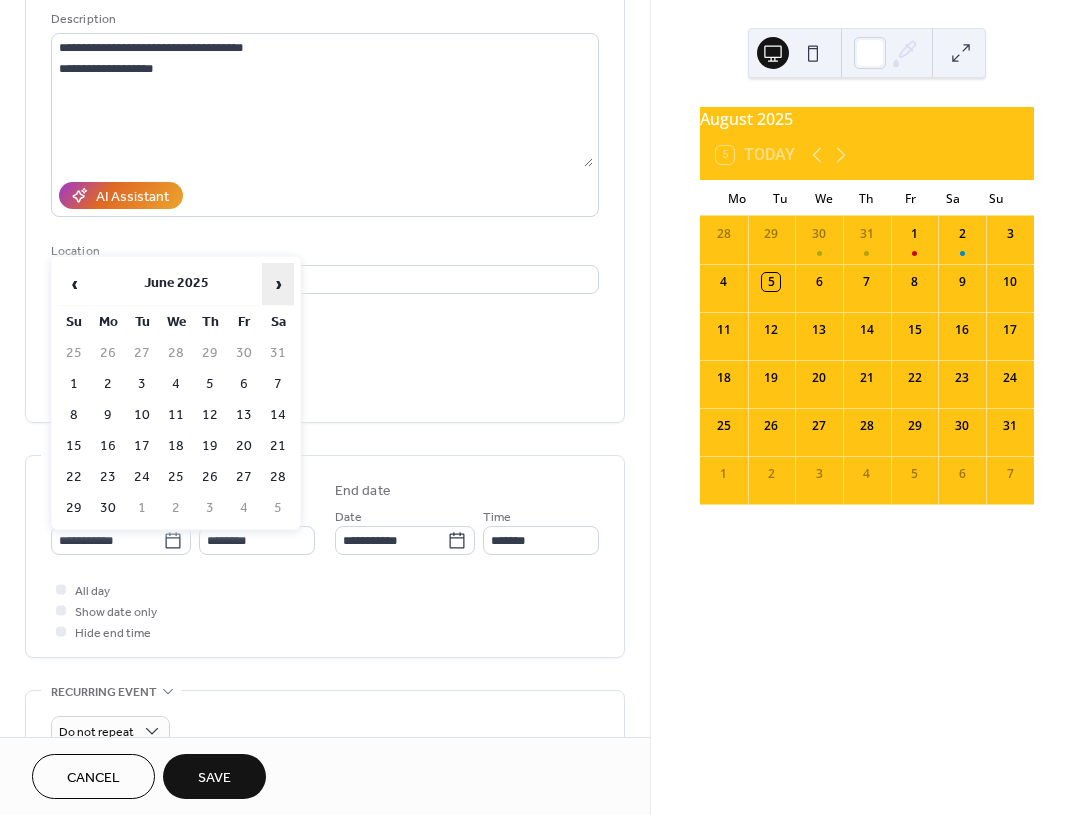 click on "›" at bounding box center (278, 284) 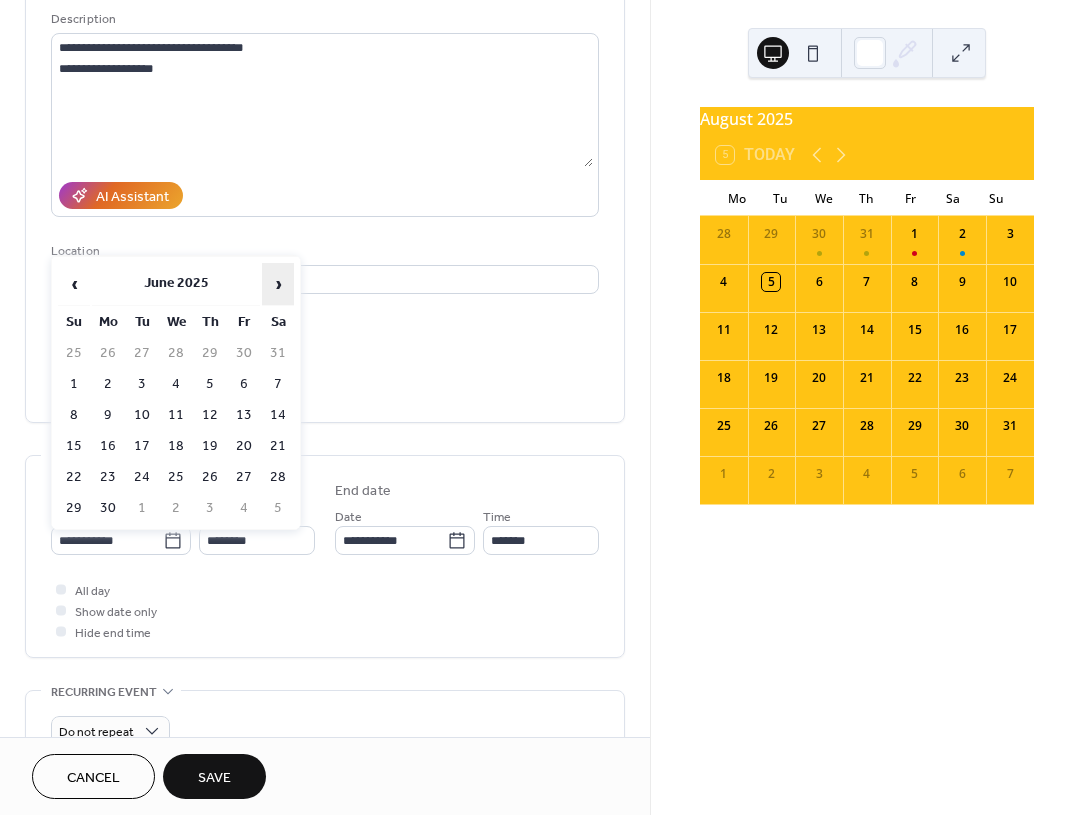 click on "›" at bounding box center [278, 284] 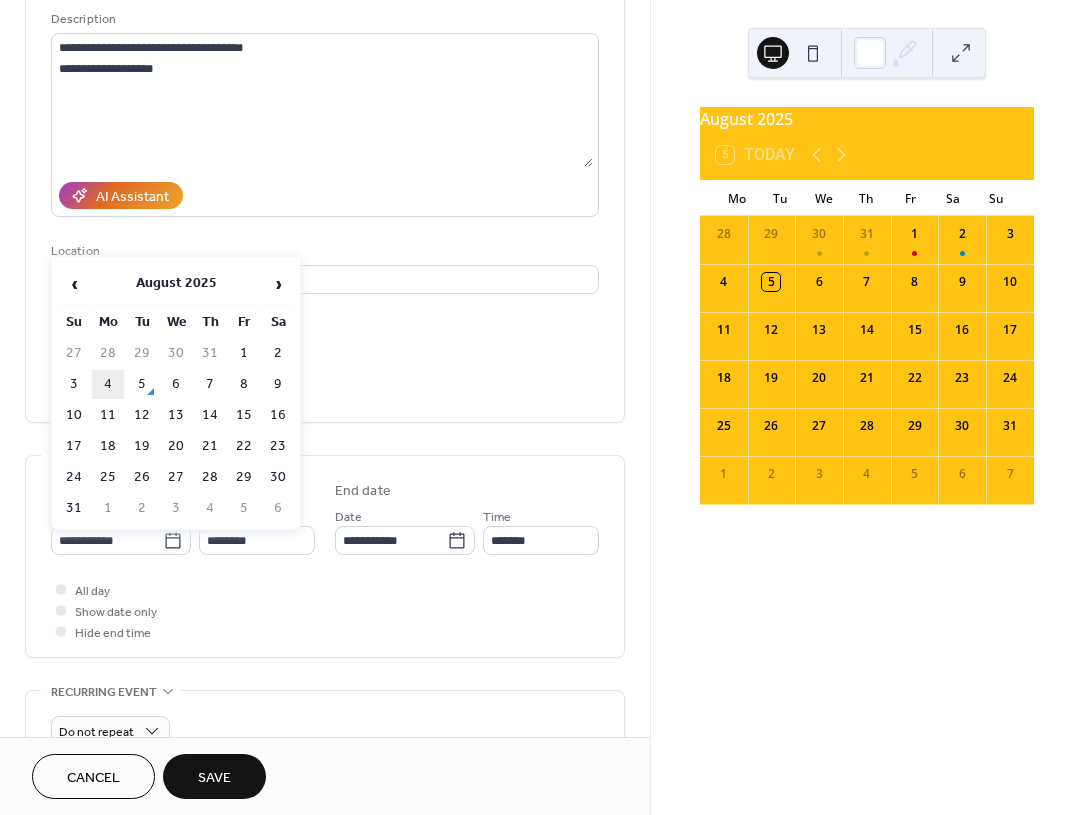 click on "4" at bounding box center [108, 384] 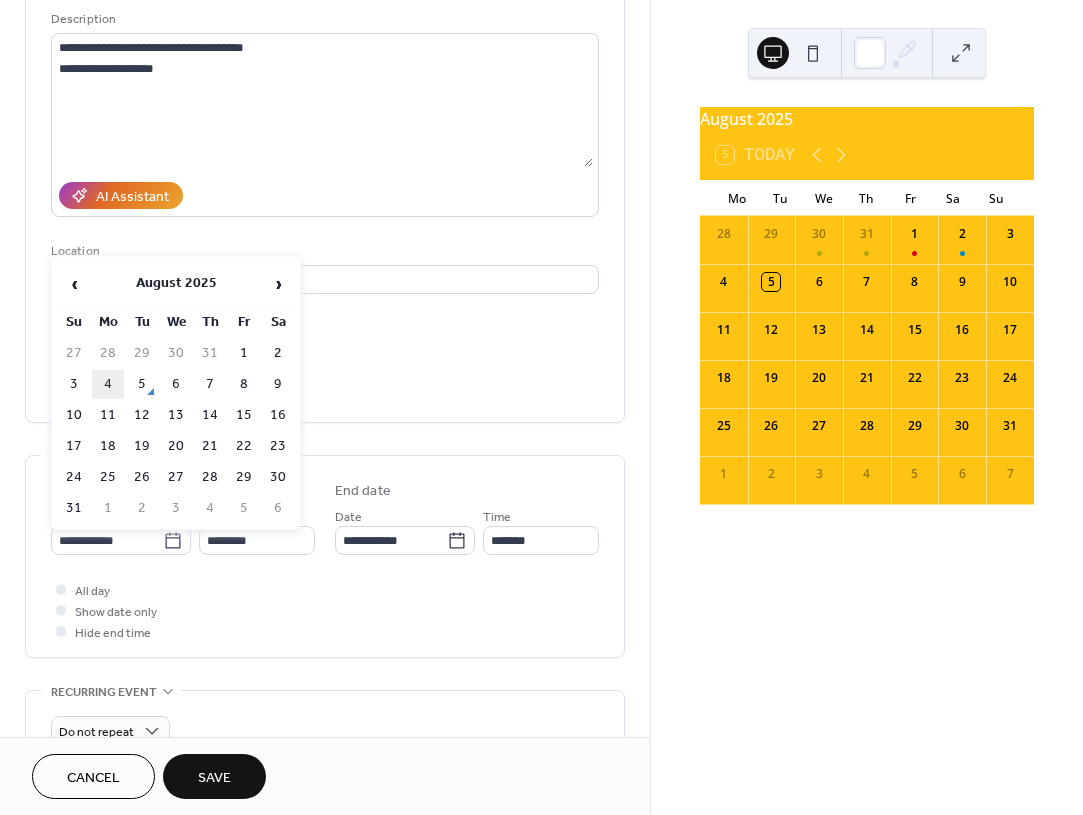 type on "**********" 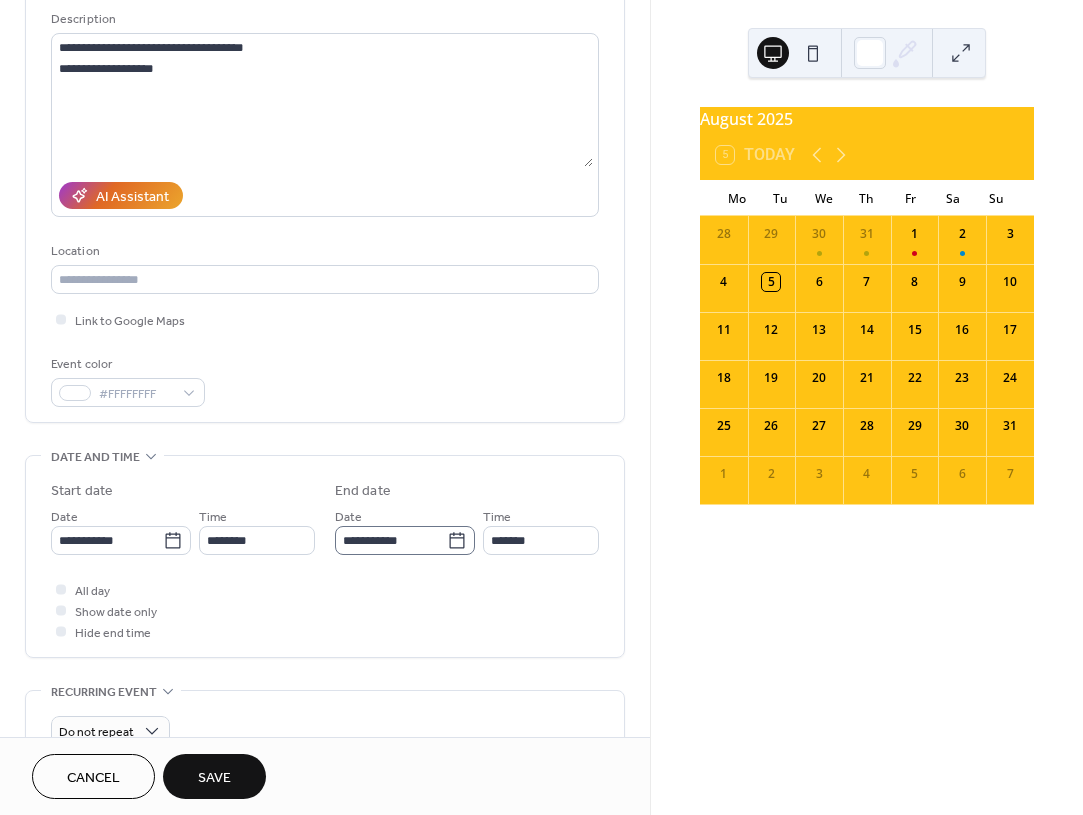 scroll, scrollTop: 1, scrollLeft: 0, axis: vertical 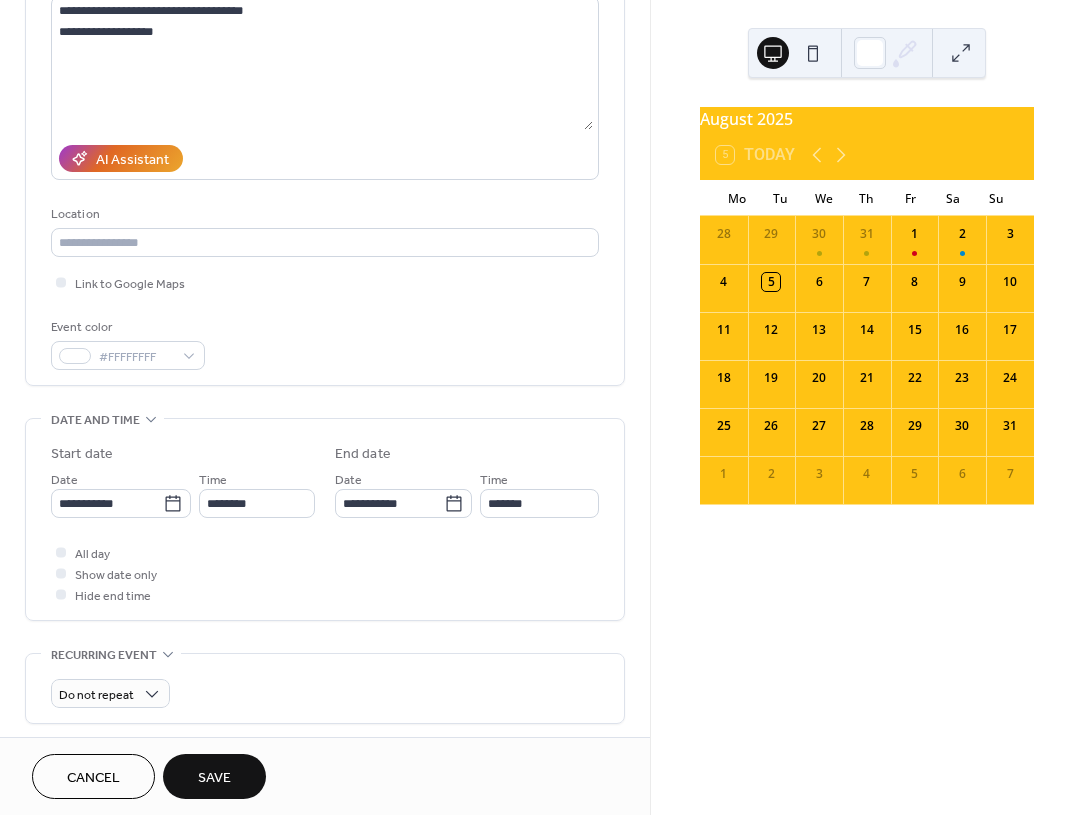 click on "Save" at bounding box center [214, 778] 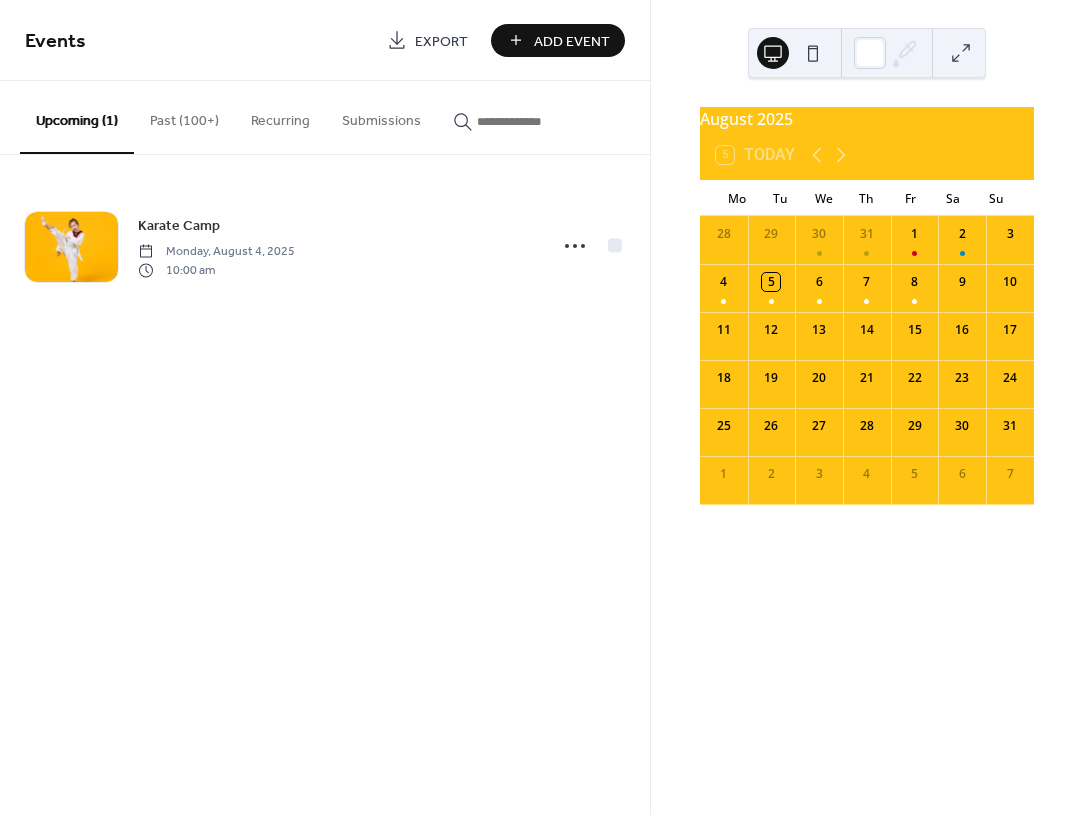 click on "Past (100+)" at bounding box center [184, 116] 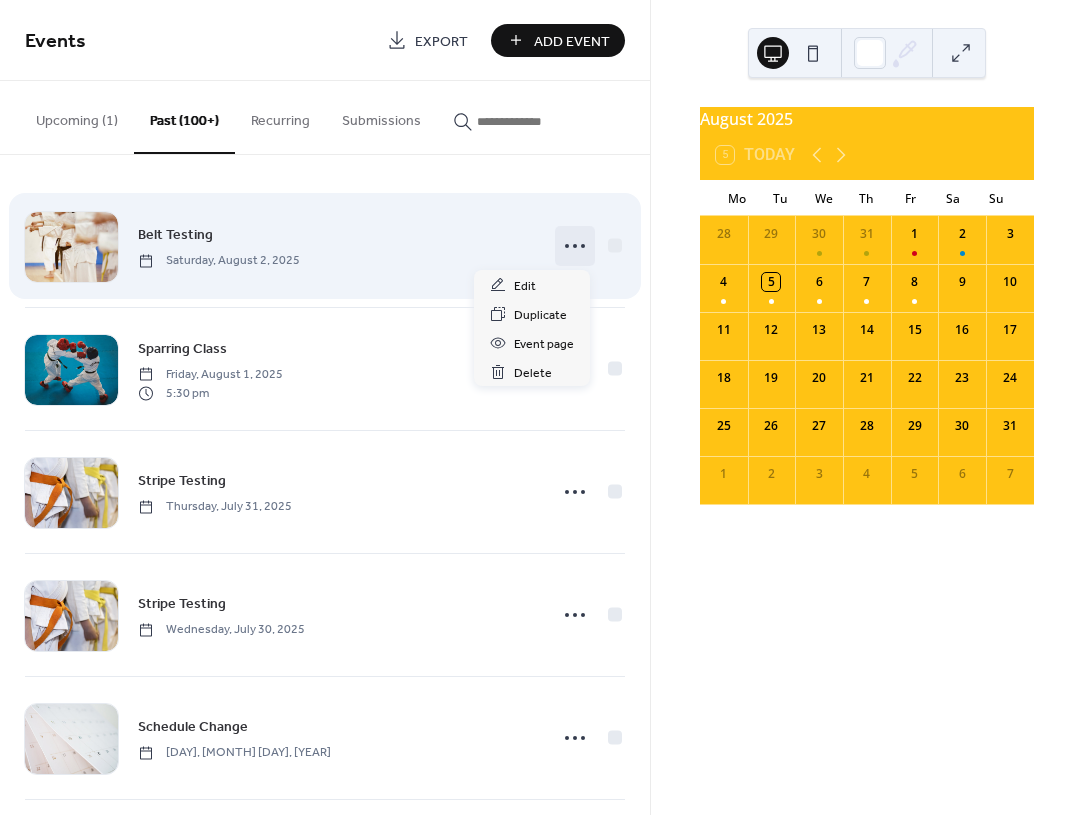 click 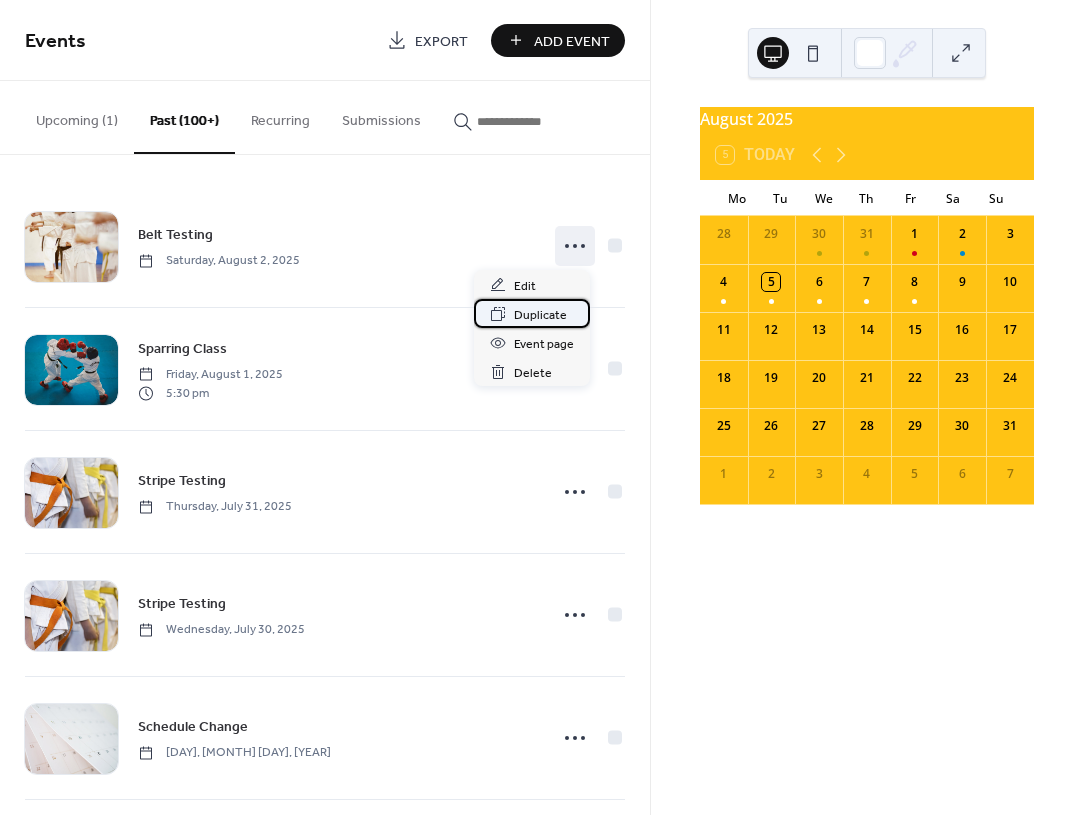 click on "Duplicate" at bounding box center (540, 315) 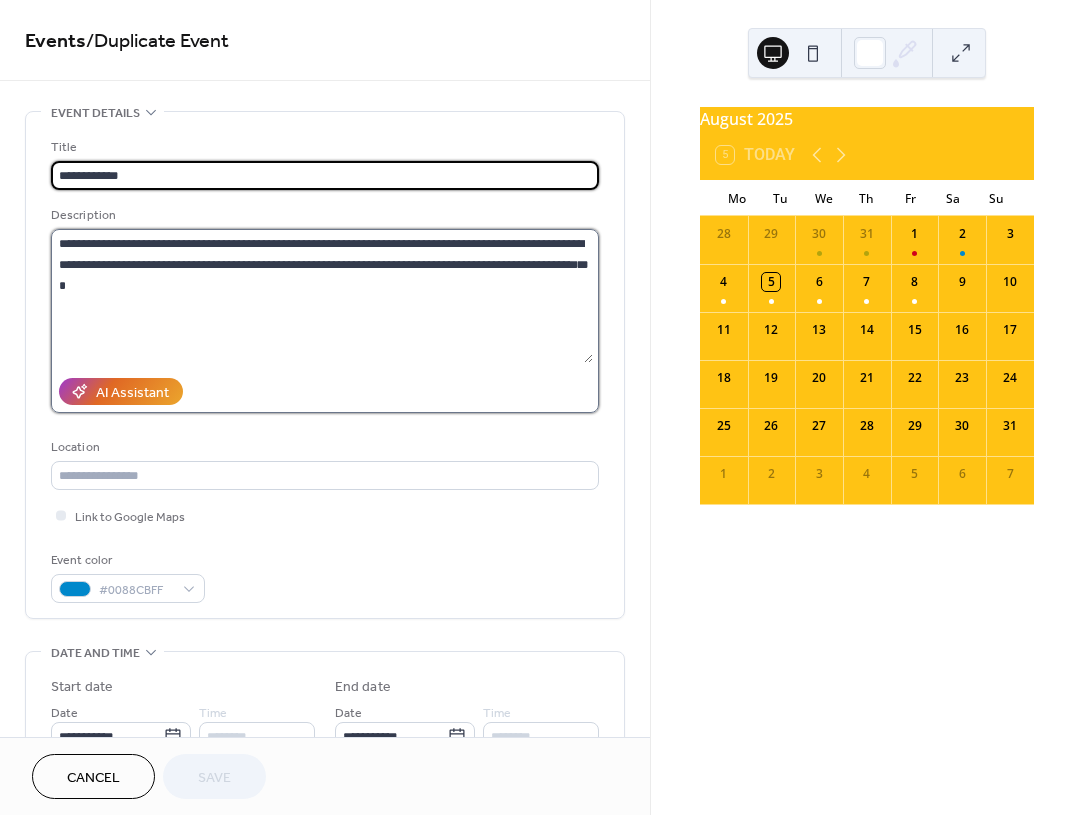 click on "**********" at bounding box center (322, 296) 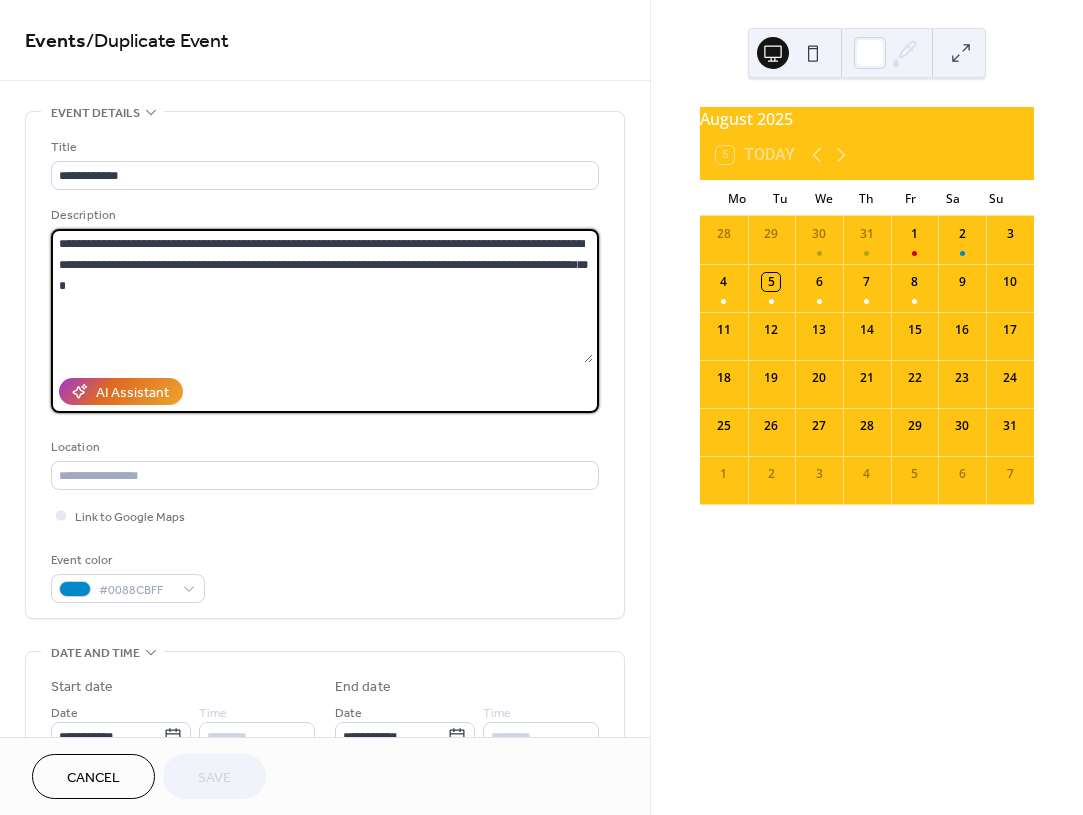 click on "**********" at bounding box center (322, 296) 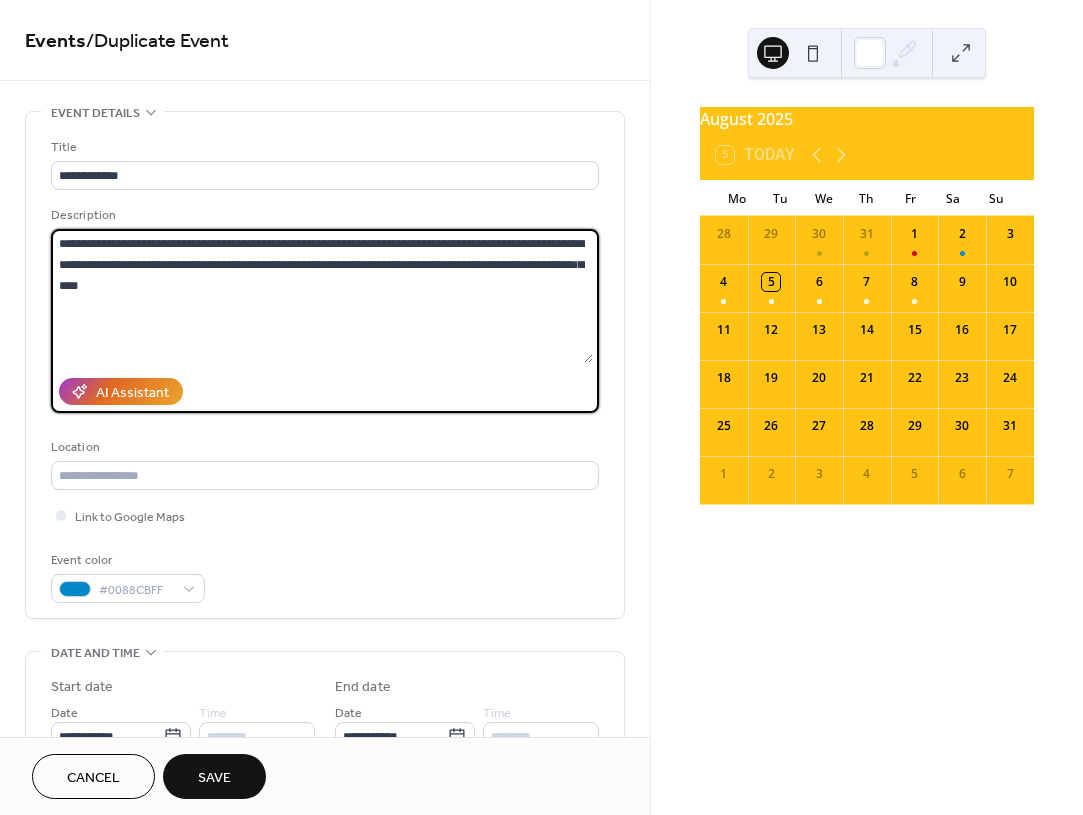 click on "**********" at bounding box center [322, 296] 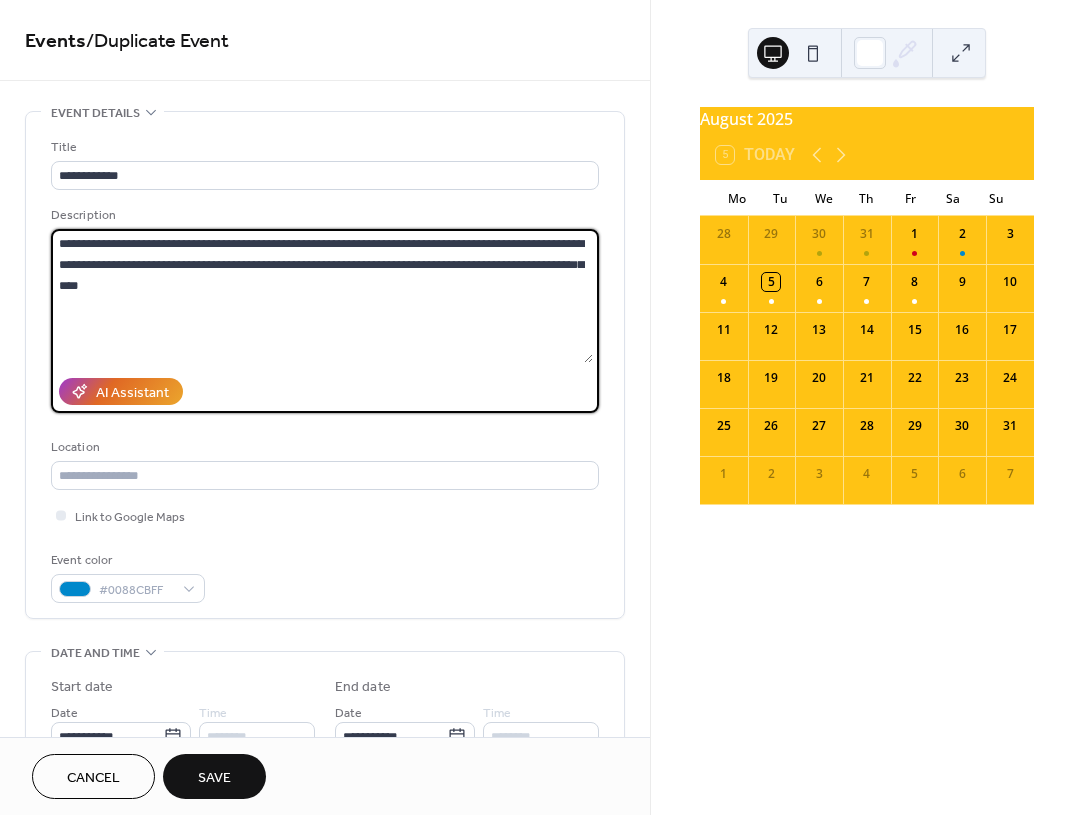 click on "**********" at bounding box center [322, 296] 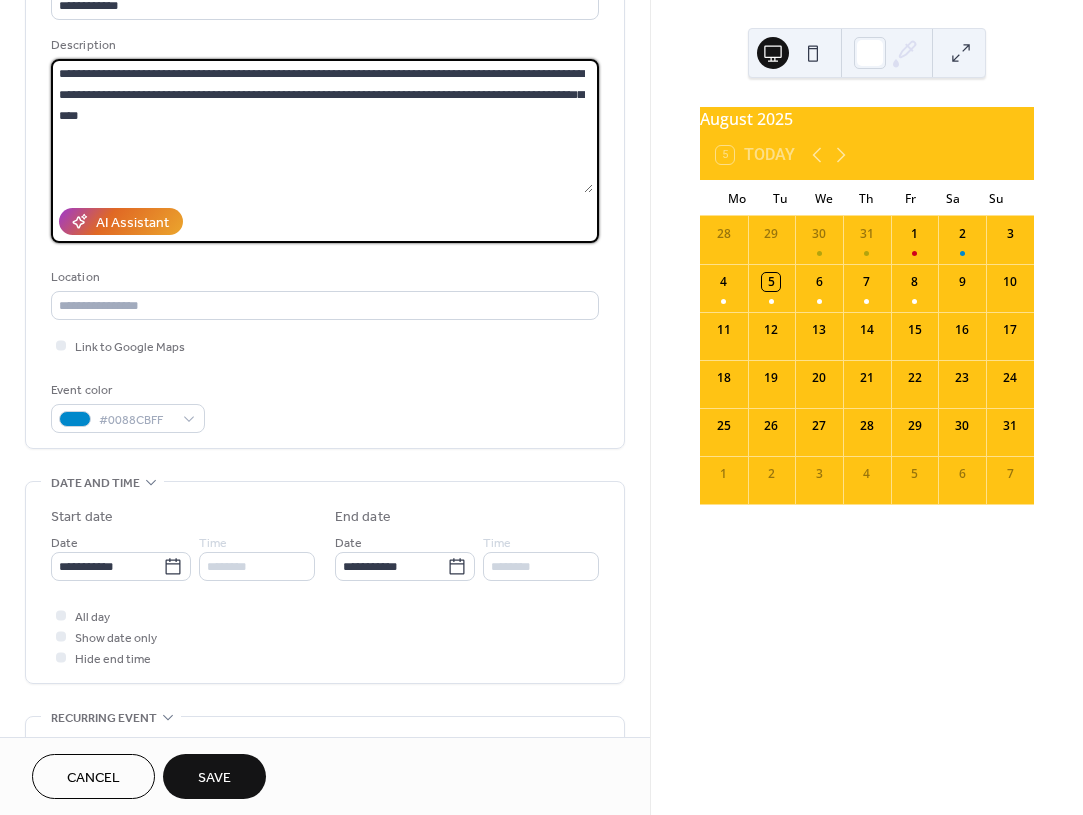 scroll, scrollTop: 171, scrollLeft: 0, axis: vertical 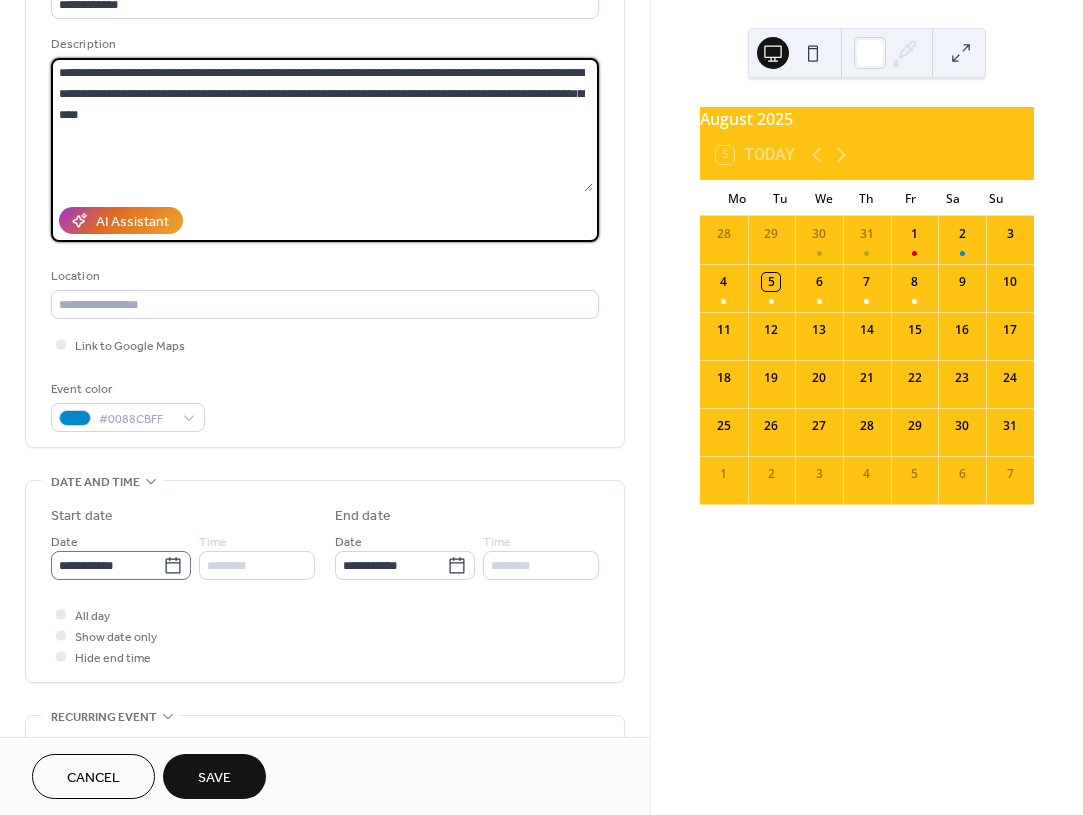 type on "**********" 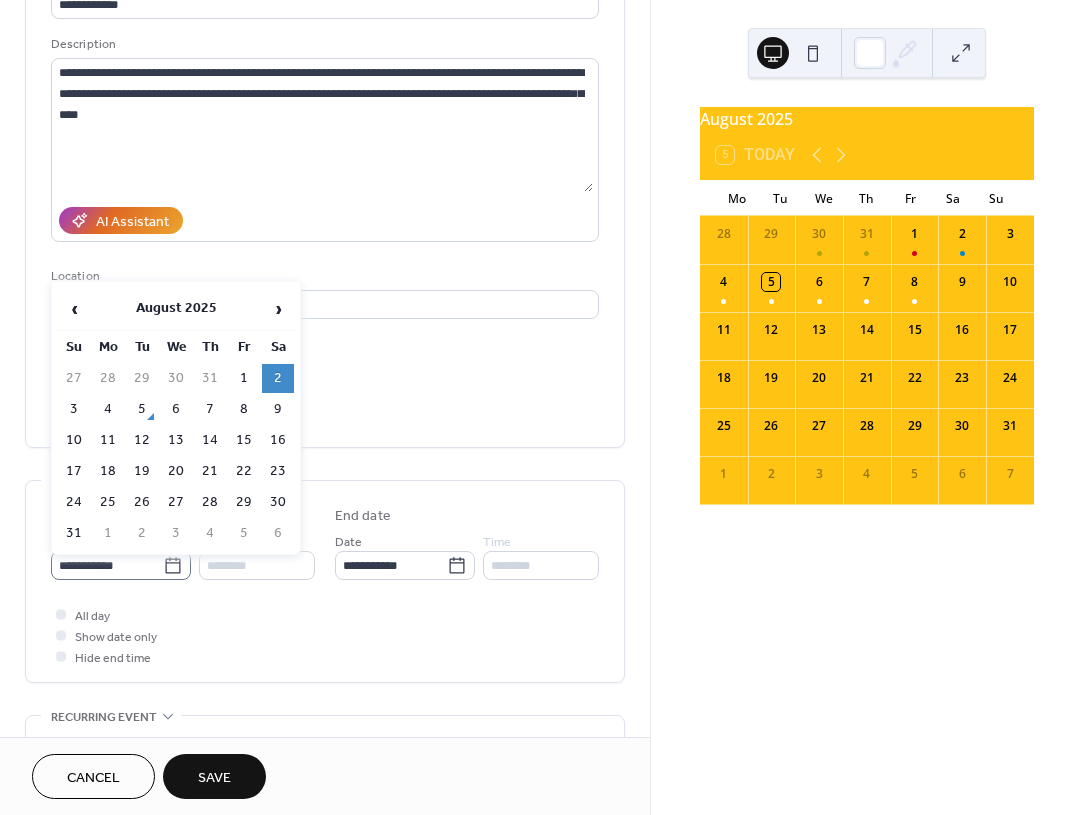 click 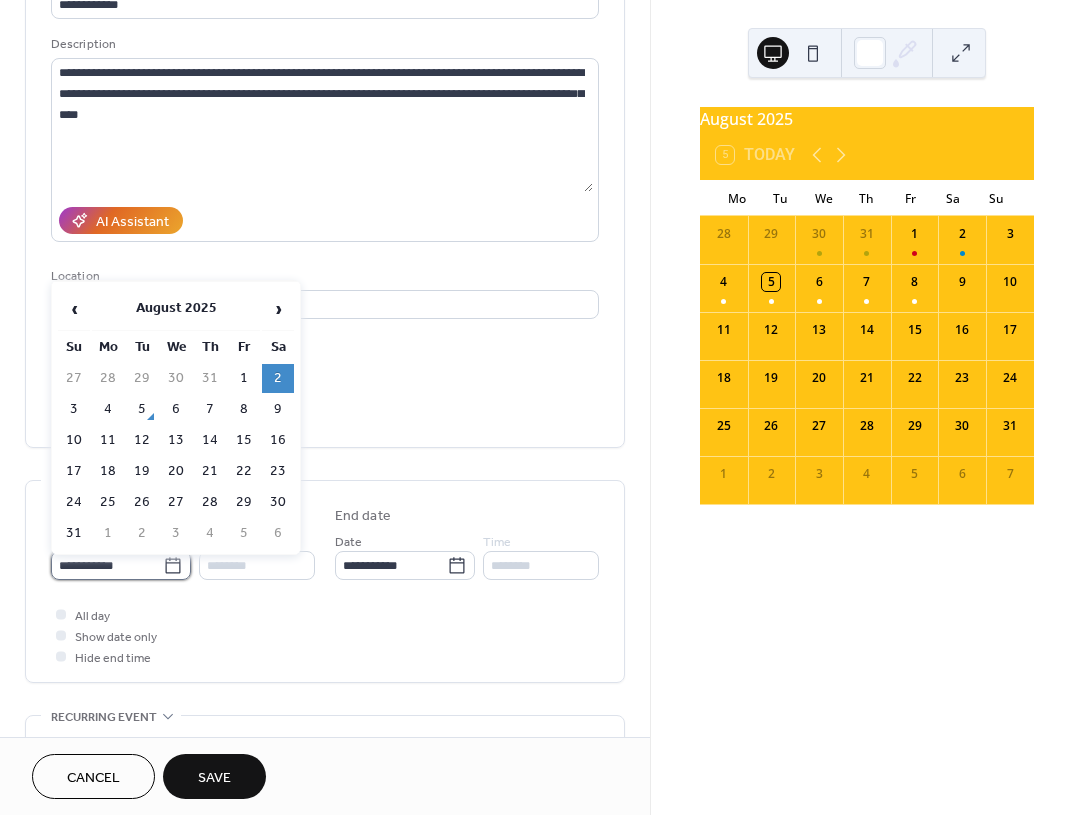 click on "**********" at bounding box center [107, 565] 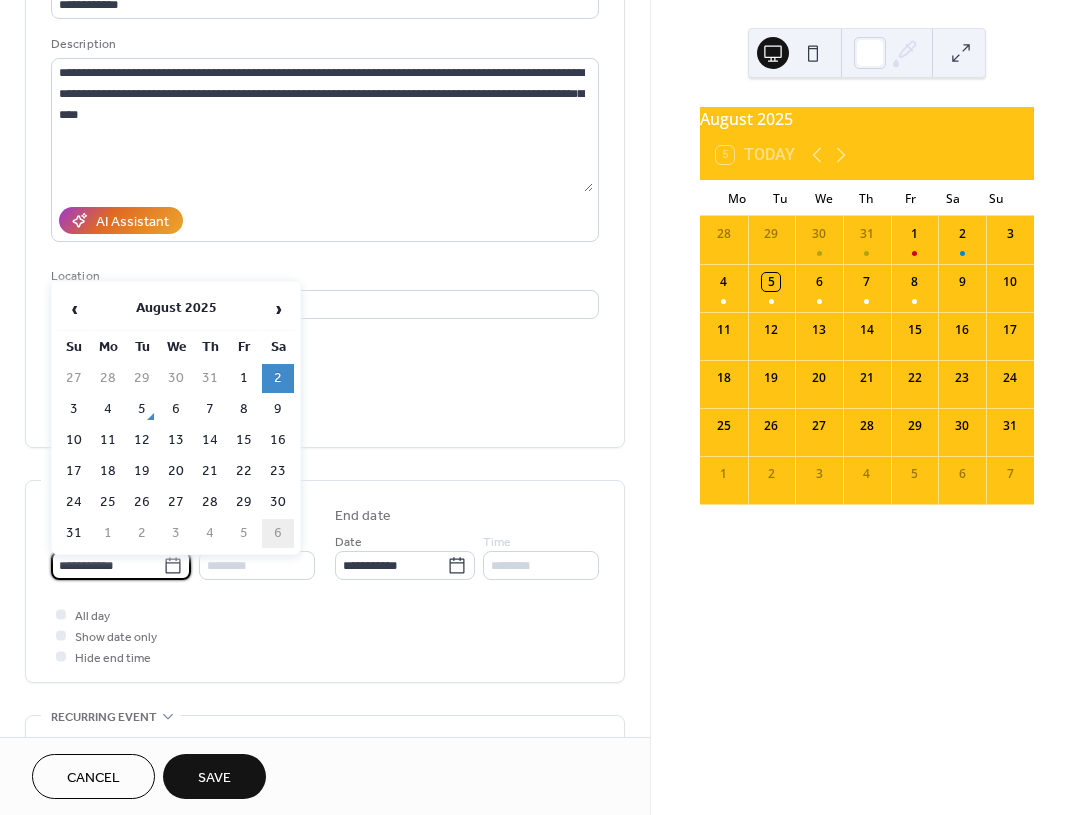 click on "6" at bounding box center (278, 533) 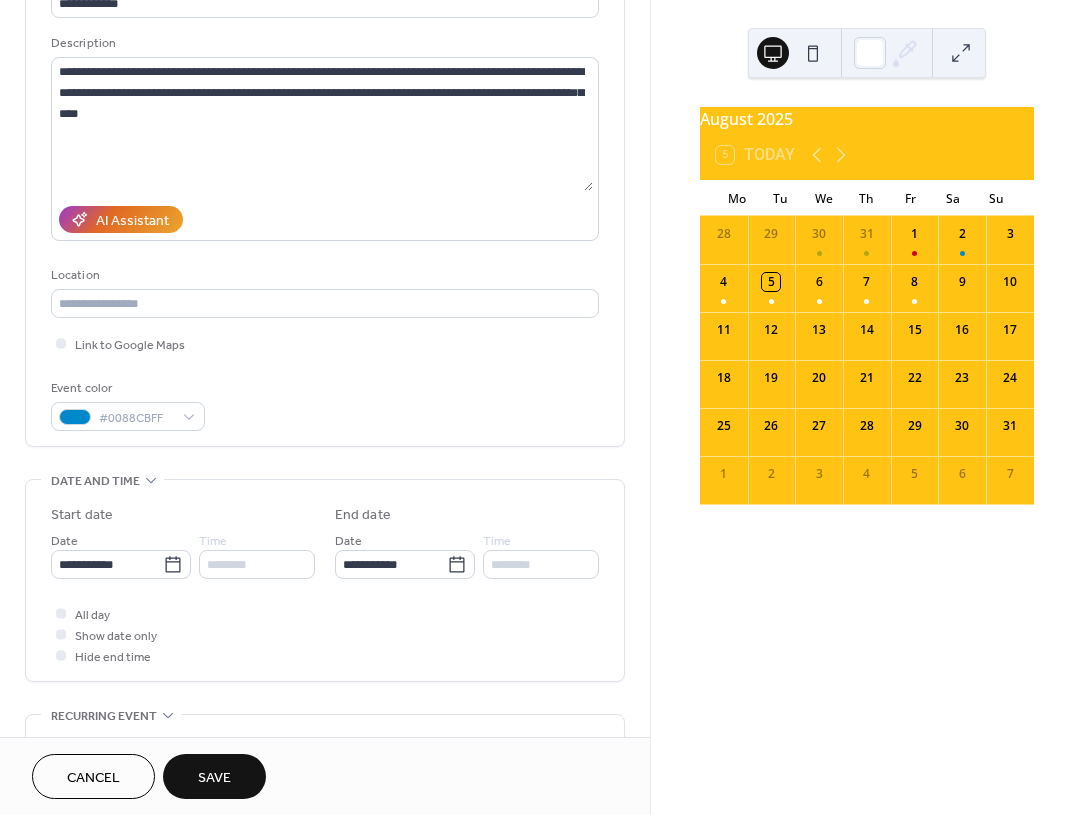 scroll, scrollTop: 0, scrollLeft: 0, axis: both 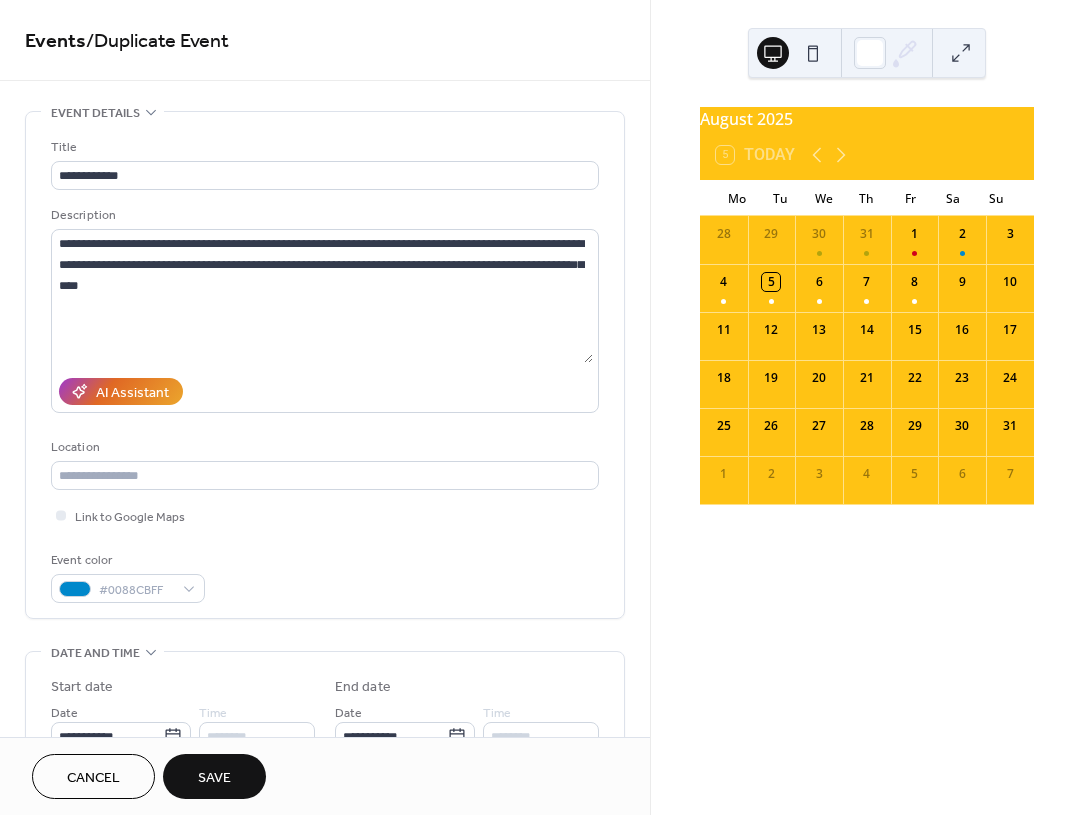 click on "Cancel Save" at bounding box center (325, 776) 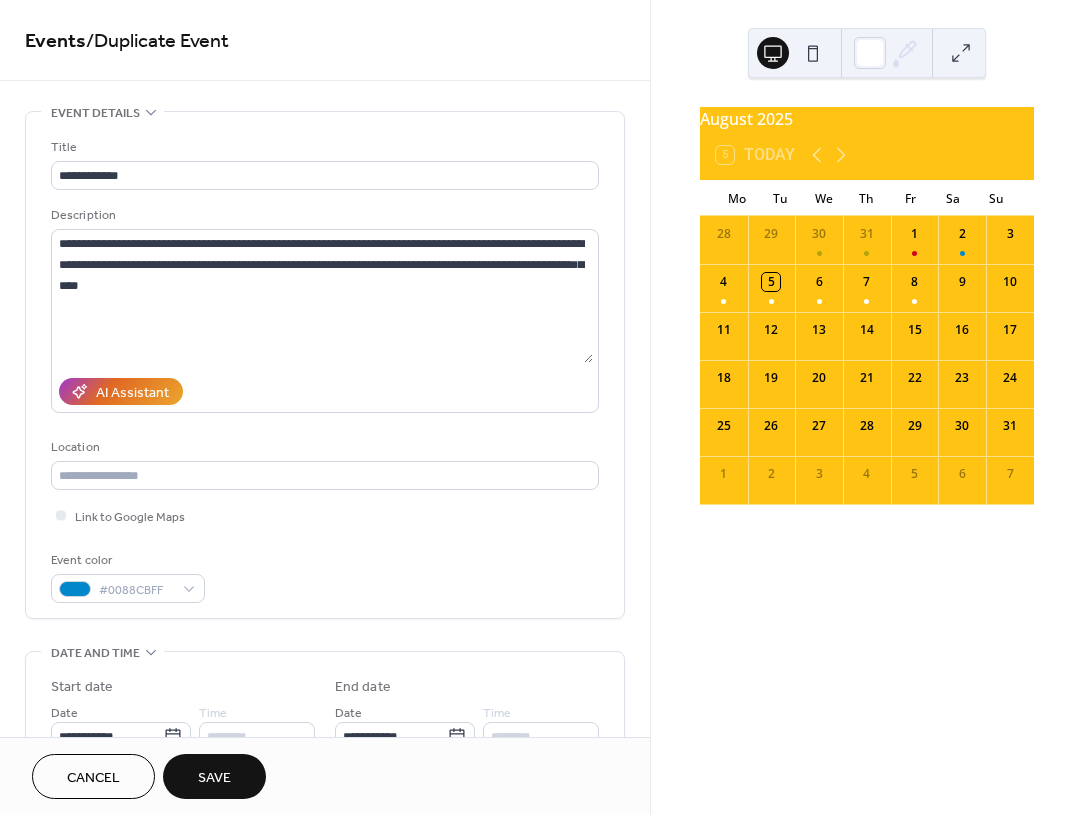 click on "Save" at bounding box center (214, 776) 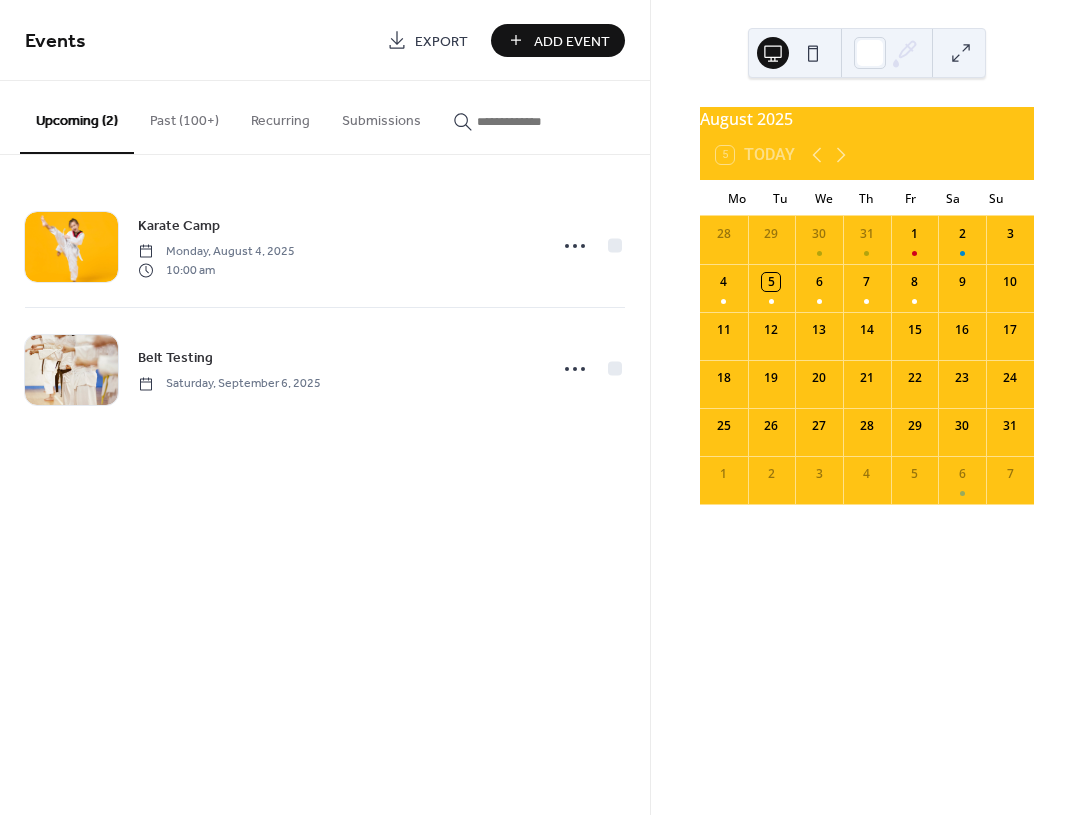 click on "Past (100+)" at bounding box center (184, 116) 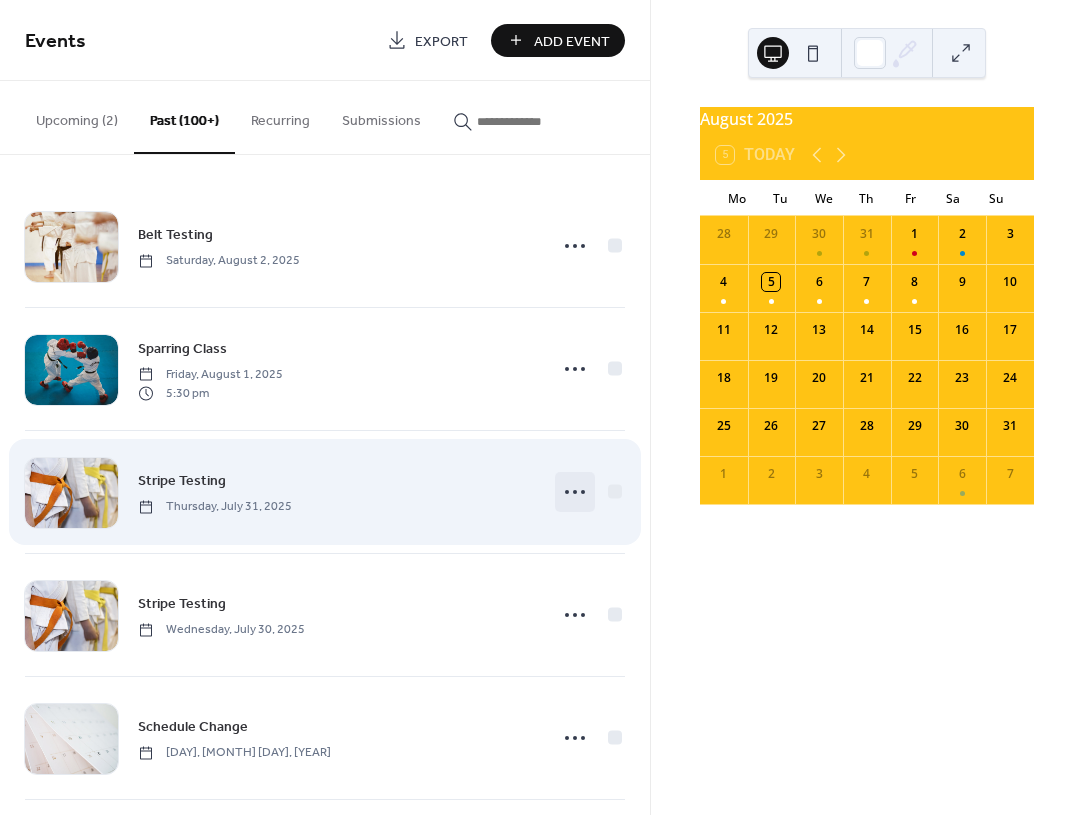 click 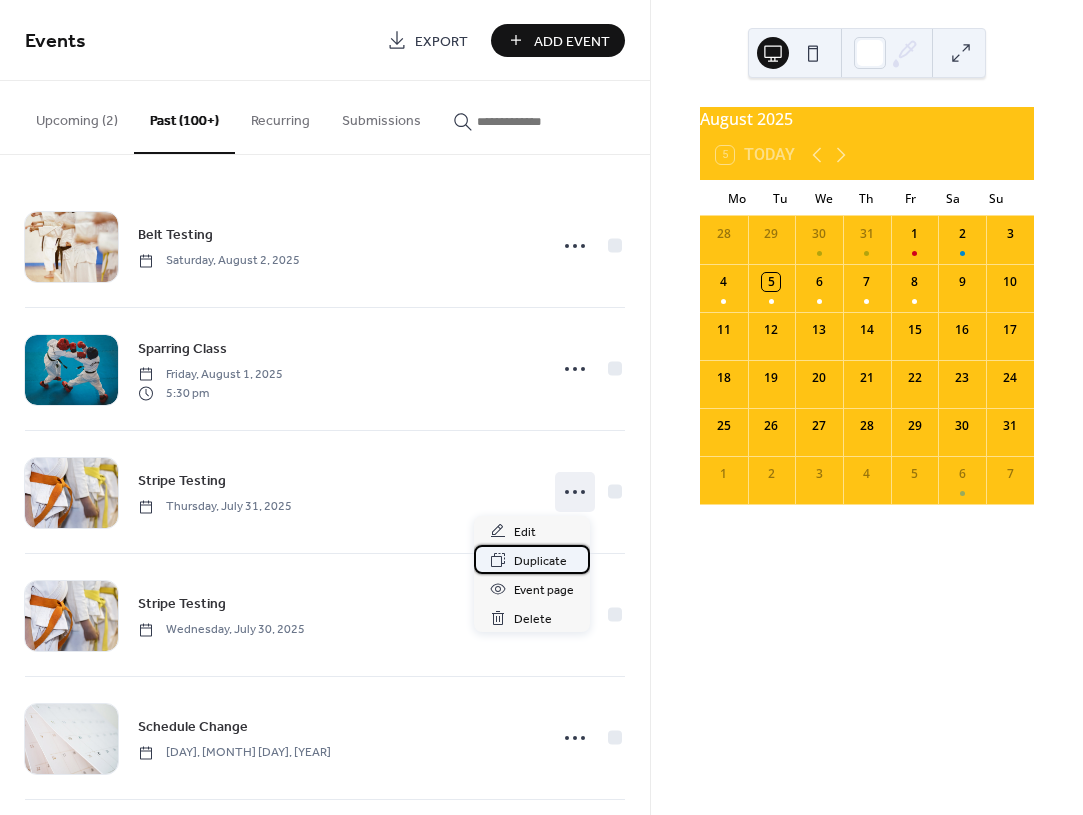 click on "Duplicate" at bounding box center (540, 561) 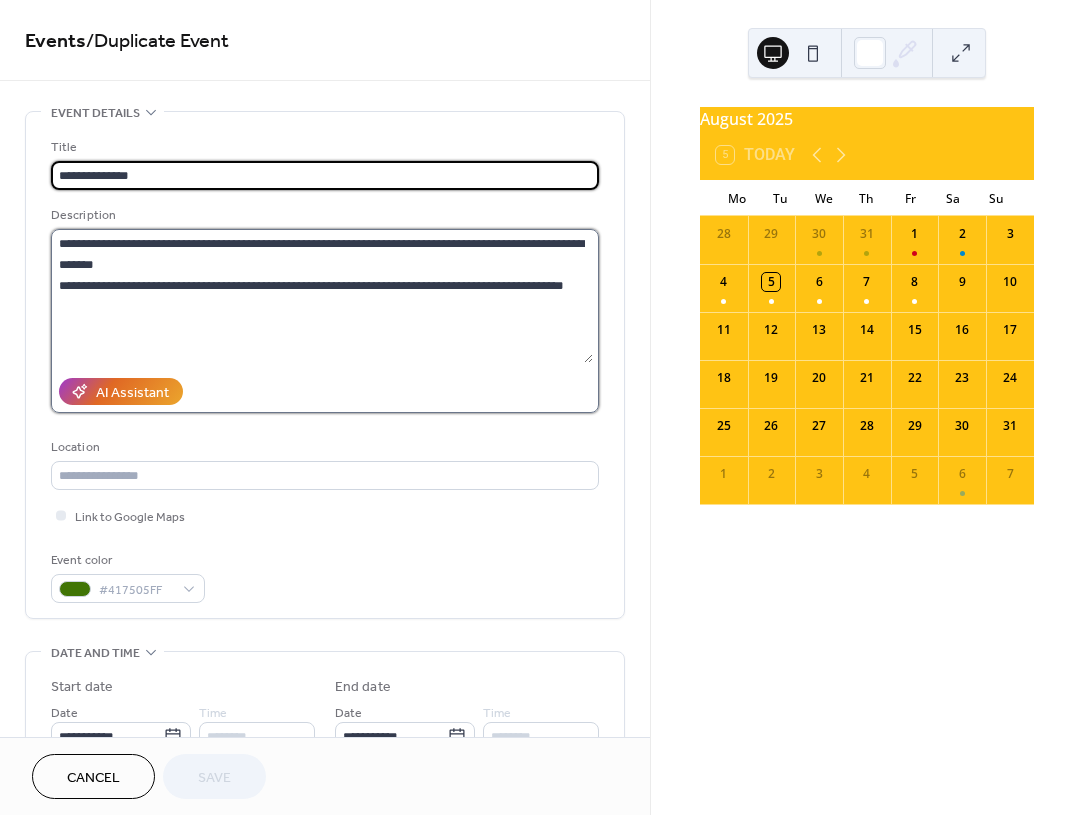 click on "**********" at bounding box center (322, 296) 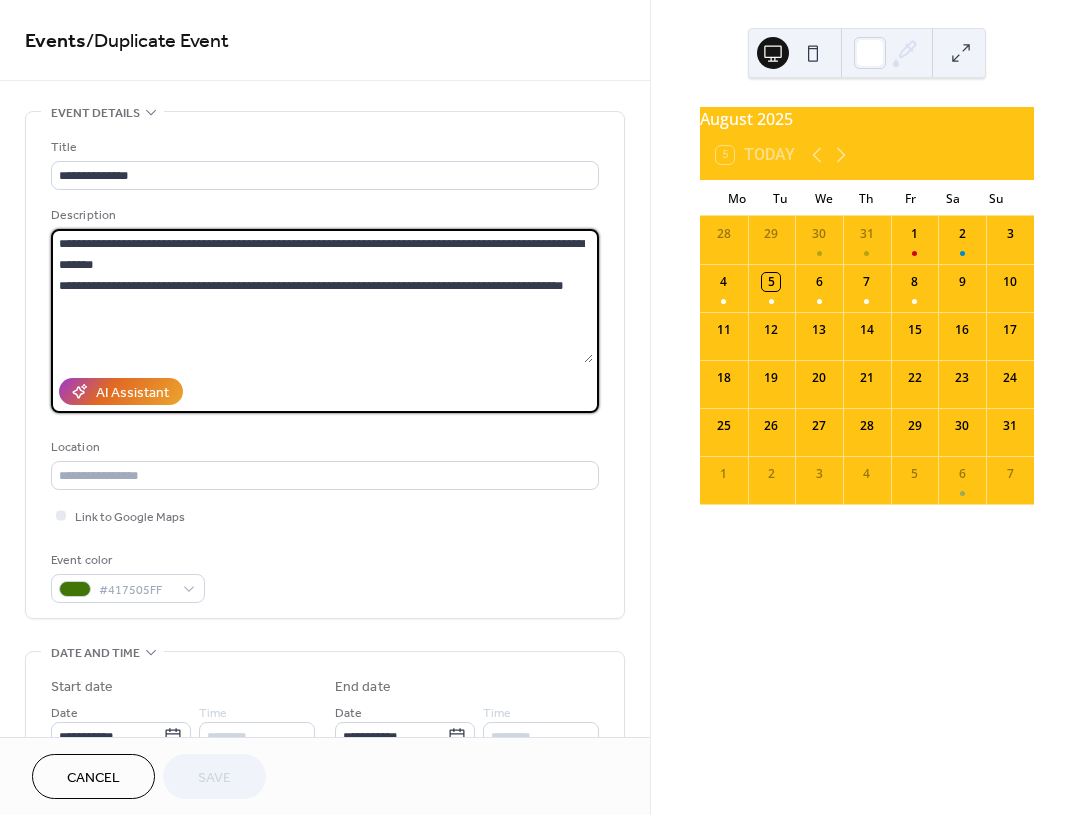 click on "**********" at bounding box center [322, 296] 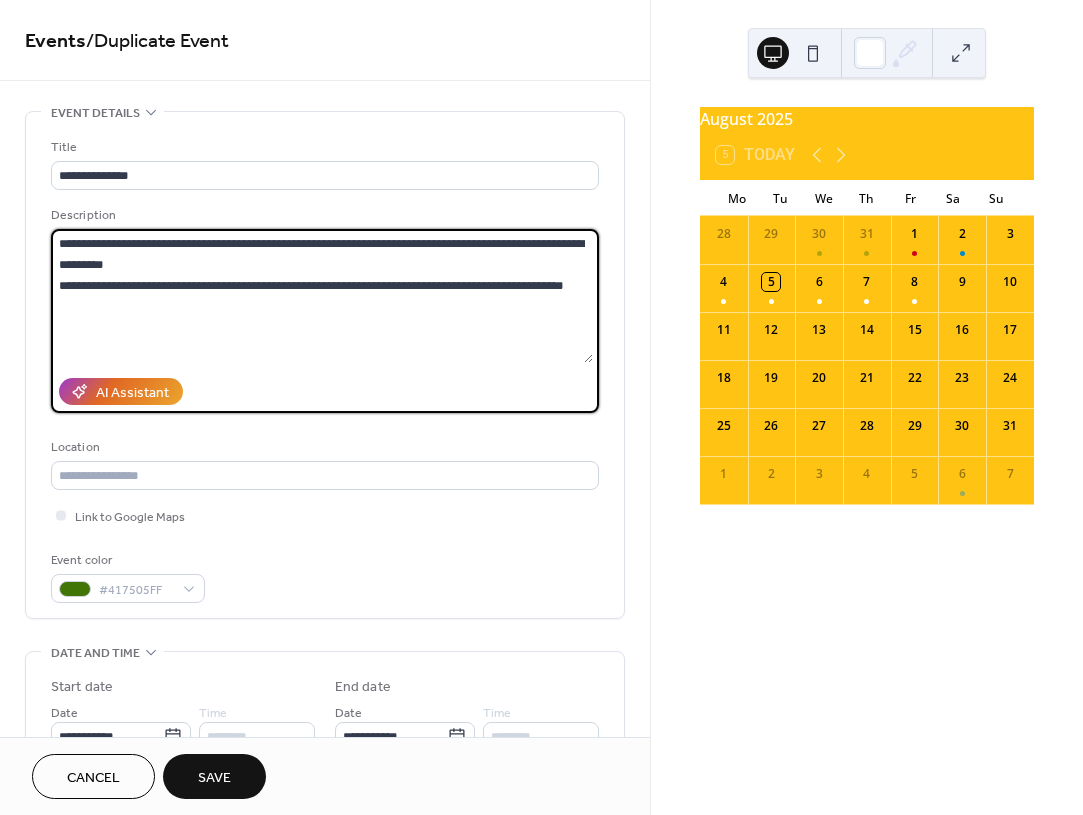 click on "**********" at bounding box center [322, 296] 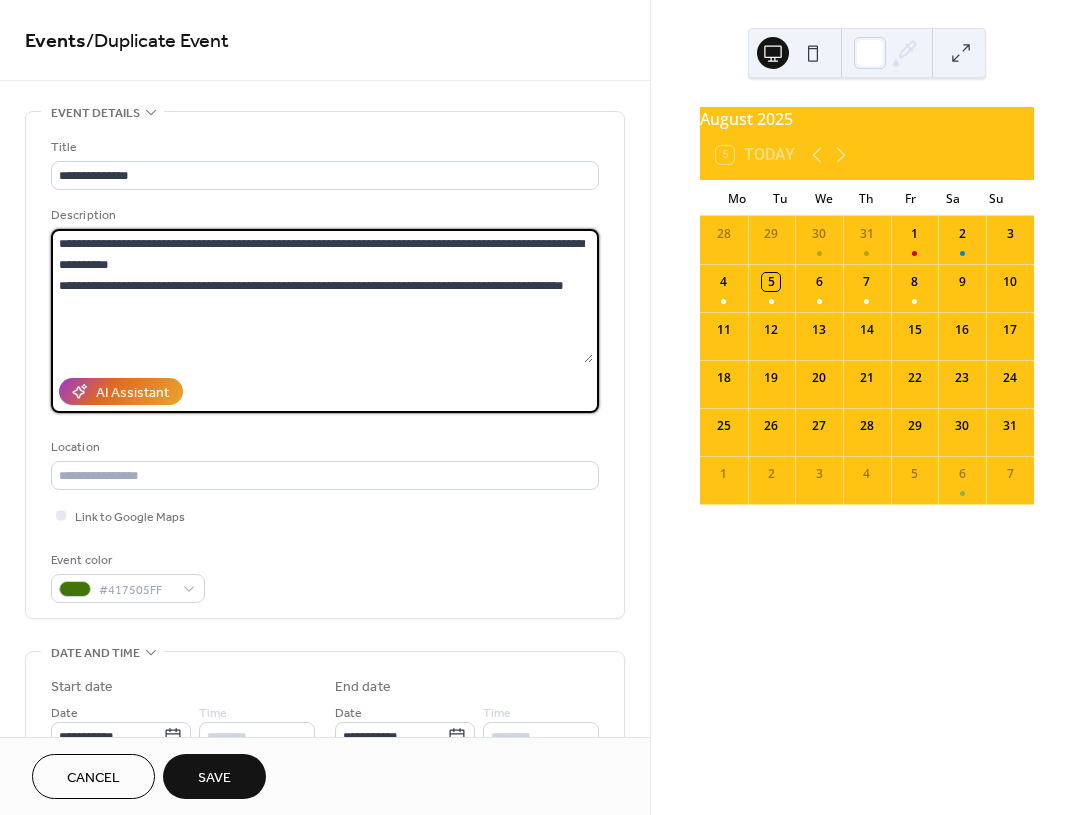 click on "**********" at bounding box center [322, 296] 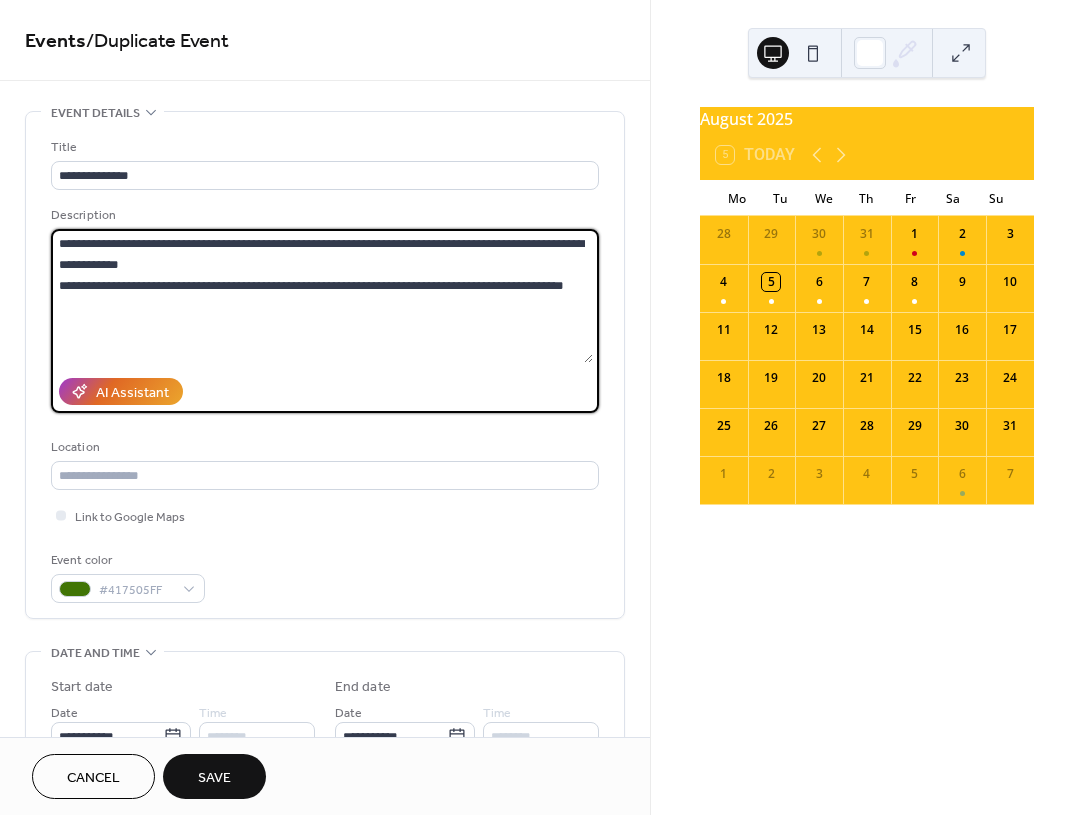 click on "**********" at bounding box center [322, 296] 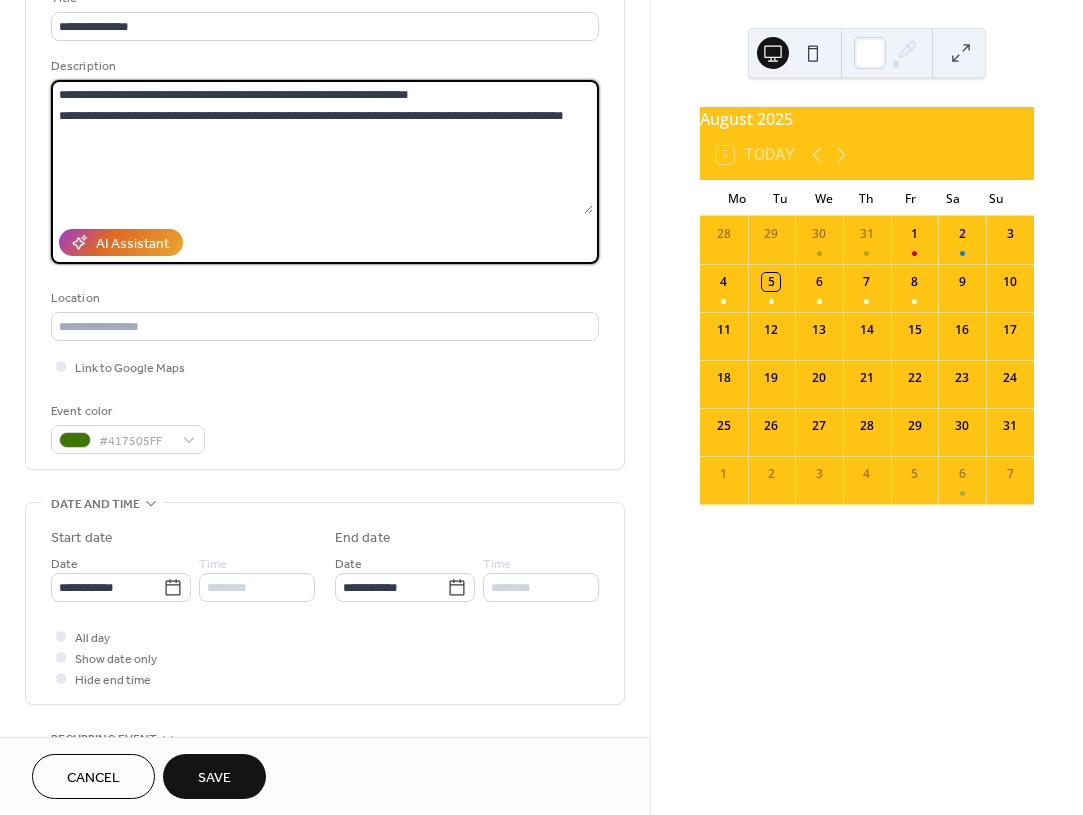 scroll, scrollTop: 154, scrollLeft: 0, axis: vertical 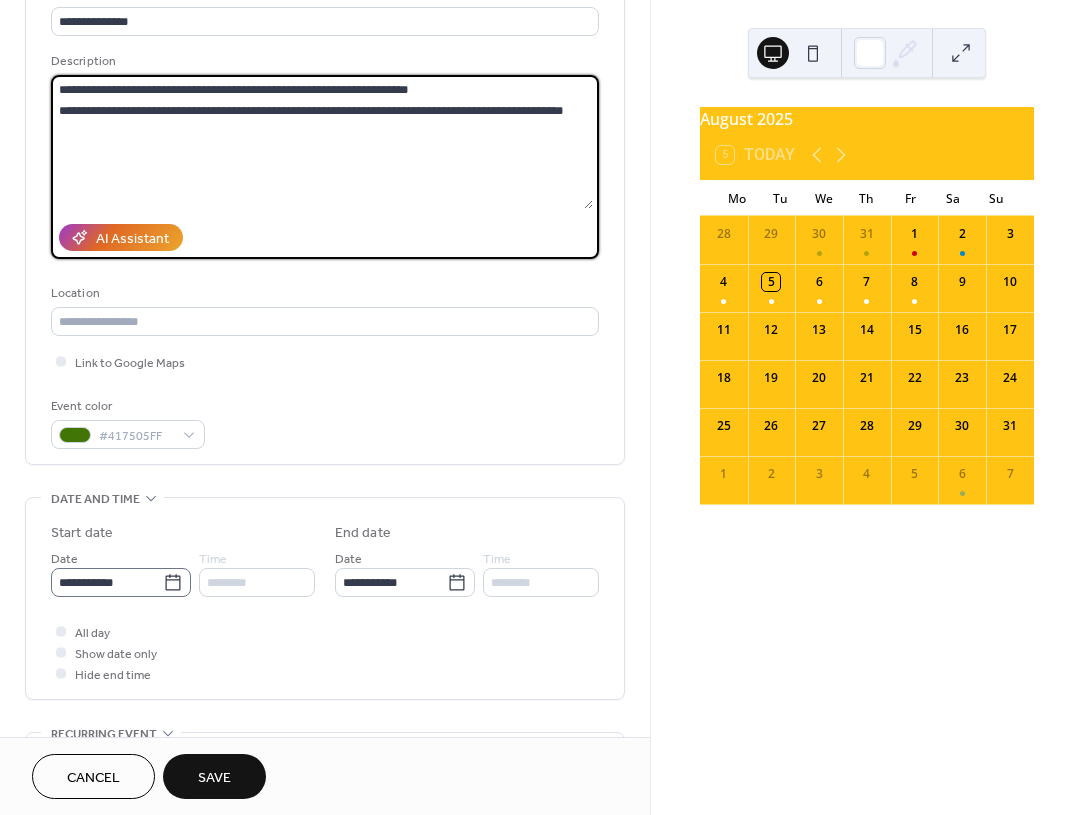 type on "**********" 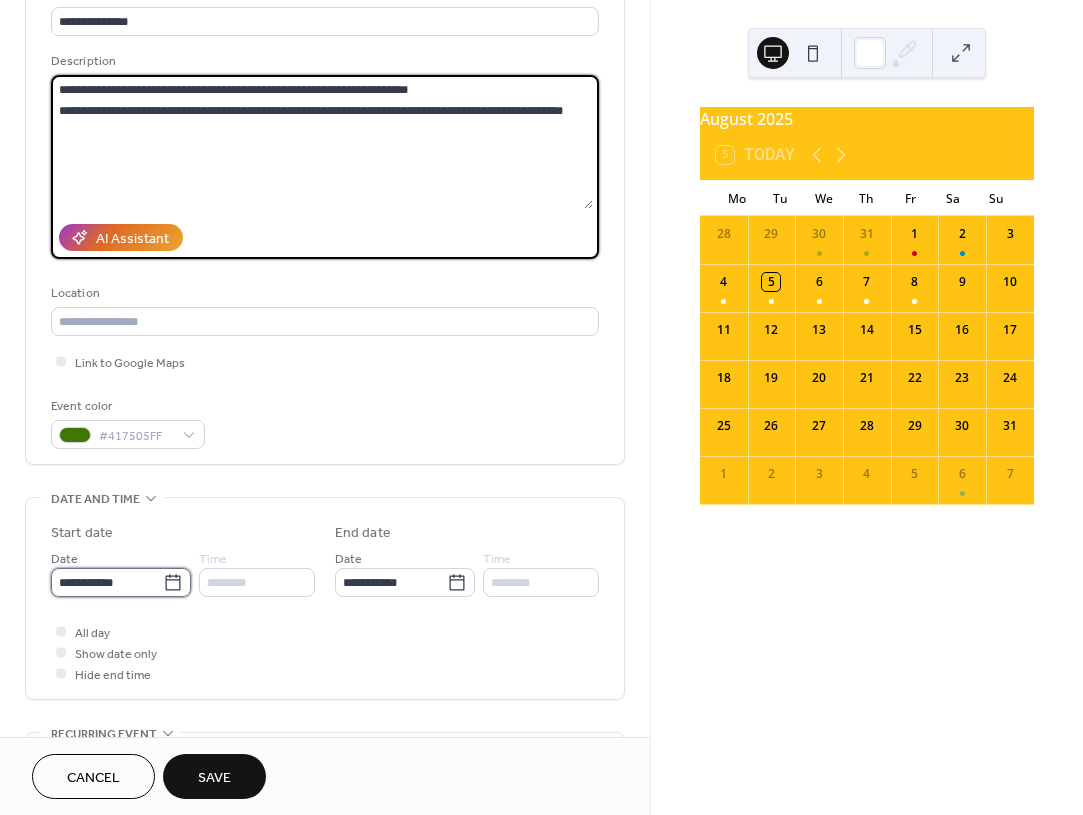 click on "**********" at bounding box center (107, 582) 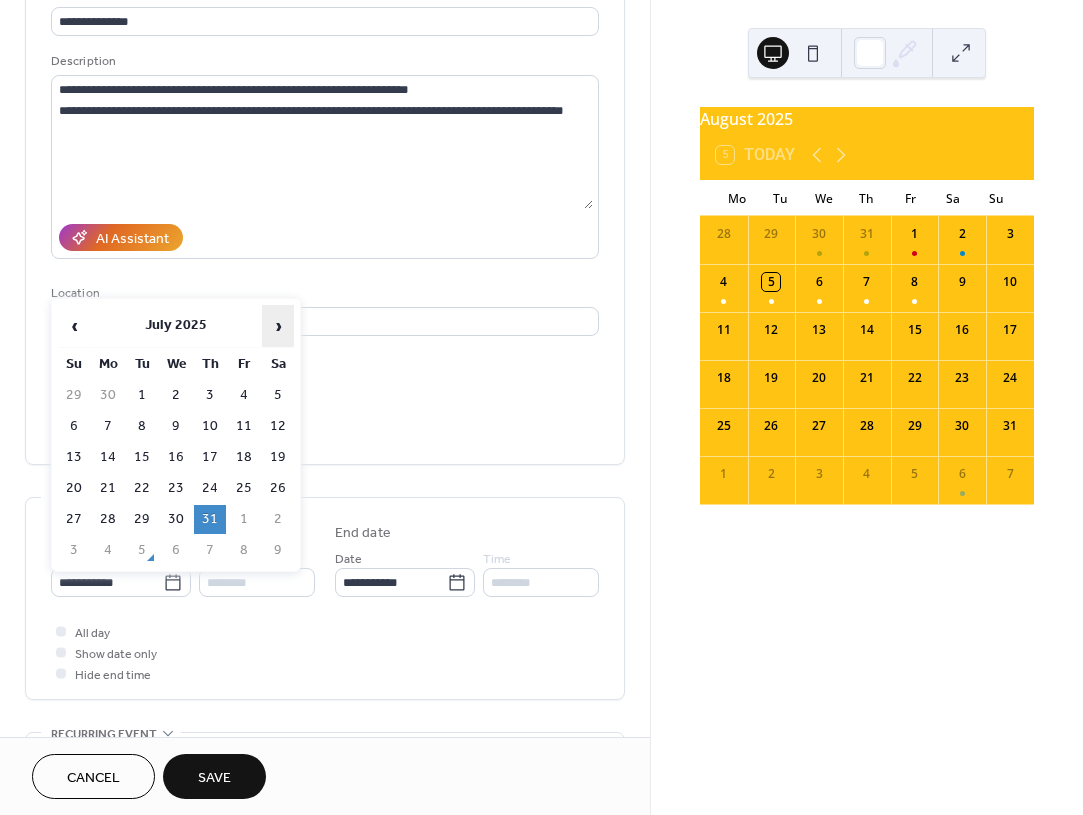 click on "›" at bounding box center (278, 326) 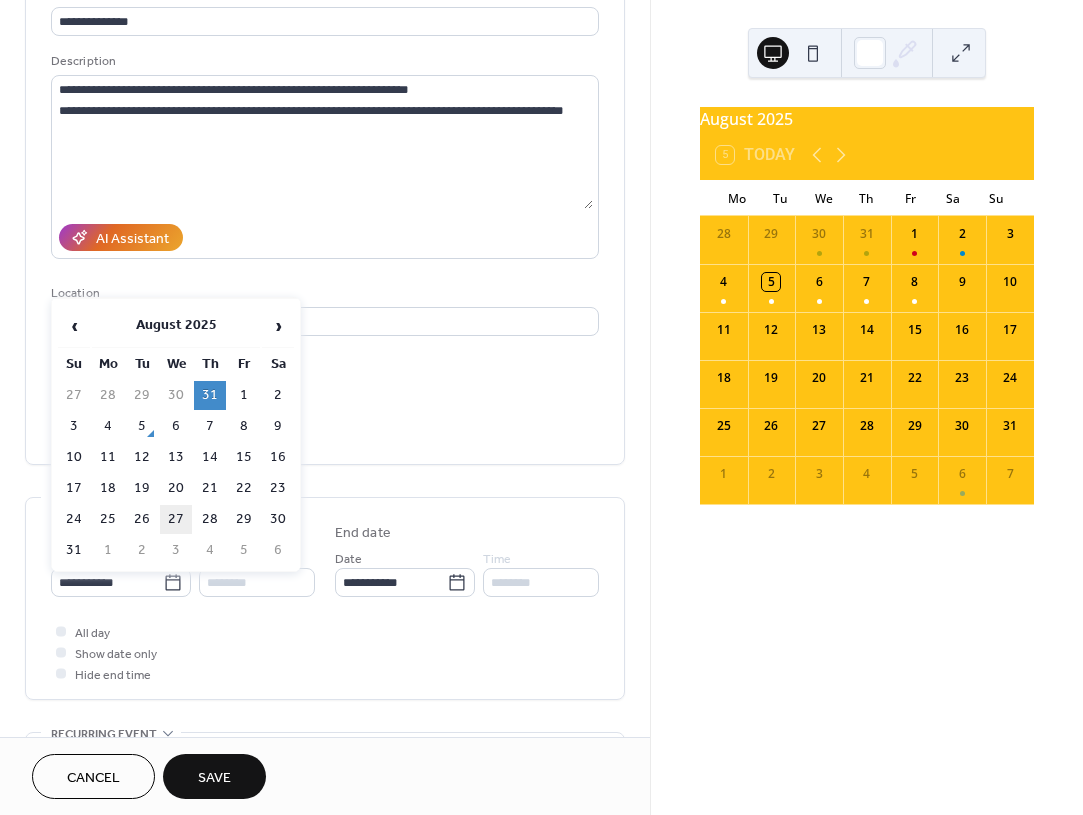click on "27" at bounding box center [176, 519] 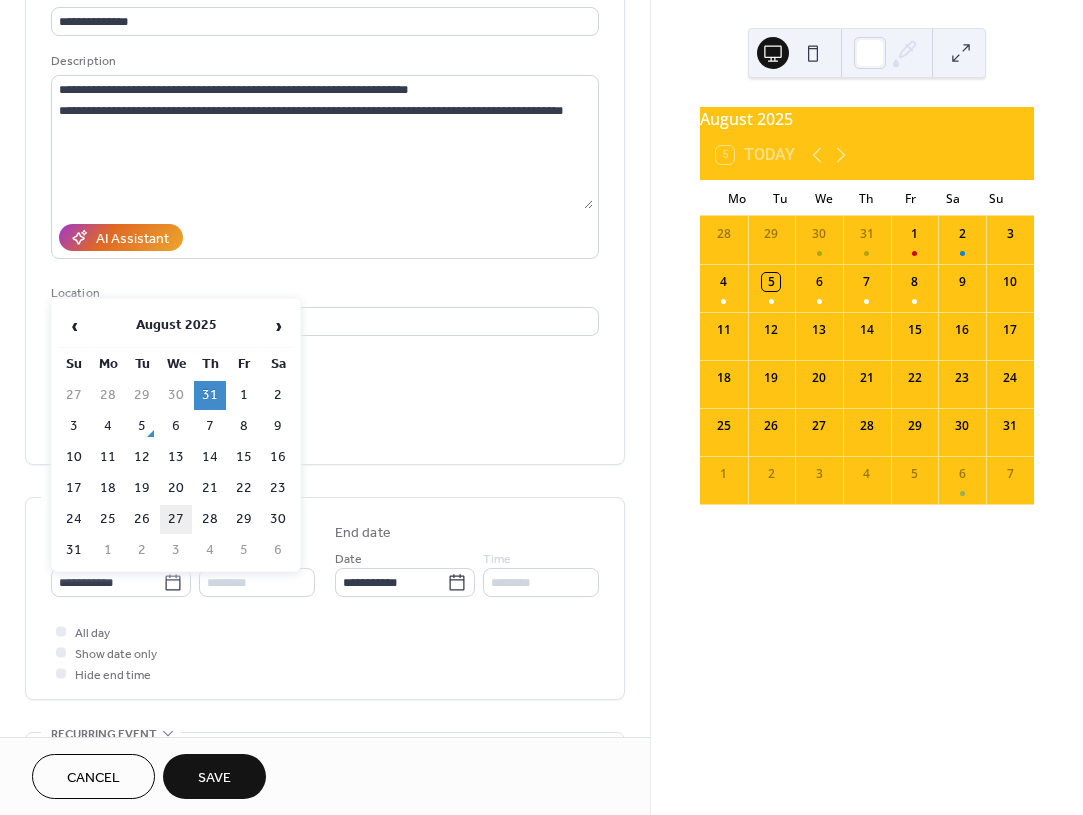 type on "**********" 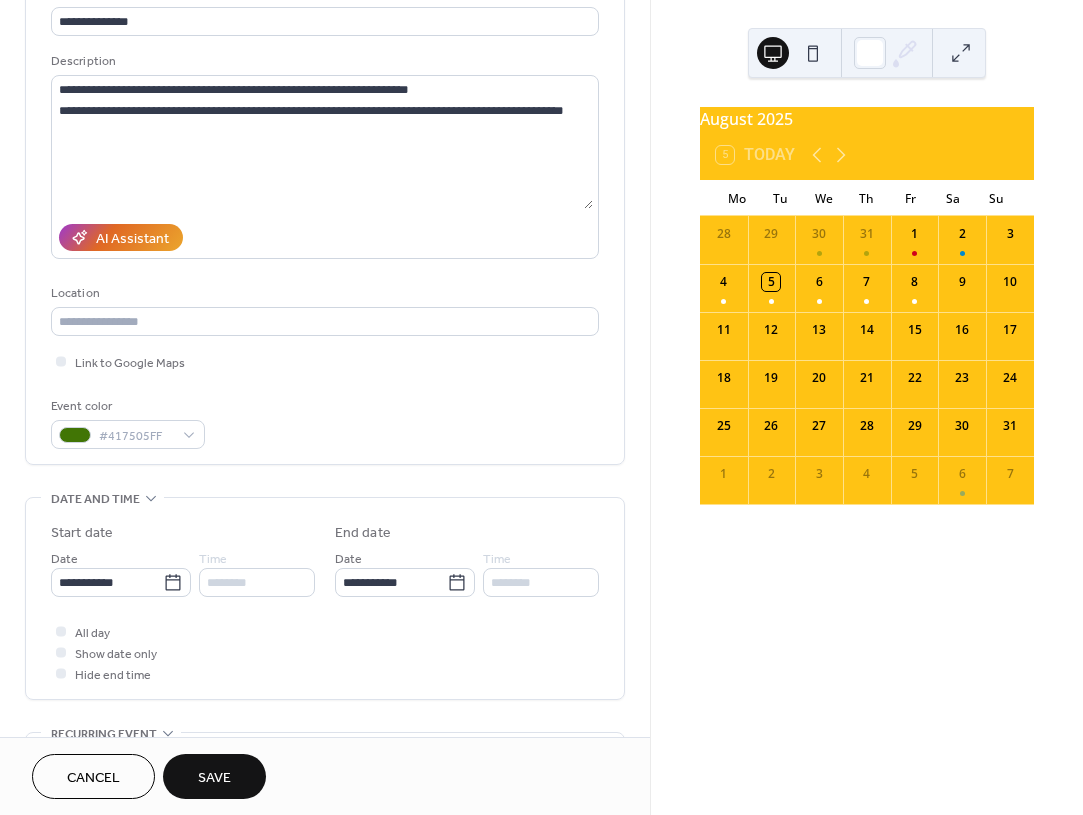 click on "Save" at bounding box center [214, 778] 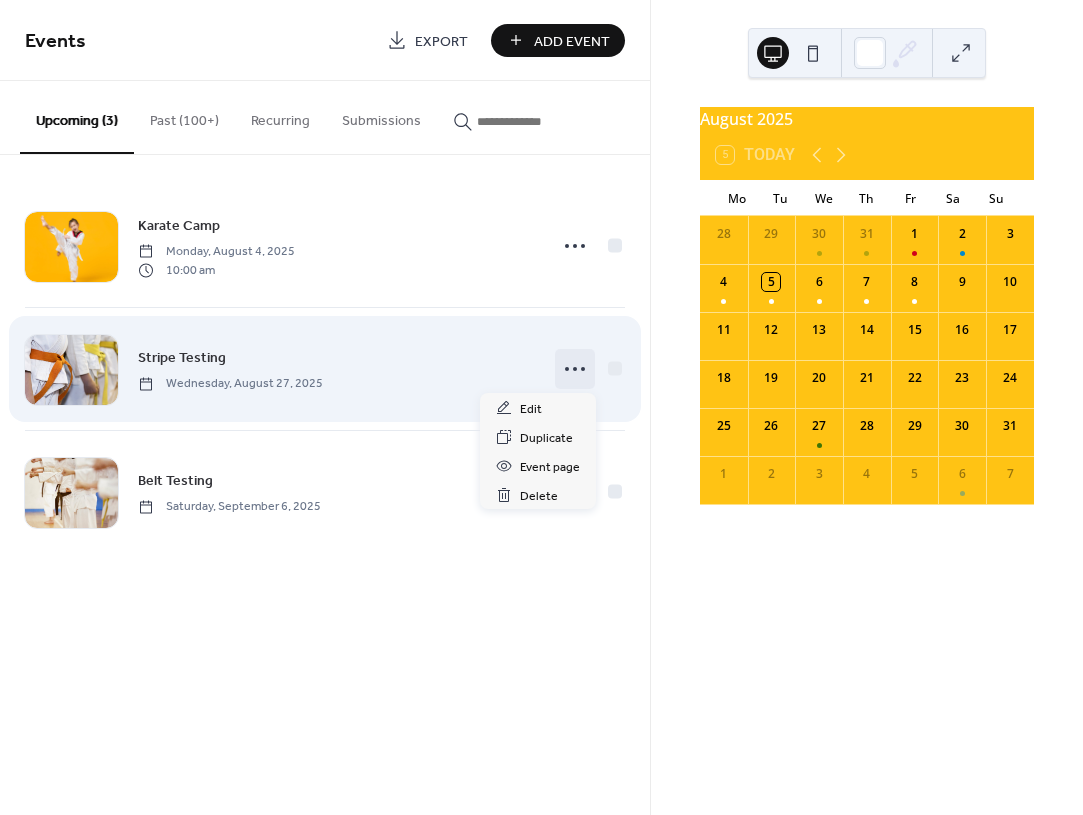 click 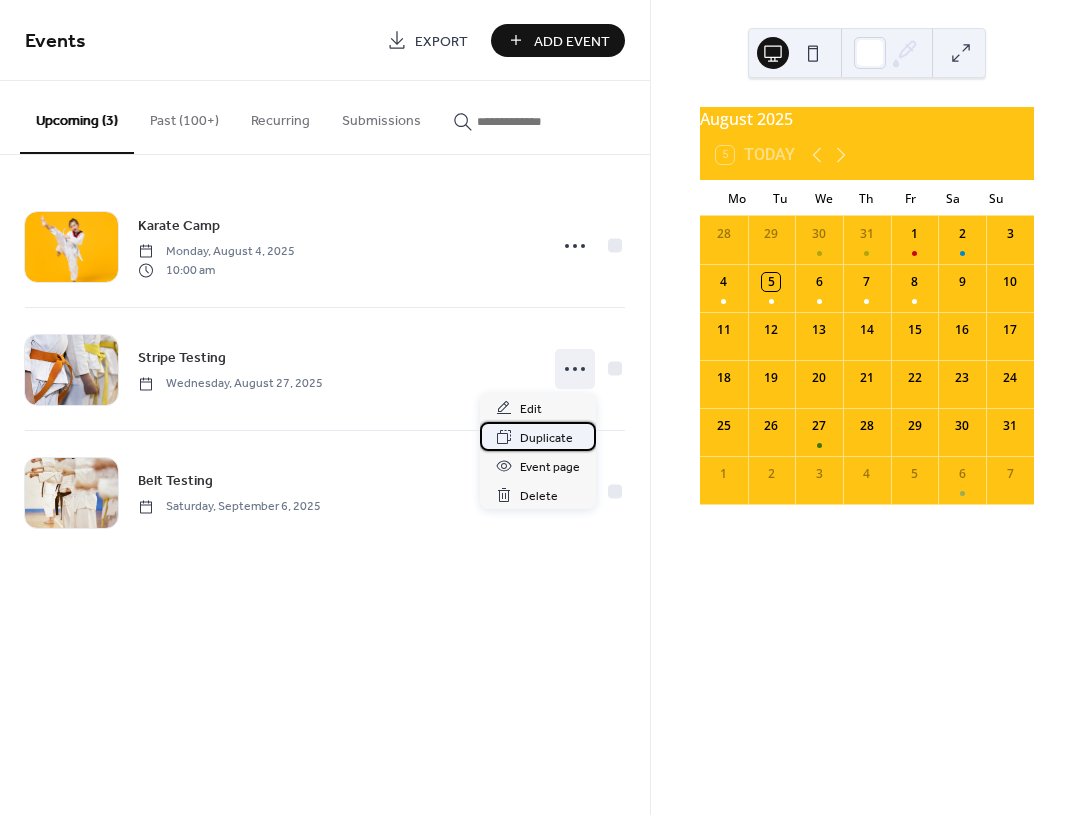 click on "Duplicate" at bounding box center [546, 438] 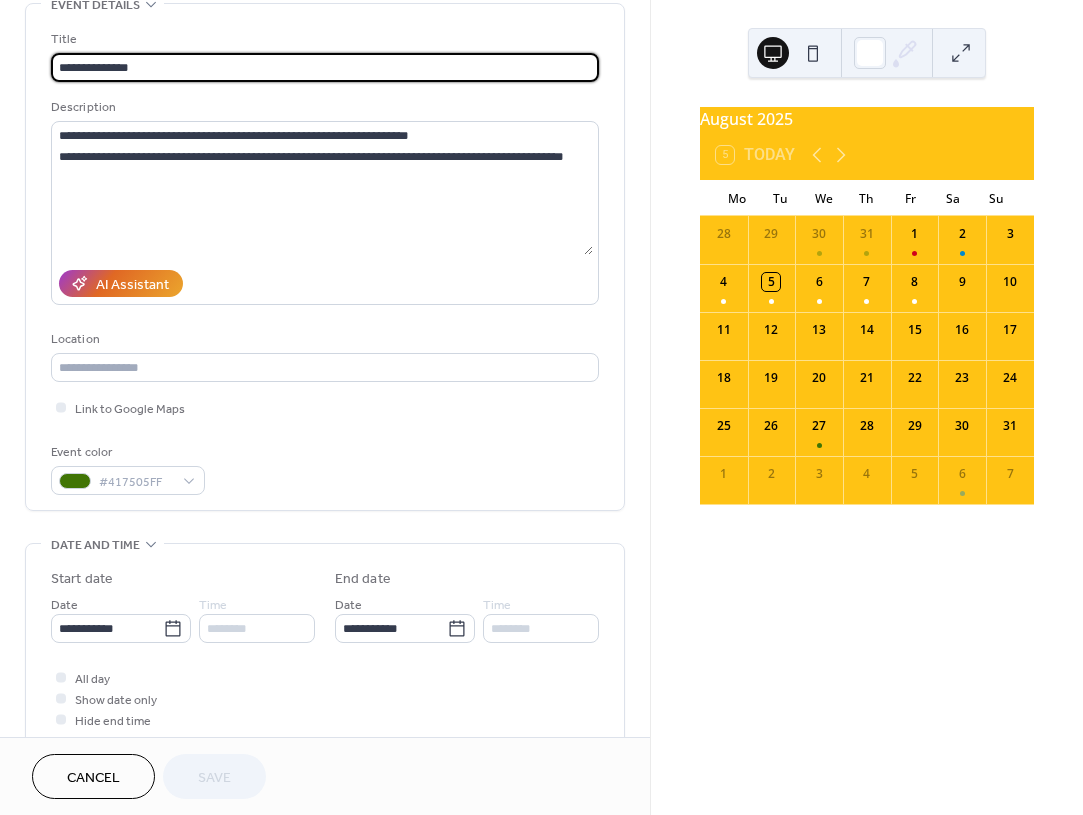 scroll, scrollTop: 109, scrollLeft: 0, axis: vertical 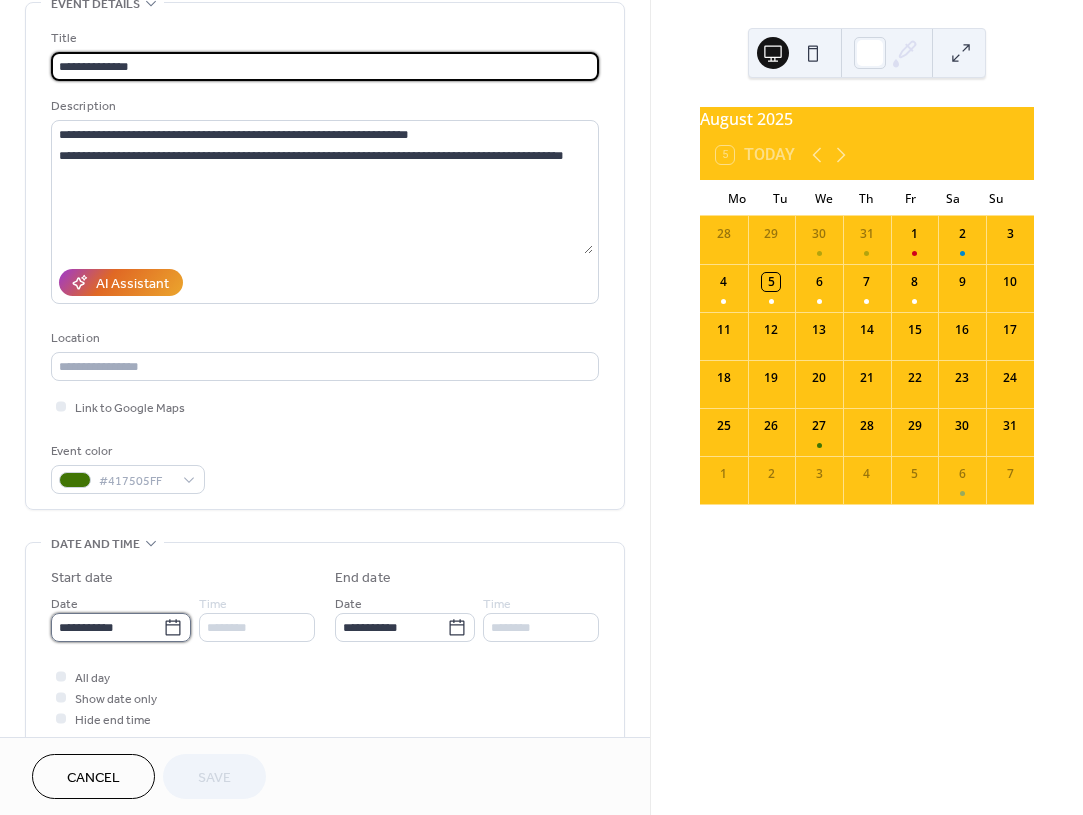 click on "**********" at bounding box center (107, 627) 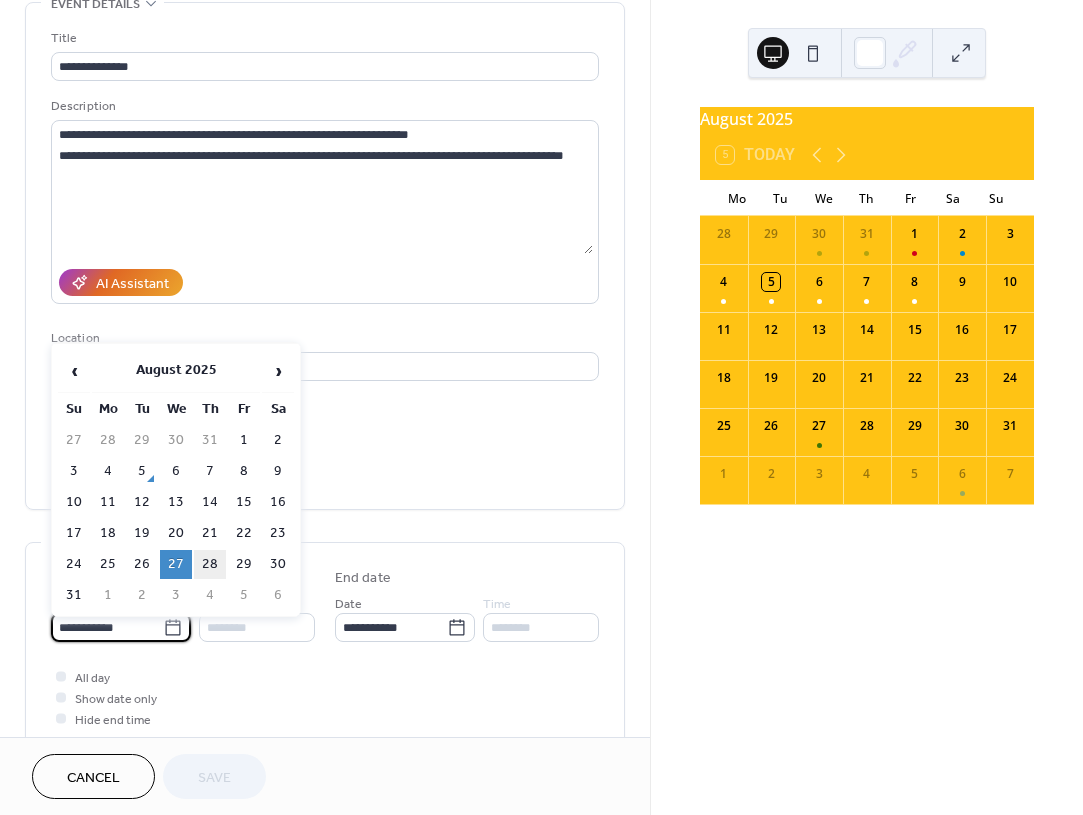 click on "28" at bounding box center [210, 564] 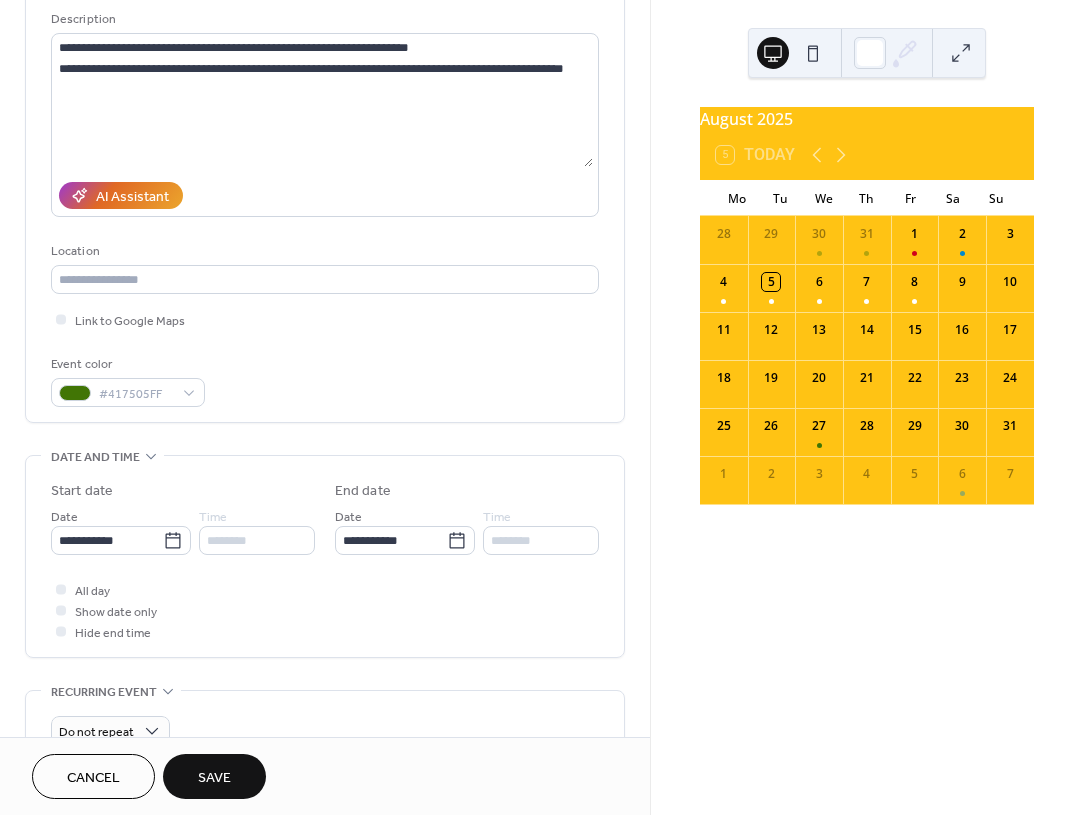 scroll, scrollTop: 222, scrollLeft: 0, axis: vertical 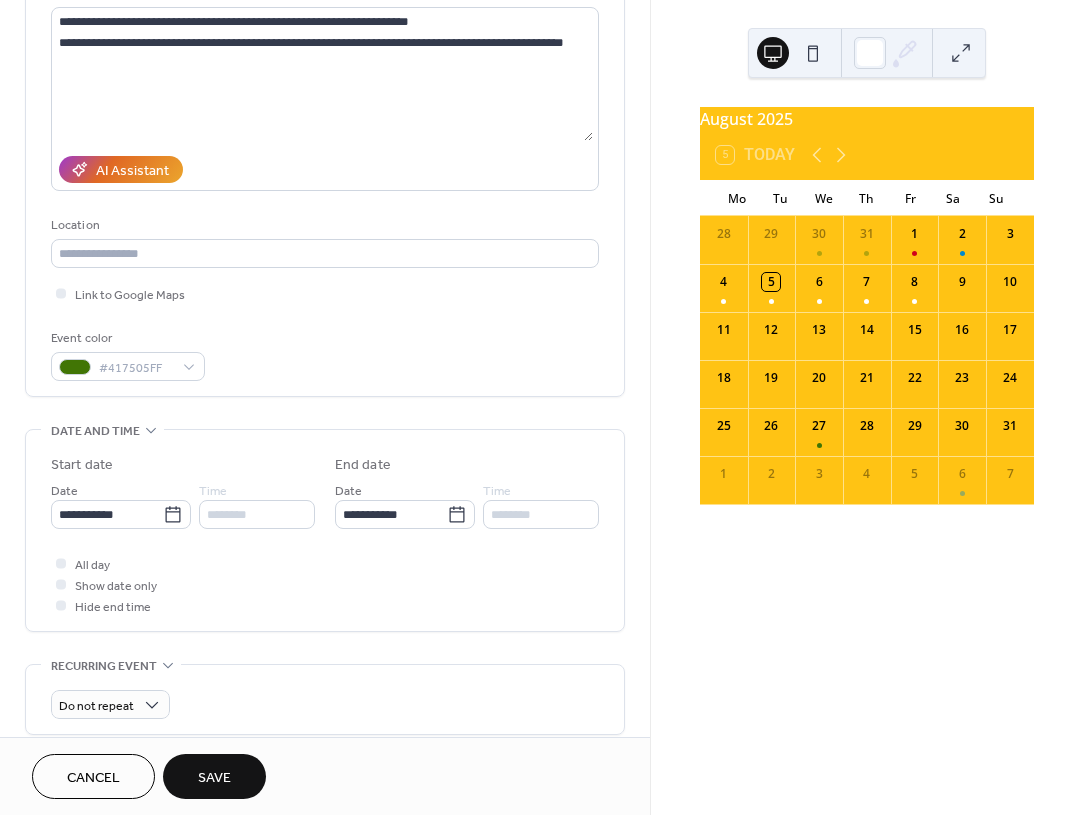 click on "Save" at bounding box center [214, 778] 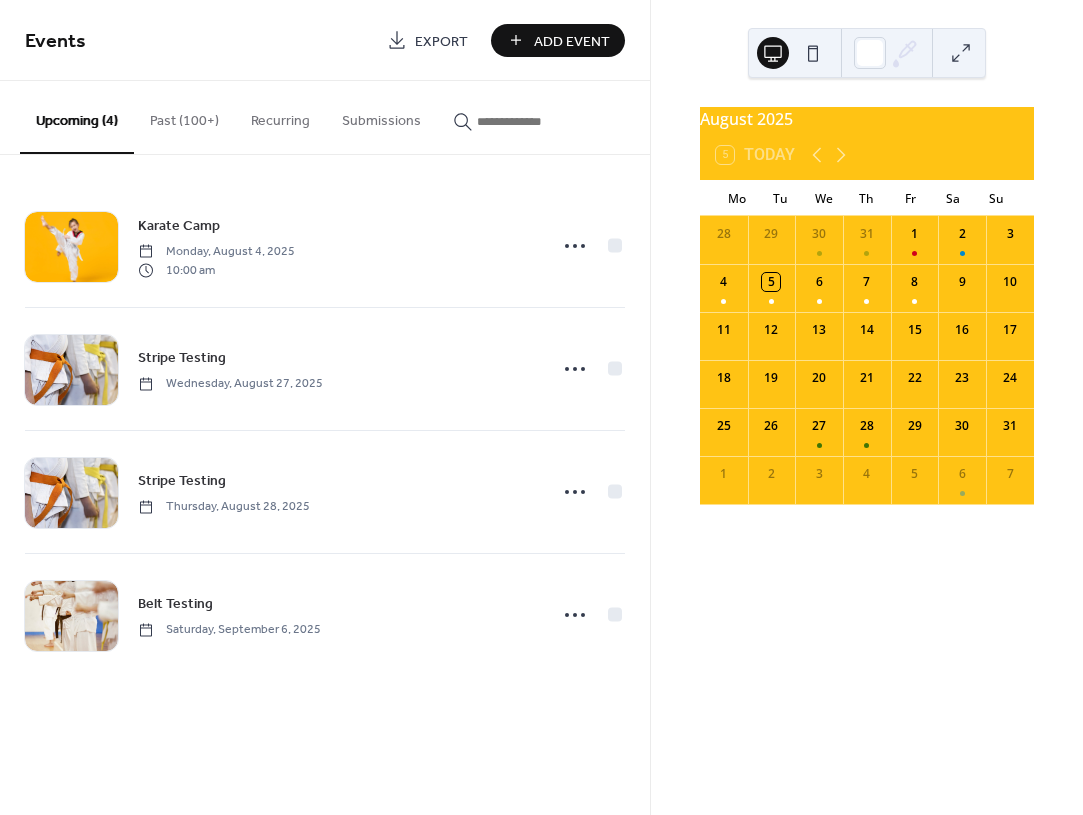 click on "Past (100+)" at bounding box center (184, 116) 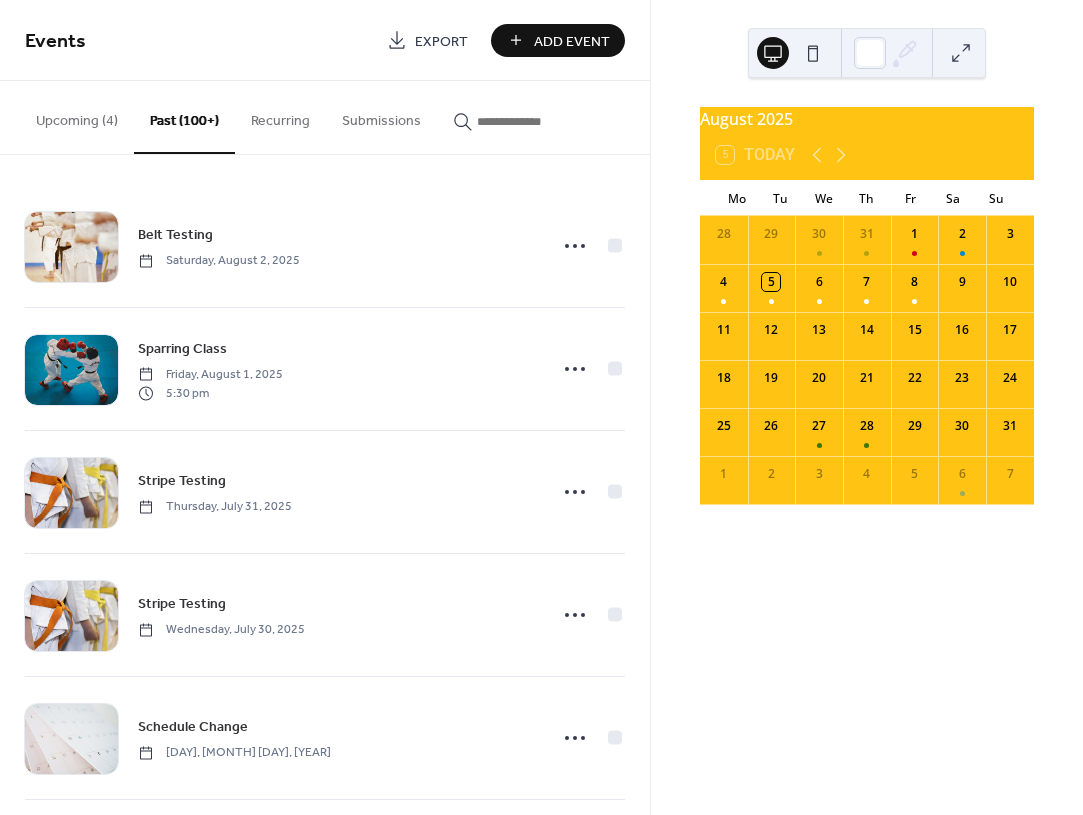 click at bounding box center [537, 121] 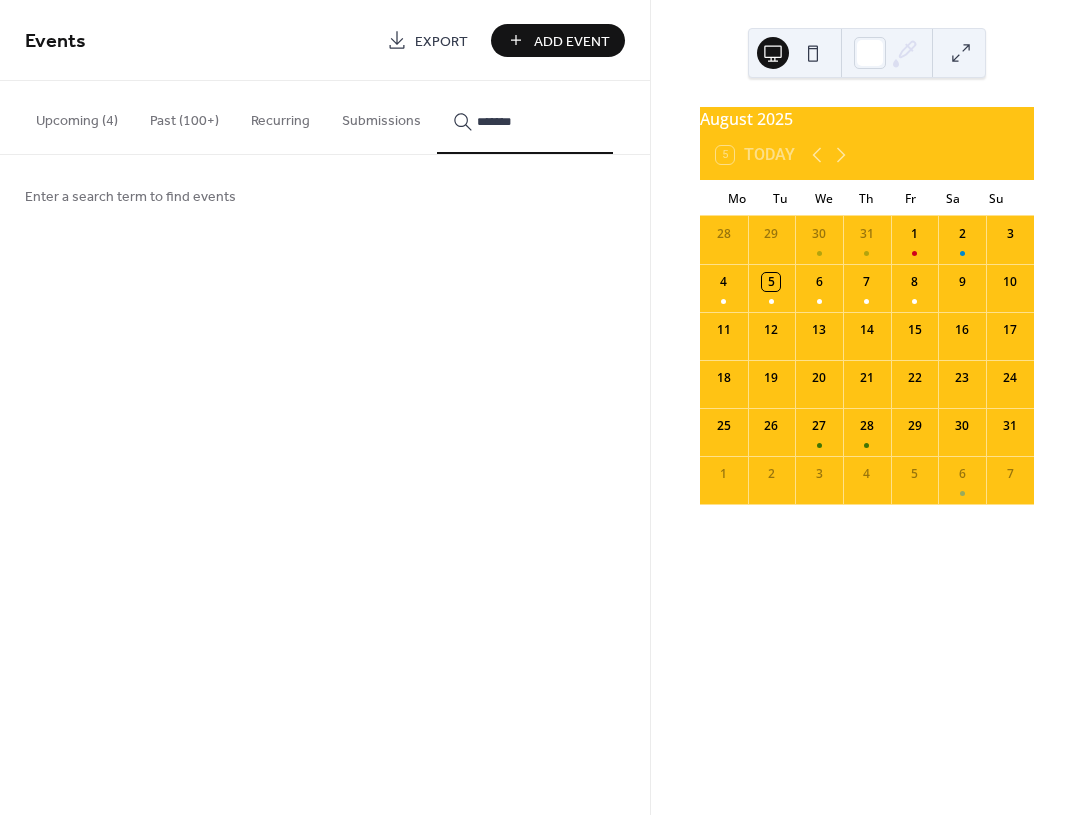 click on "********" at bounding box center (525, 117) 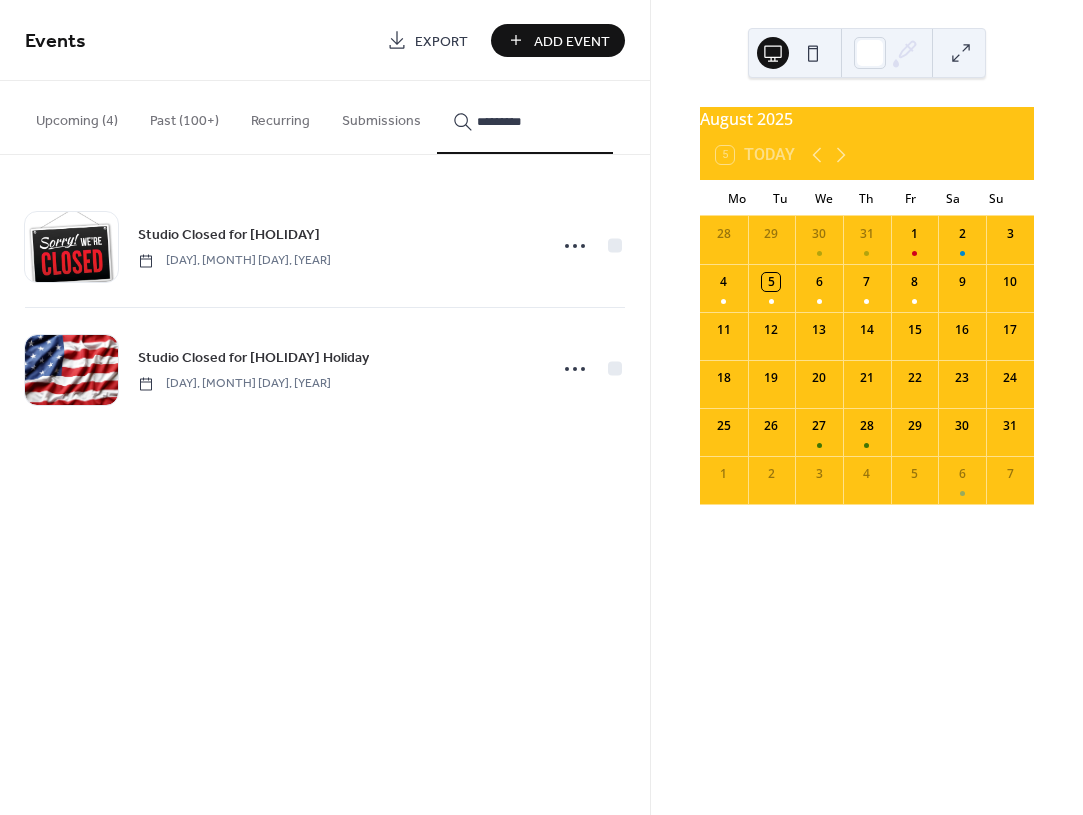 type on "*********" 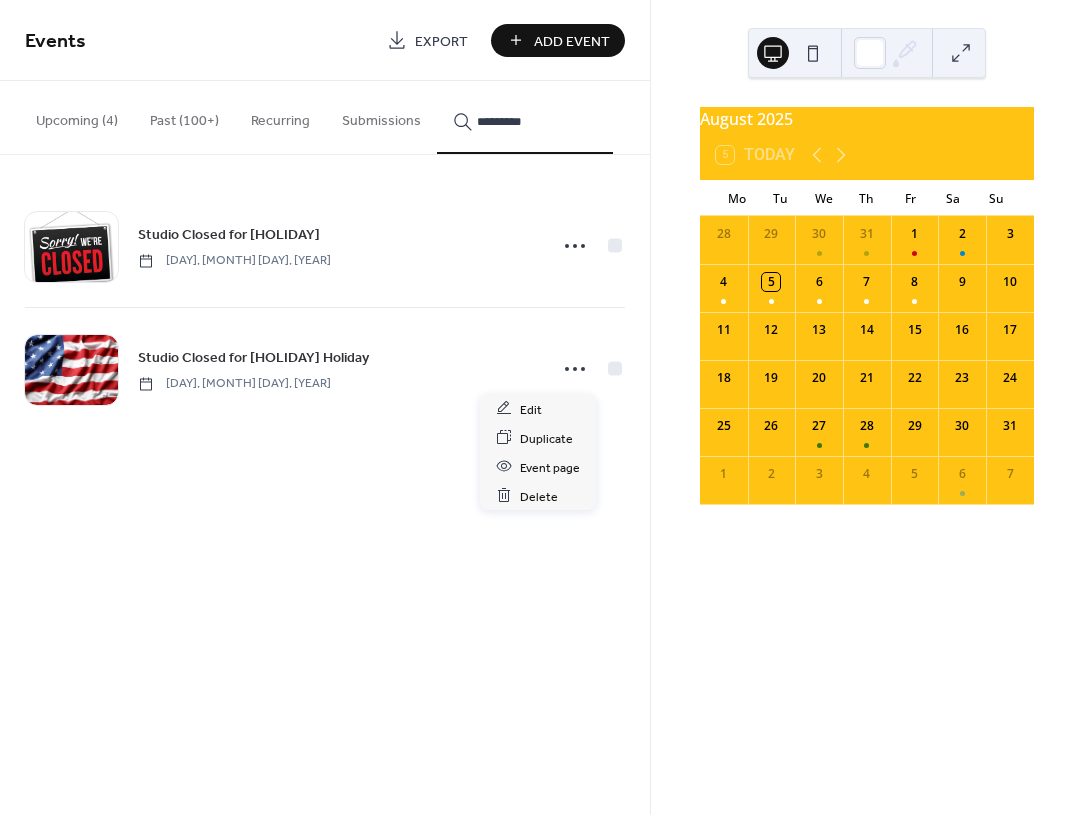 click 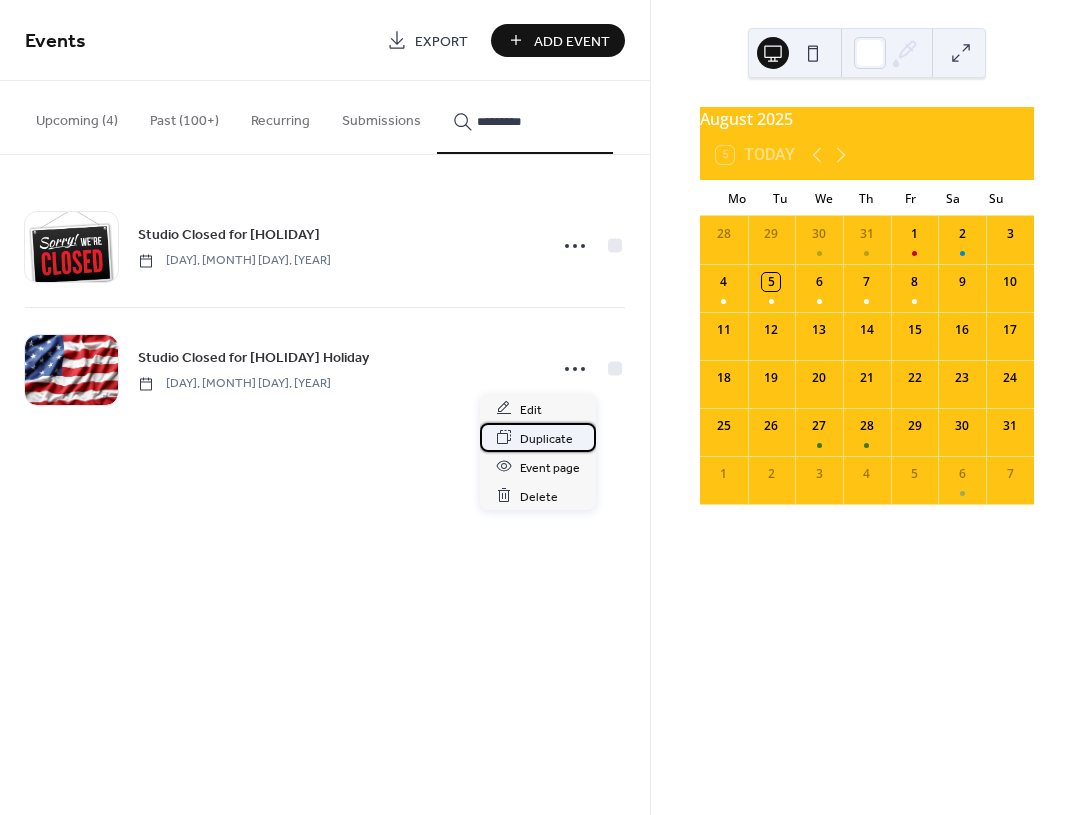 click on "Duplicate" at bounding box center (546, 438) 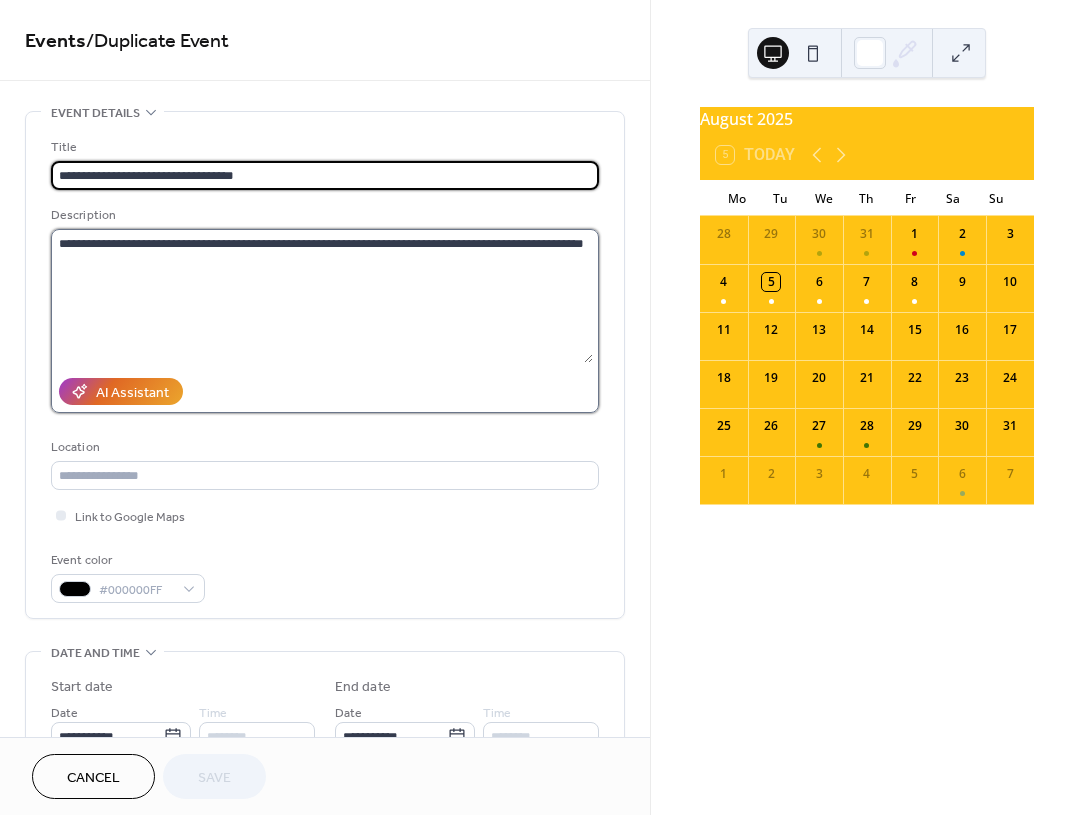 click on "**********" at bounding box center (322, 296) 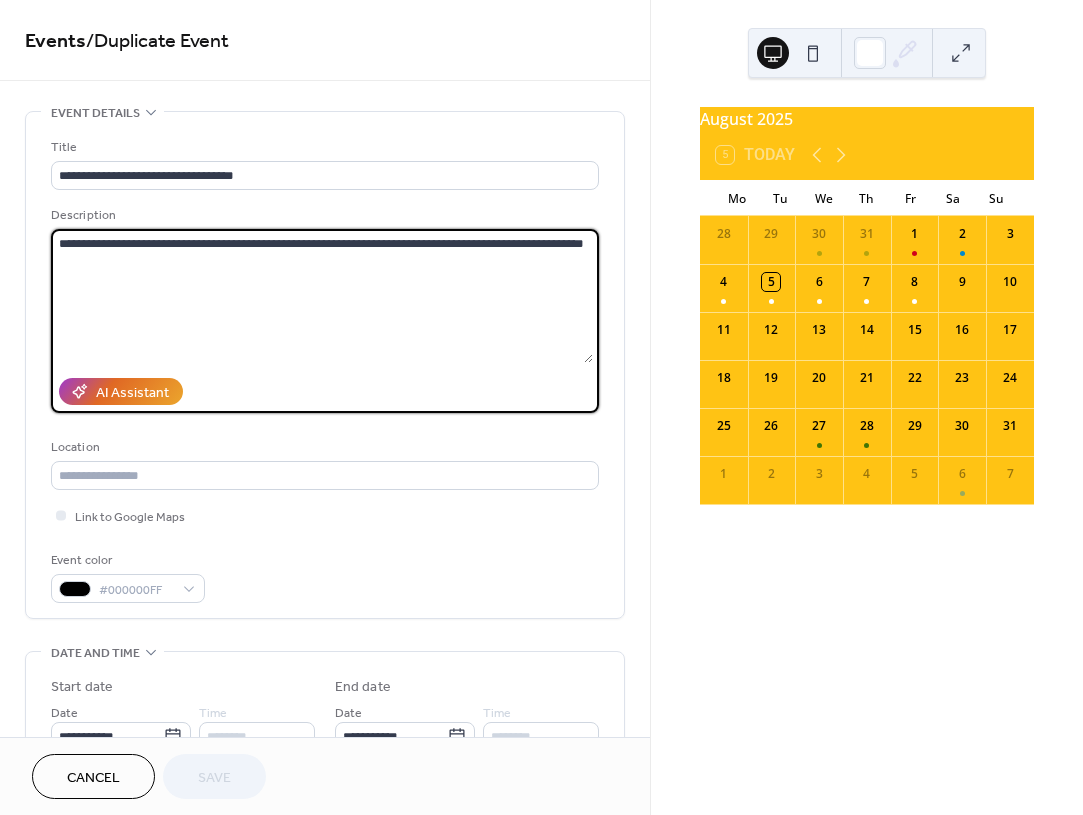 click on "**********" at bounding box center [322, 296] 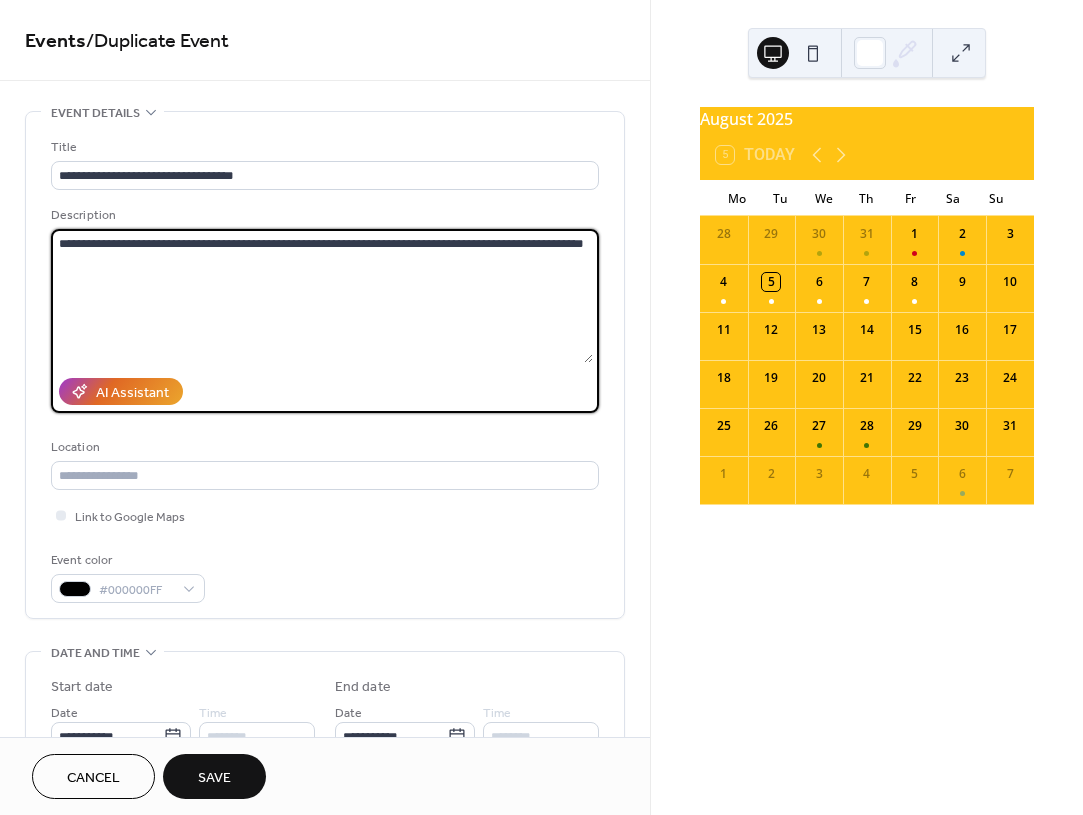 click on "**********" at bounding box center (322, 296) 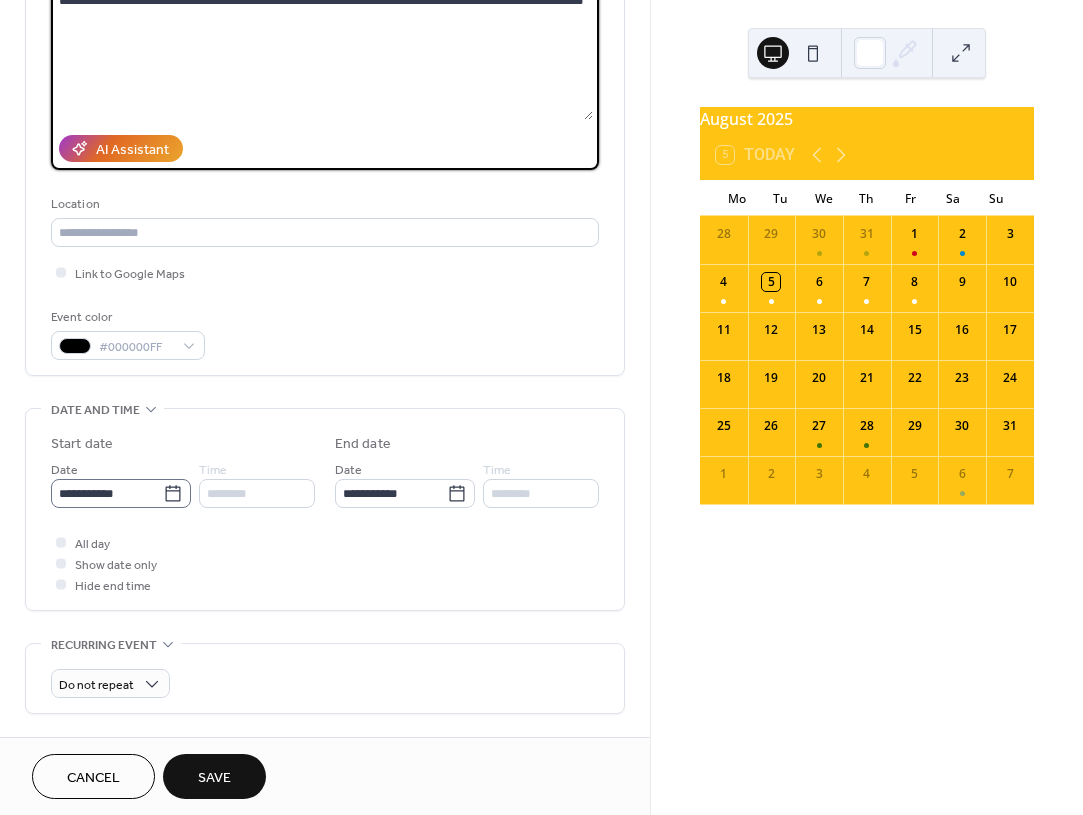 scroll, scrollTop: 246, scrollLeft: 0, axis: vertical 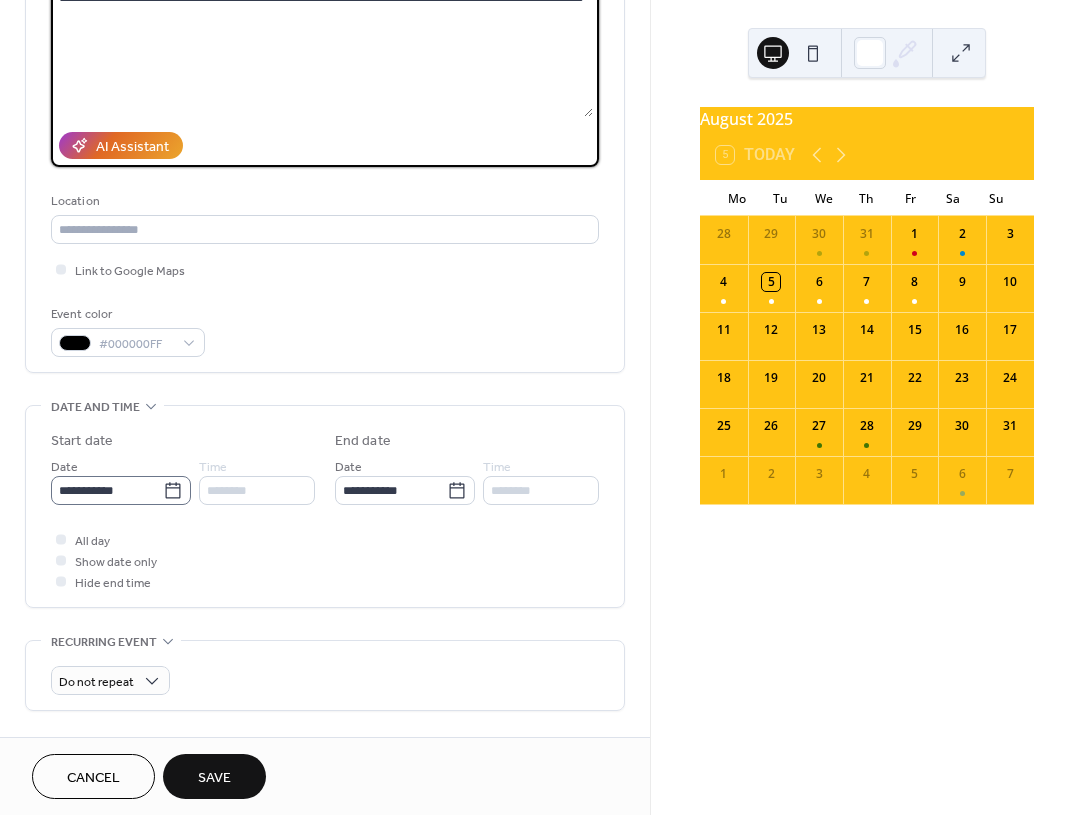 type on "**********" 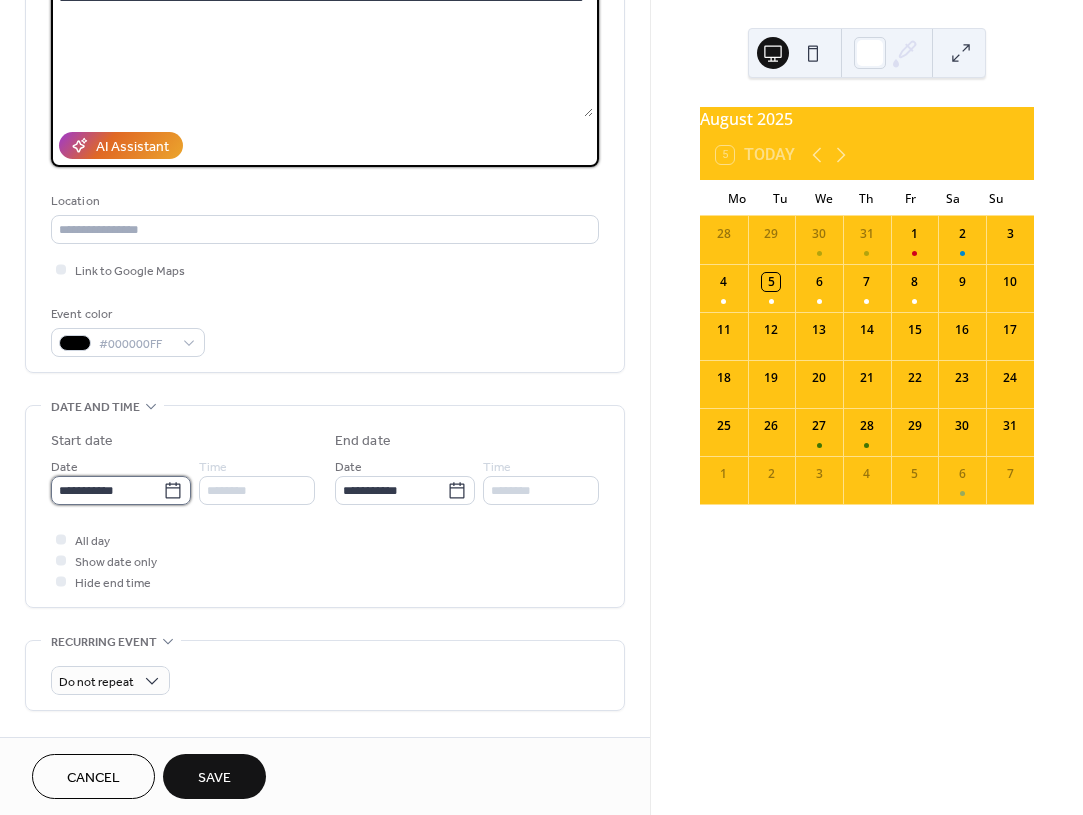 click on "**********" at bounding box center [107, 490] 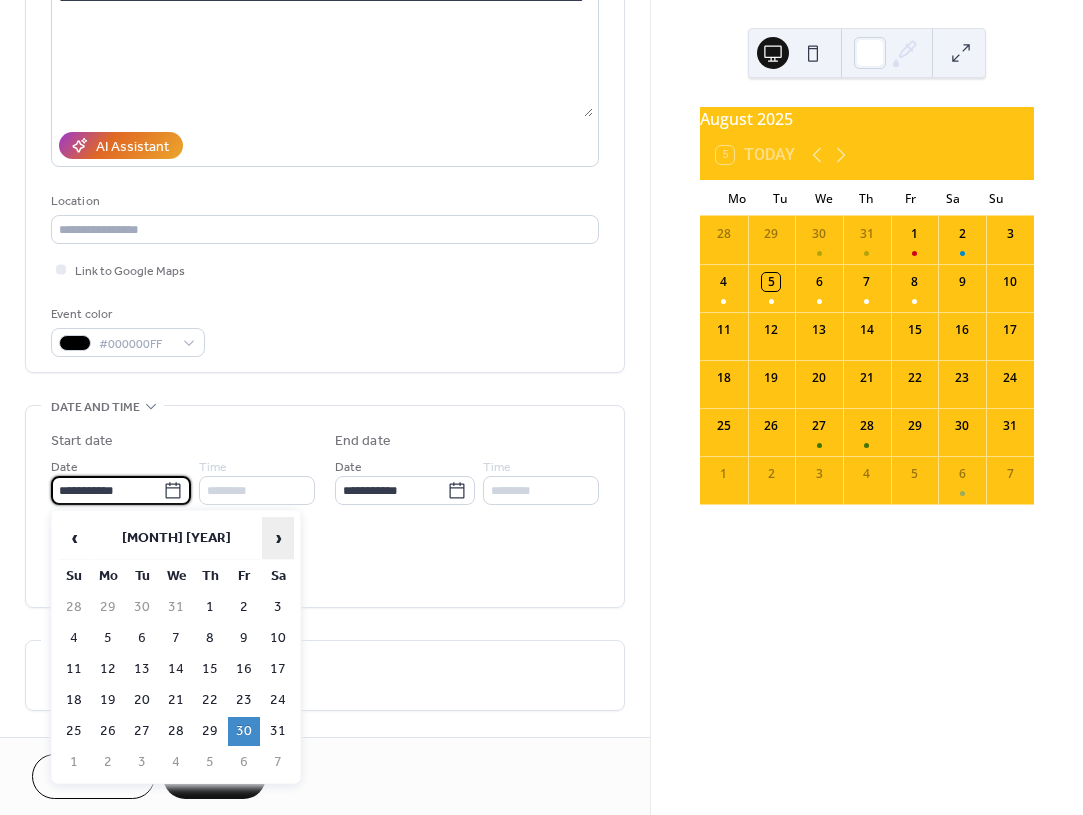 click on "›" at bounding box center [278, 538] 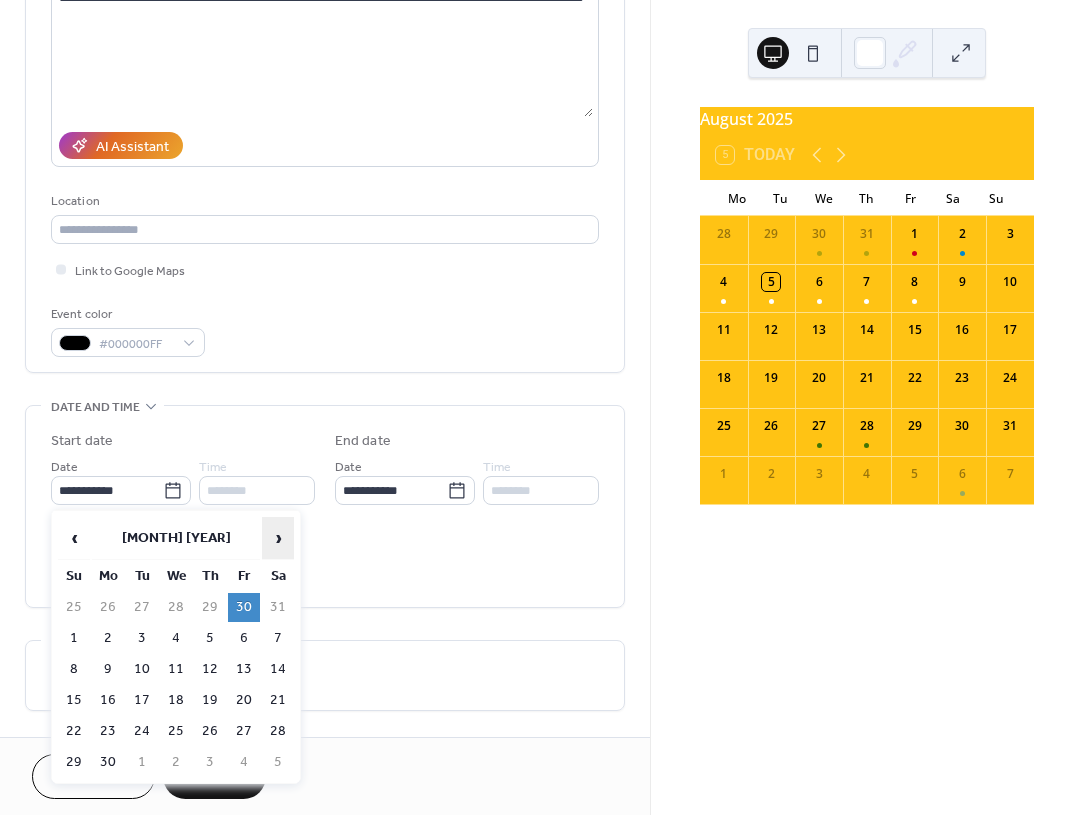 click on "›" at bounding box center [278, 538] 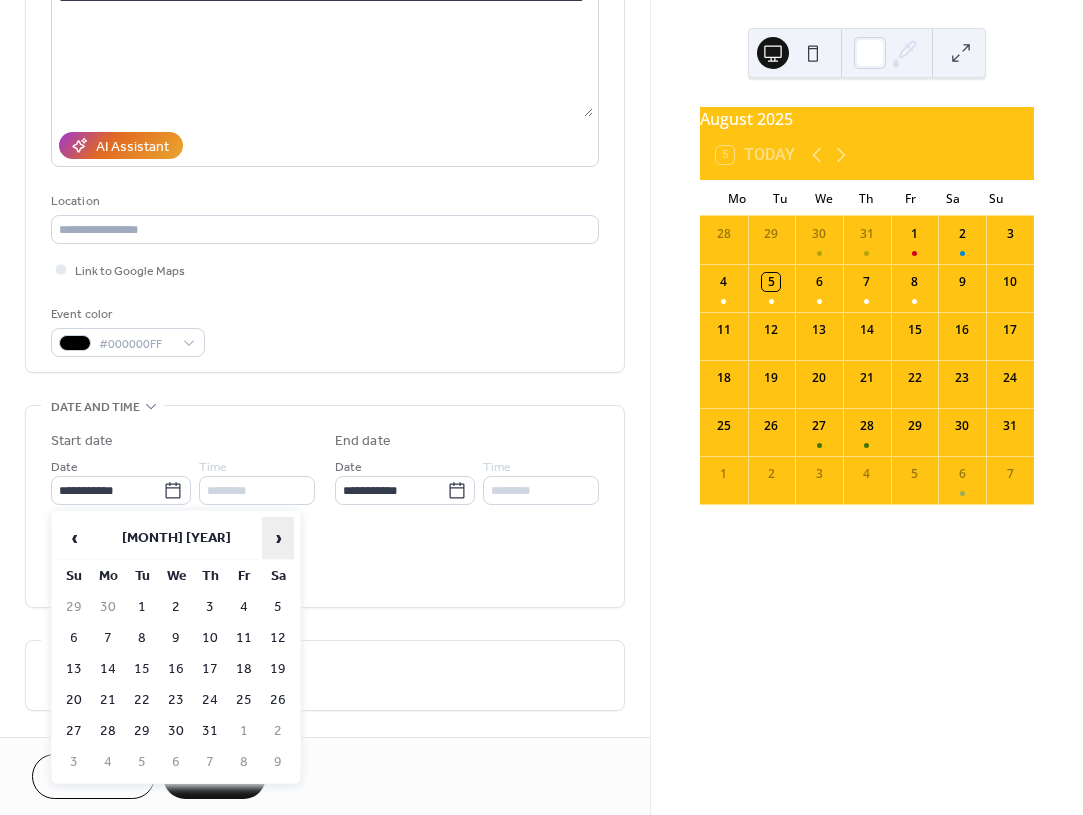 click on "›" at bounding box center [278, 538] 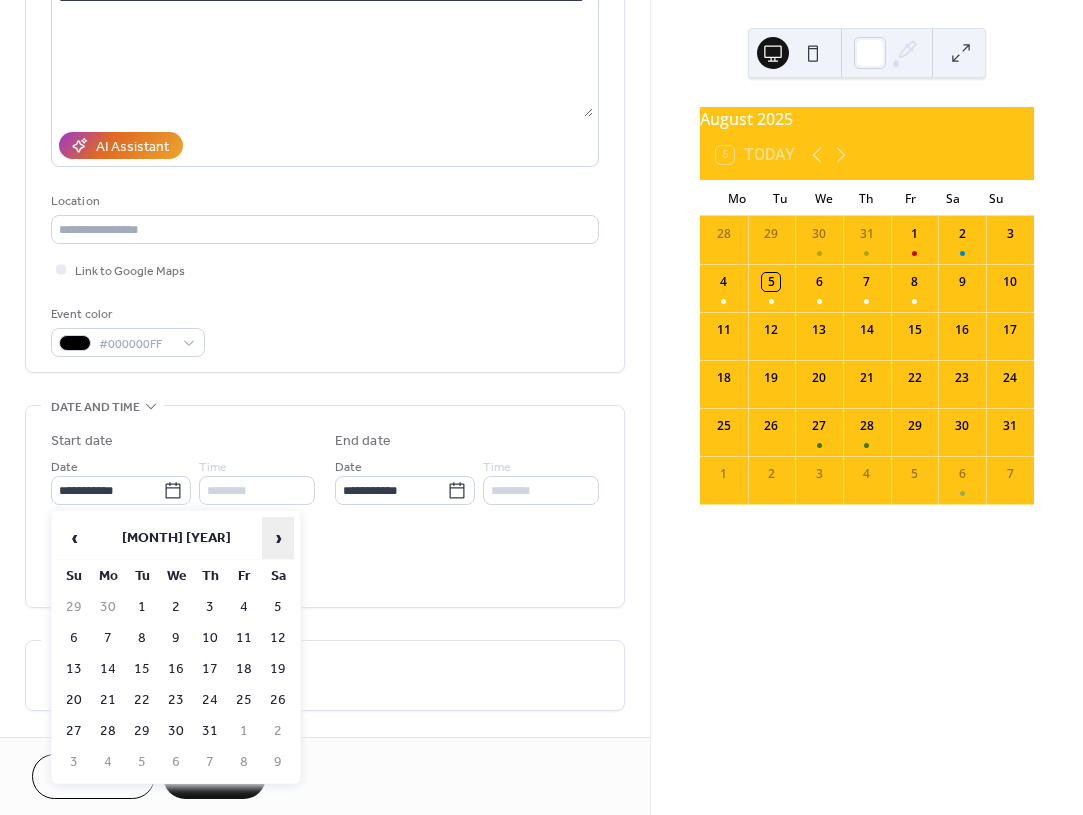 click on "›" at bounding box center (278, 538) 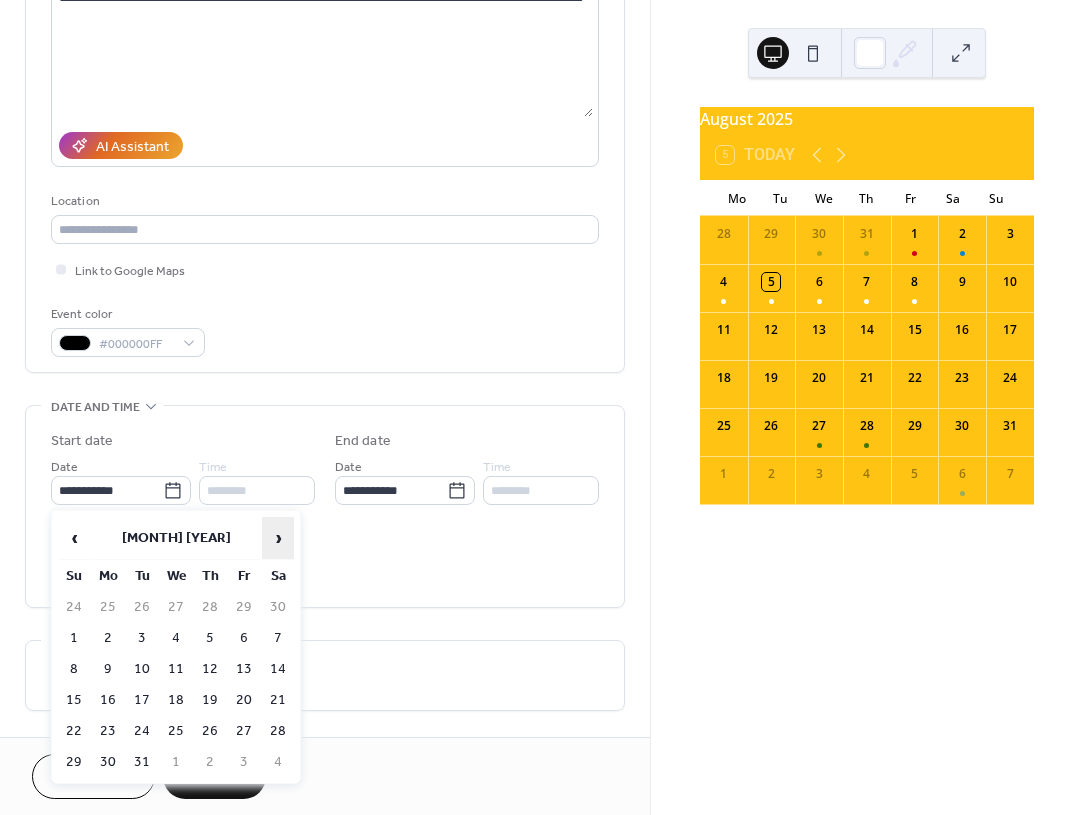 click on "›" at bounding box center (278, 538) 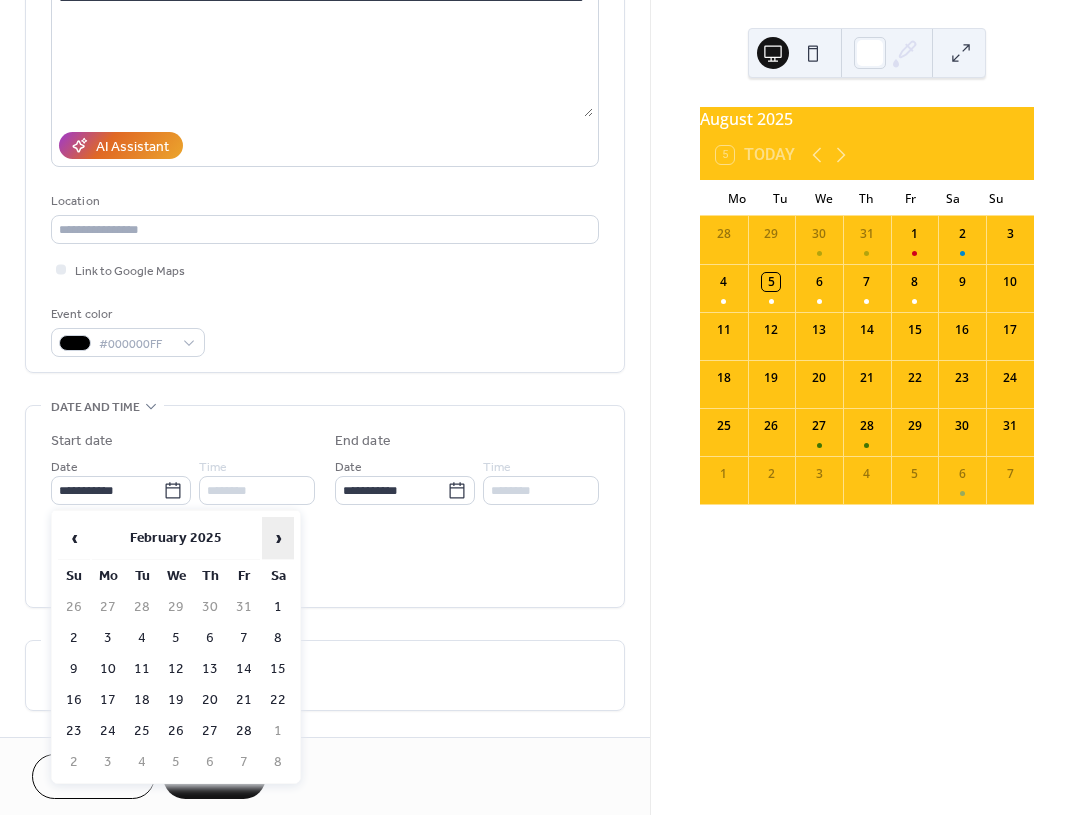 click on "›" at bounding box center [278, 538] 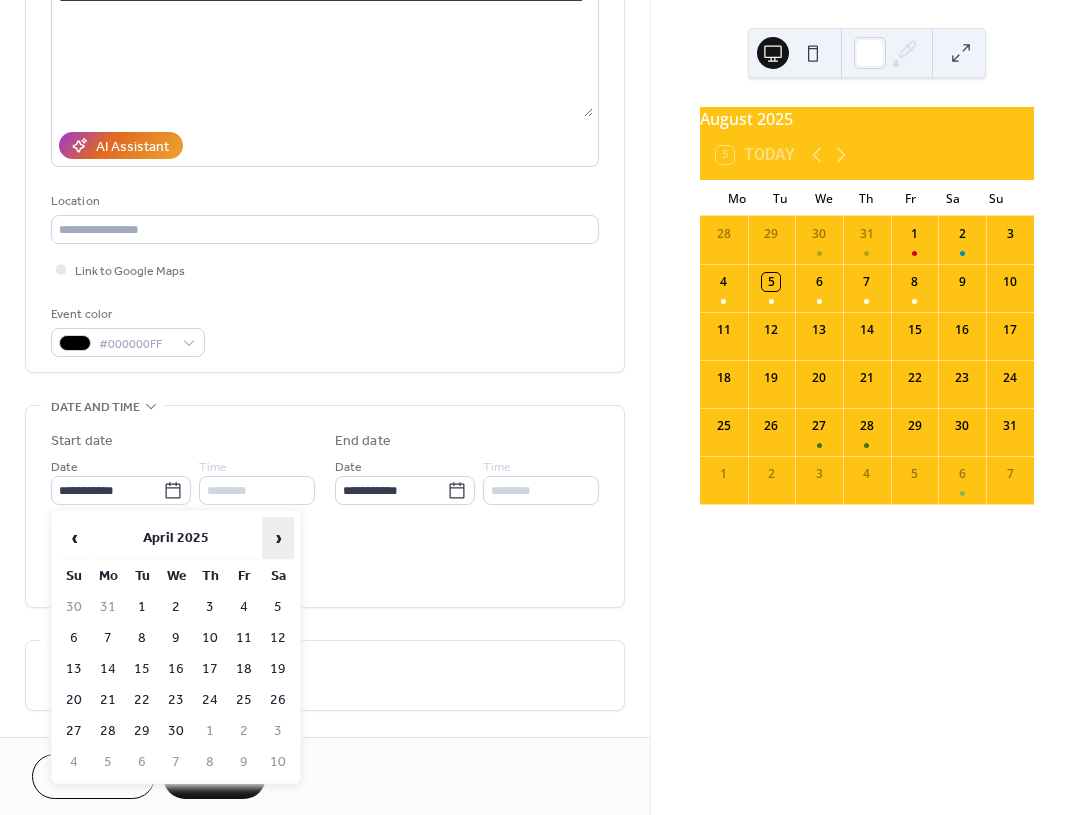 click on "›" at bounding box center (278, 538) 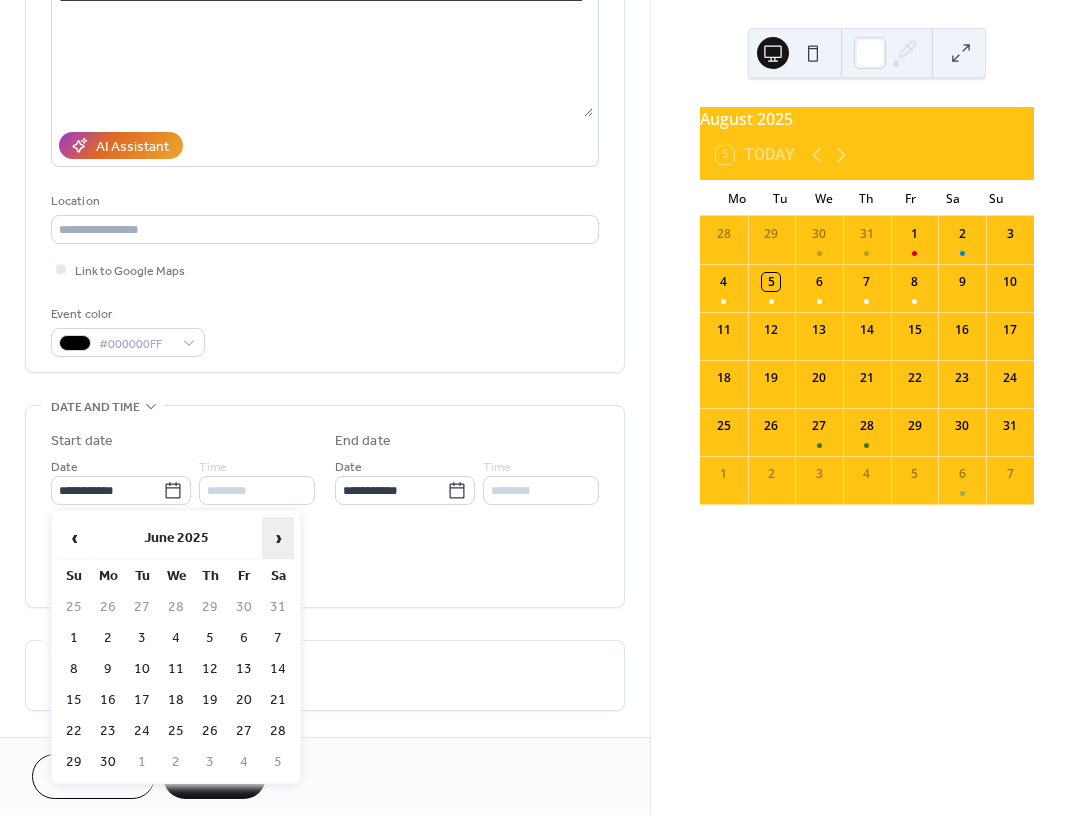 click on "›" at bounding box center (278, 538) 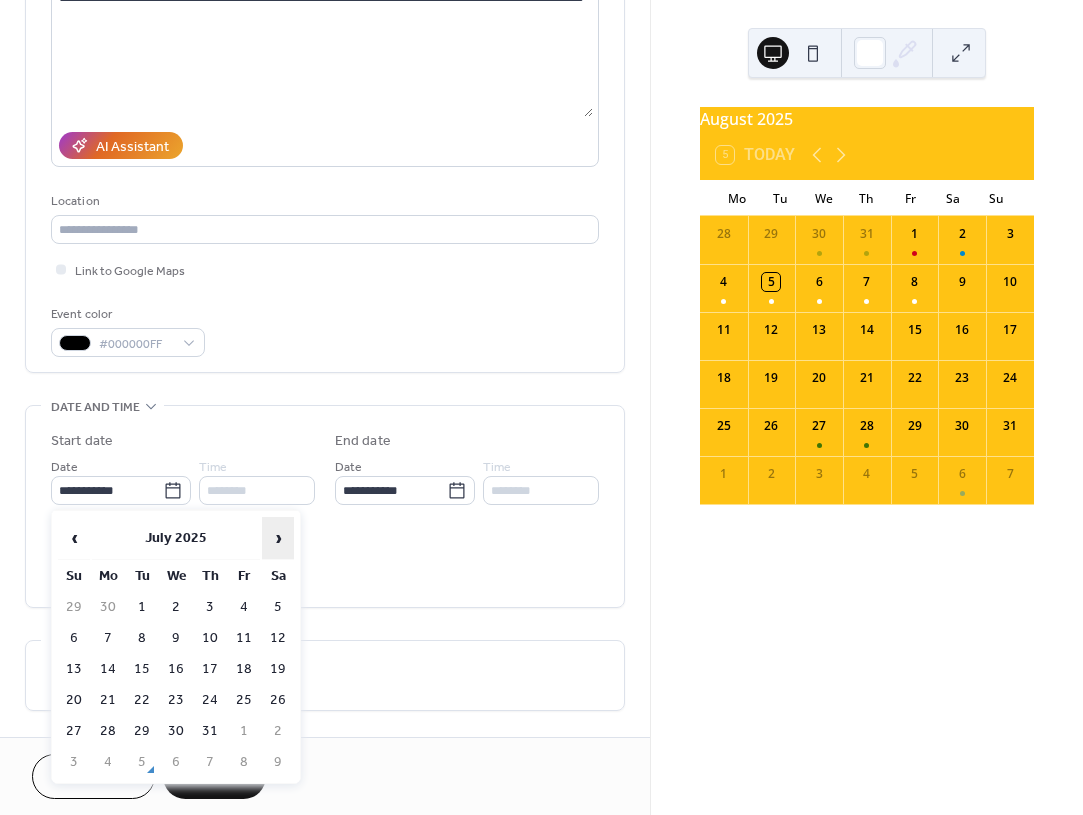 click on "›" at bounding box center (278, 538) 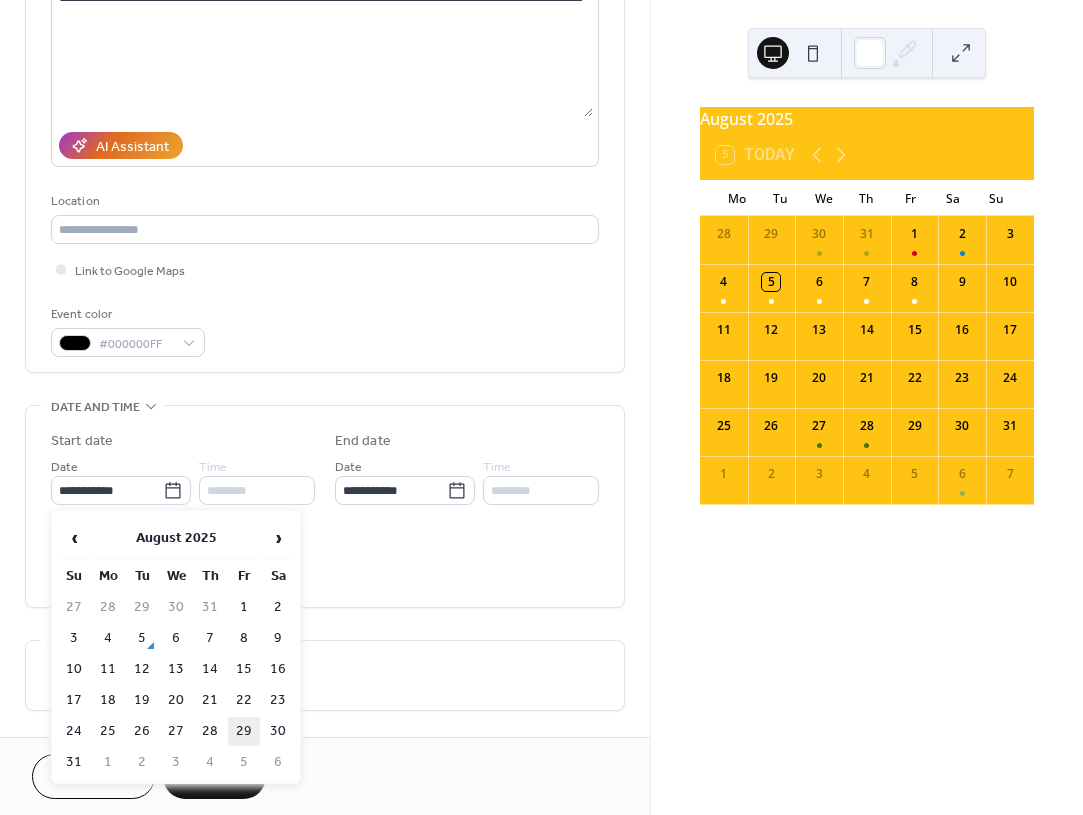 click on "29" at bounding box center [244, 731] 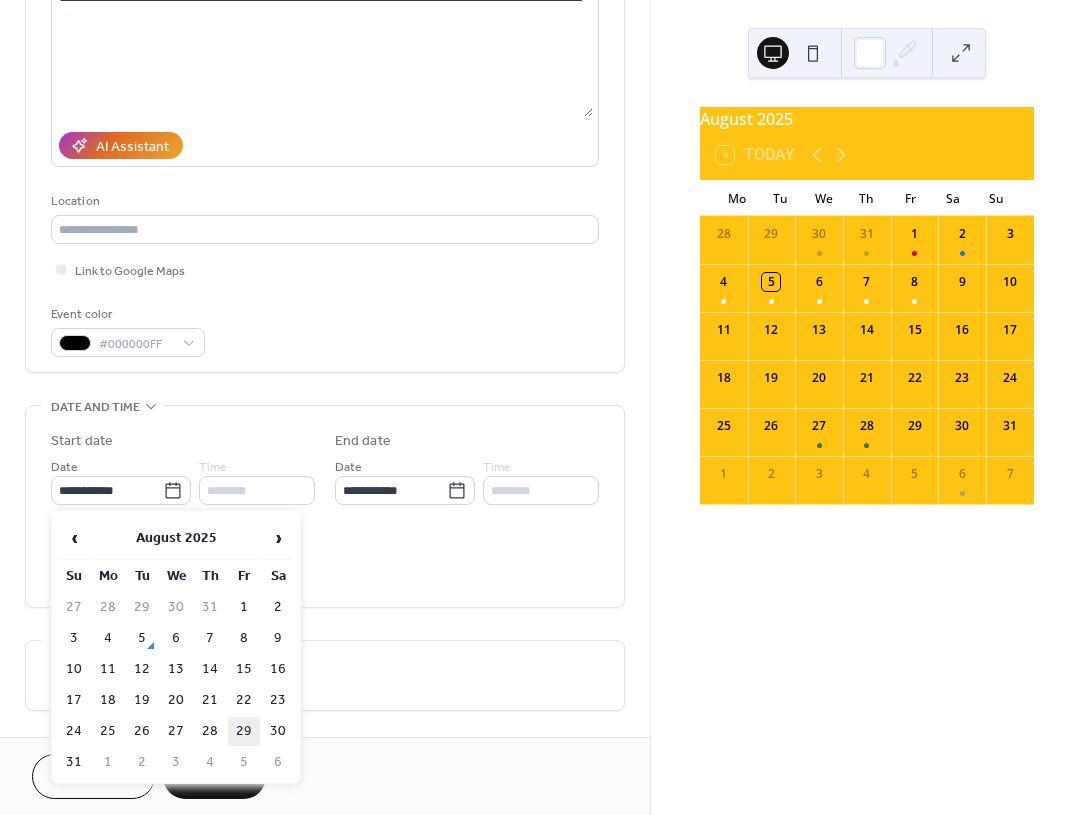 type on "**********" 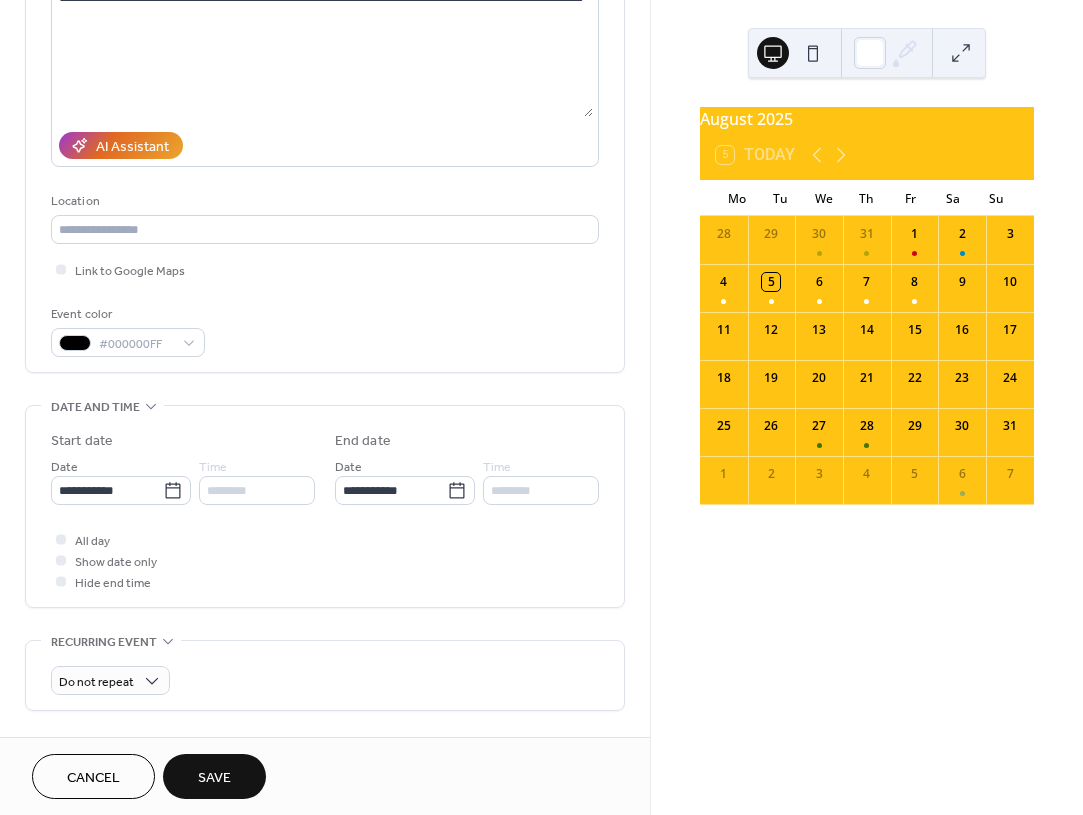click on "Save" at bounding box center (214, 776) 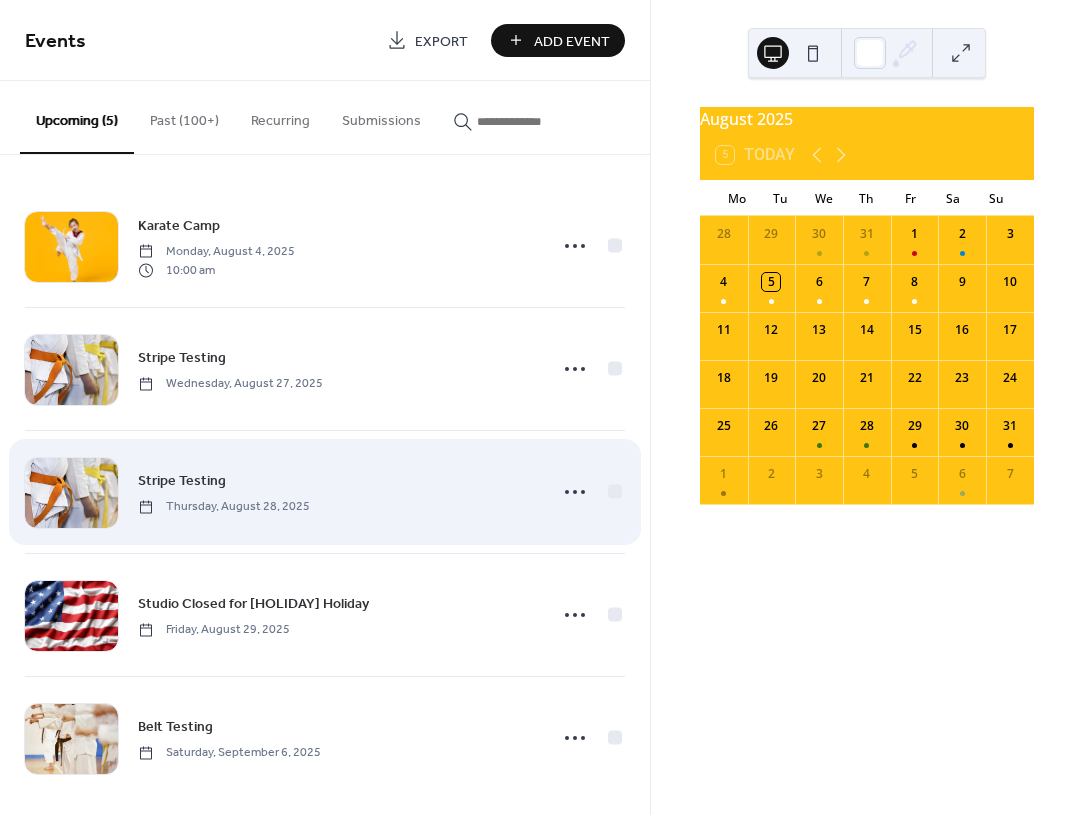 scroll, scrollTop: 14, scrollLeft: 0, axis: vertical 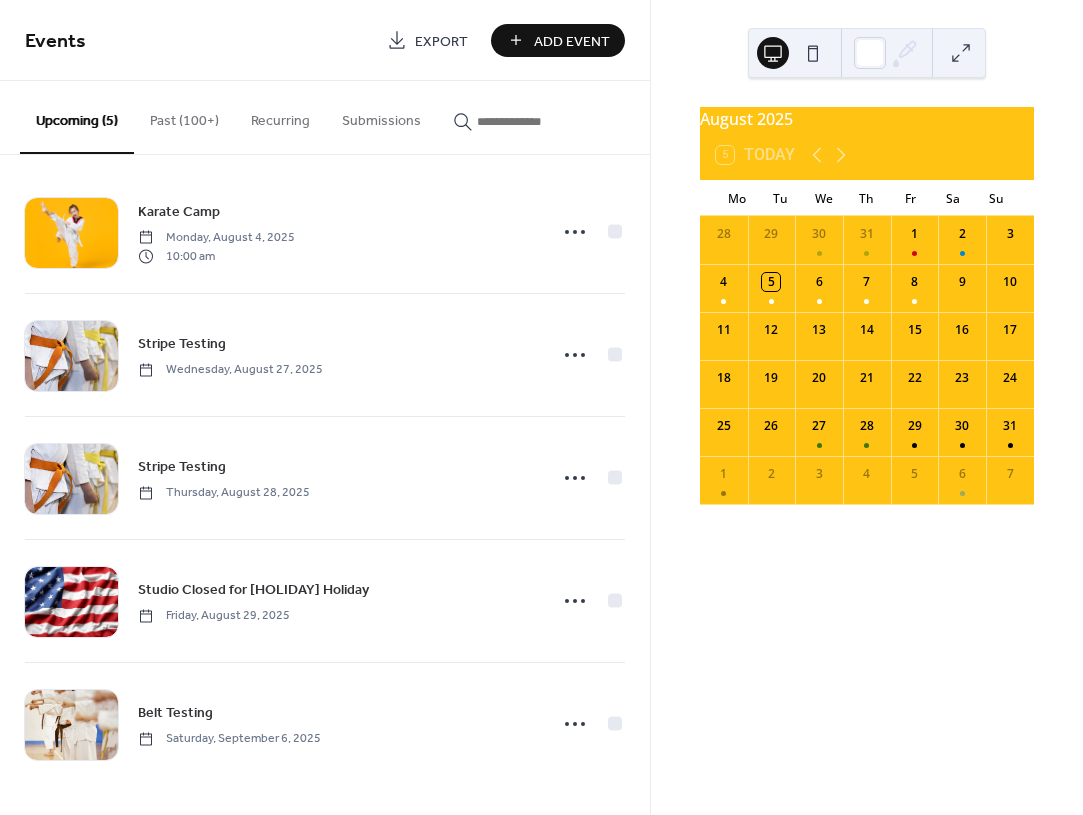 click at bounding box center [537, 121] 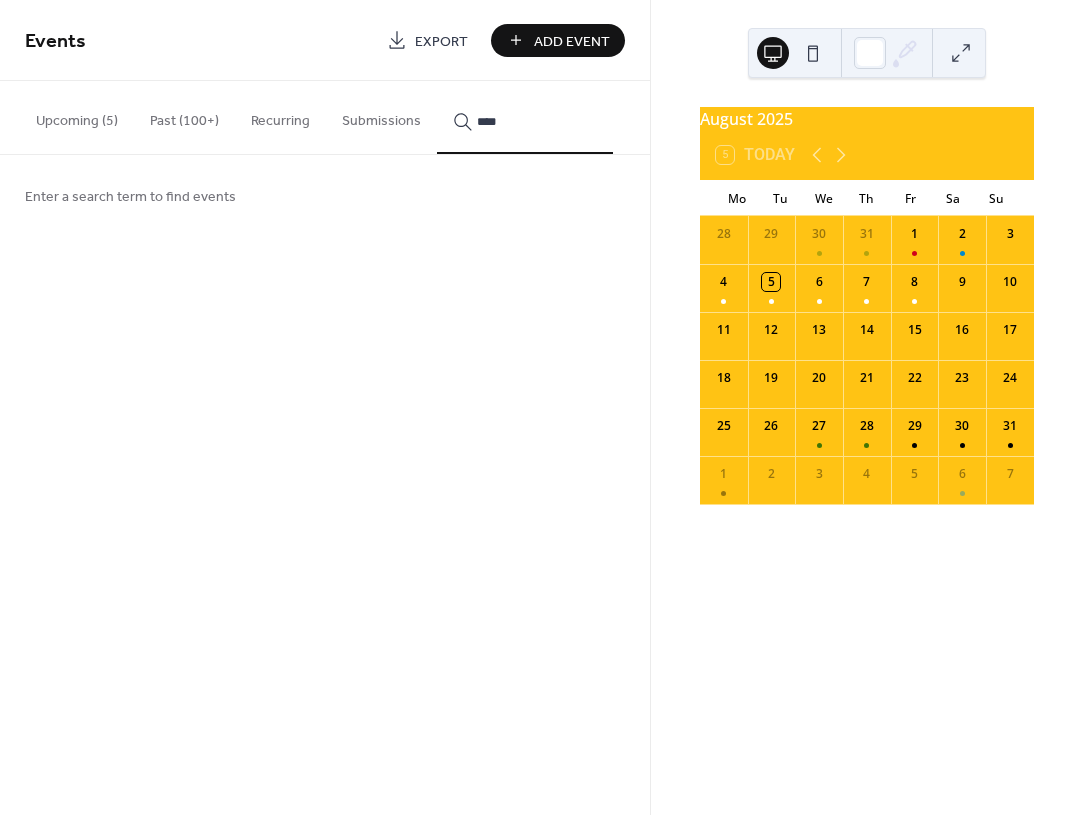 click on "****" at bounding box center (525, 117) 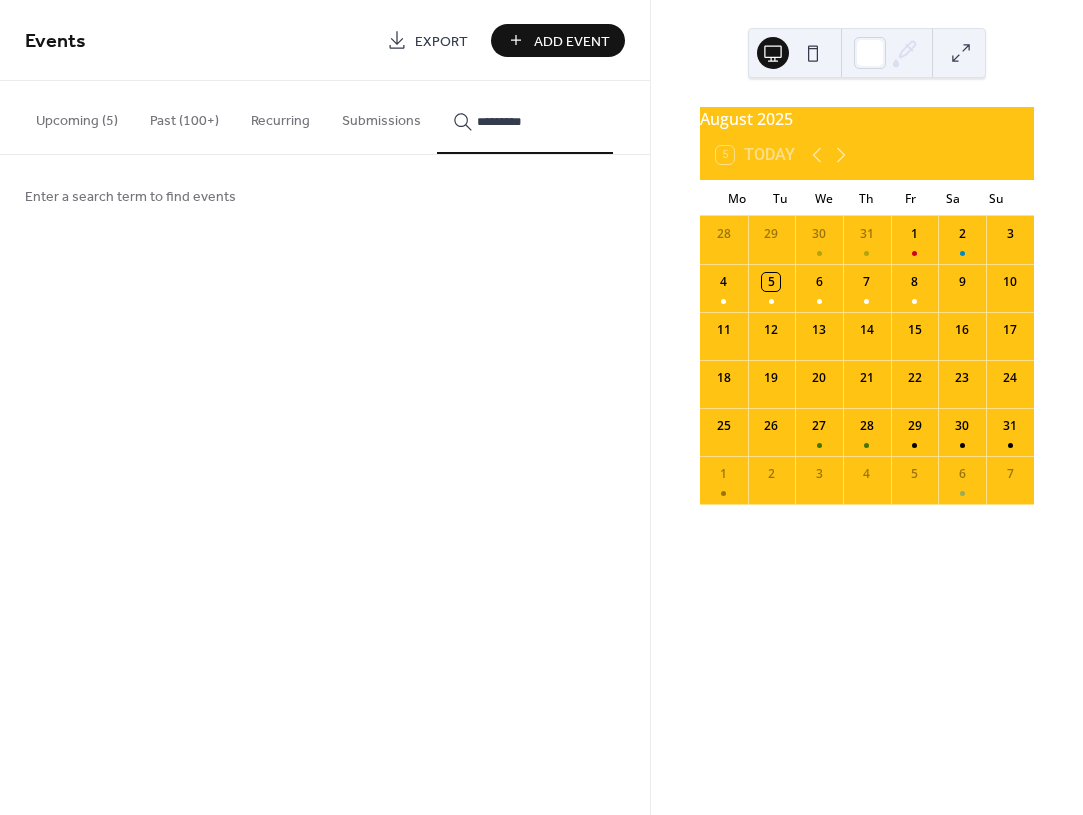 type on "**********" 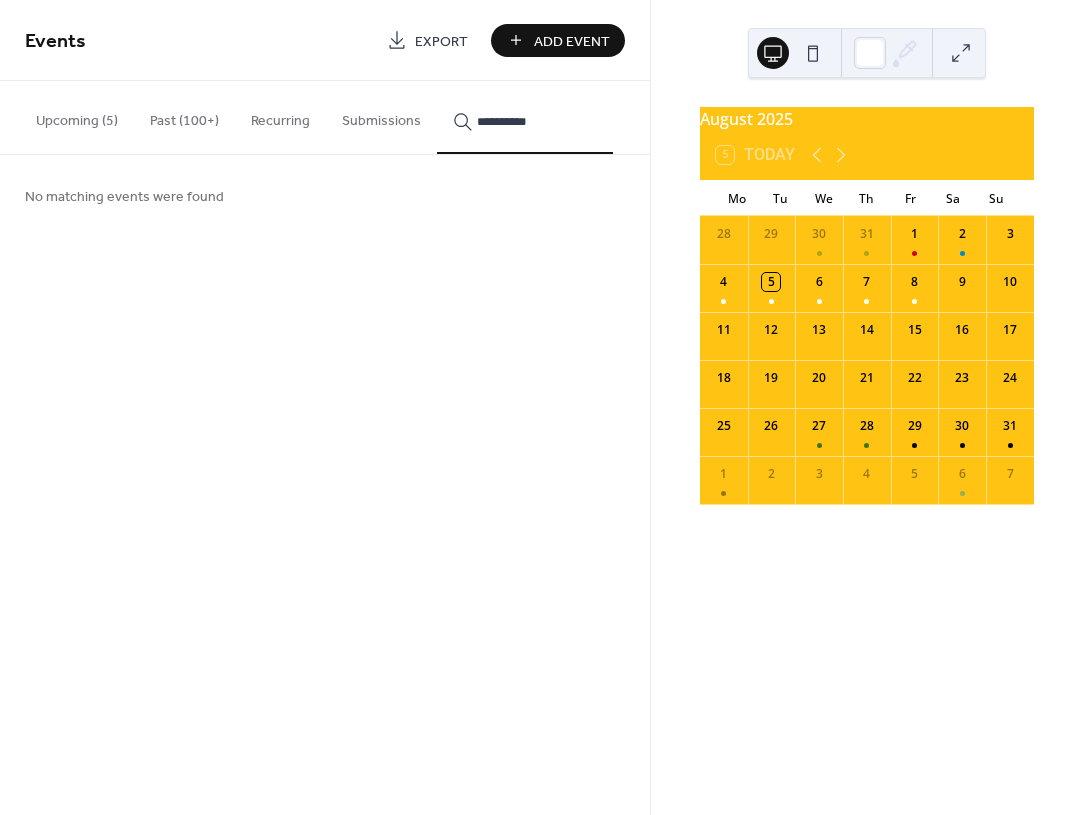 click on "**********" at bounding box center (537, 121) 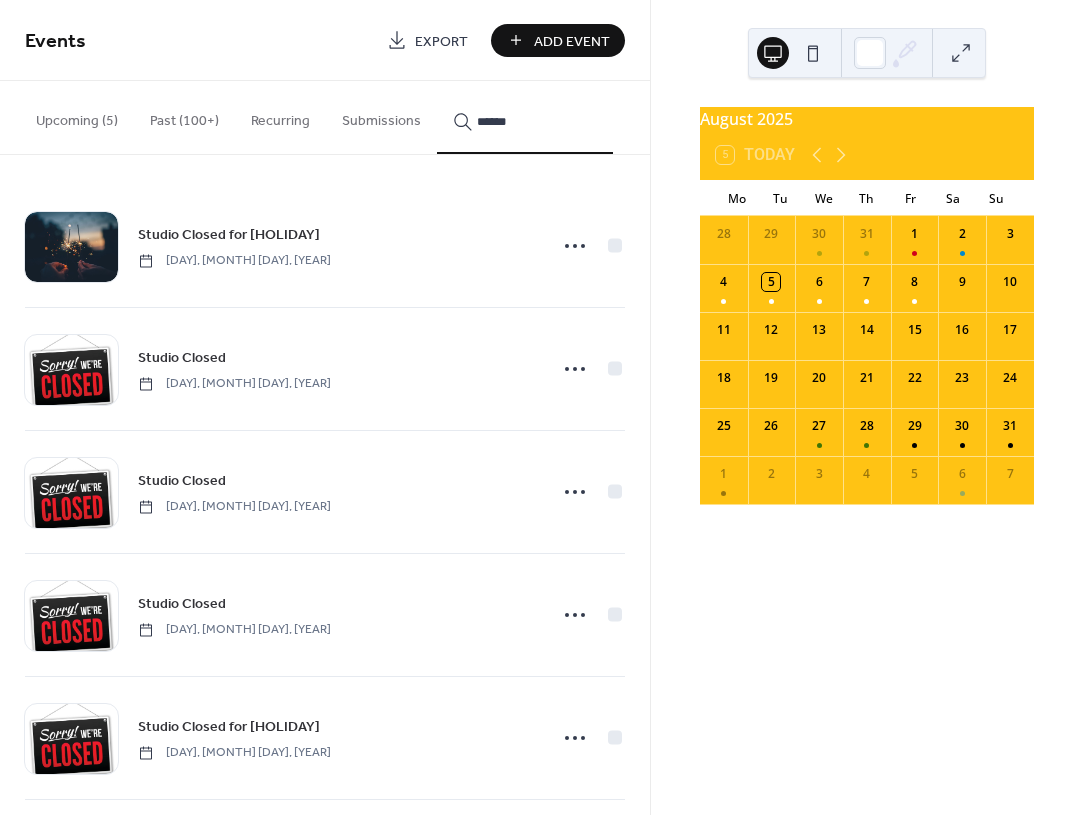 type on "******" 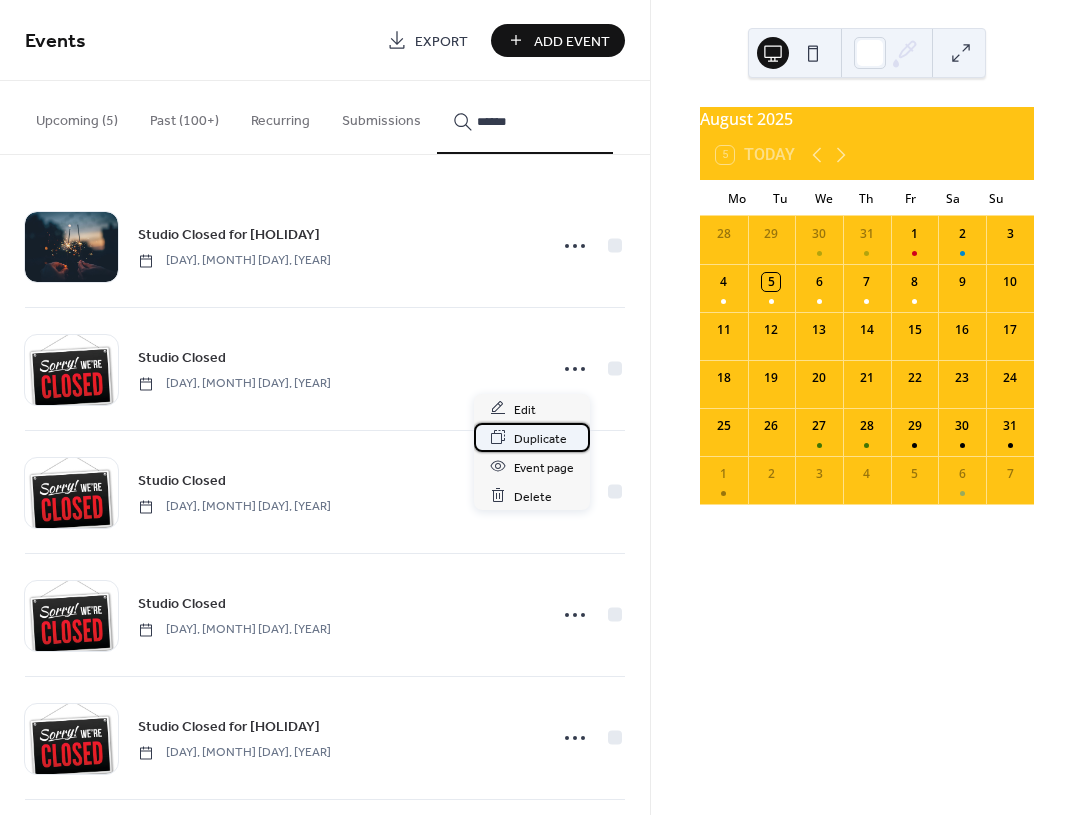 click on "Duplicate" at bounding box center (540, 438) 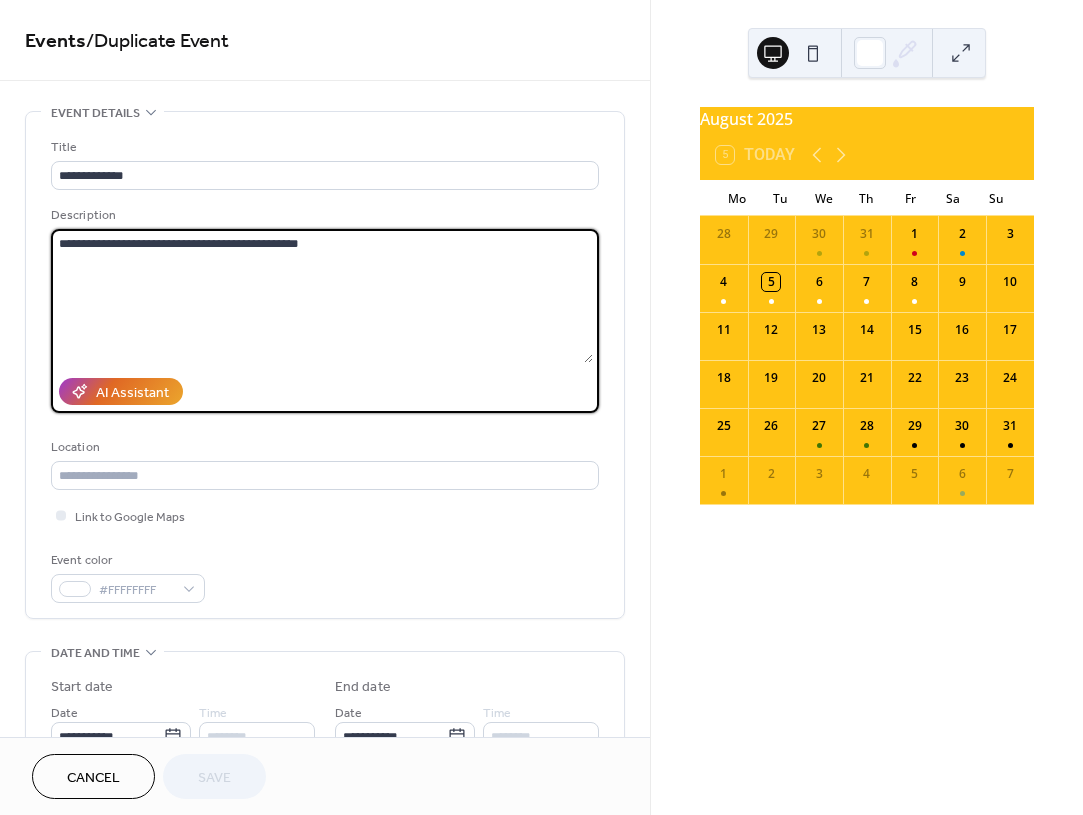 click on "**********" at bounding box center (322, 296) 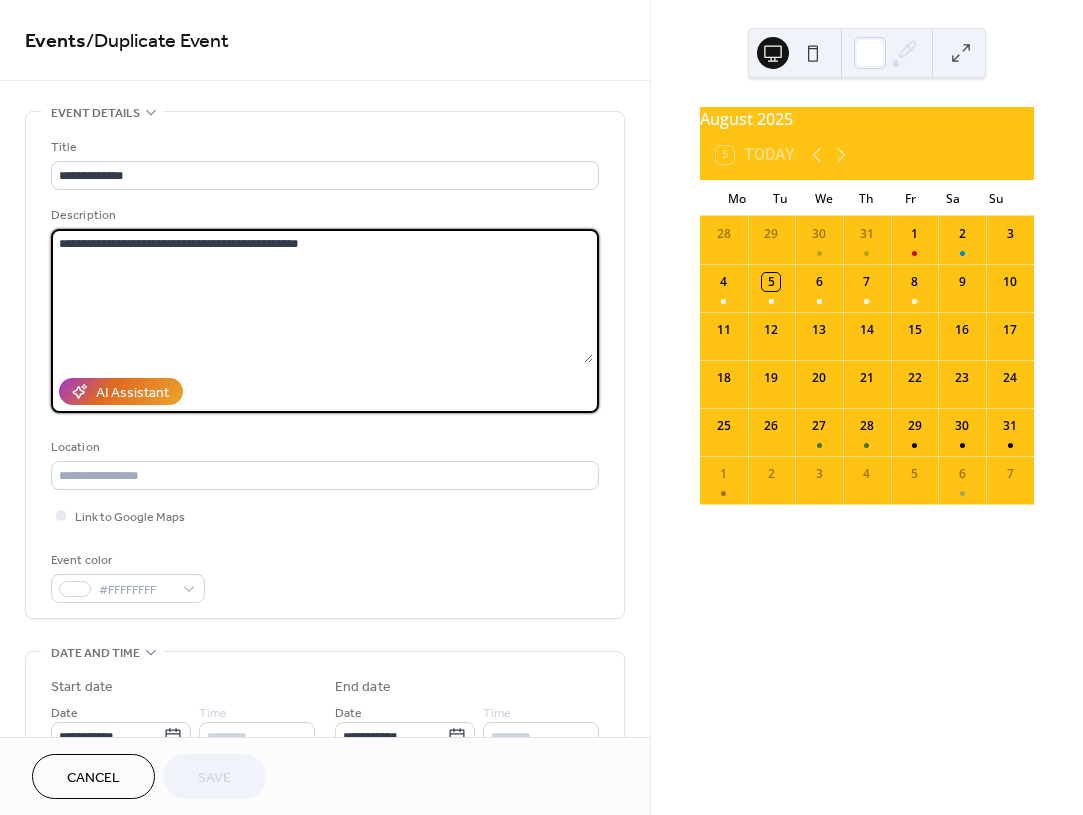 click on "**********" at bounding box center (322, 296) 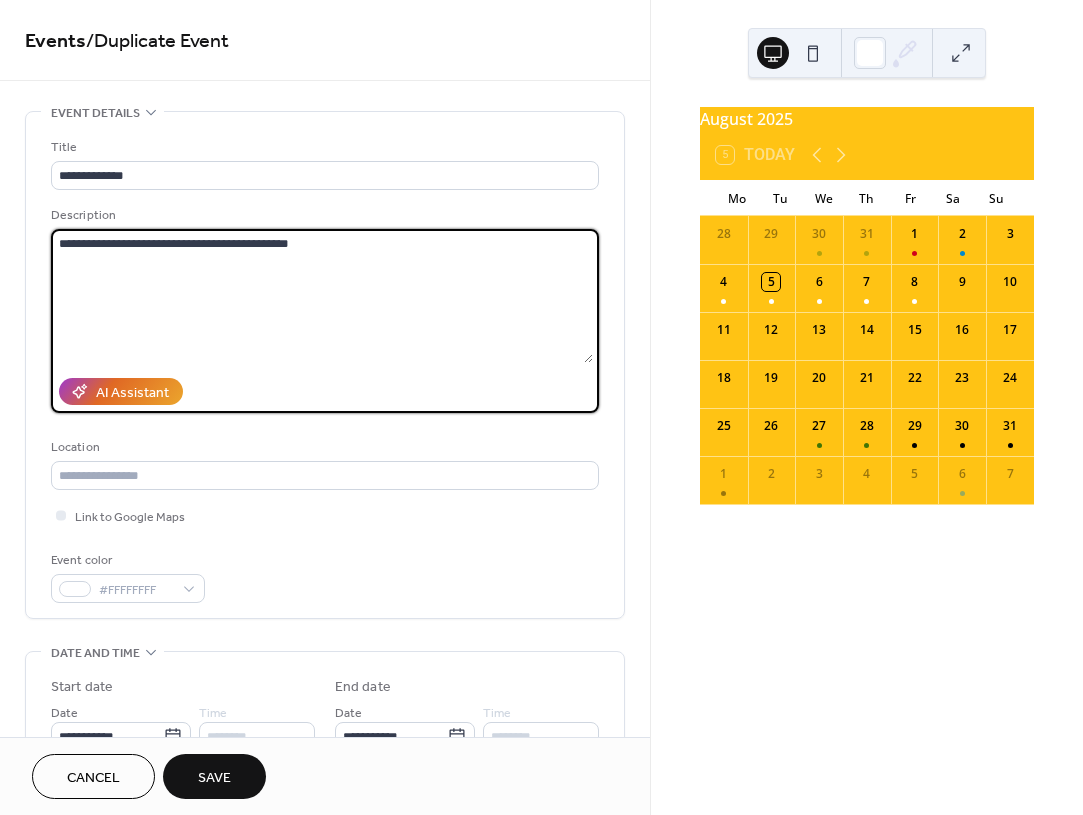 click on "**********" at bounding box center (322, 296) 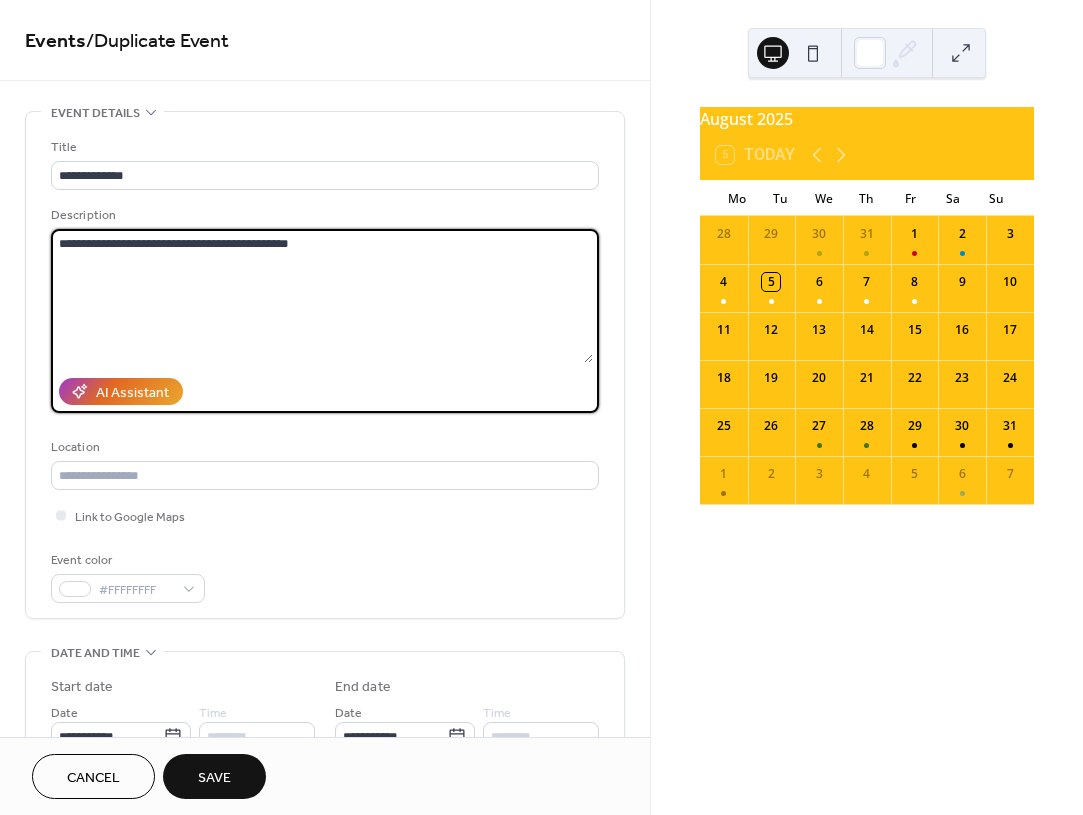 click on "**********" at bounding box center [322, 296] 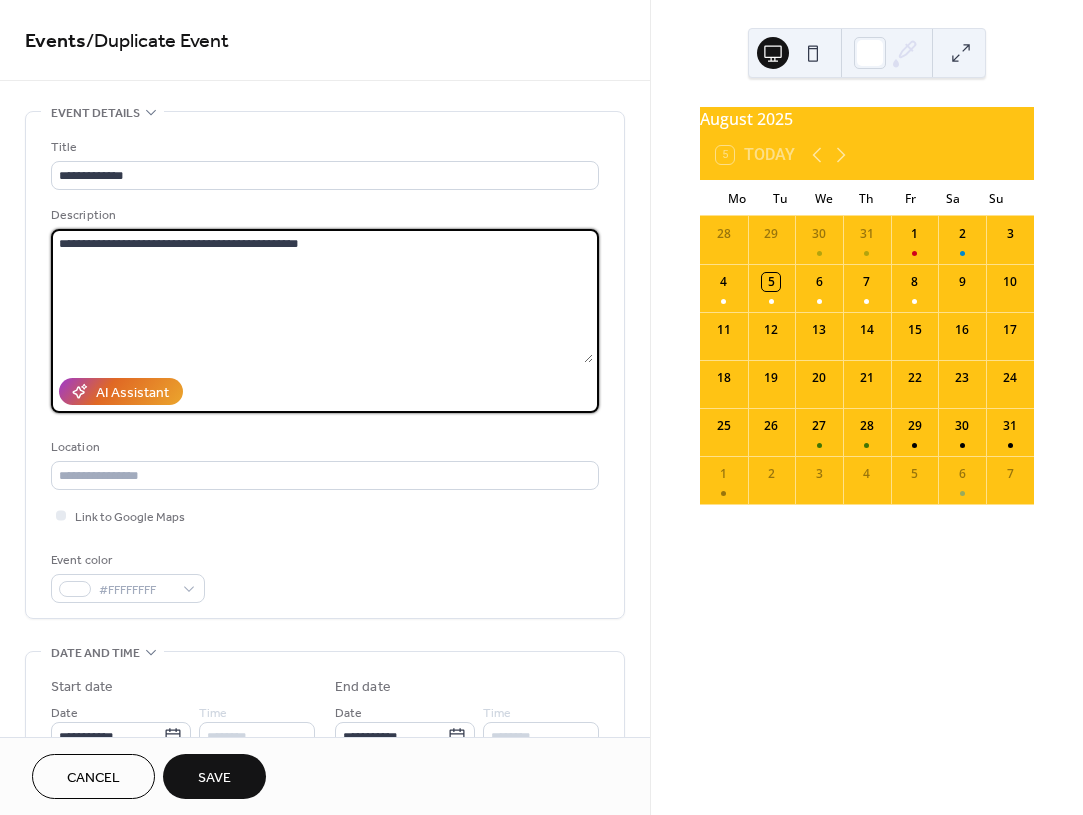 click on "**********" at bounding box center [322, 296] 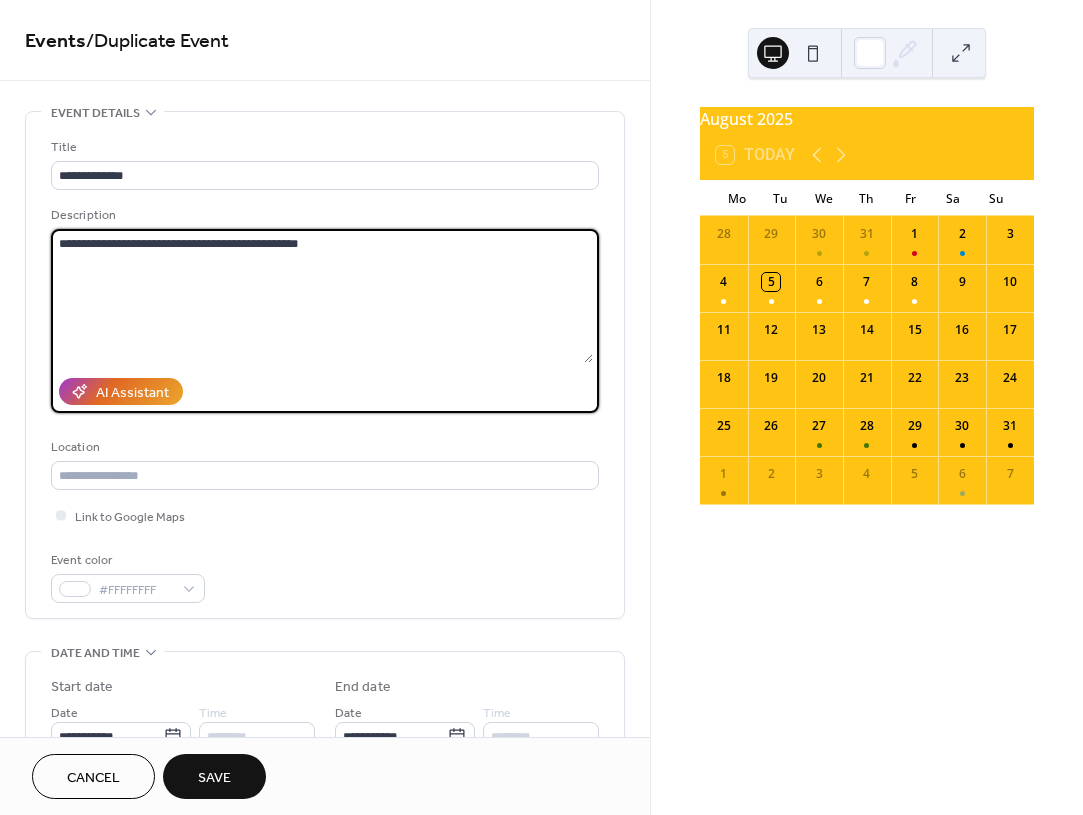 click on "**********" at bounding box center (322, 296) 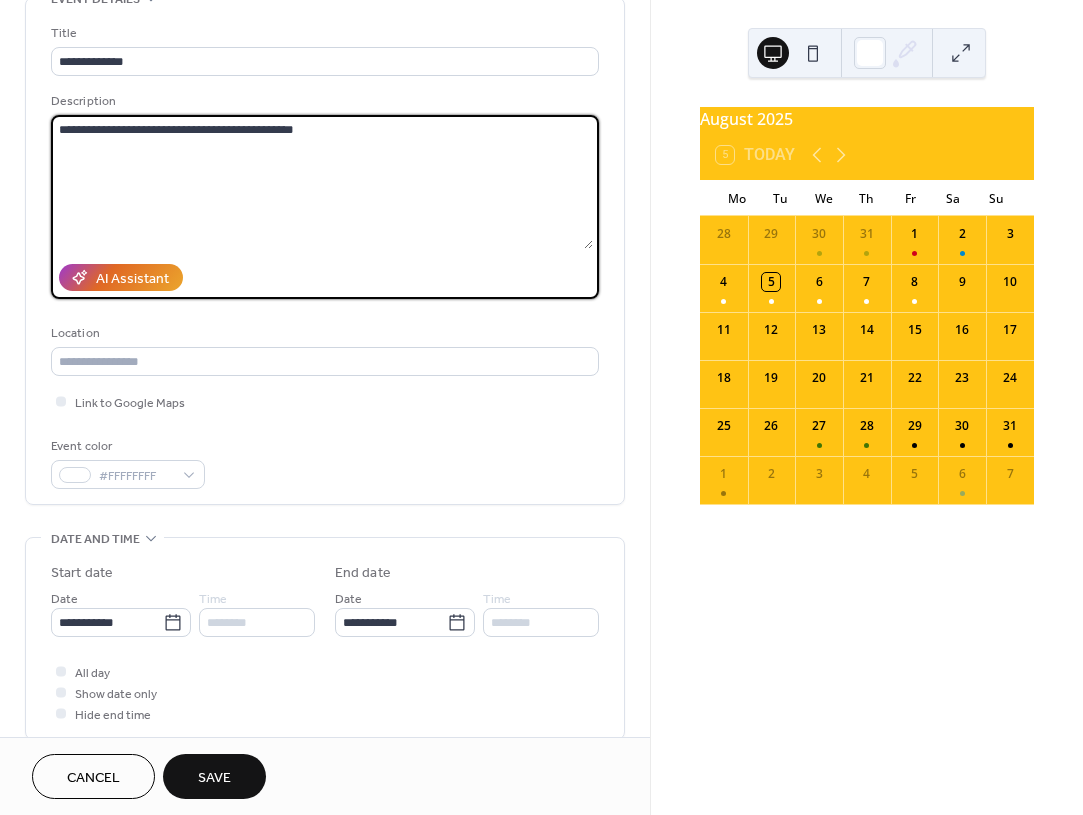 scroll, scrollTop: 116, scrollLeft: 0, axis: vertical 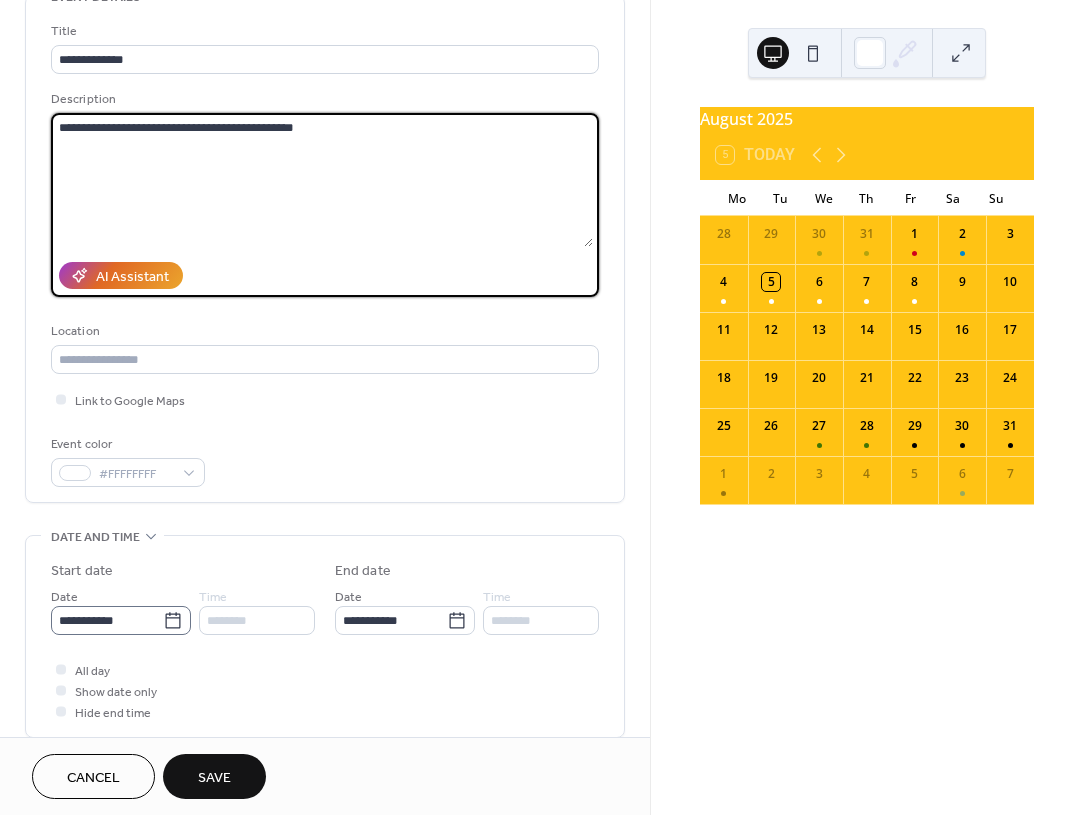 type on "**********" 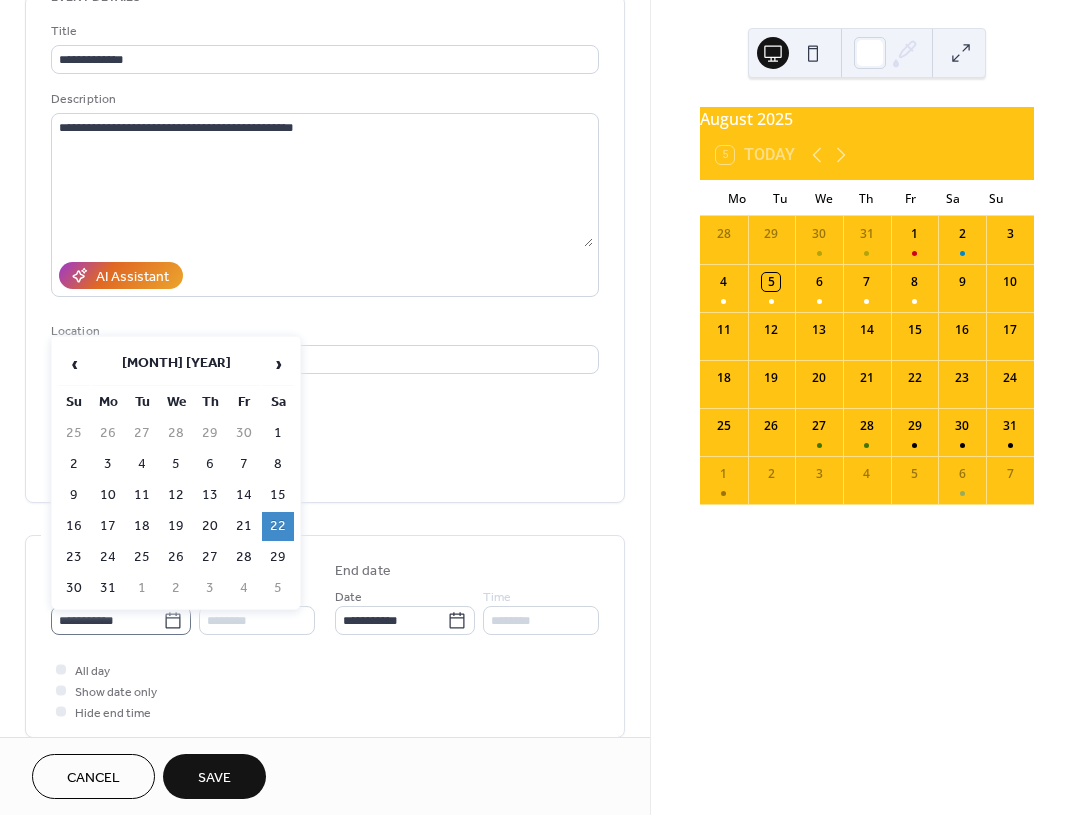 click 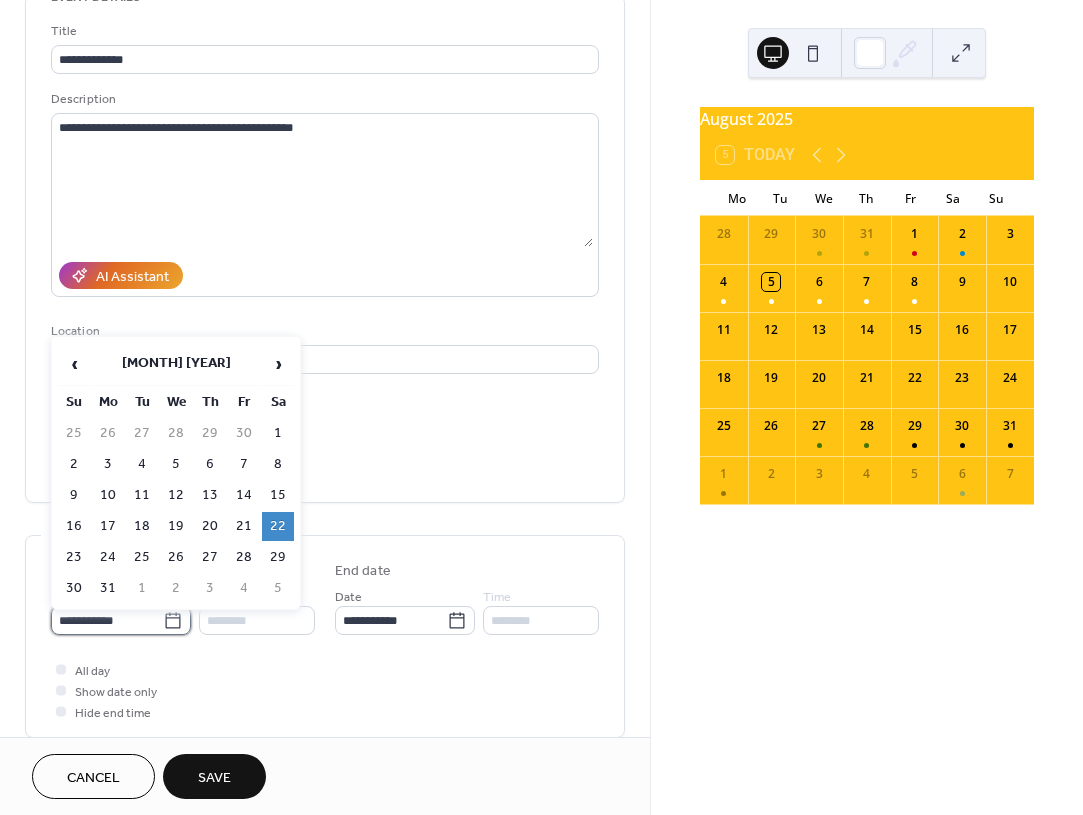 click on "**********" at bounding box center [107, 620] 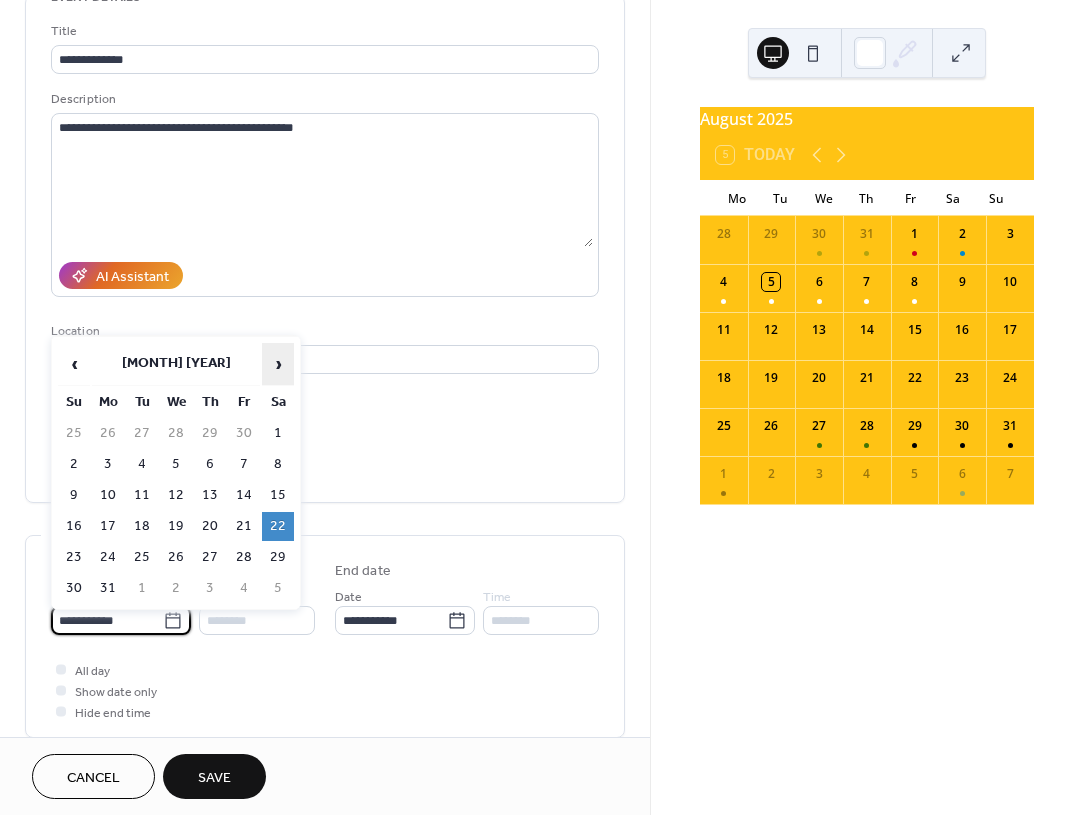 click on "›" at bounding box center (278, 364) 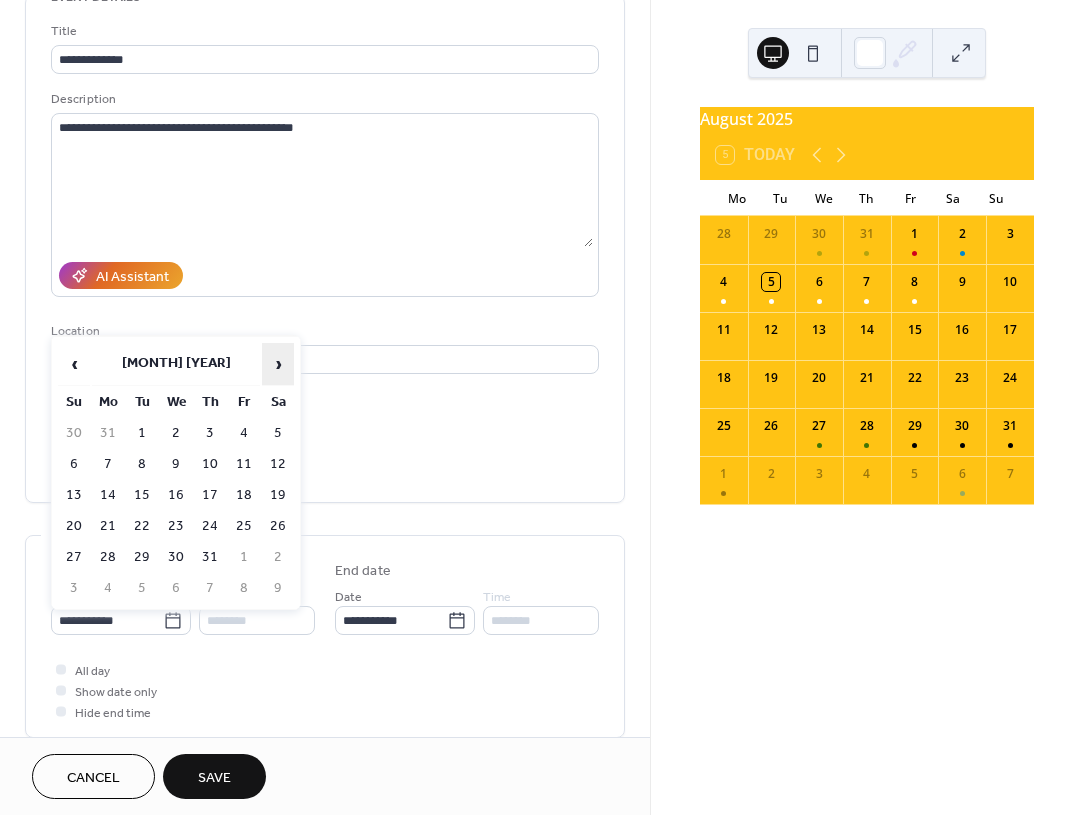 click on "›" at bounding box center (278, 364) 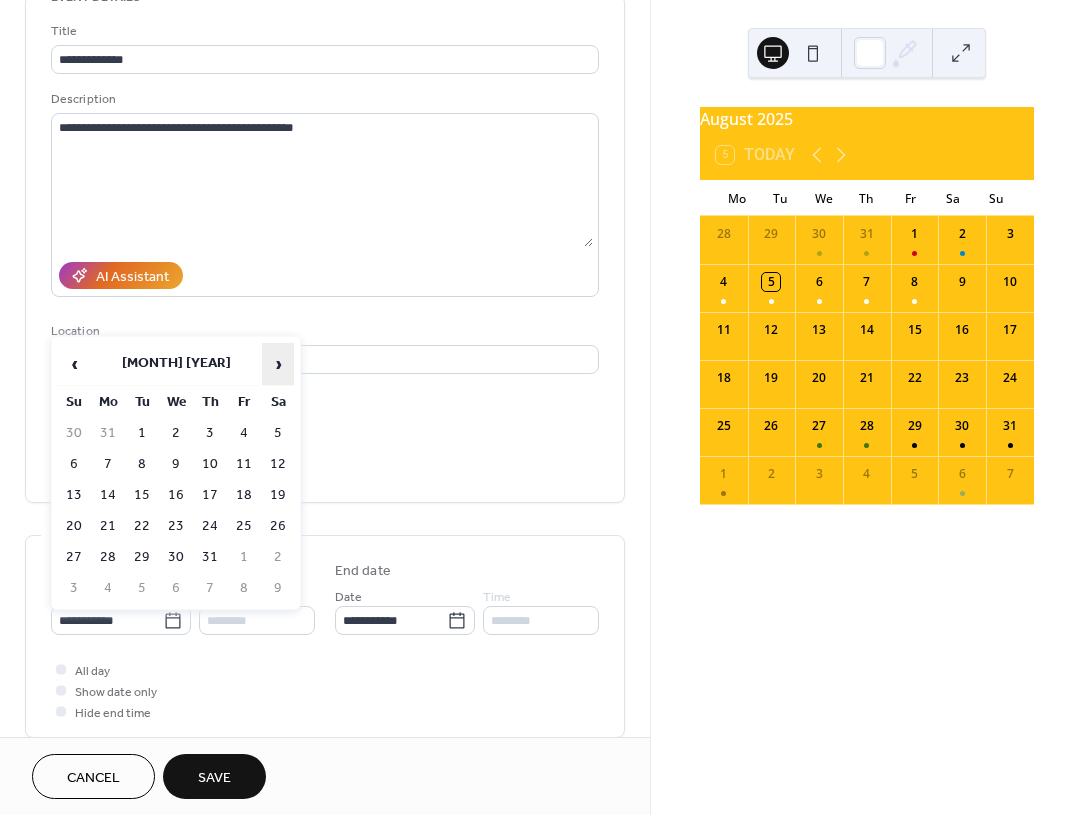 click on "›" at bounding box center [278, 364] 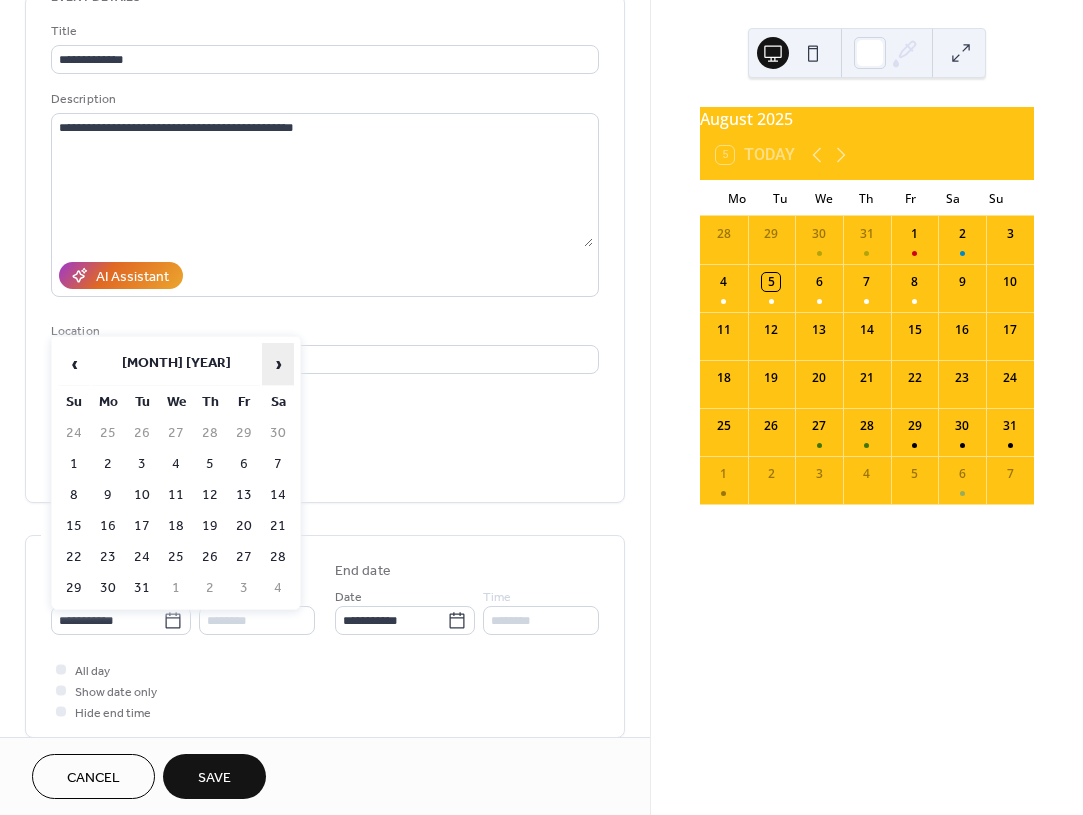 click on "›" at bounding box center [278, 364] 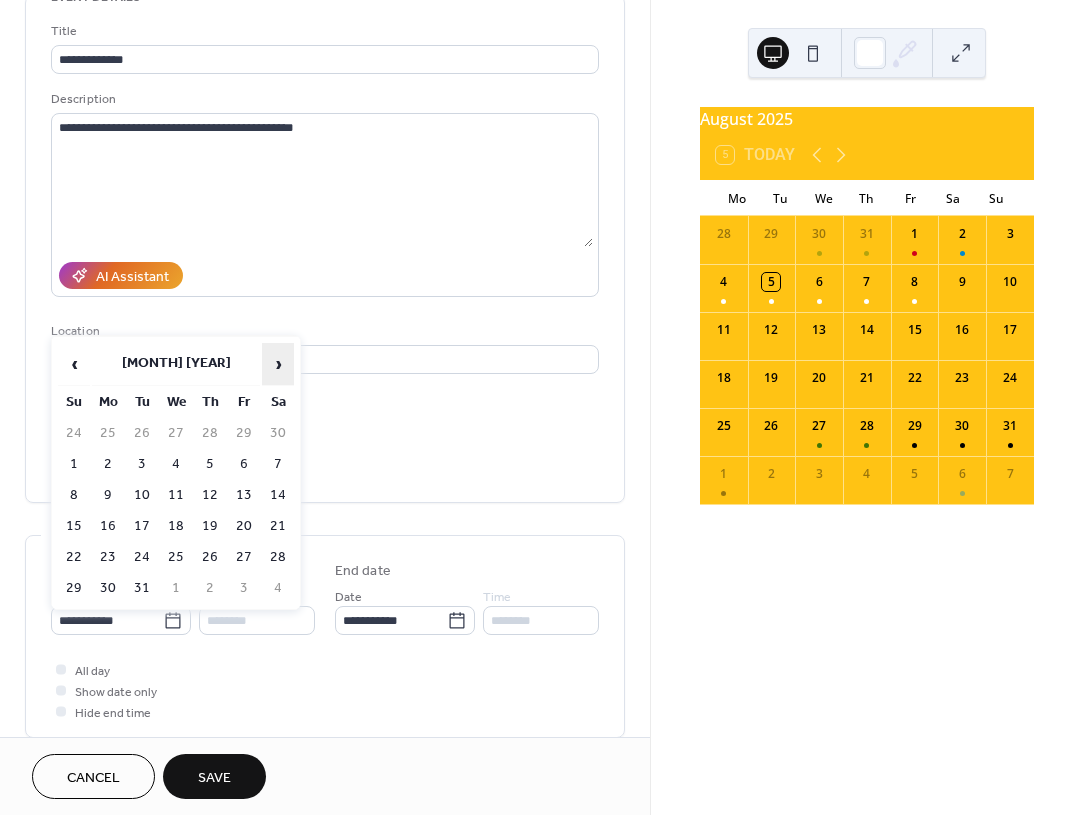 click on "›" at bounding box center [278, 364] 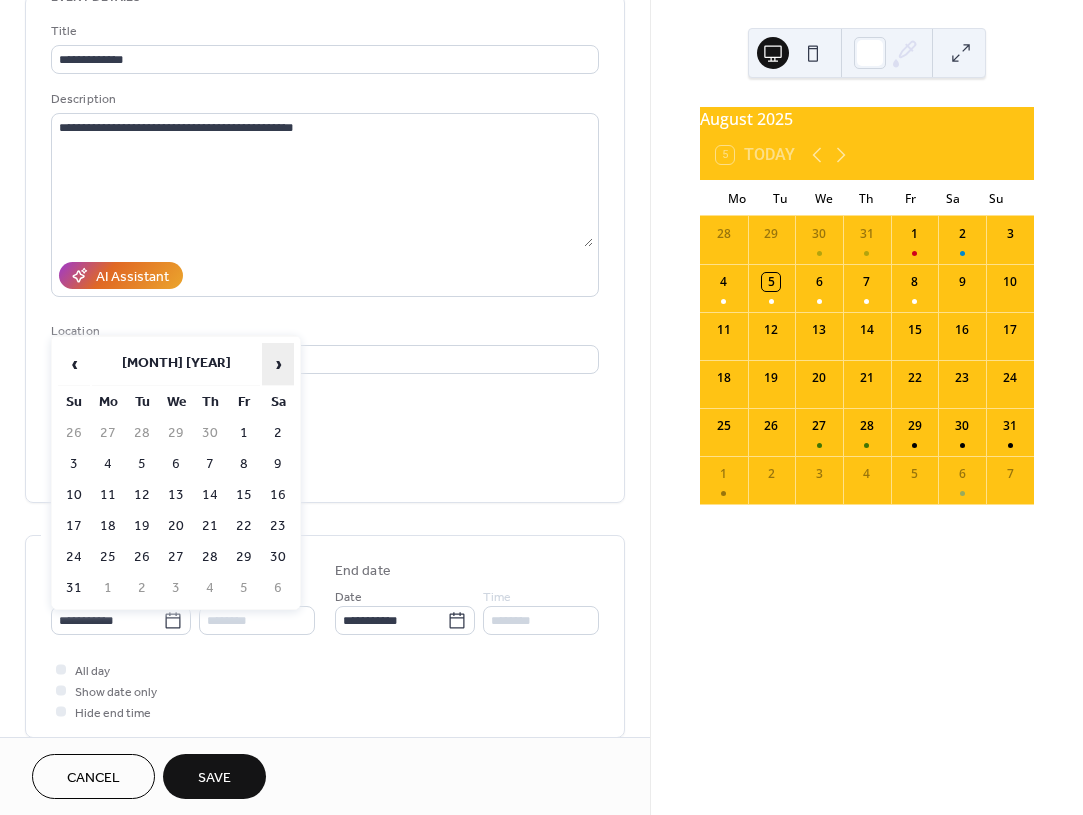 click on "›" at bounding box center [278, 364] 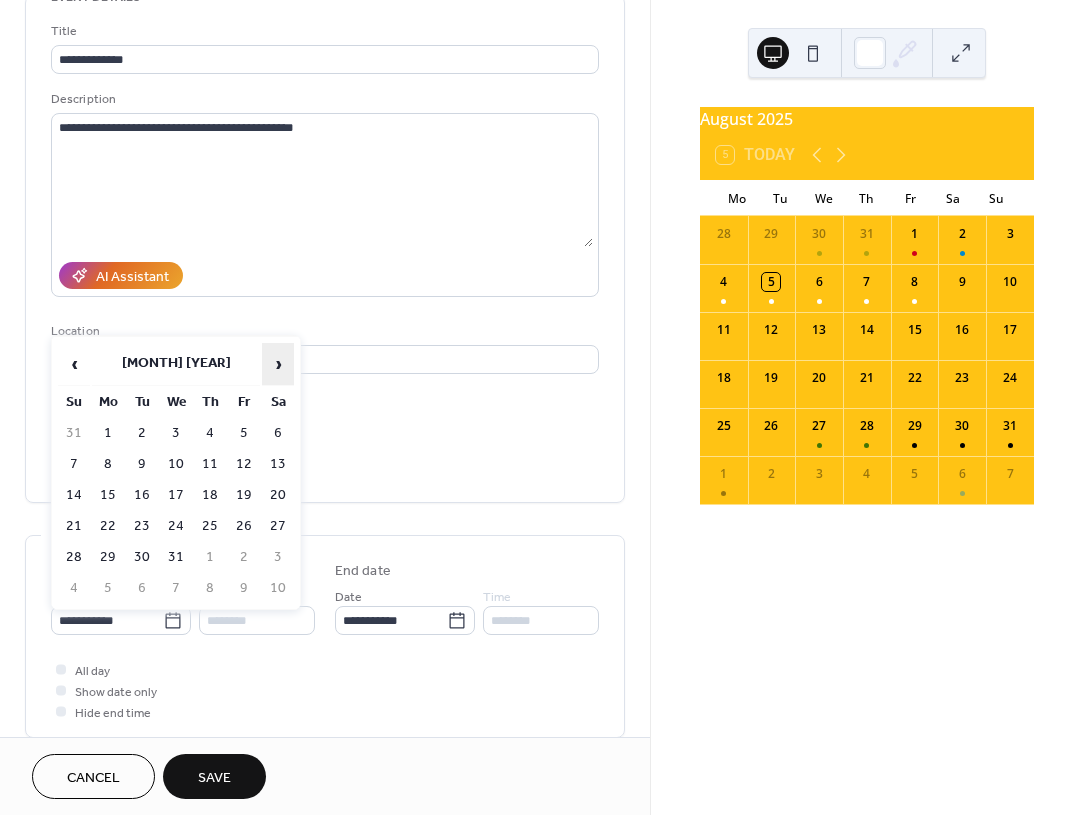 click on "›" at bounding box center (278, 364) 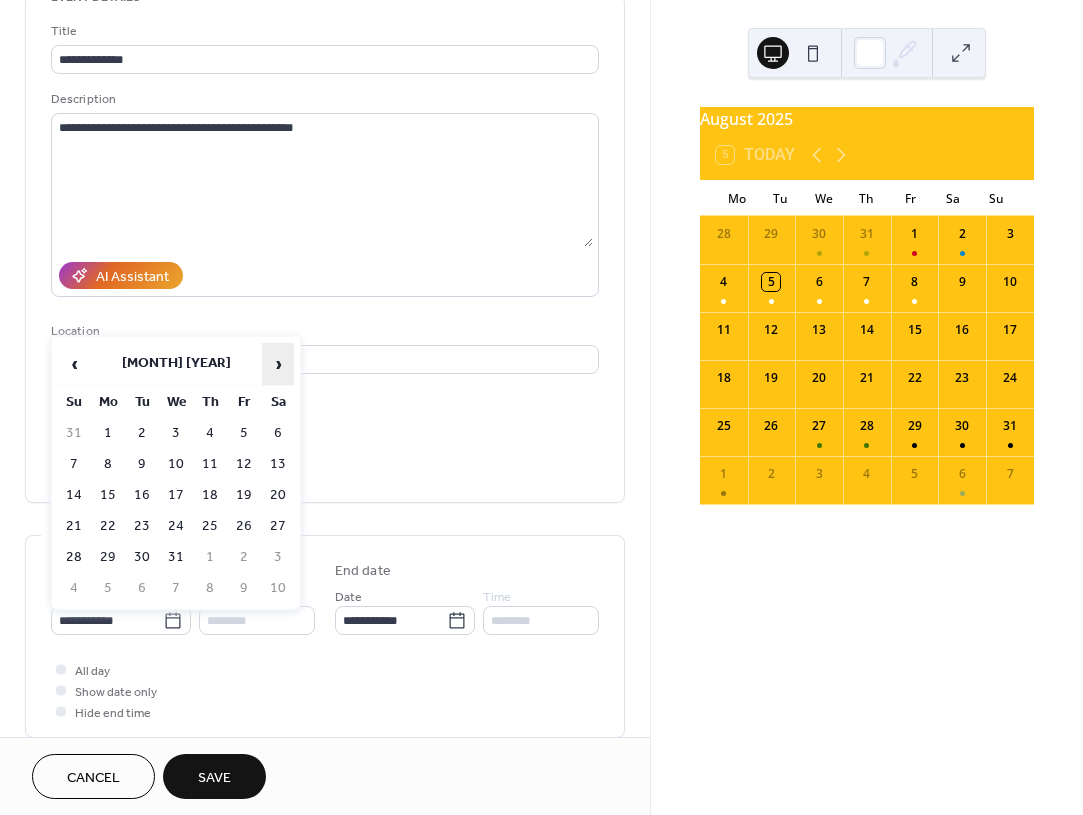 click on "›" at bounding box center [278, 364] 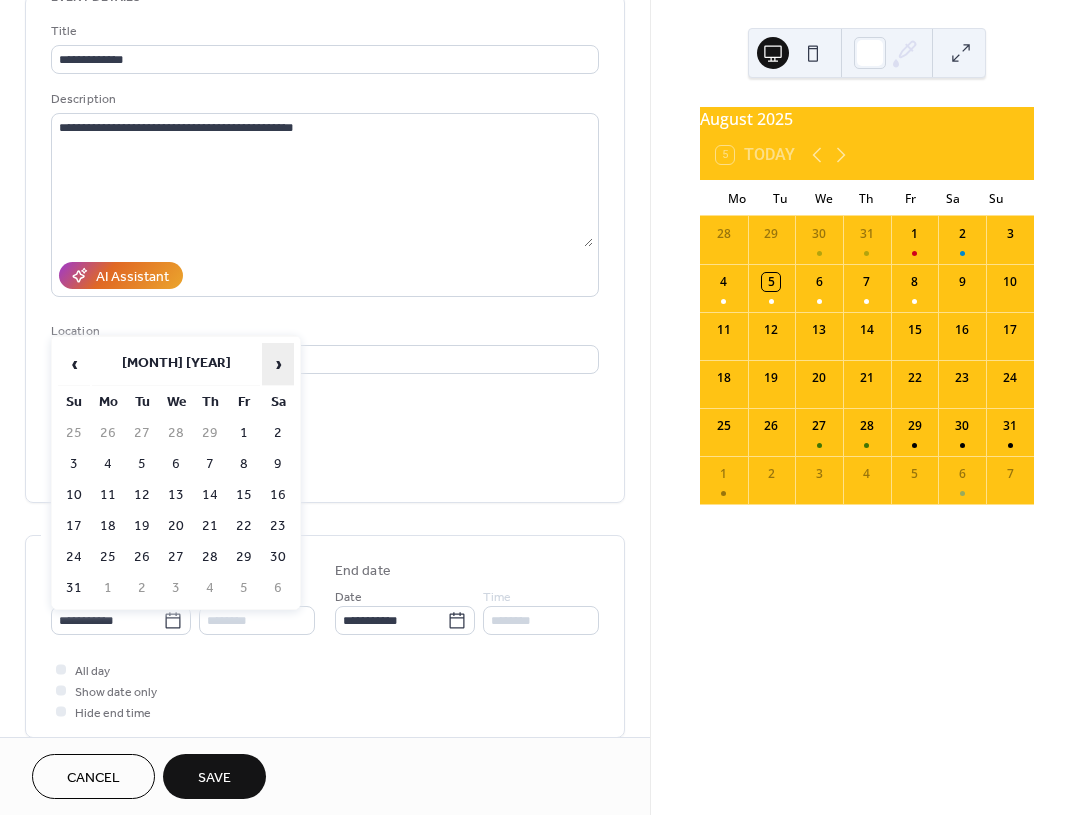 click on "›" at bounding box center (278, 364) 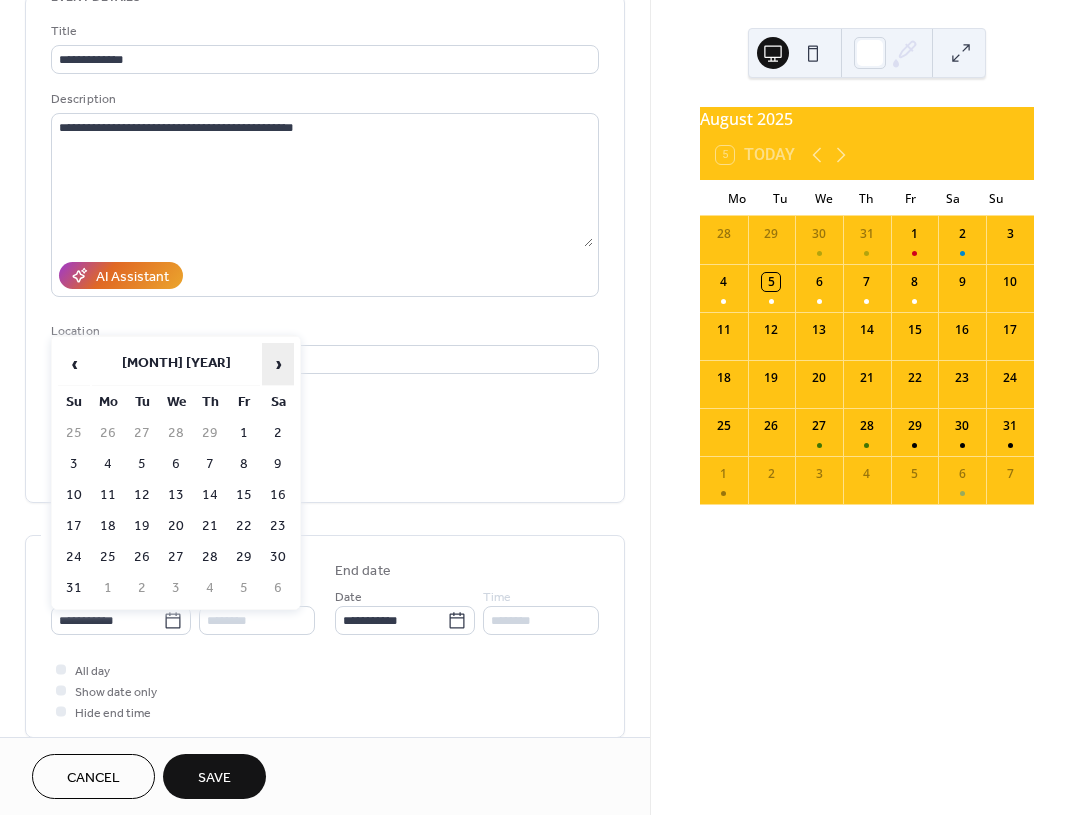 click on "›" at bounding box center (278, 364) 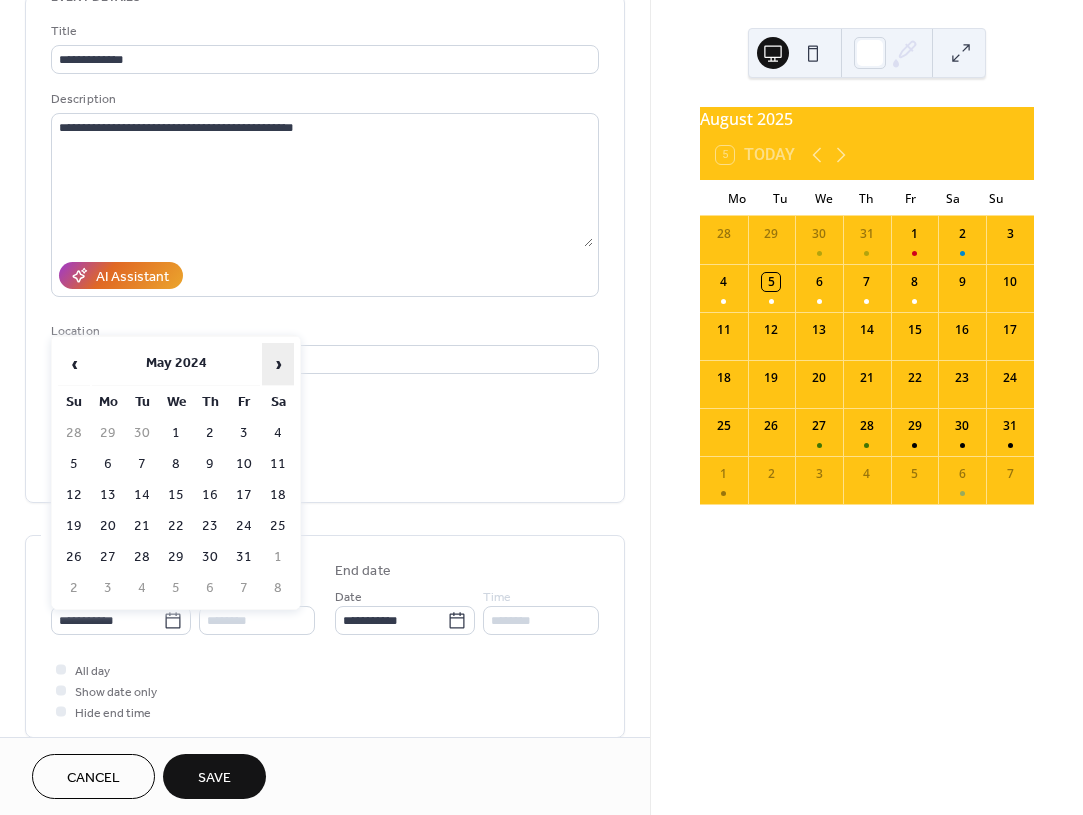 click on "›" at bounding box center (278, 364) 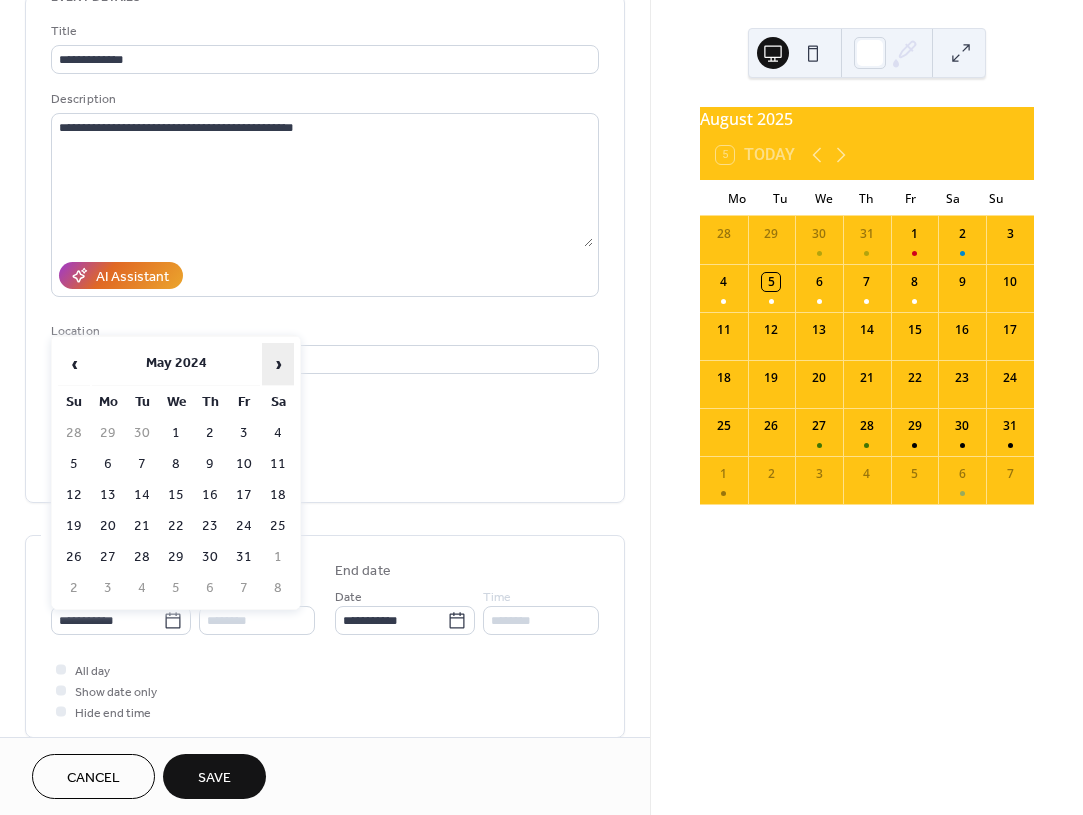 click on "›" at bounding box center (278, 364) 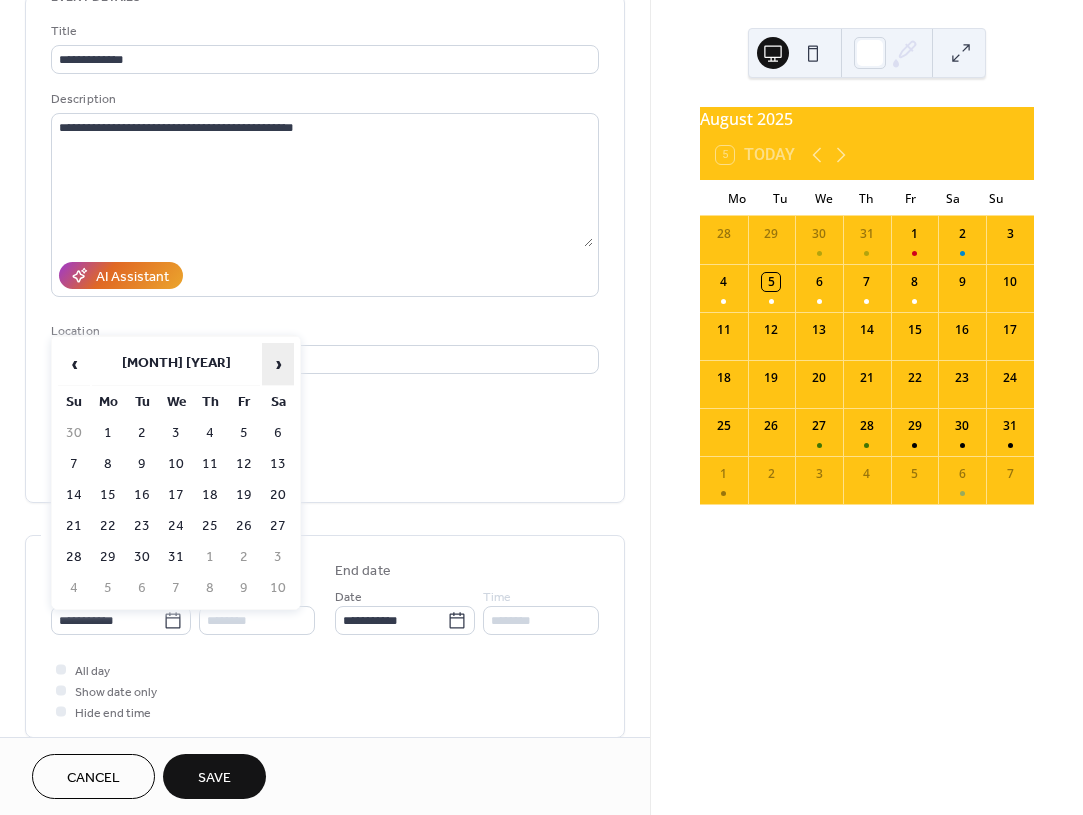 click on "›" at bounding box center [278, 364] 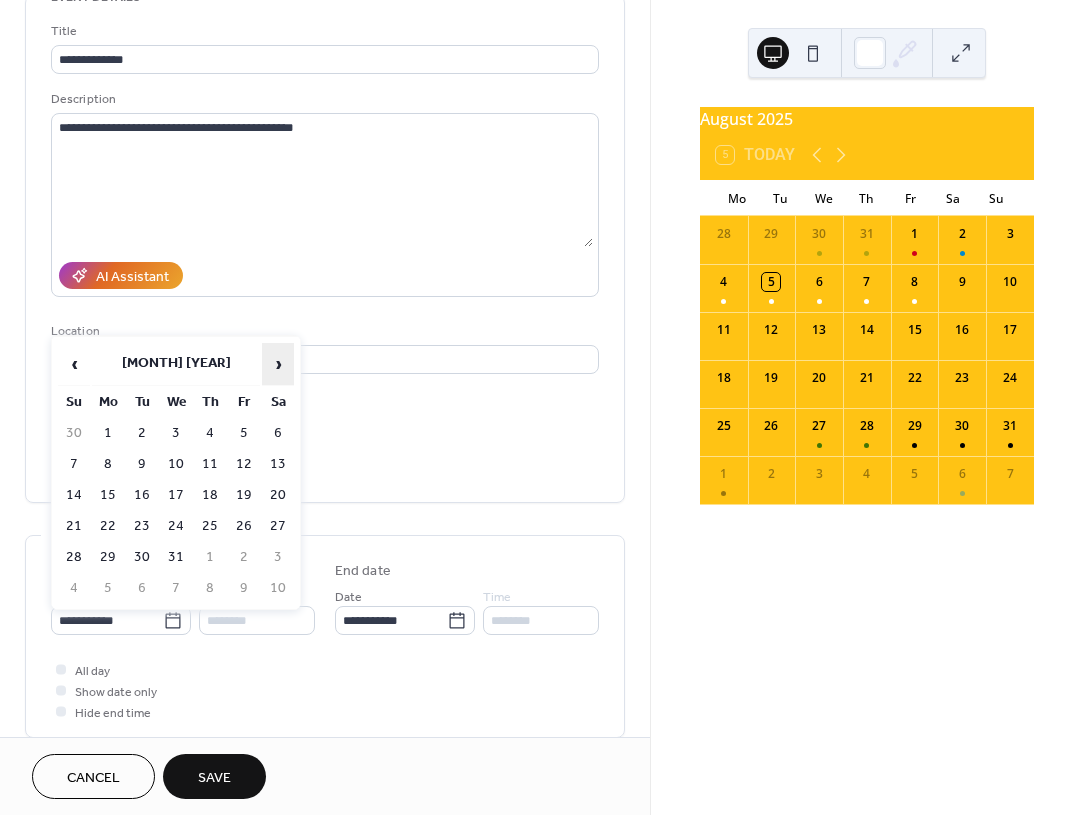 click on "›" at bounding box center (278, 364) 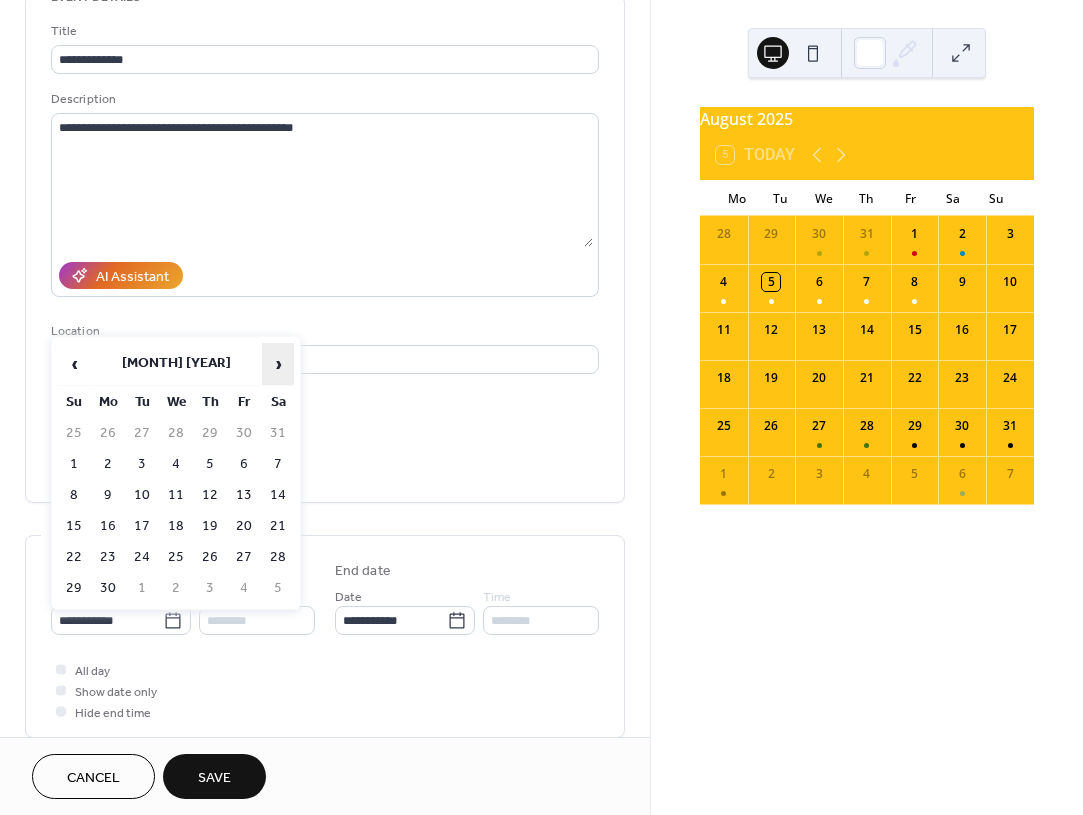 click on "›" at bounding box center [278, 364] 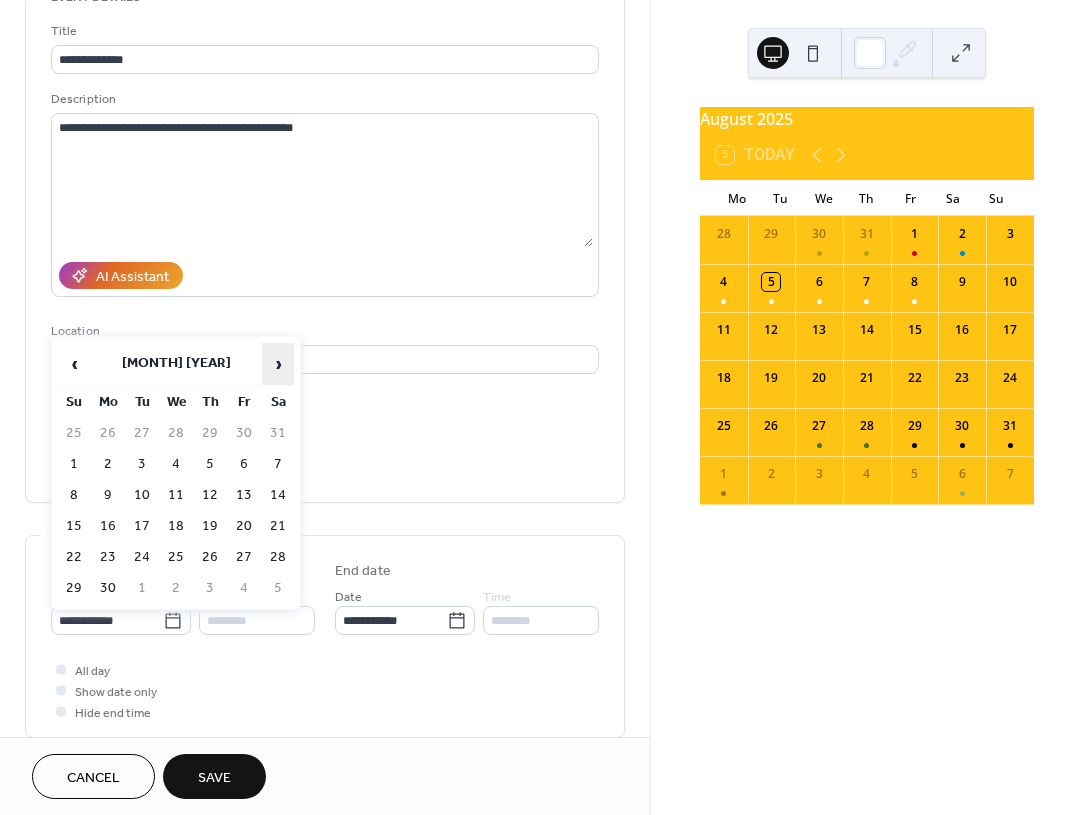 click on "›" at bounding box center [278, 364] 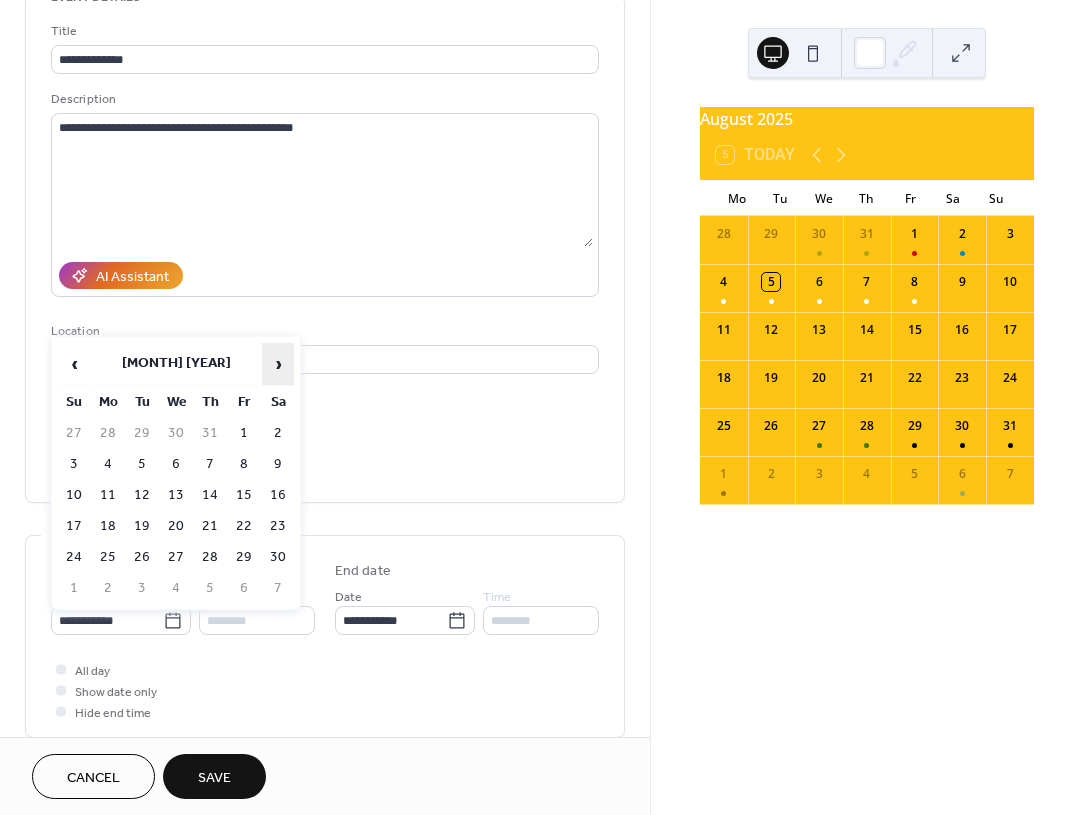 click on "›" at bounding box center (278, 364) 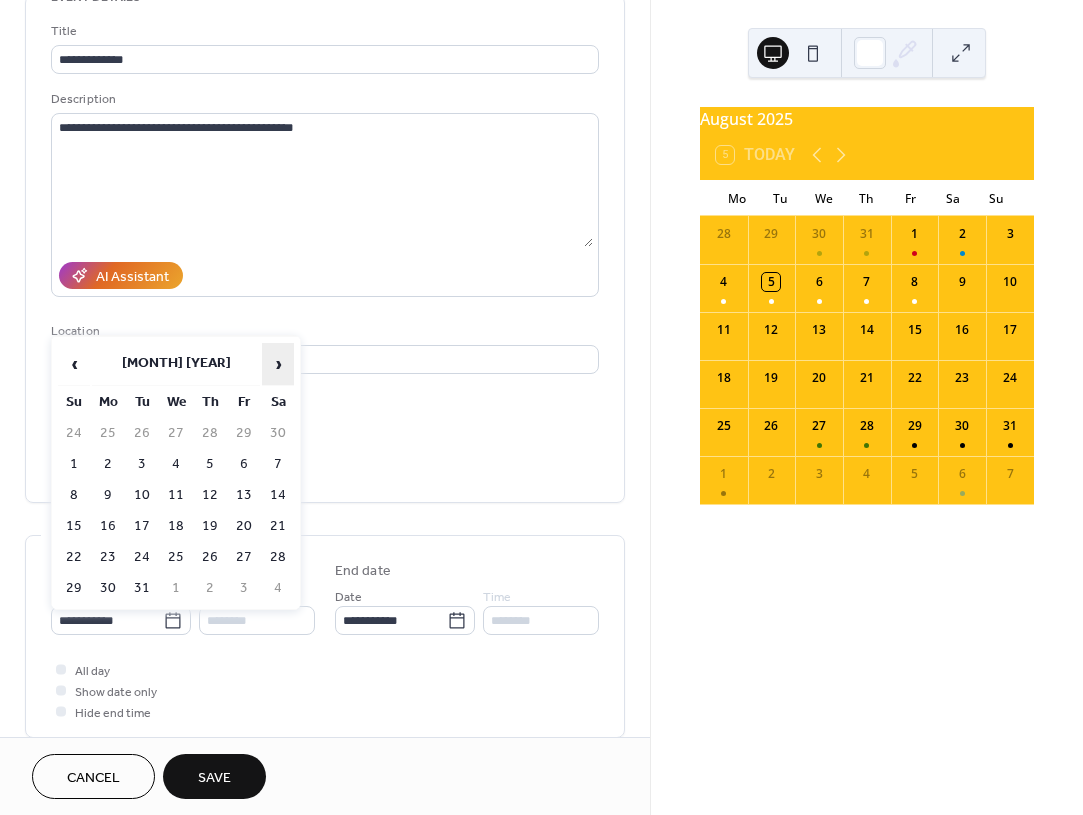 click on "›" at bounding box center [278, 364] 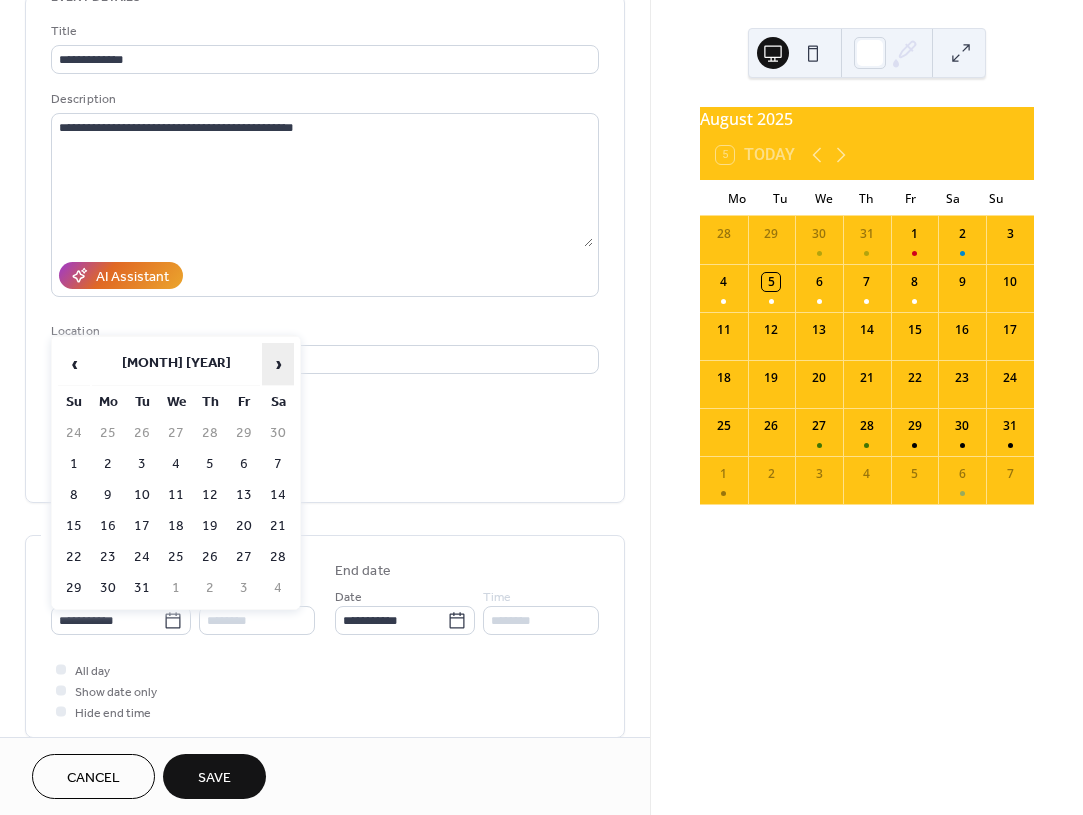 click on "›" at bounding box center [278, 364] 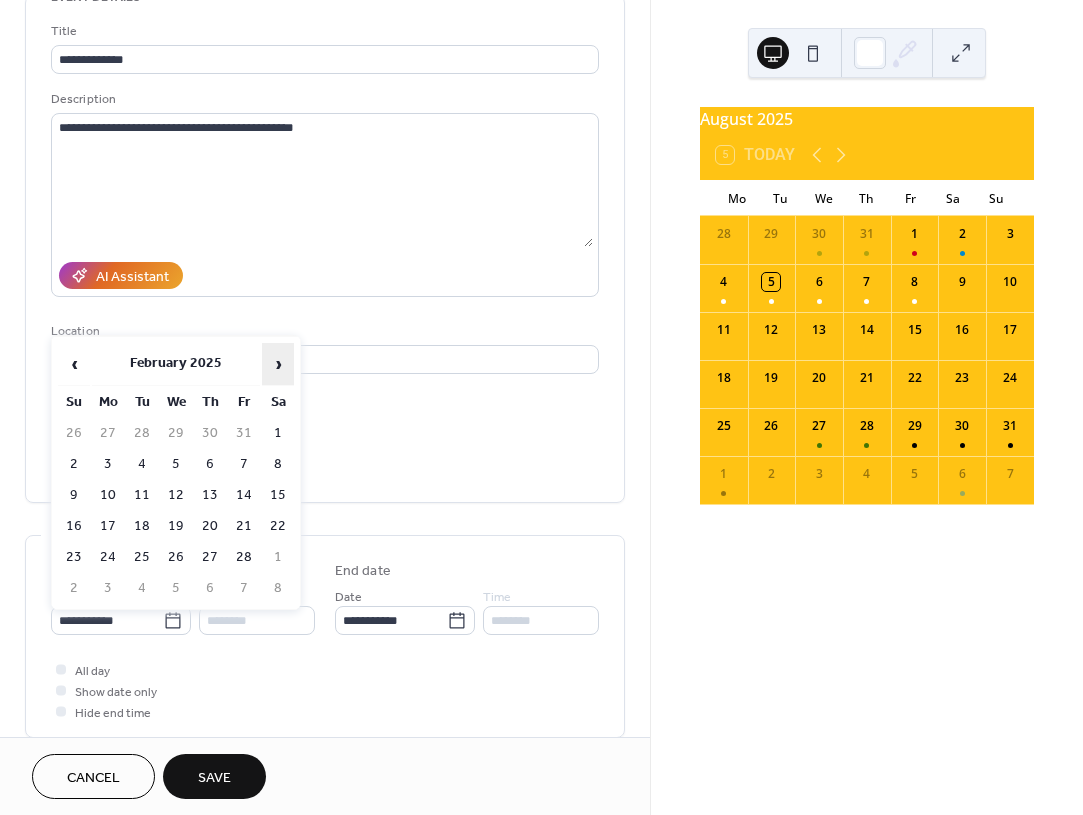 click on "›" at bounding box center [278, 364] 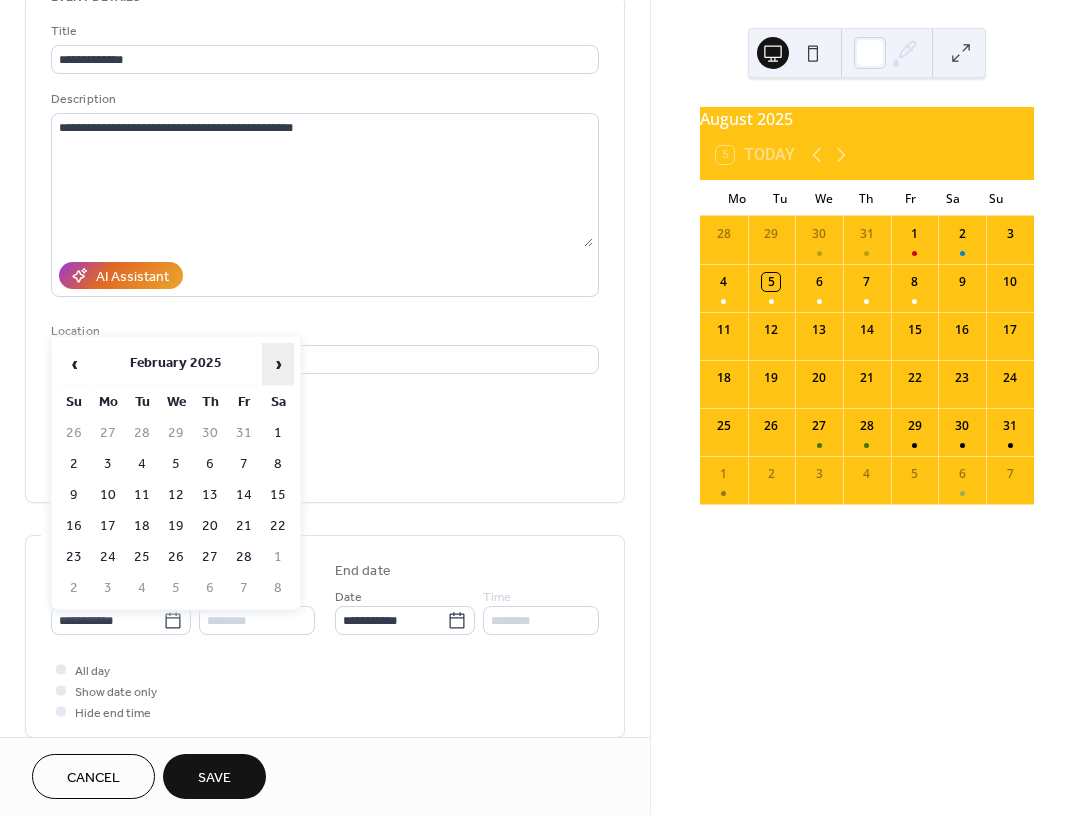 click on "›" at bounding box center (278, 364) 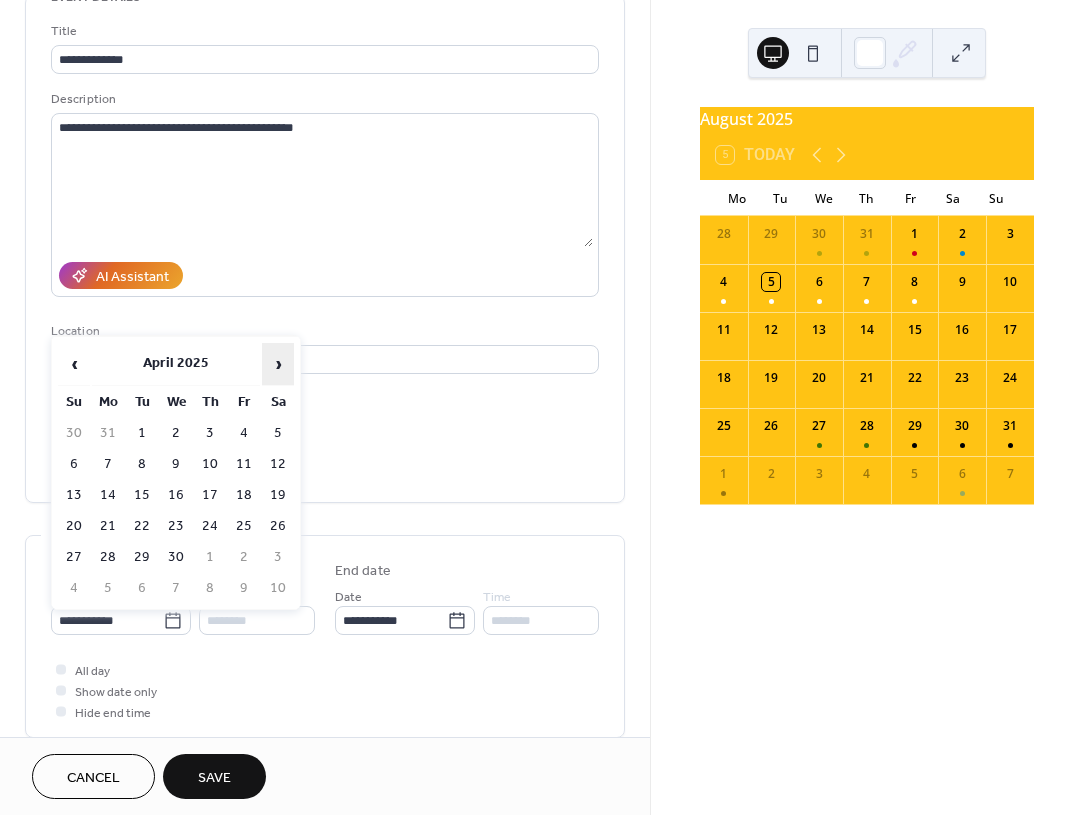 click on "›" at bounding box center (278, 364) 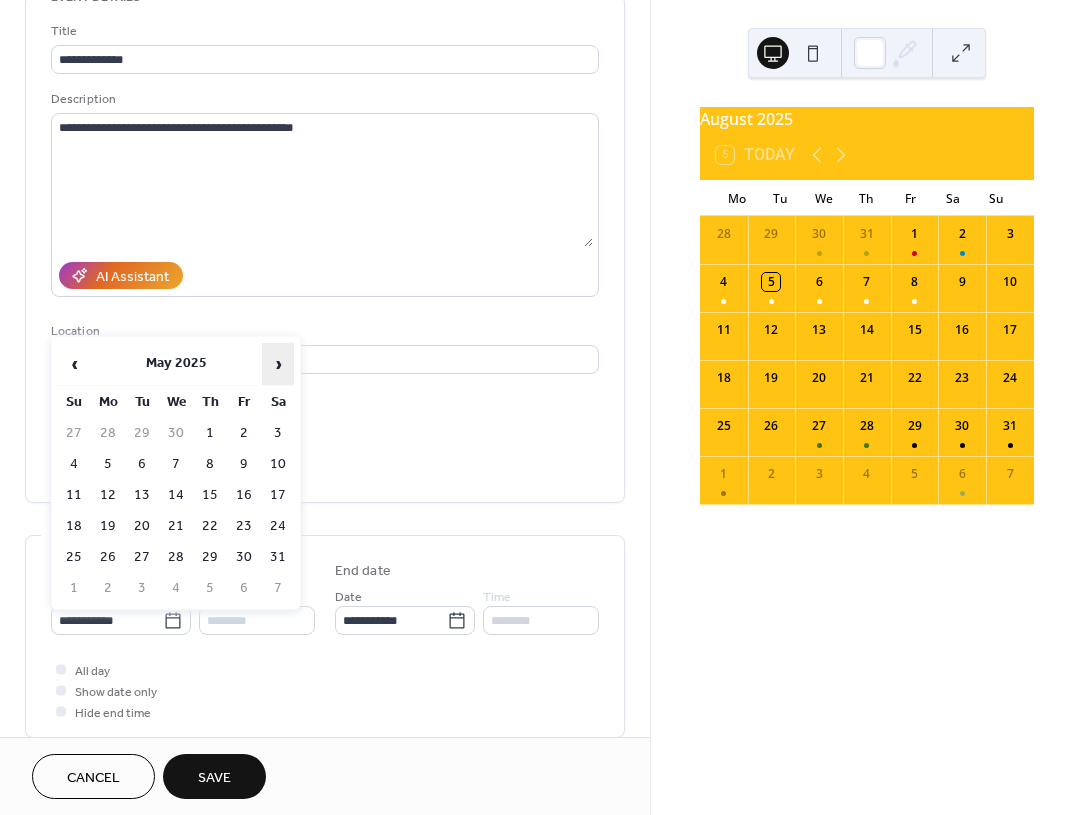 click on "›" at bounding box center (278, 364) 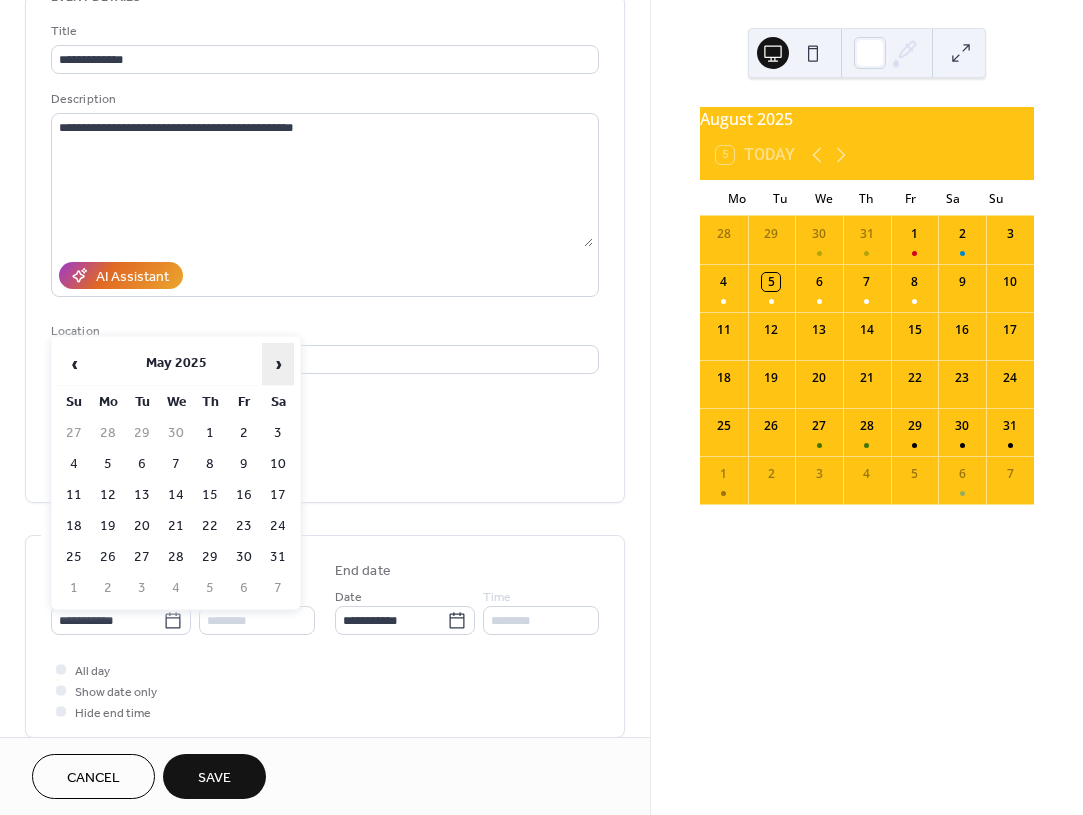 click on "›" at bounding box center (278, 364) 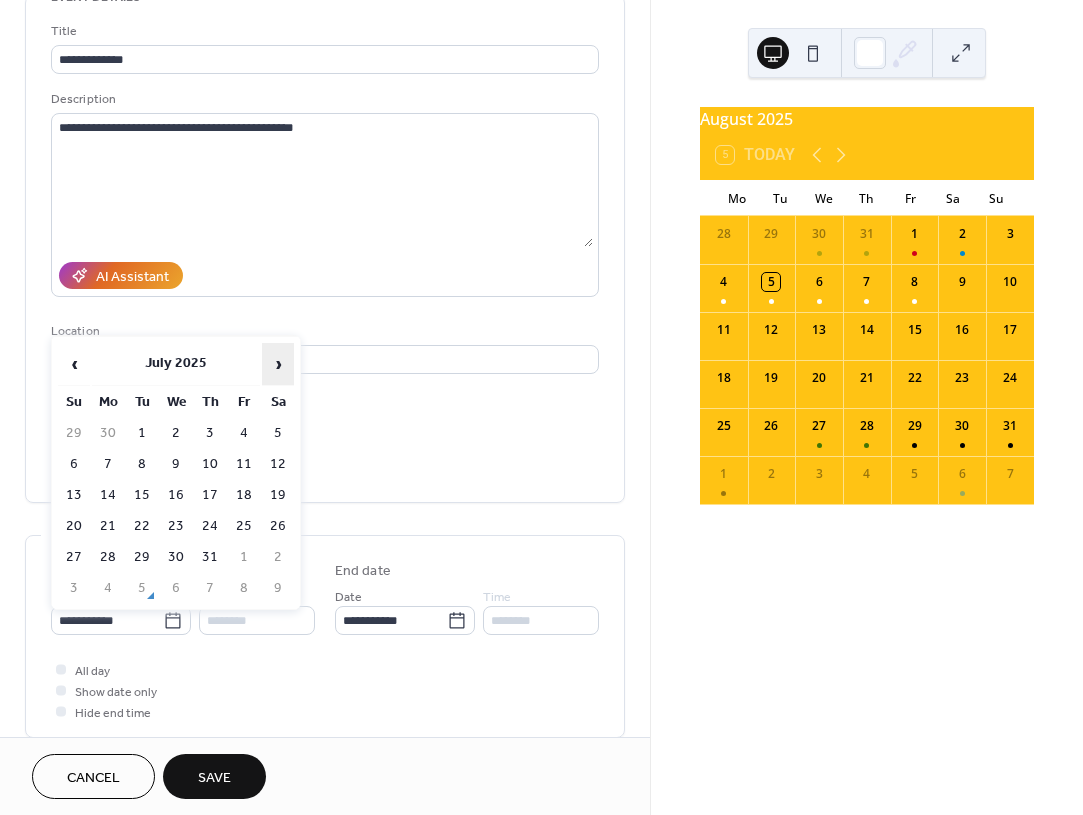 click on "›" at bounding box center (278, 364) 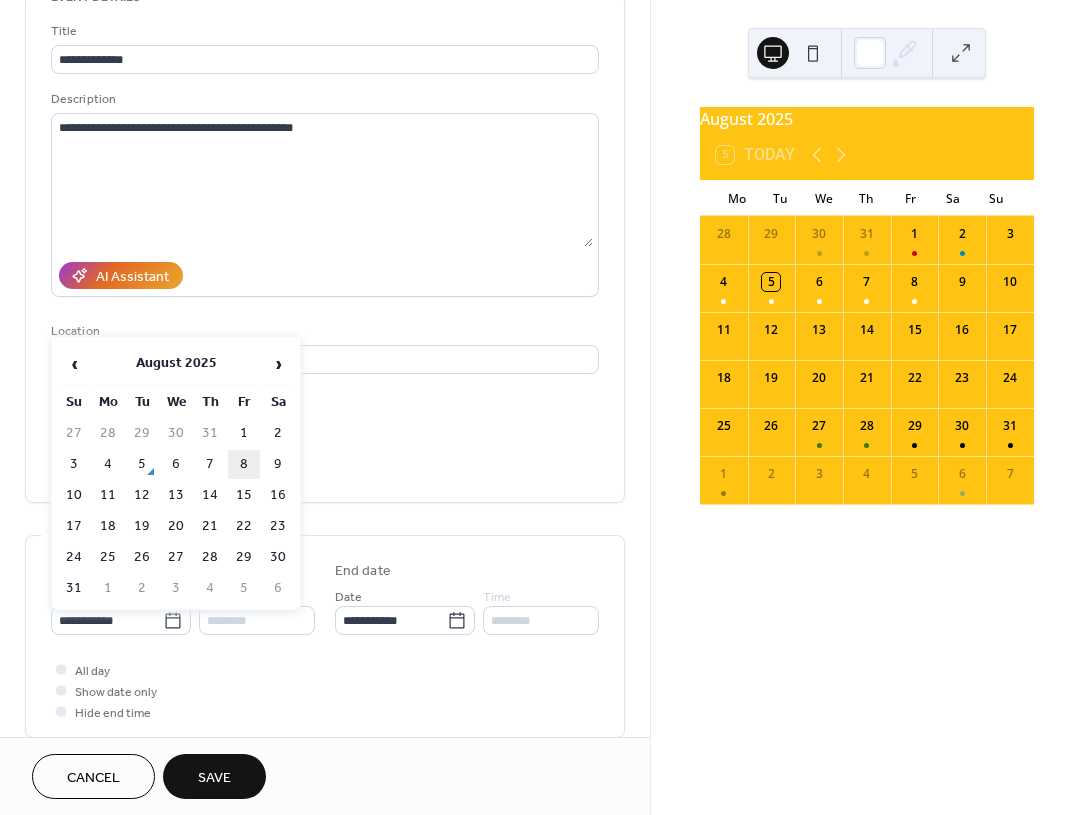 click on "8" at bounding box center (244, 464) 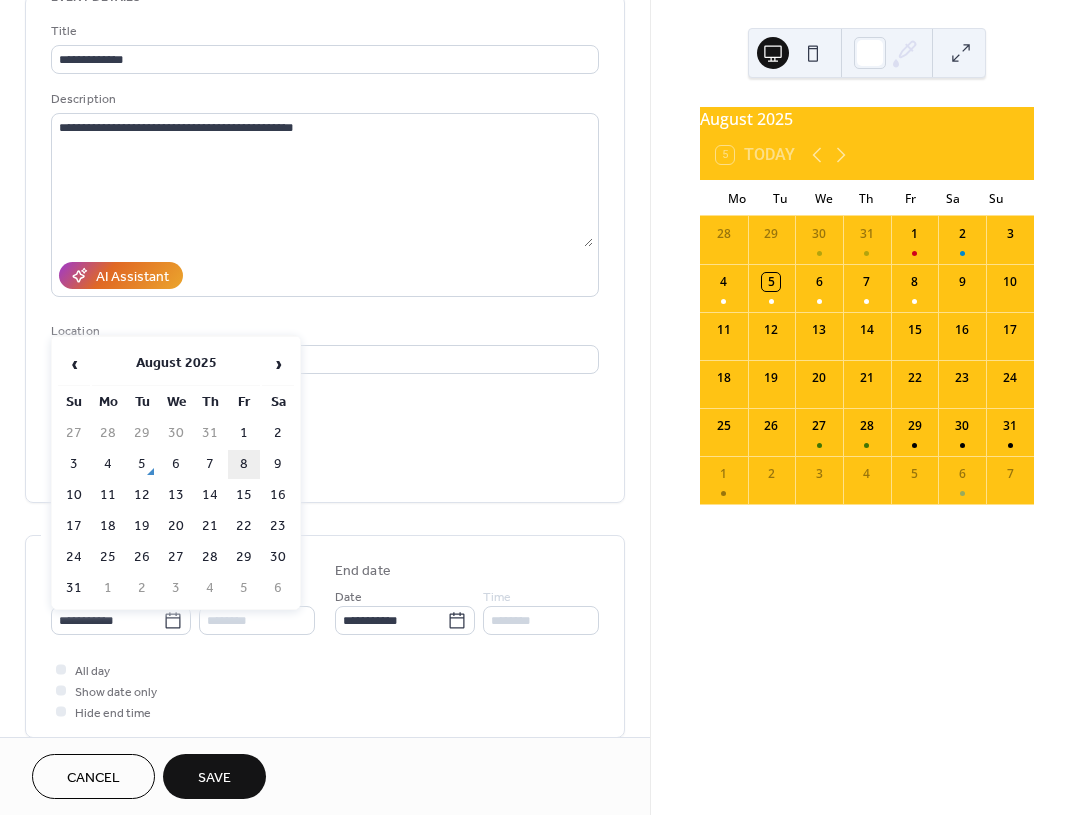 type on "**********" 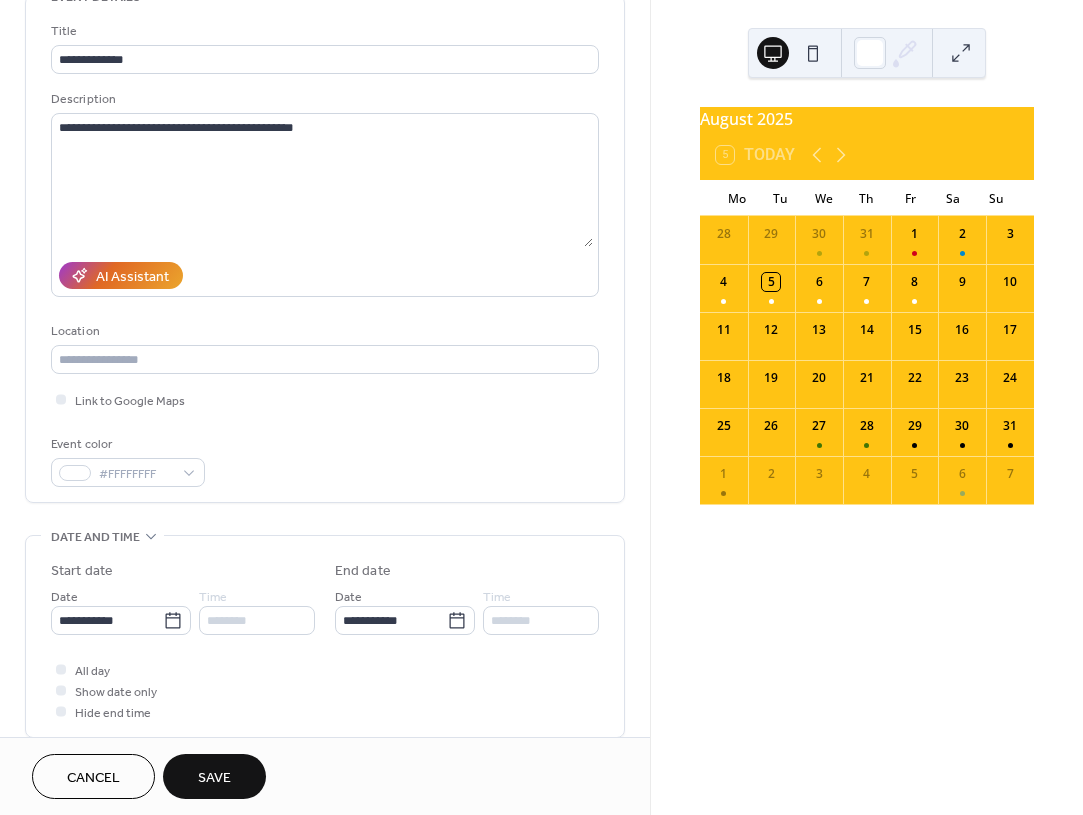 click on "Save" at bounding box center [214, 778] 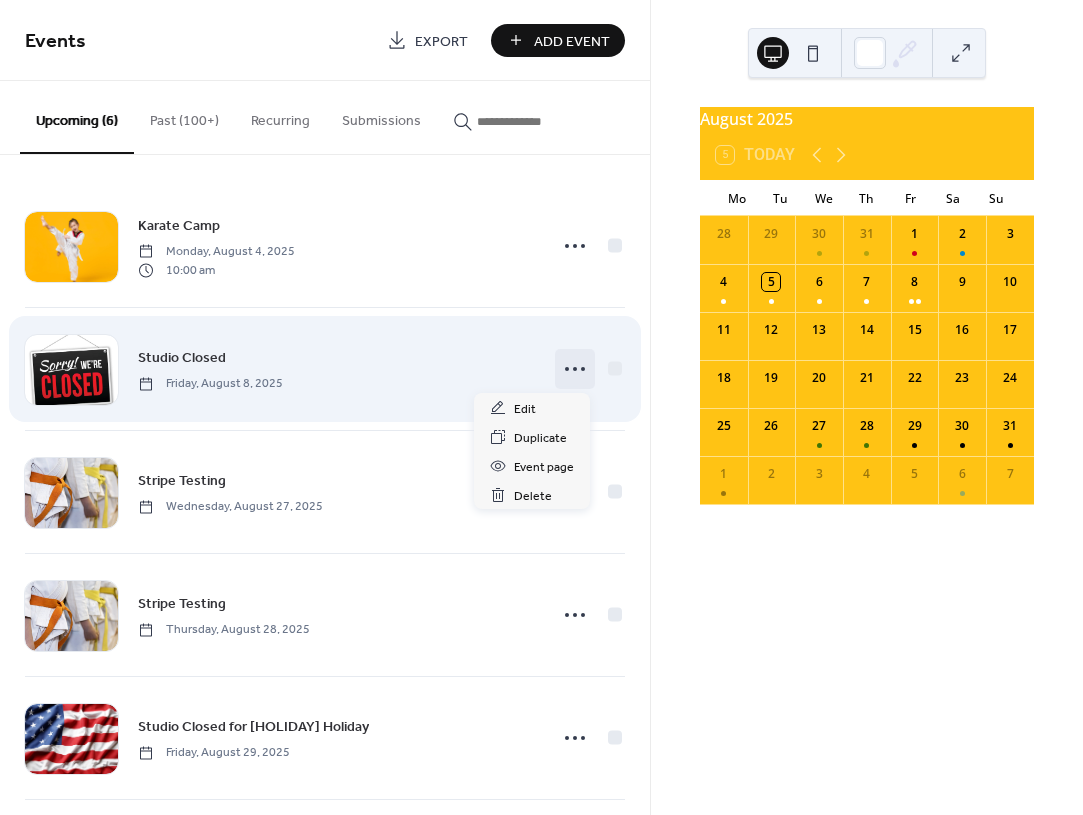 click 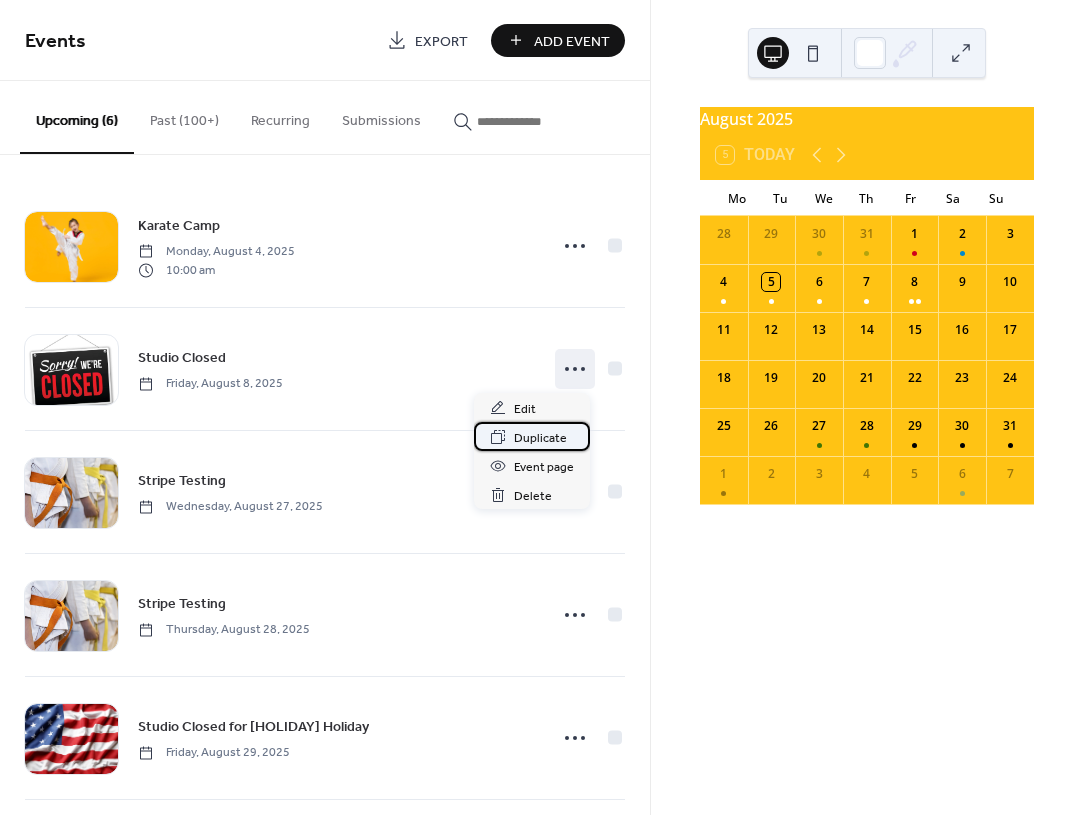 click on "Duplicate" at bounding box center (540, 438) 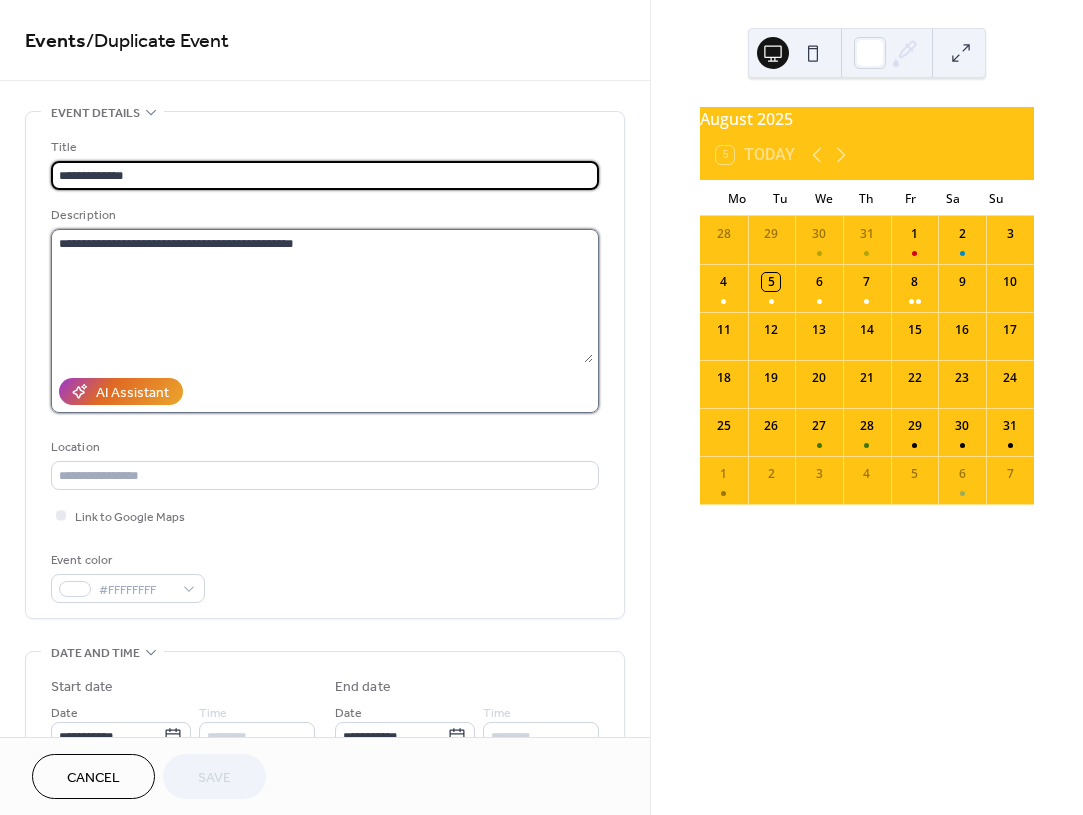 click on "**********" at bounding box center [322, 296] 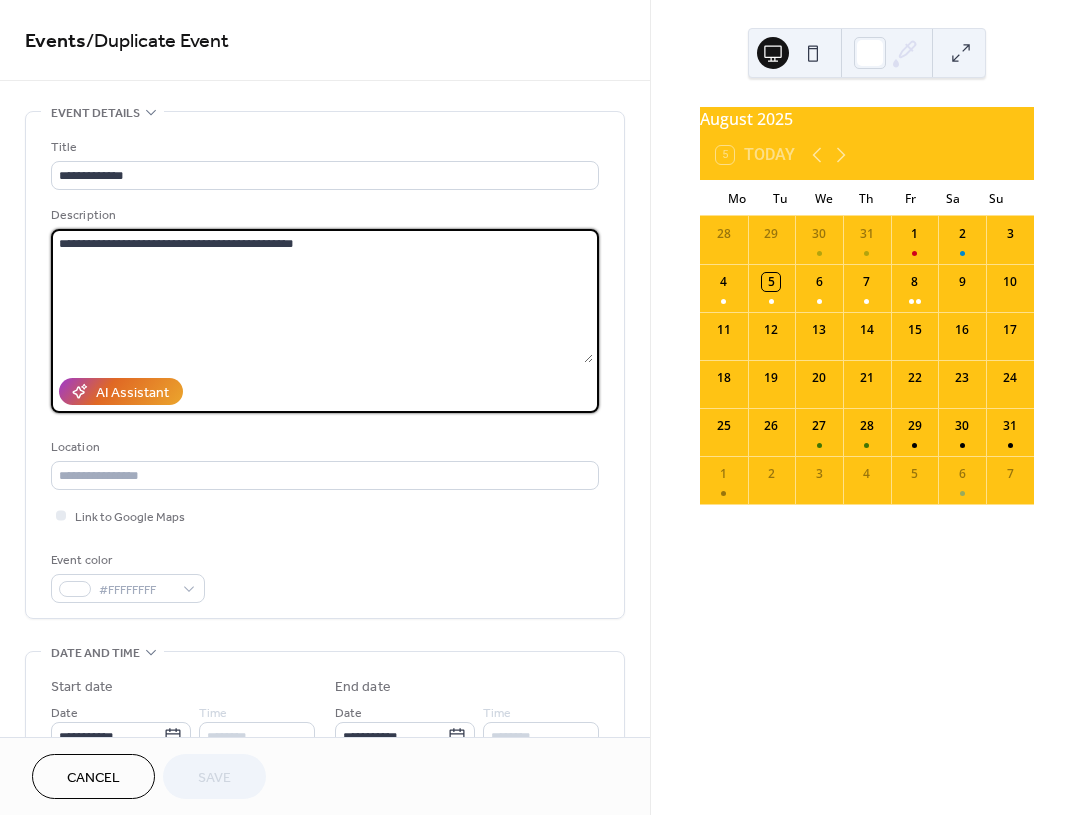 click on "**********" at bounding box center [322, 296] 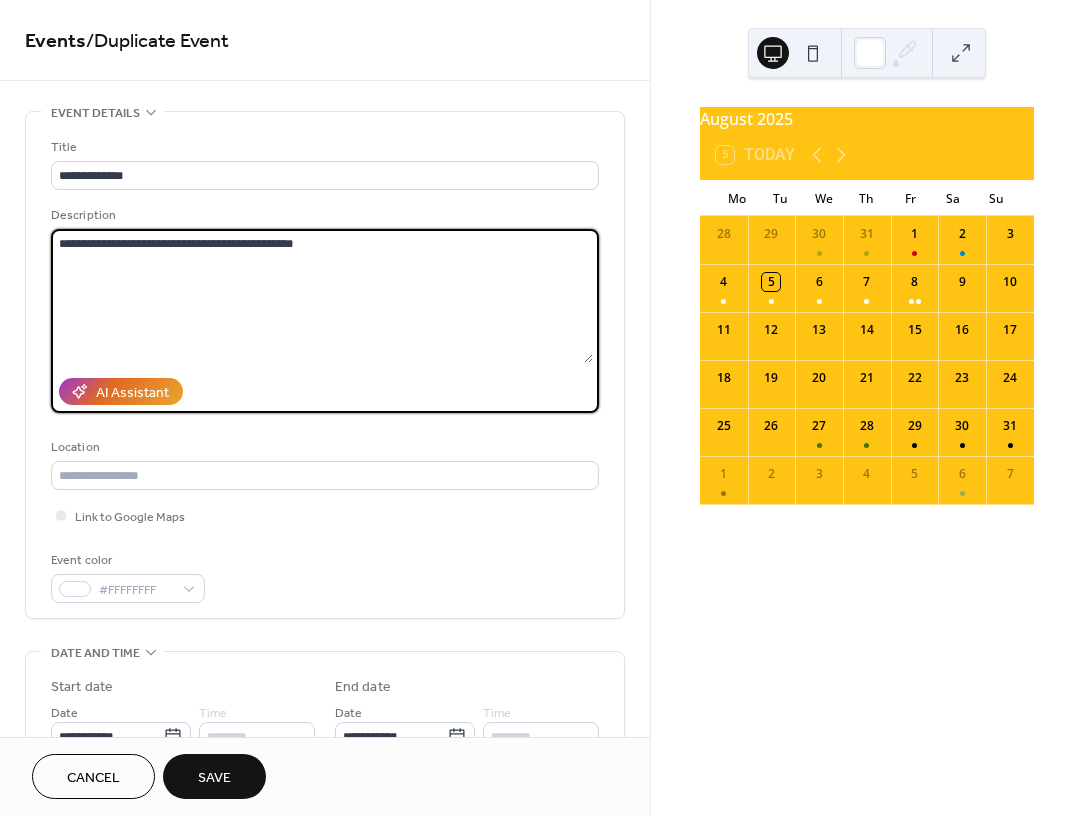 scroll, scrollTop: 139, scrollLeft: 0, axis: vertical 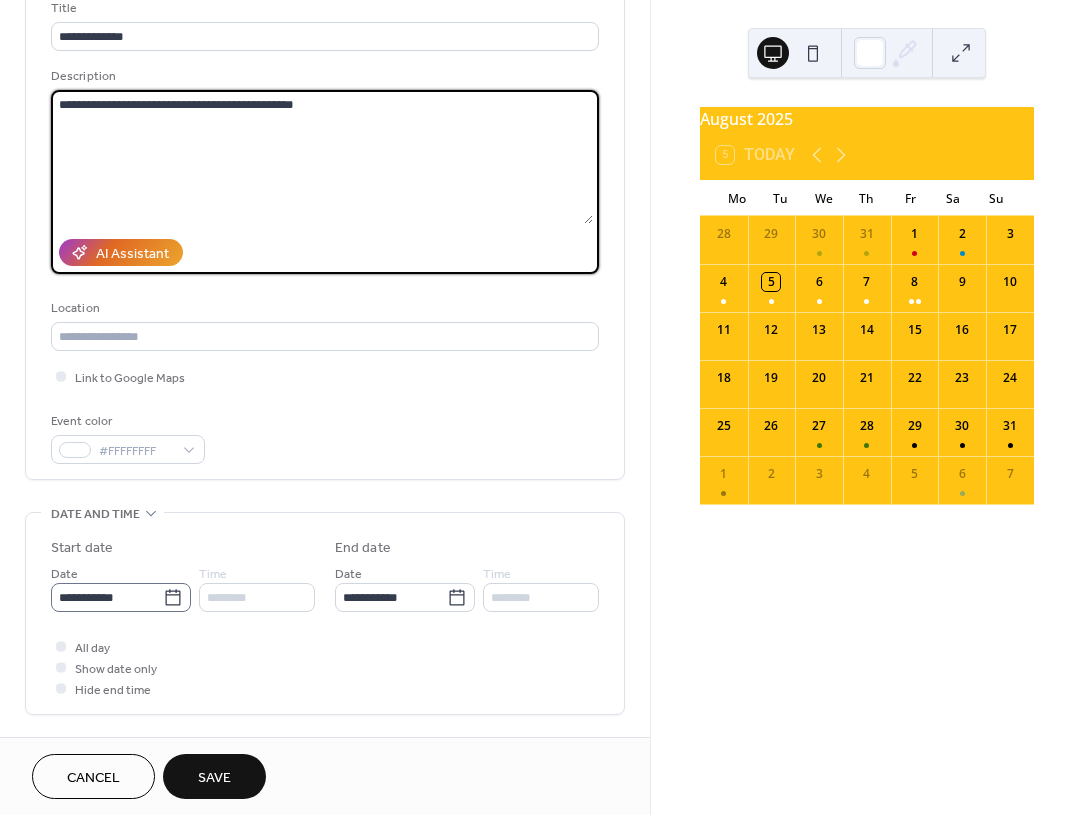type on "**********" 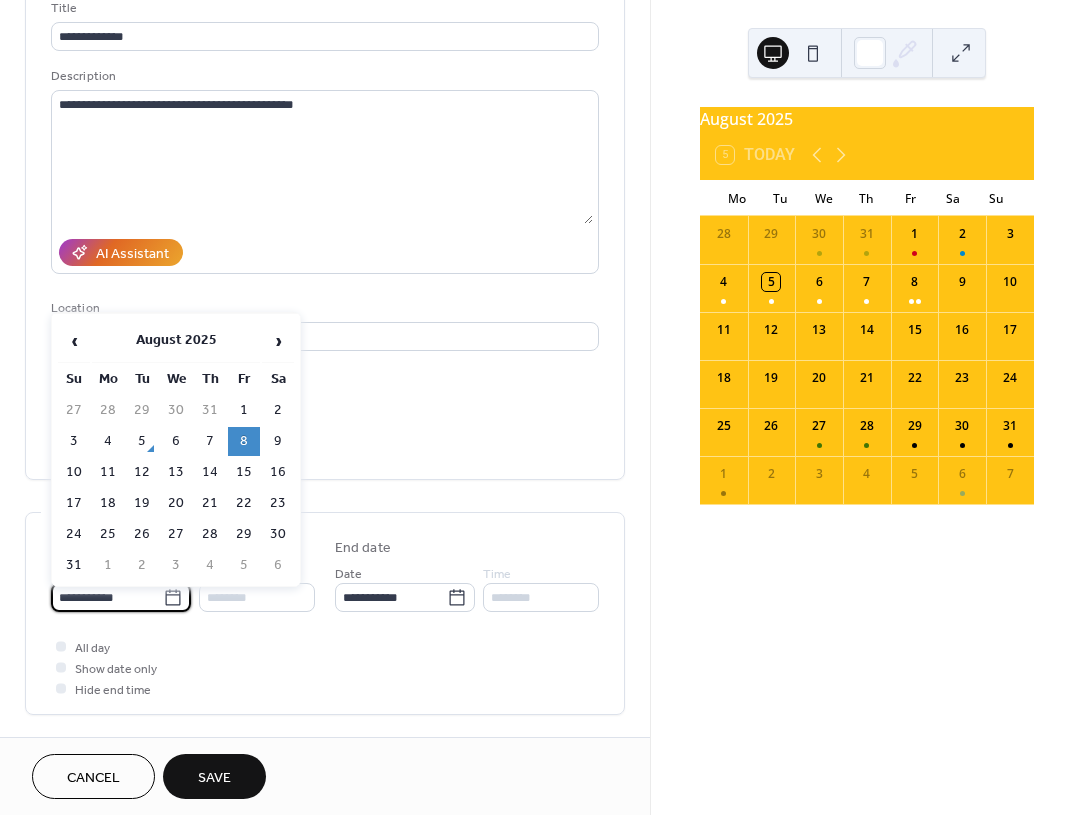 click on "**********" at bounding box center [107, 597] 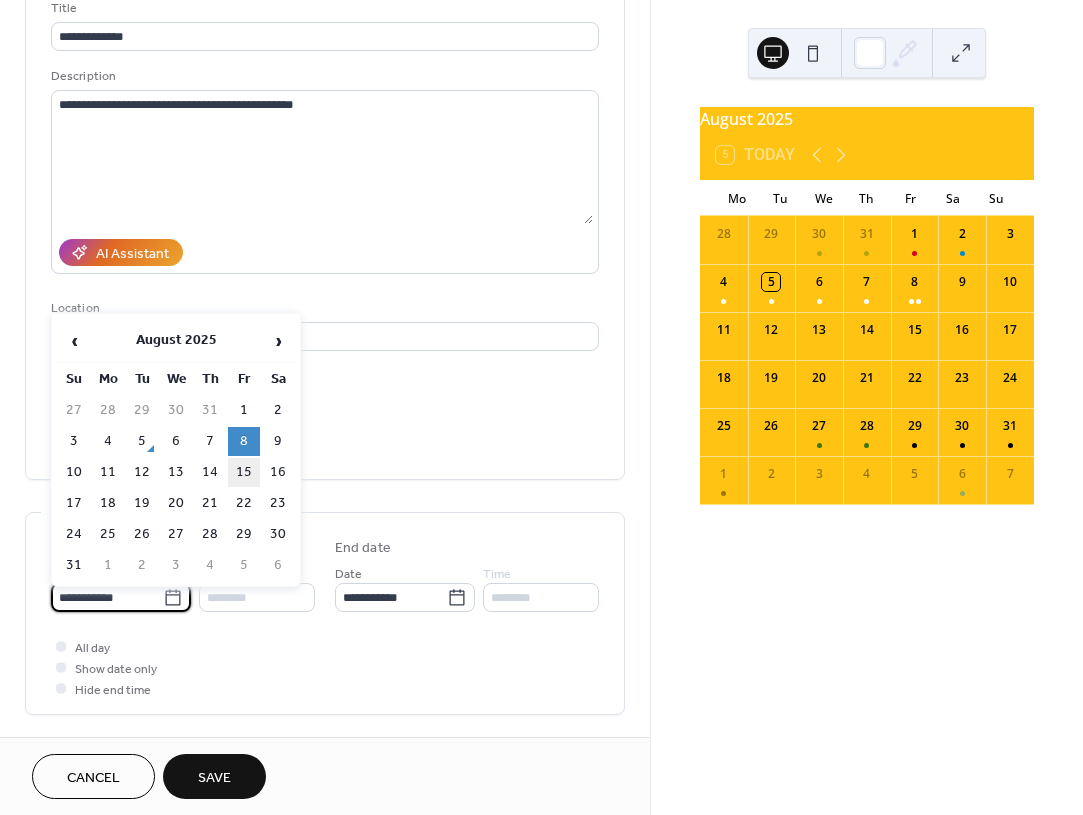 click on "15" at bounding box center (244, 472) 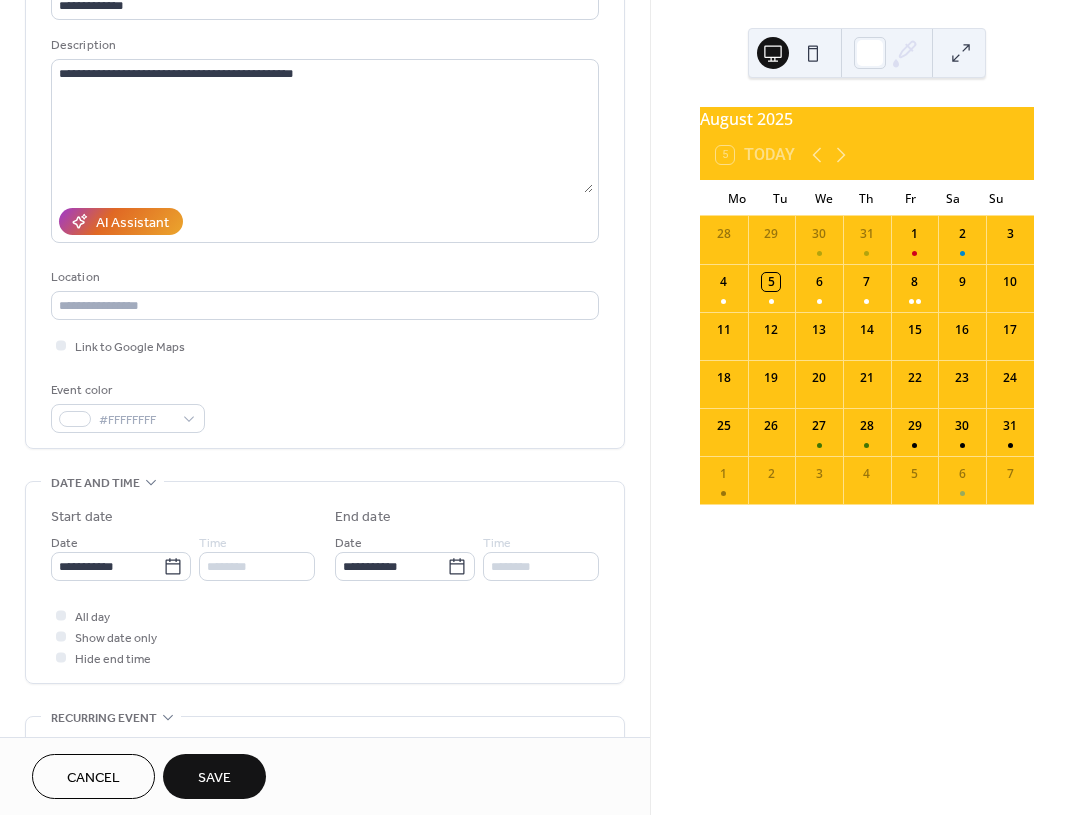 scroll, scrollTop: 189, scrollLeft: 0, axis: vertical 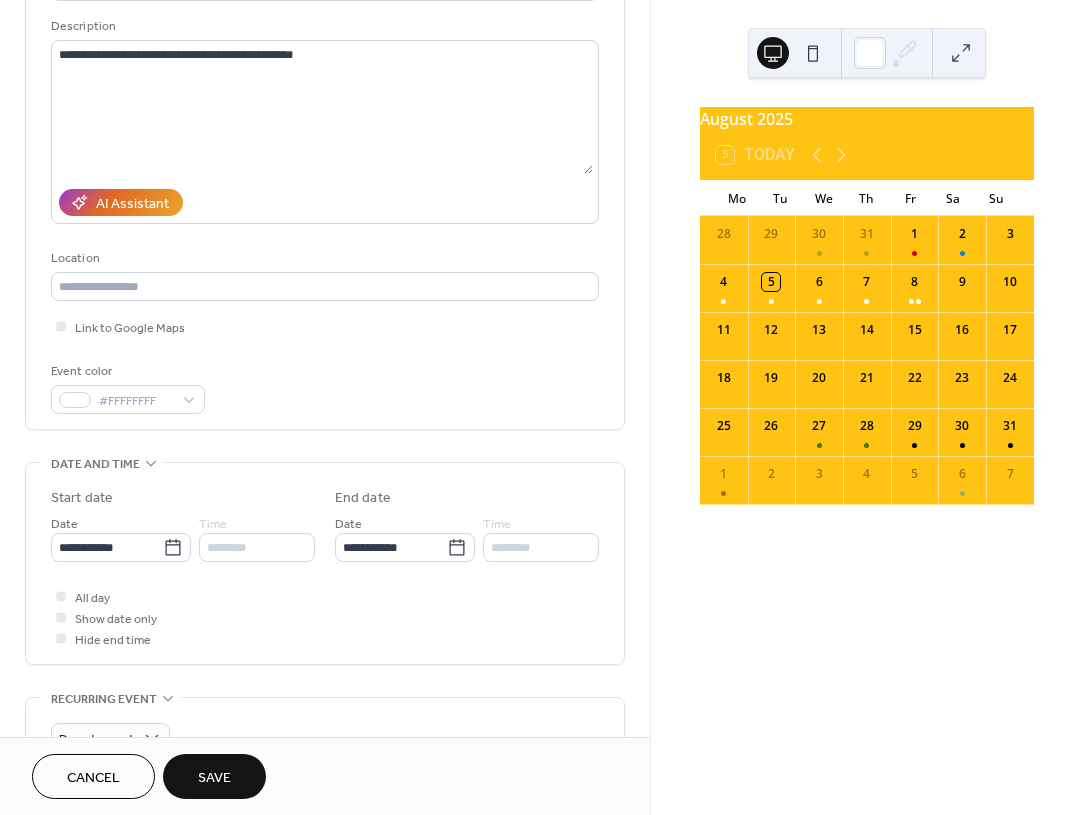 click on "Save" at bounding box center (214, 778) 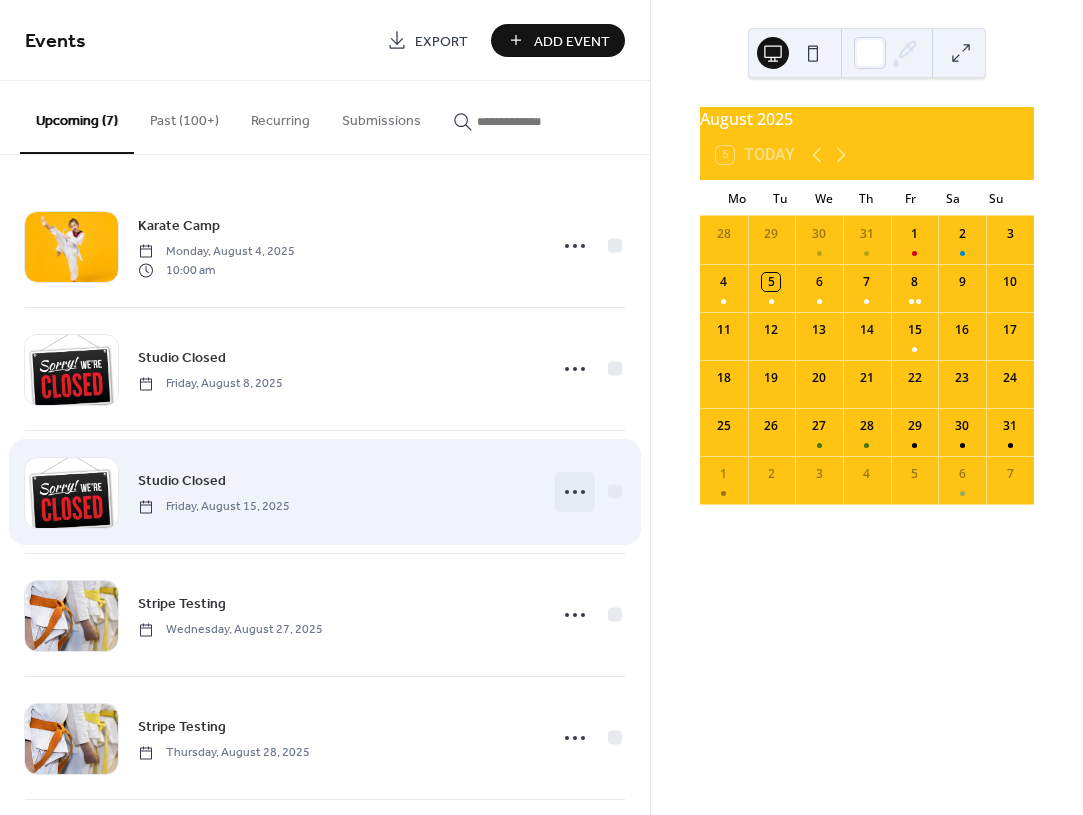 click 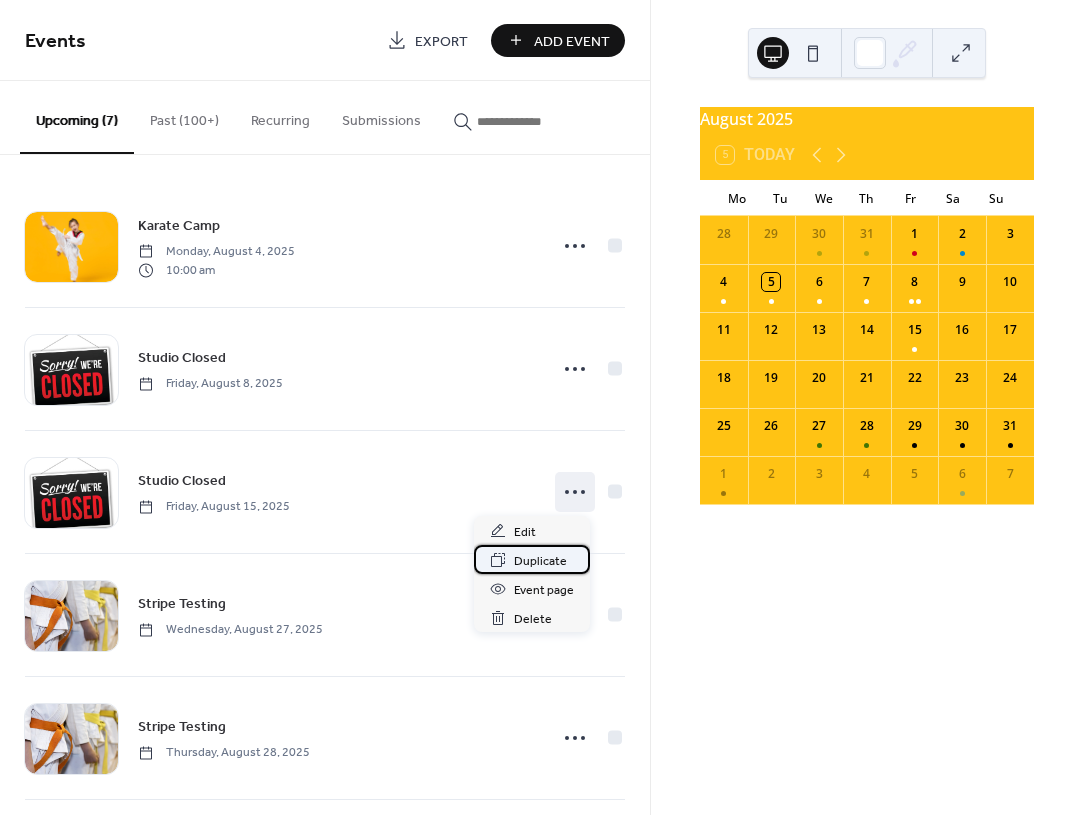 click on "Duplicate" at bounding box center [540, 561] 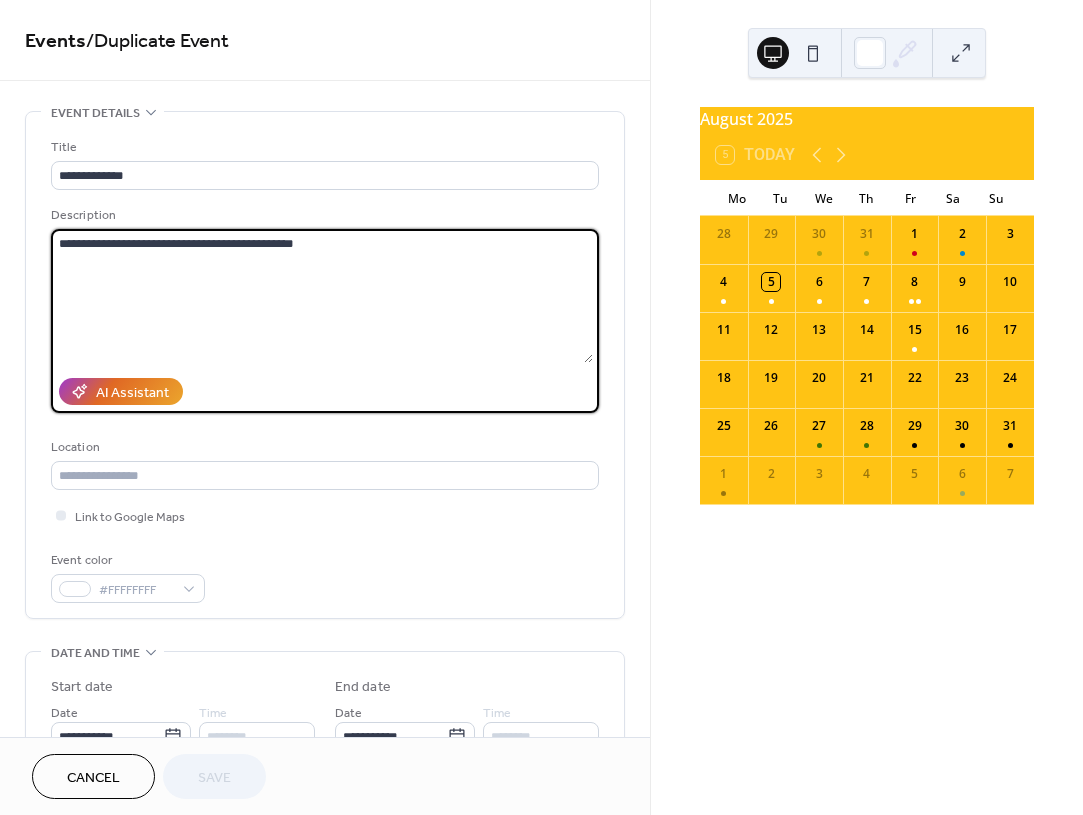 click on "**********" at bounding box center [322, 296] 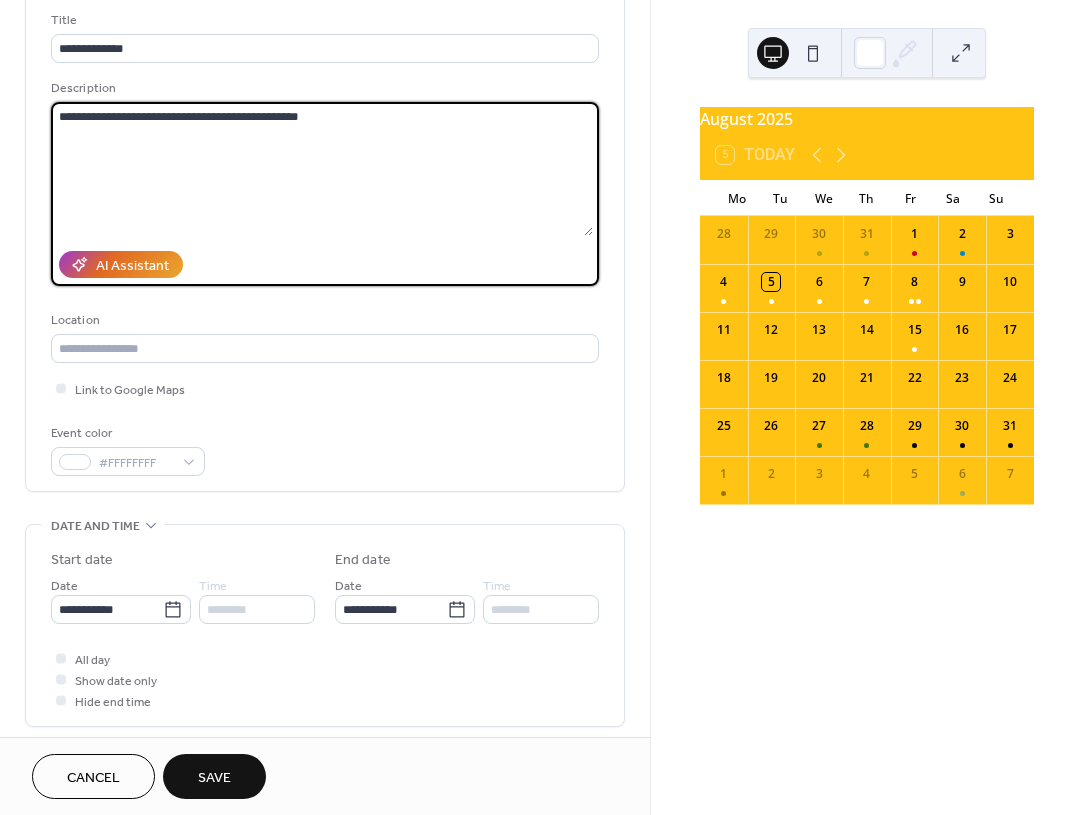 scroll, scrollTop: 128, scrollLeft: 0, axis: vertical 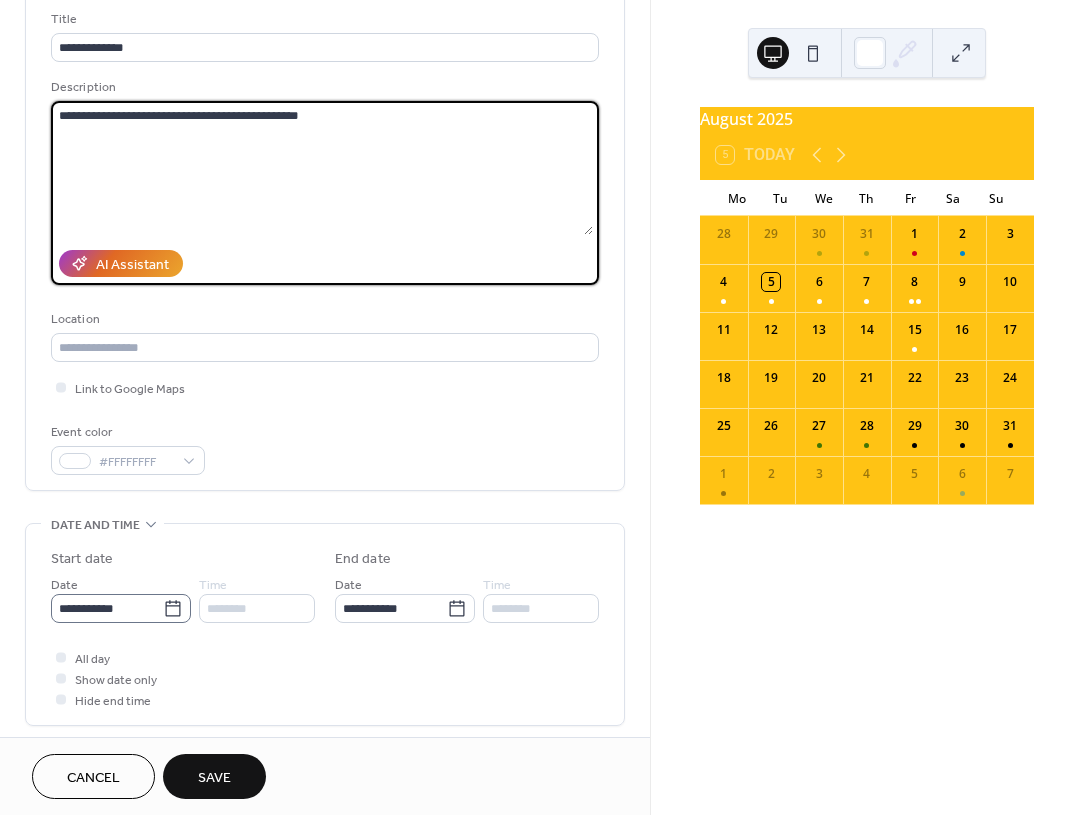type on "**********" 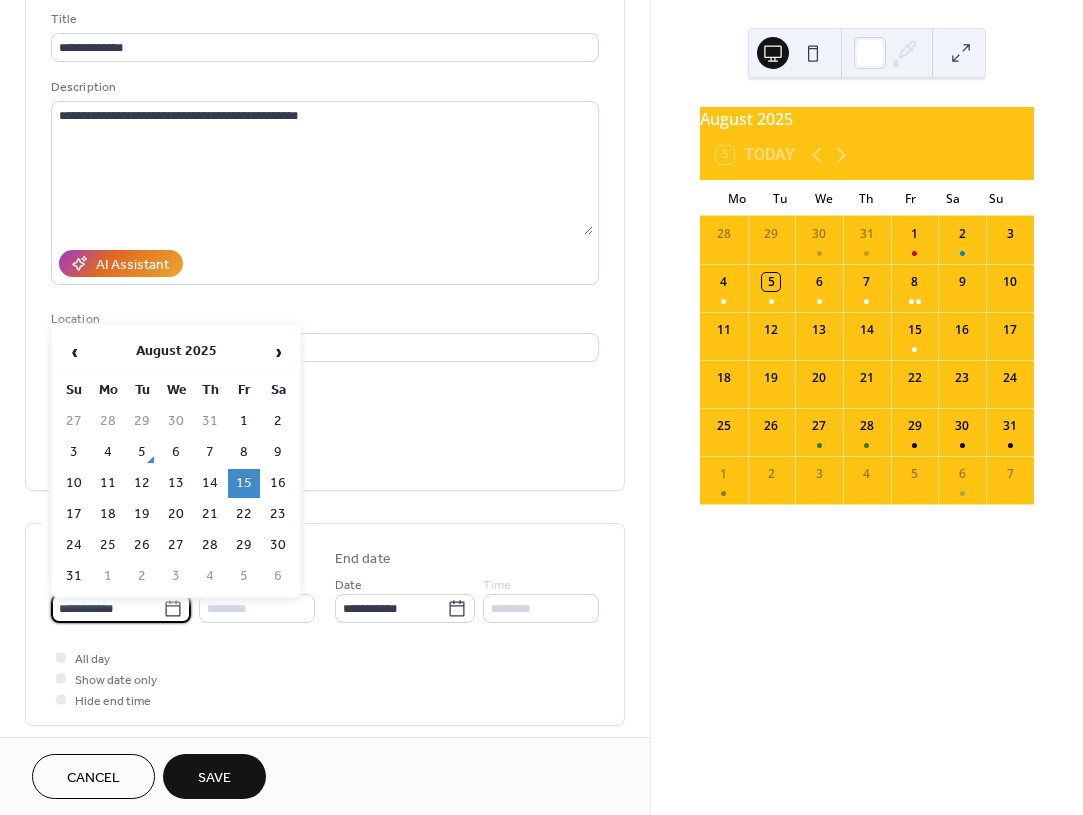 click on "**********" at bounding box center [107, 608] 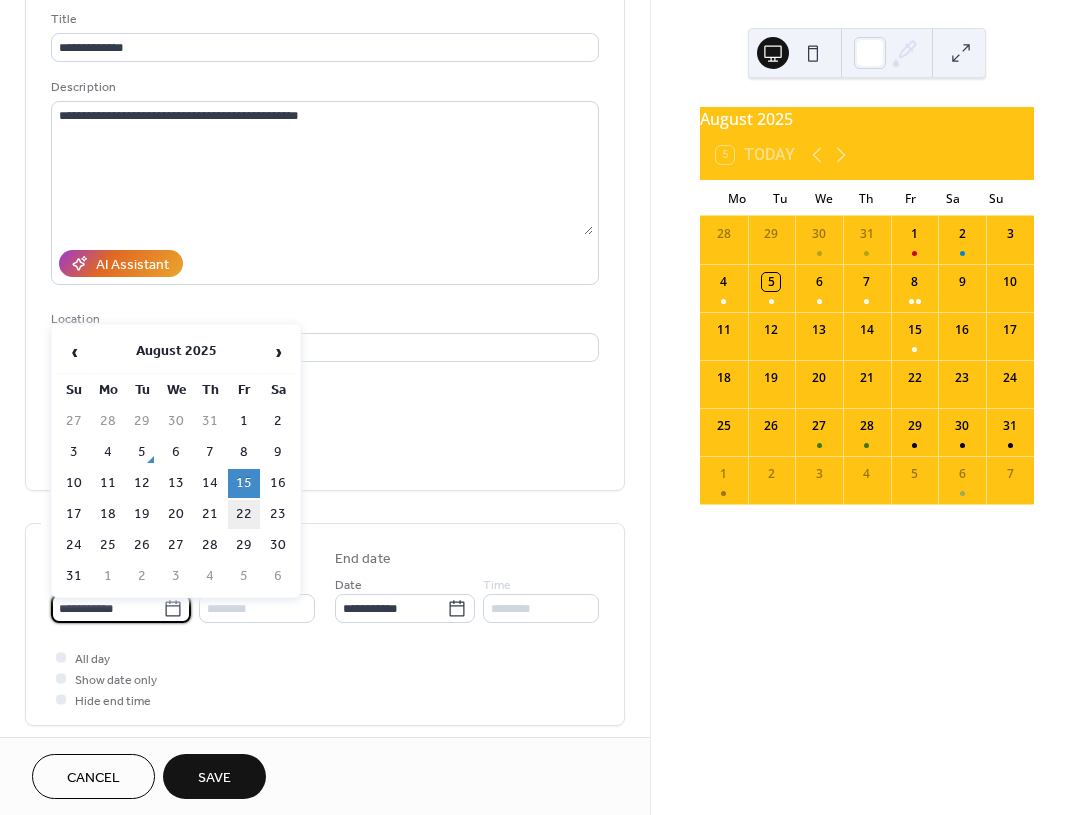 click on "22" at bounding box center (244, 514) 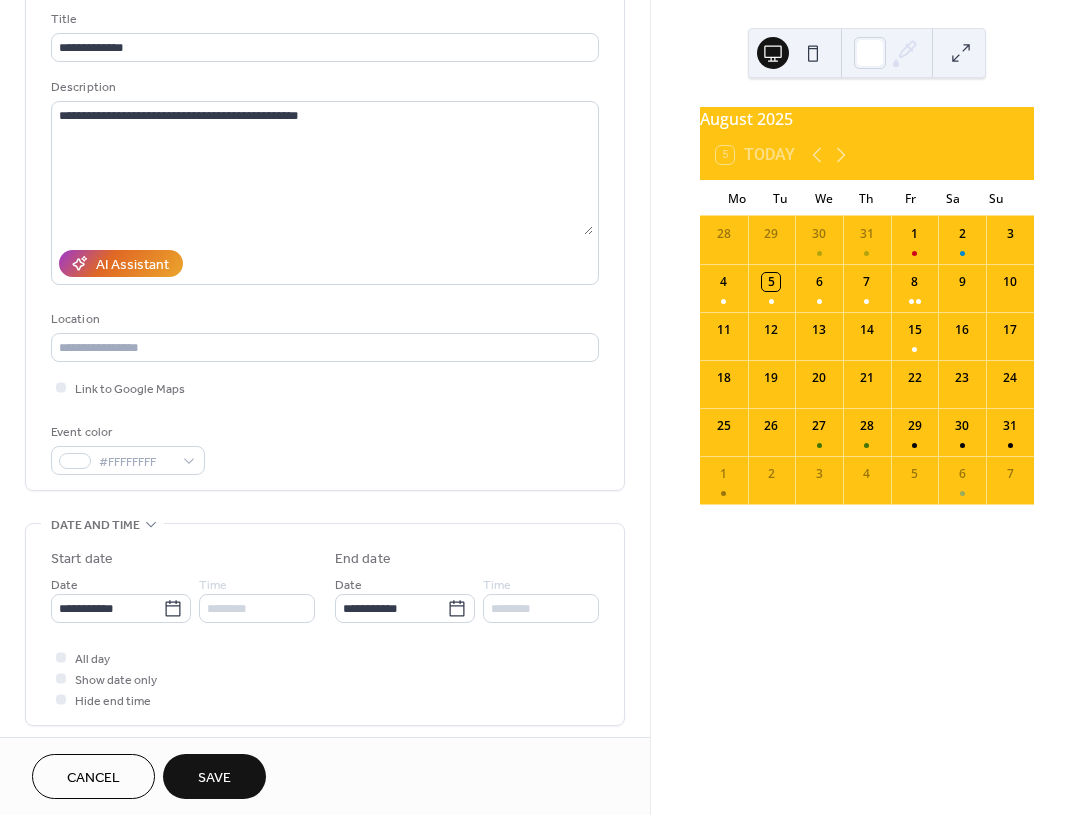 click on "Save" at bounding box center (214, 778) 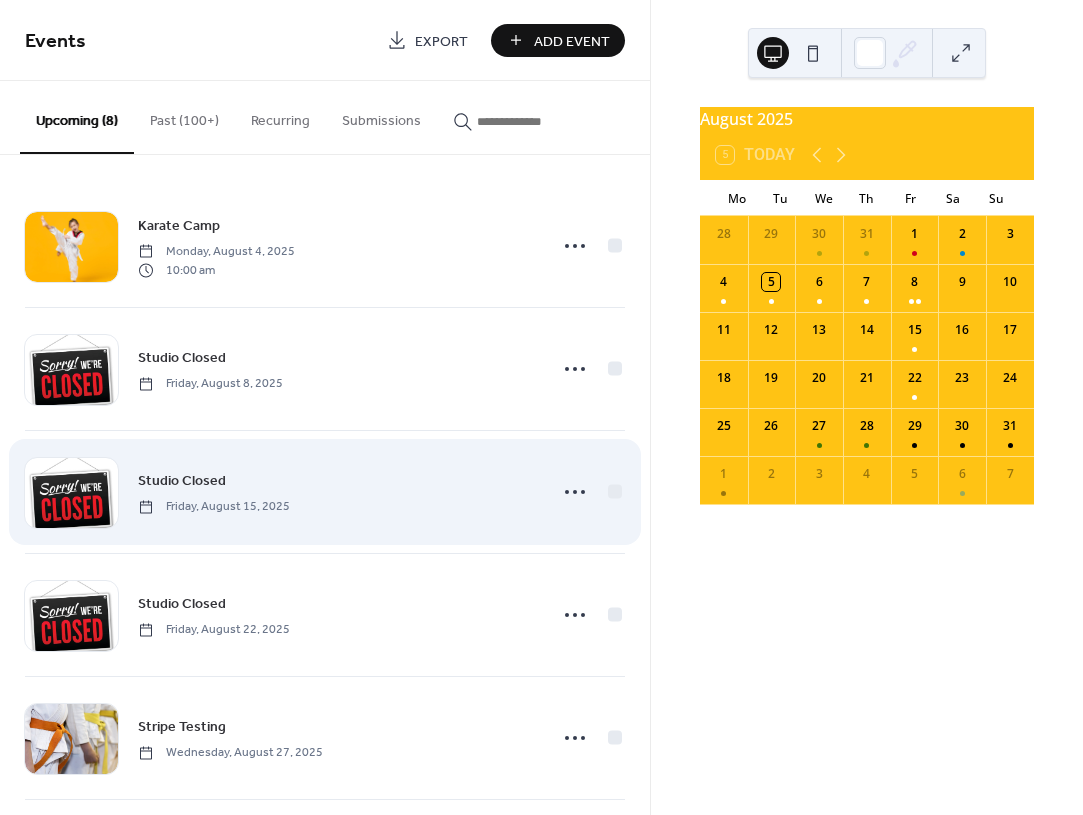 click on "Studio Closed [DAY], [MONTH] [DAY], [YEAR]" at bounding box center [325, 492] 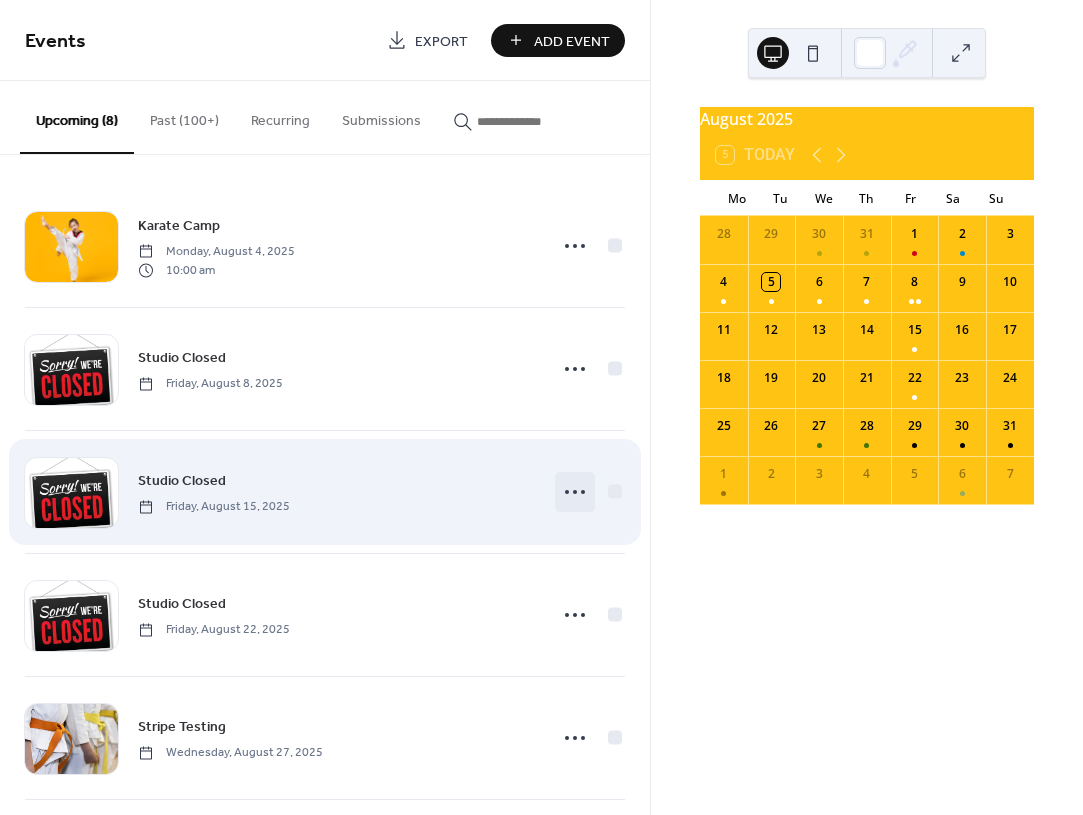 click 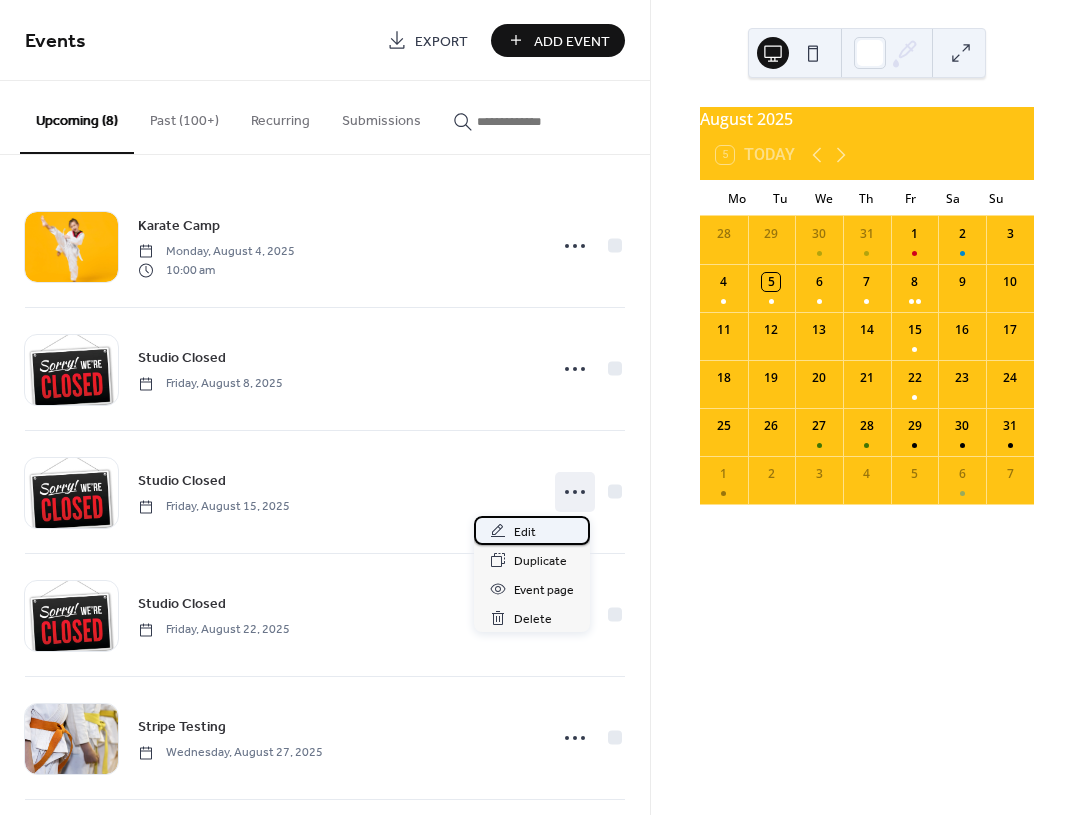 click on "Edit" at bounding box center (532, 530) 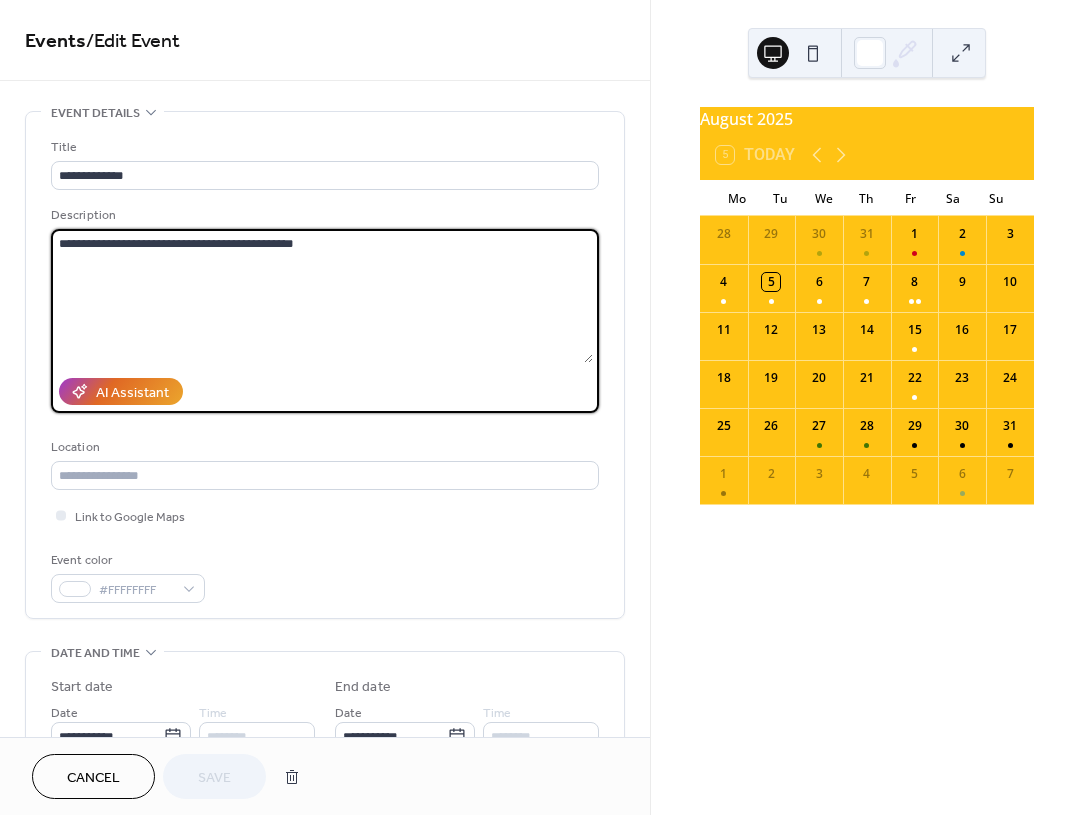 click on "**********" at bounding box center [322, 296] 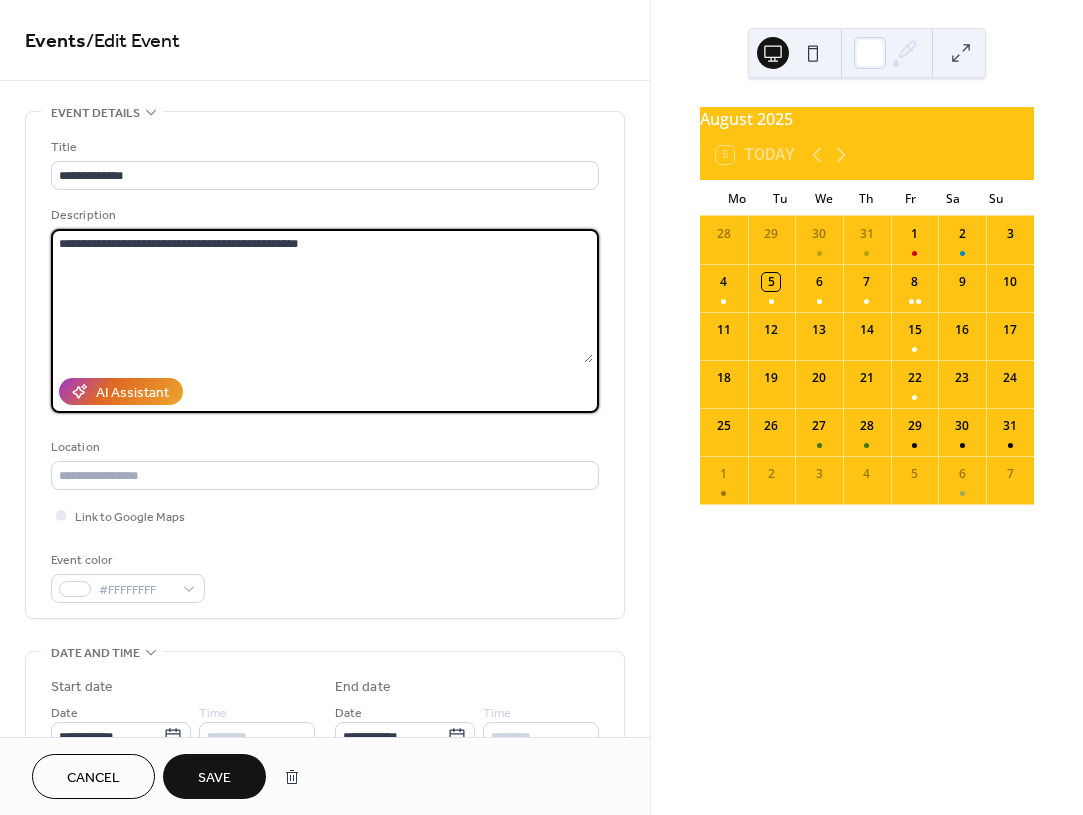 type on "**********" 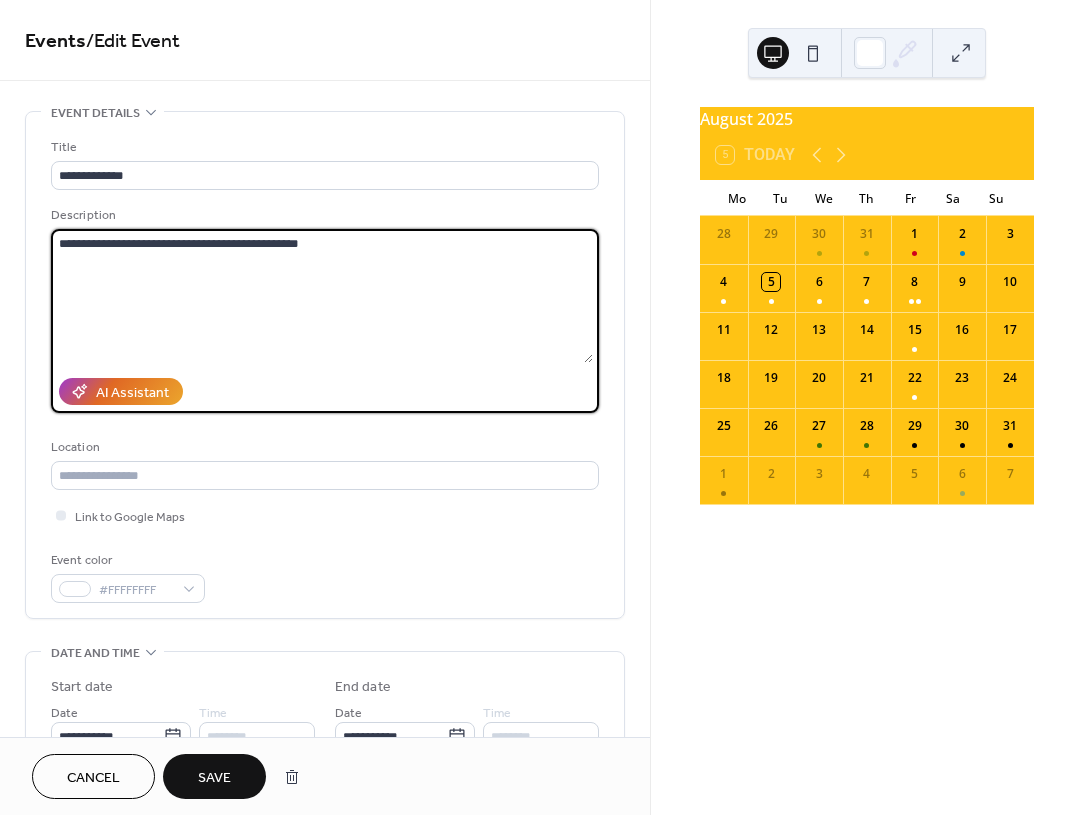 click on "Save" at bounding box center [214, 778] 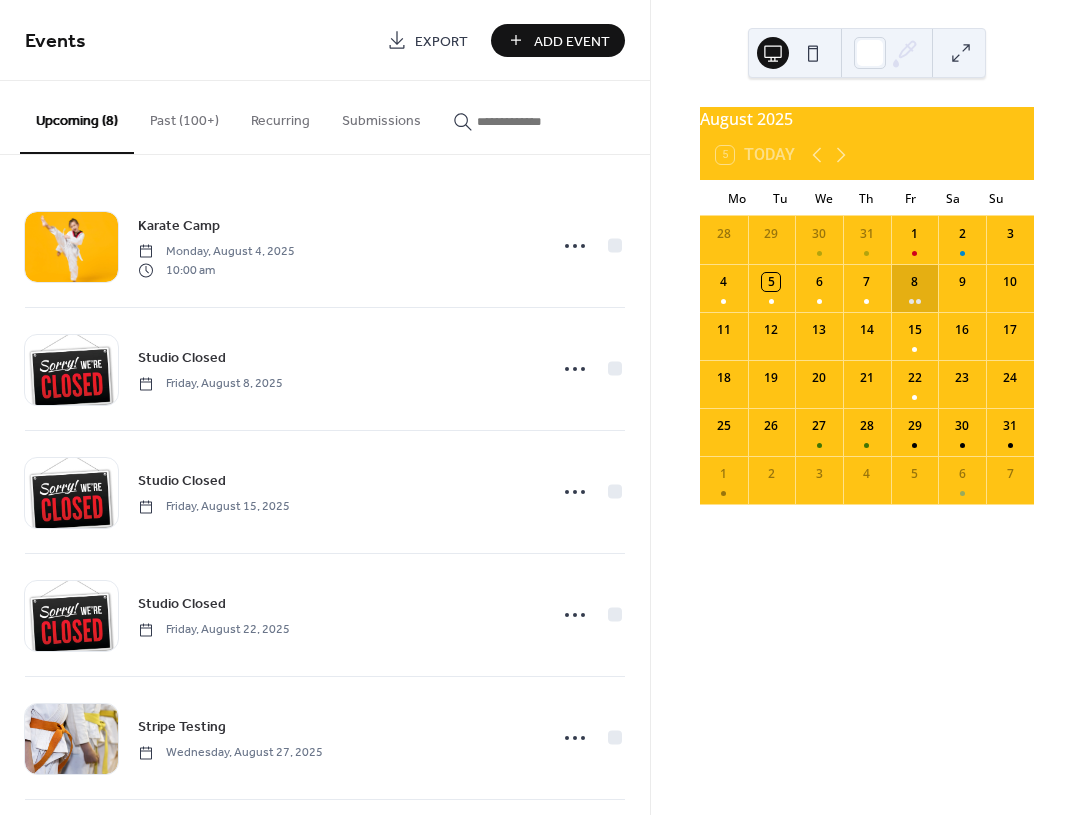 click on "8" at bounding box center (915, 288) 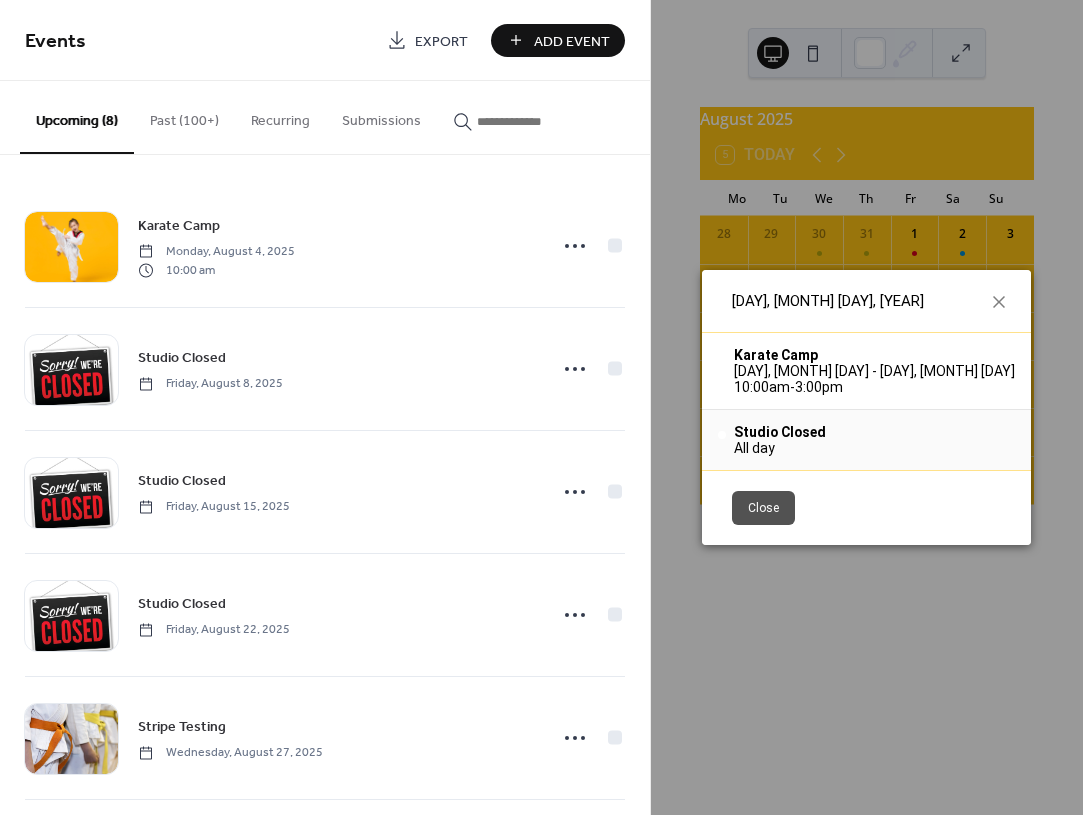 click on "All day" at bounding box center (780, 448) 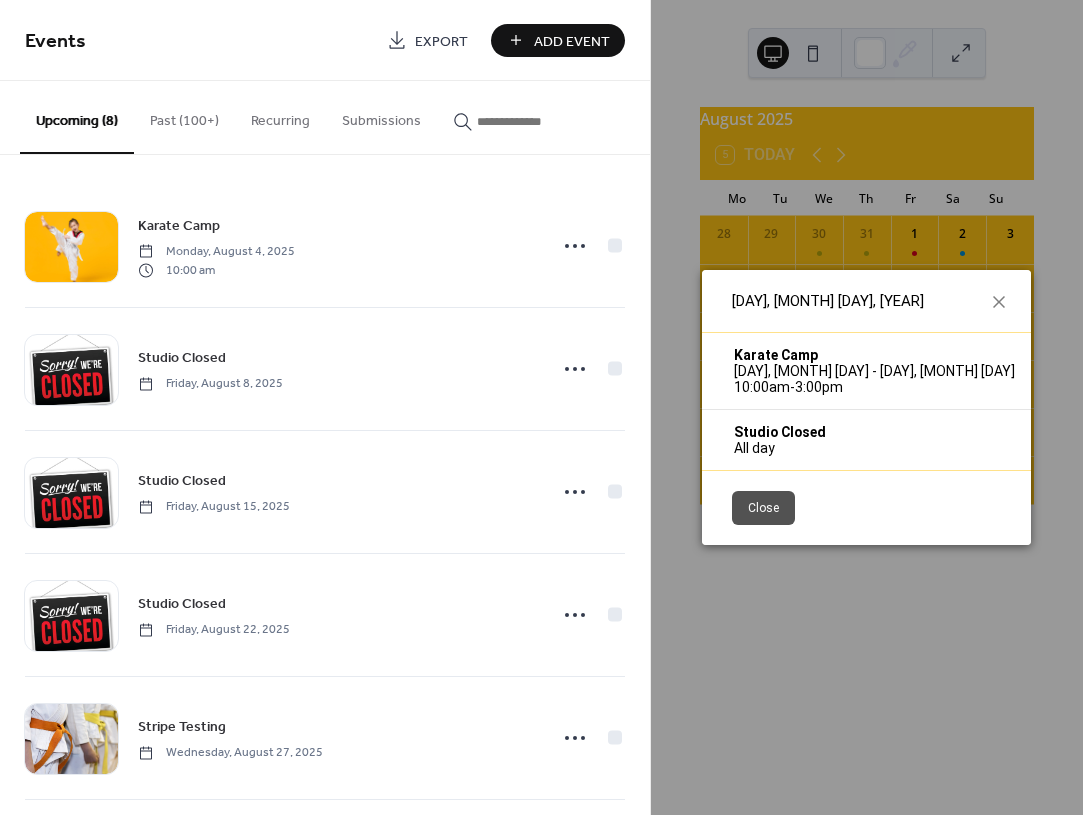 click on "Close" at bounding box center (763, 508) 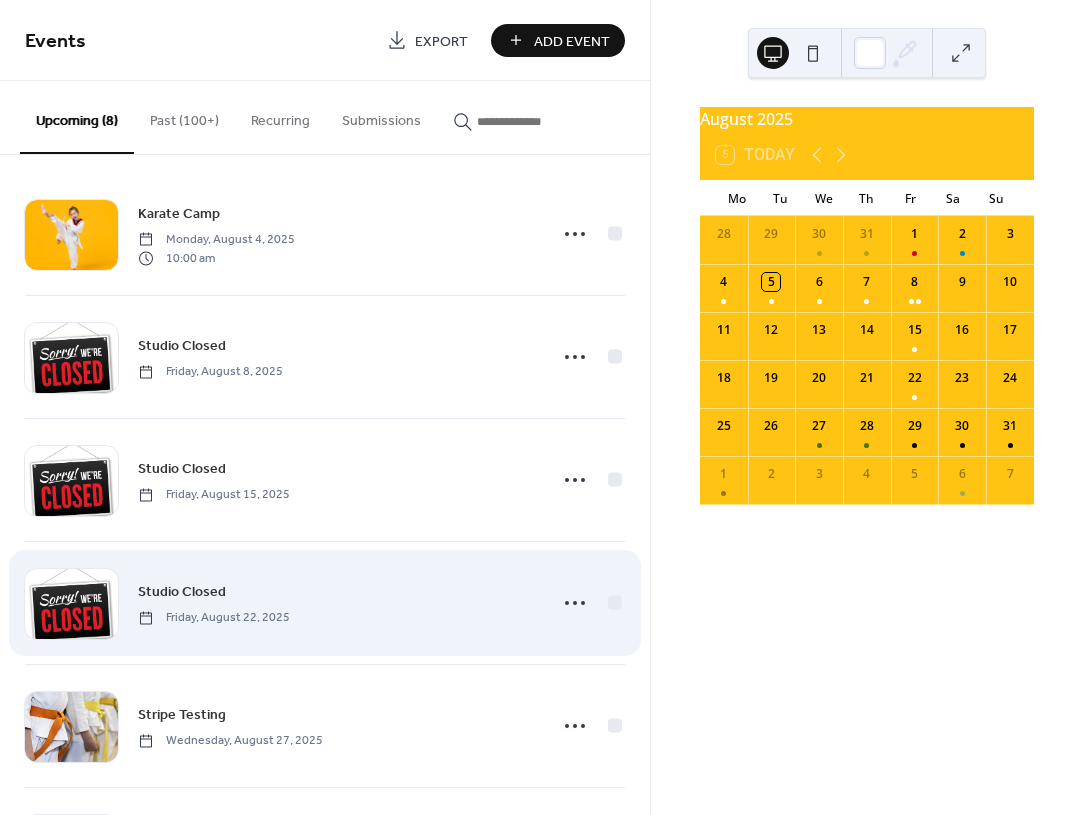 scroll, scrollTop: 0, scrollLeft: 0, axis: both 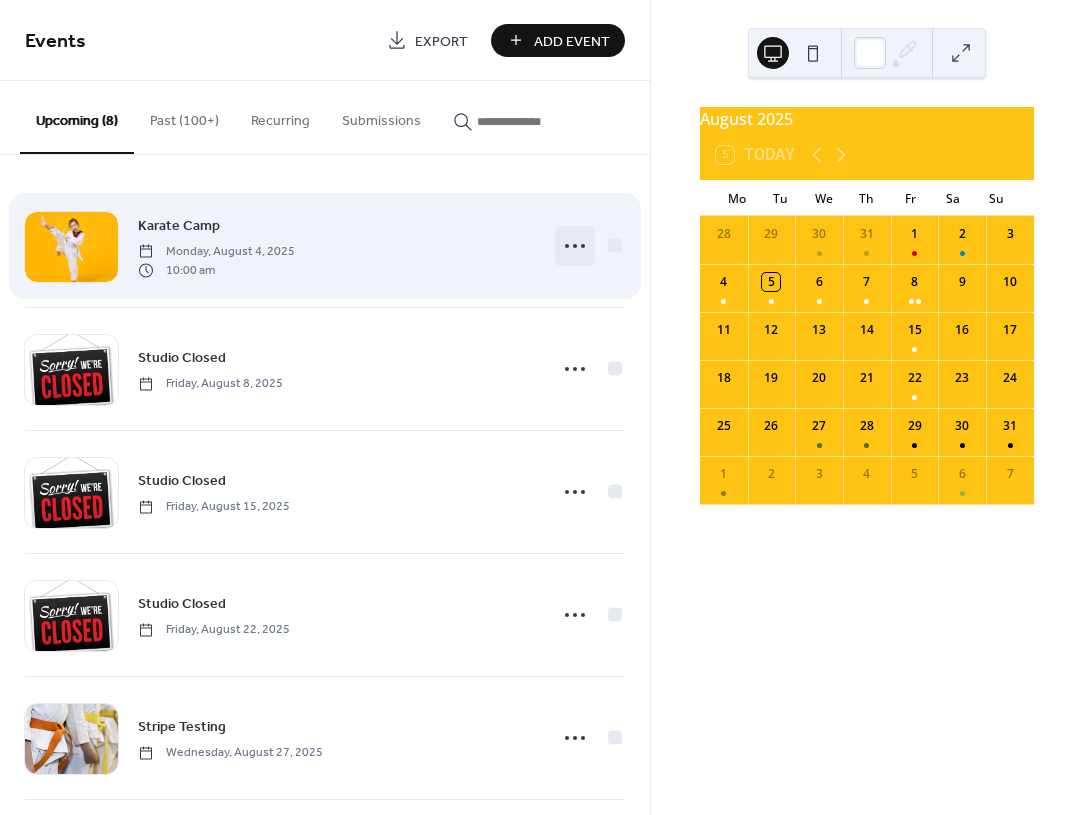click 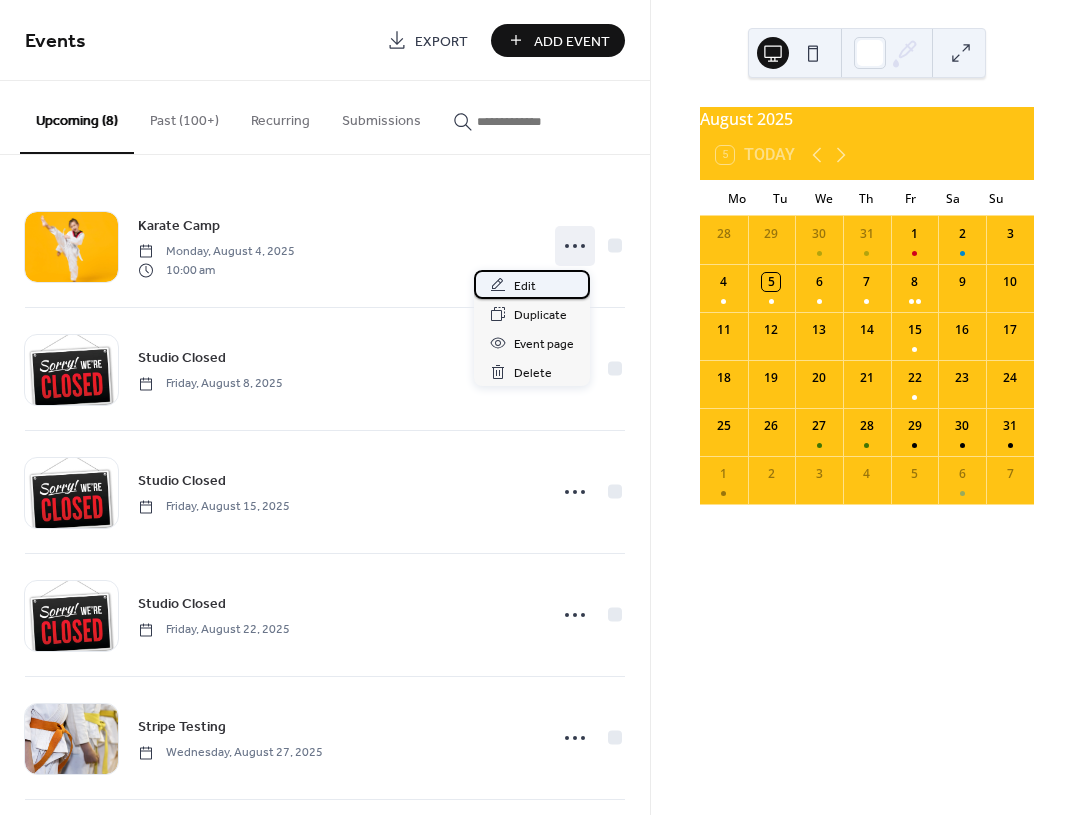 click on "Edit" at bounding box center (532, 284) 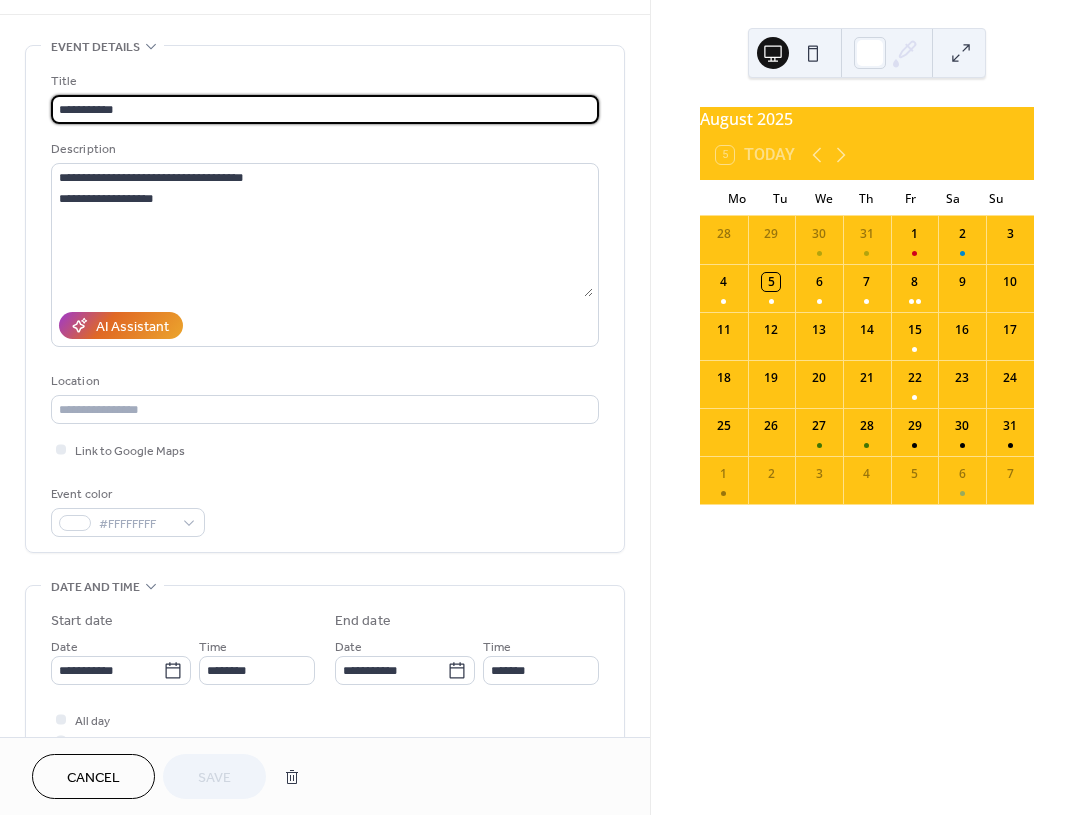 scroll, scrollTop: 76, scrollLeft: 0, axis: vertical 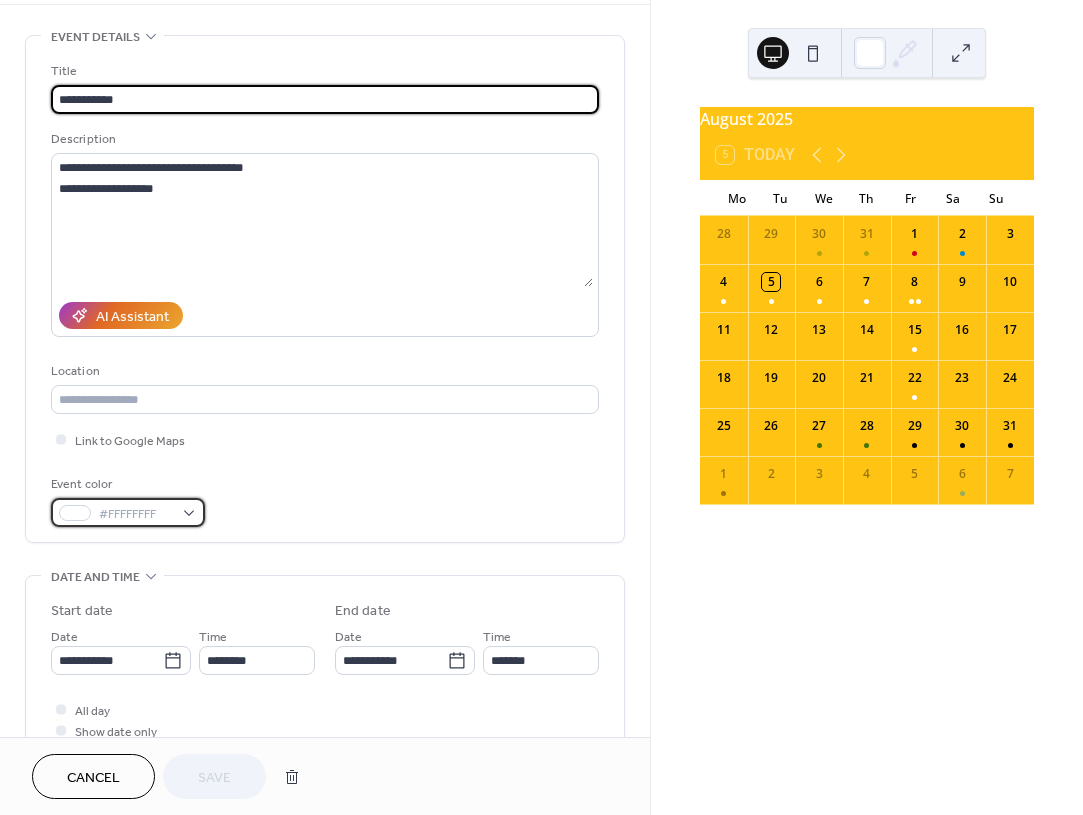 click on "#FFFFFFFF" at bounding box center [128, 512] 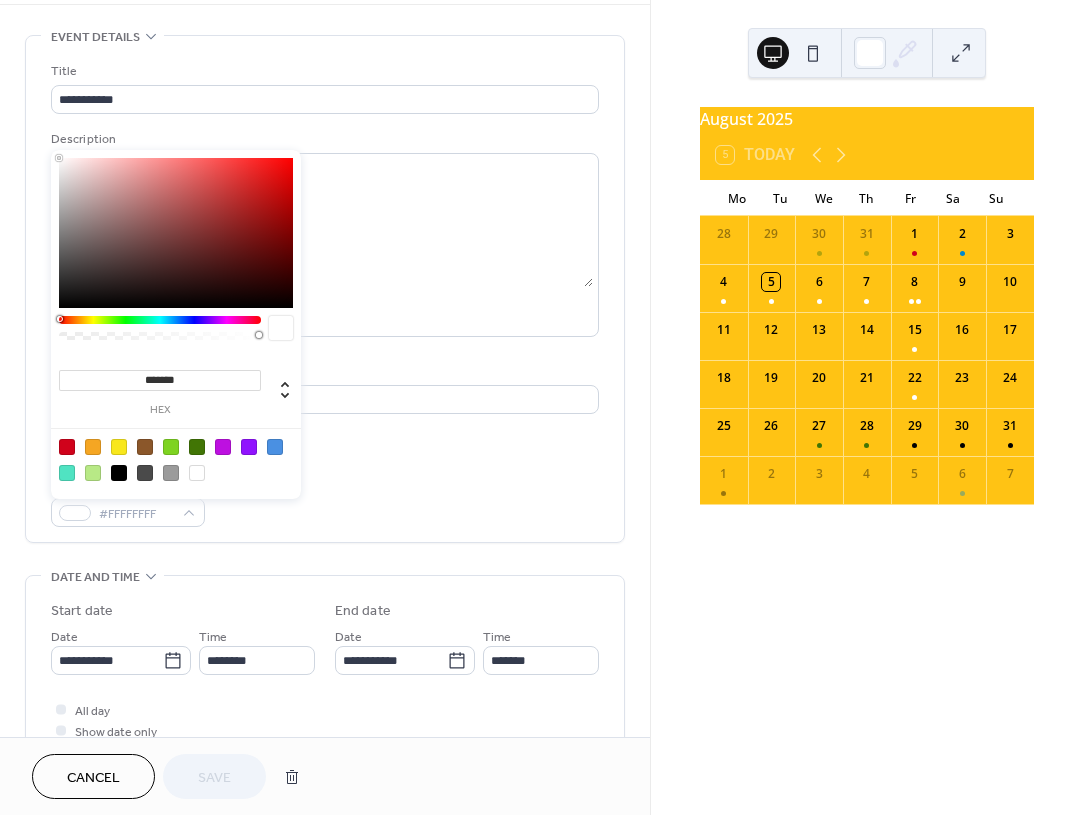 click at bounding box center [197, 447] 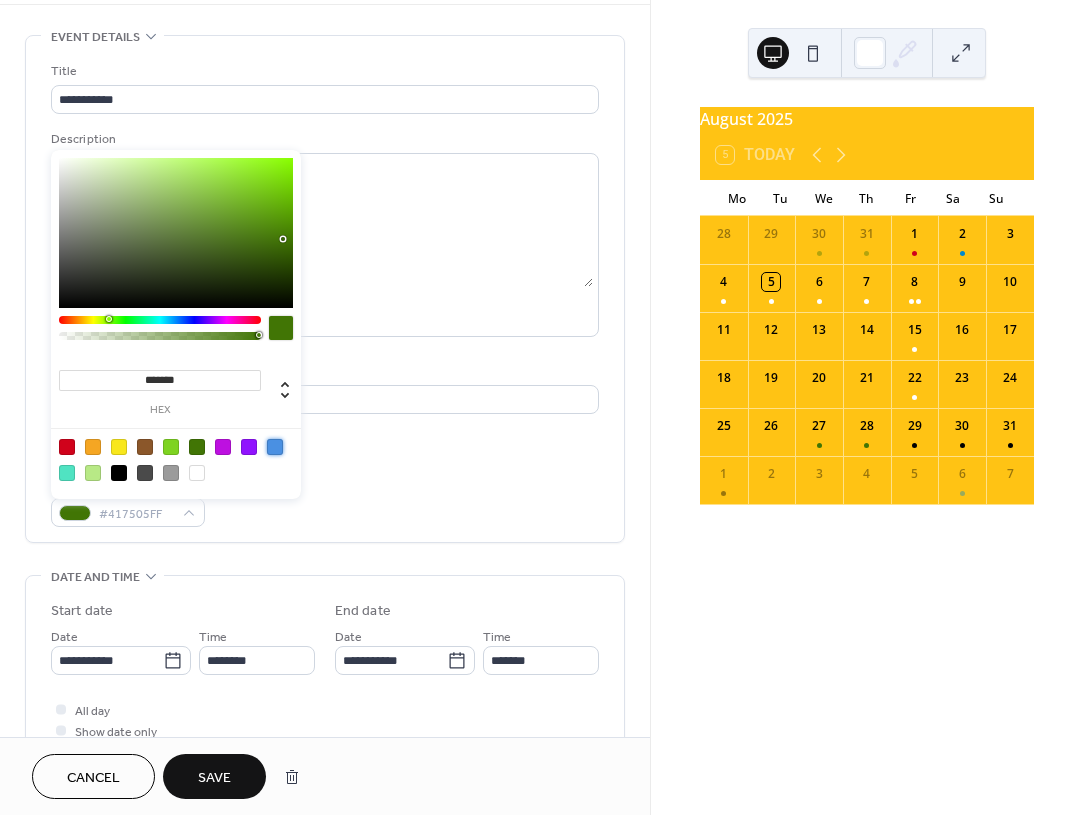 click at bounding box center [275, 447] 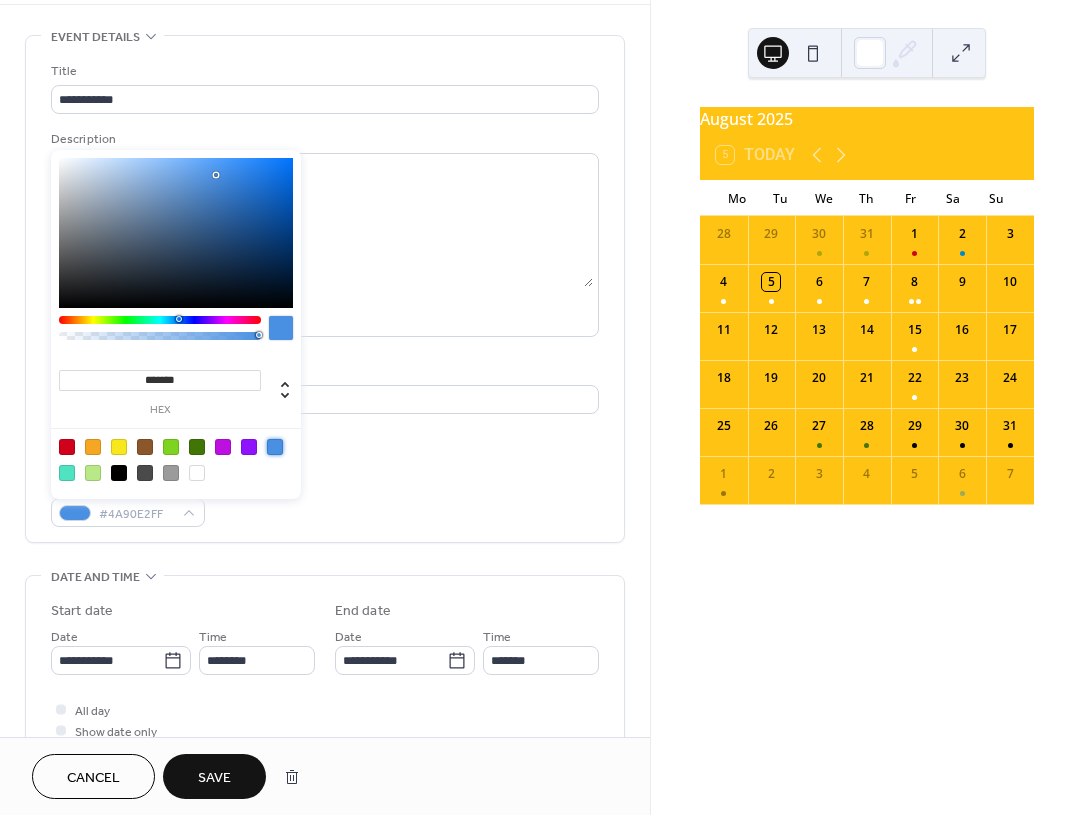 click on "**********" at bounding box center [325, 294] 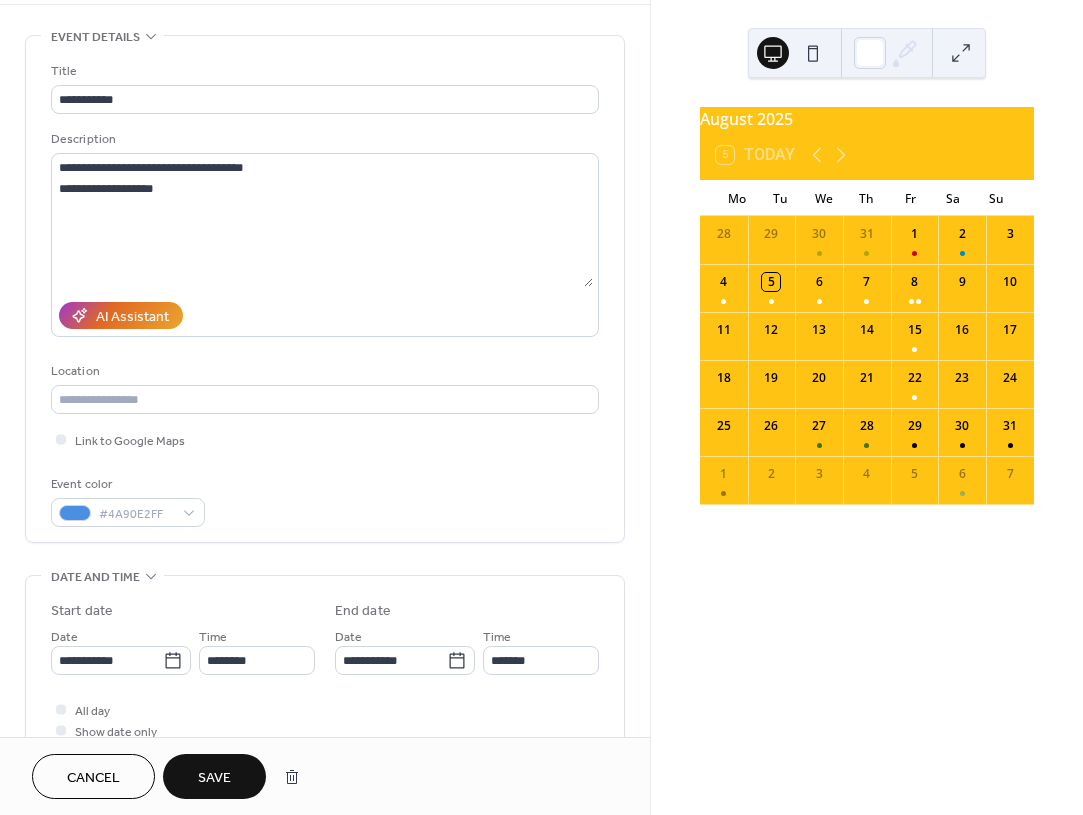 click on "Save" at bounding box center [214, 778] 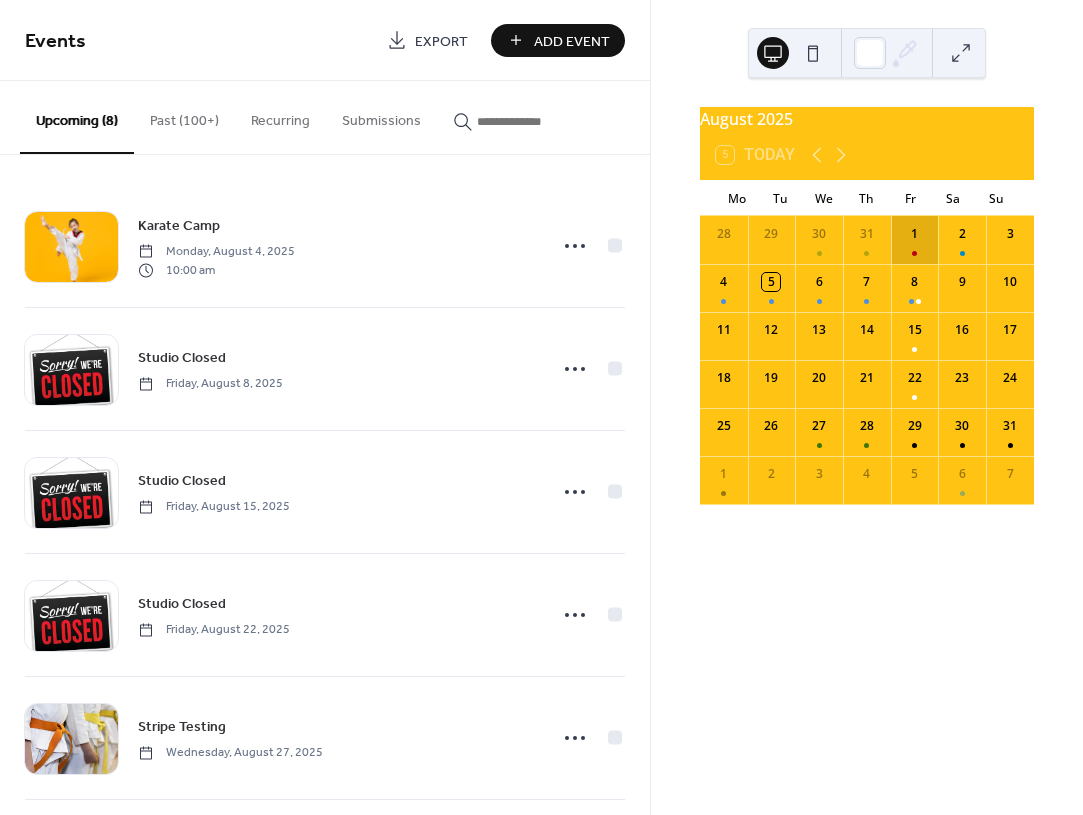 click on "1" at bounding box center [915, 240] 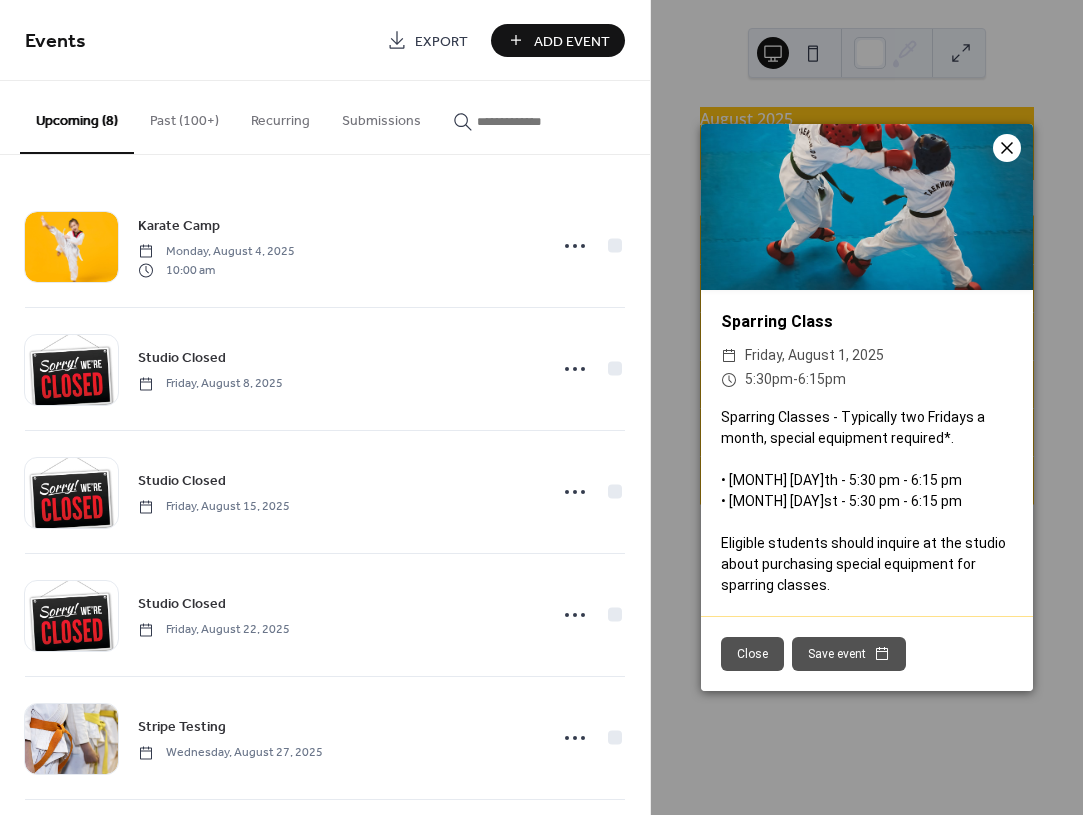 click 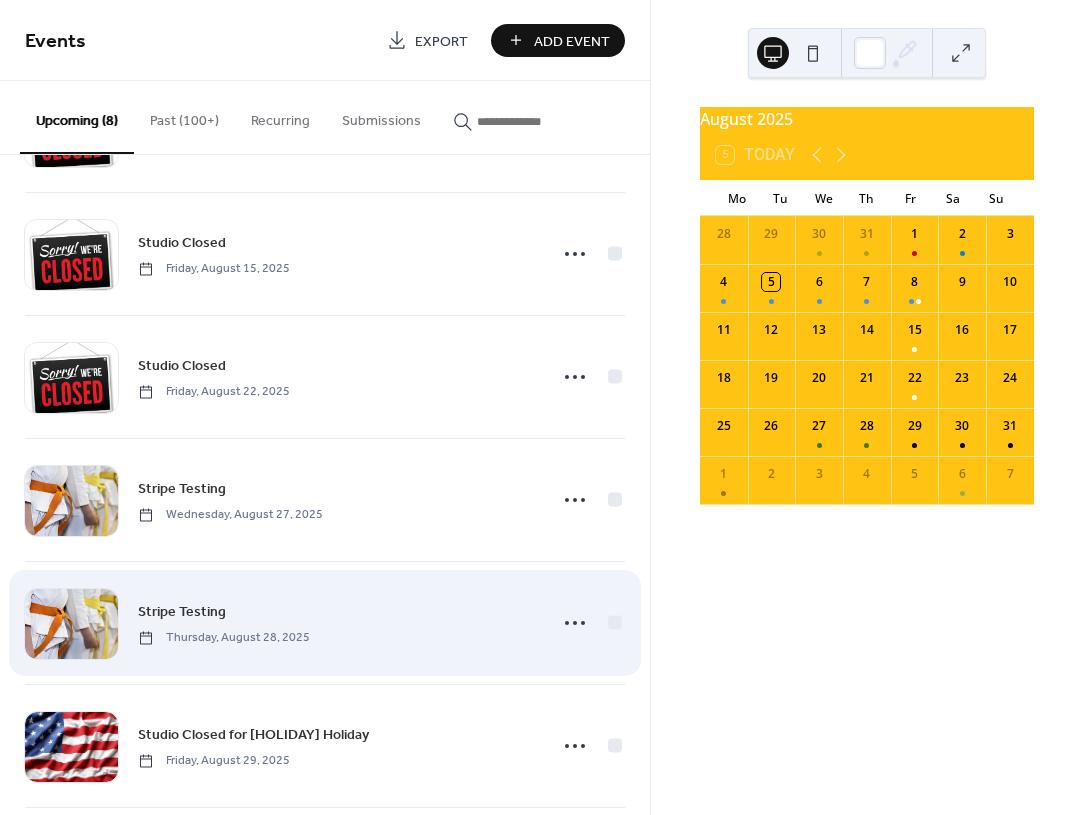 scroll, scrollTop: 383, scrollLeft: 0, axis: vertical 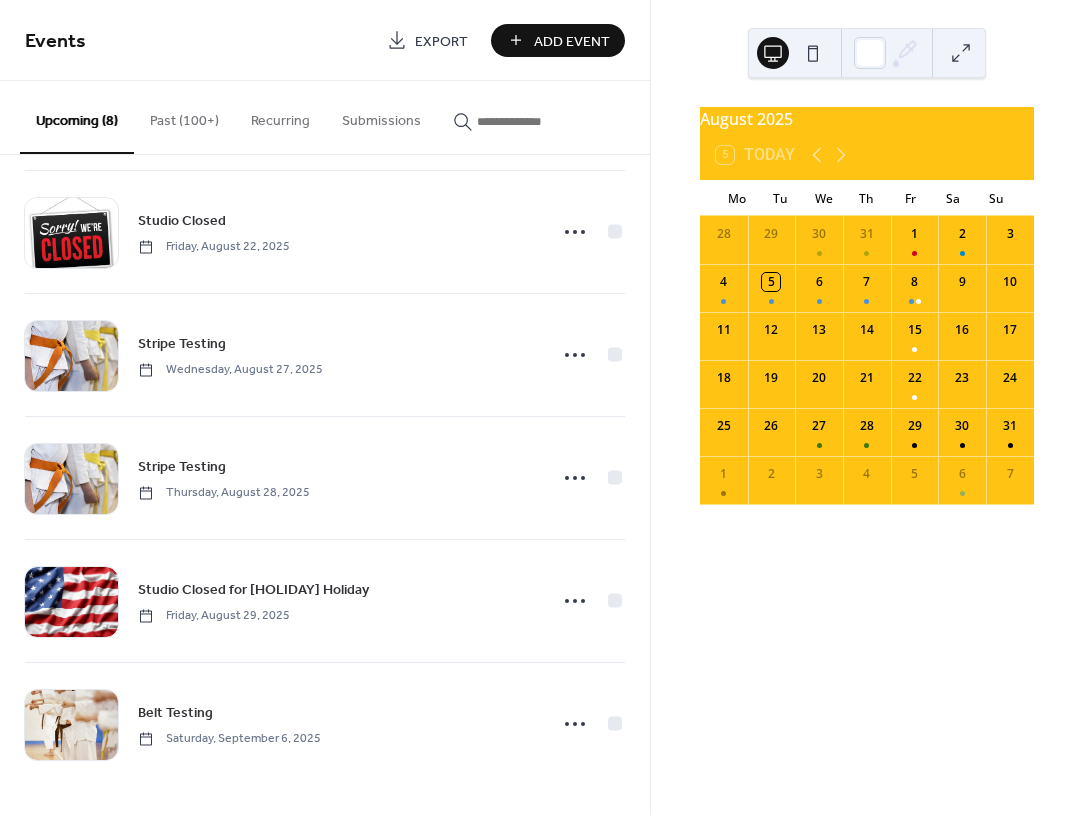 click at bounding box center (537, 121) 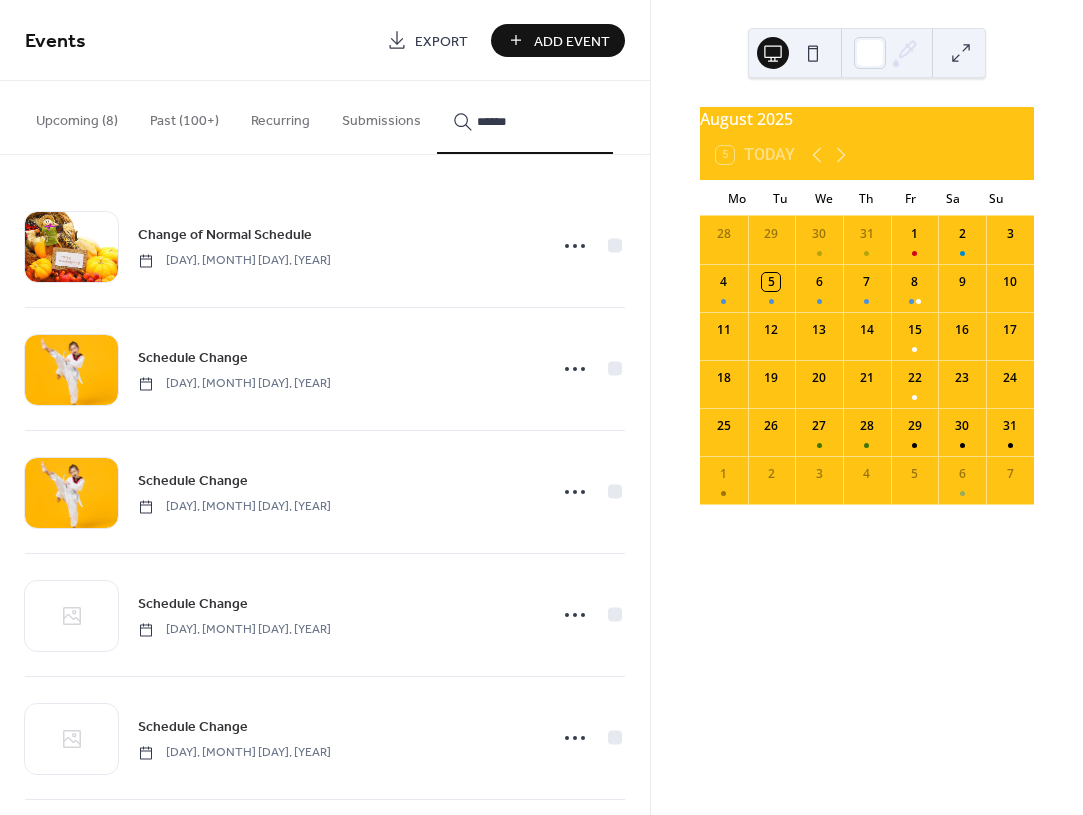 type on "******" 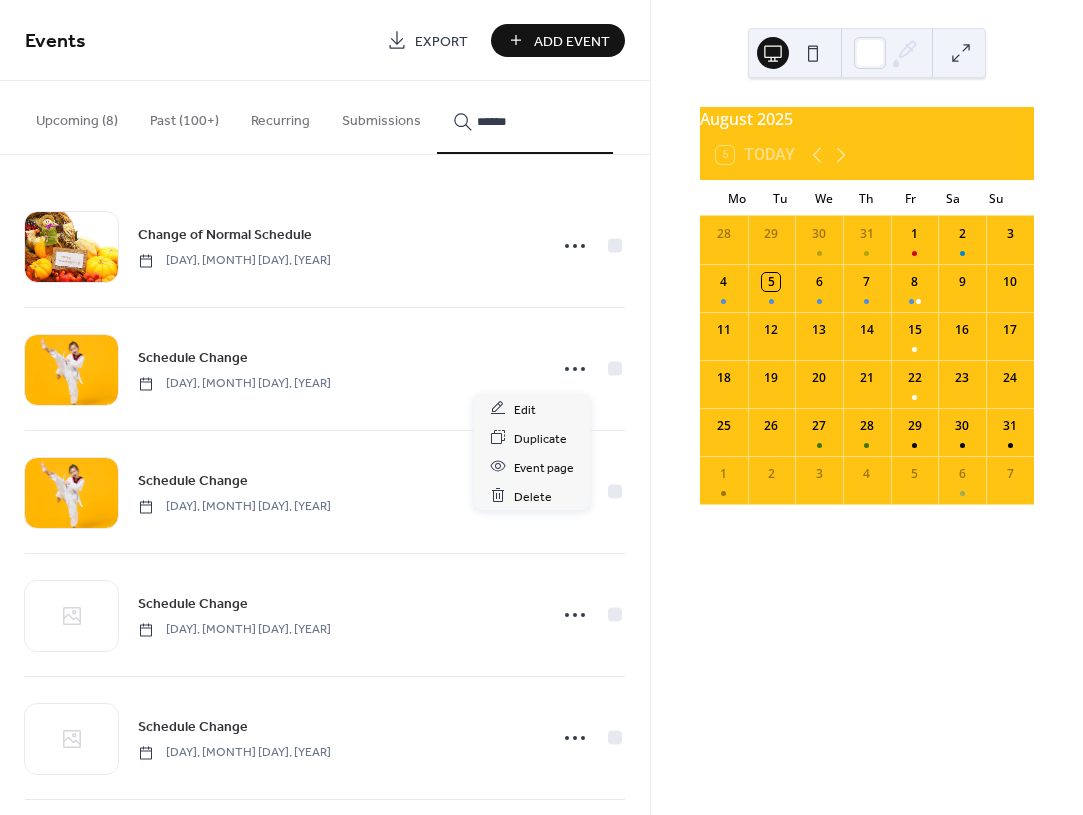 click 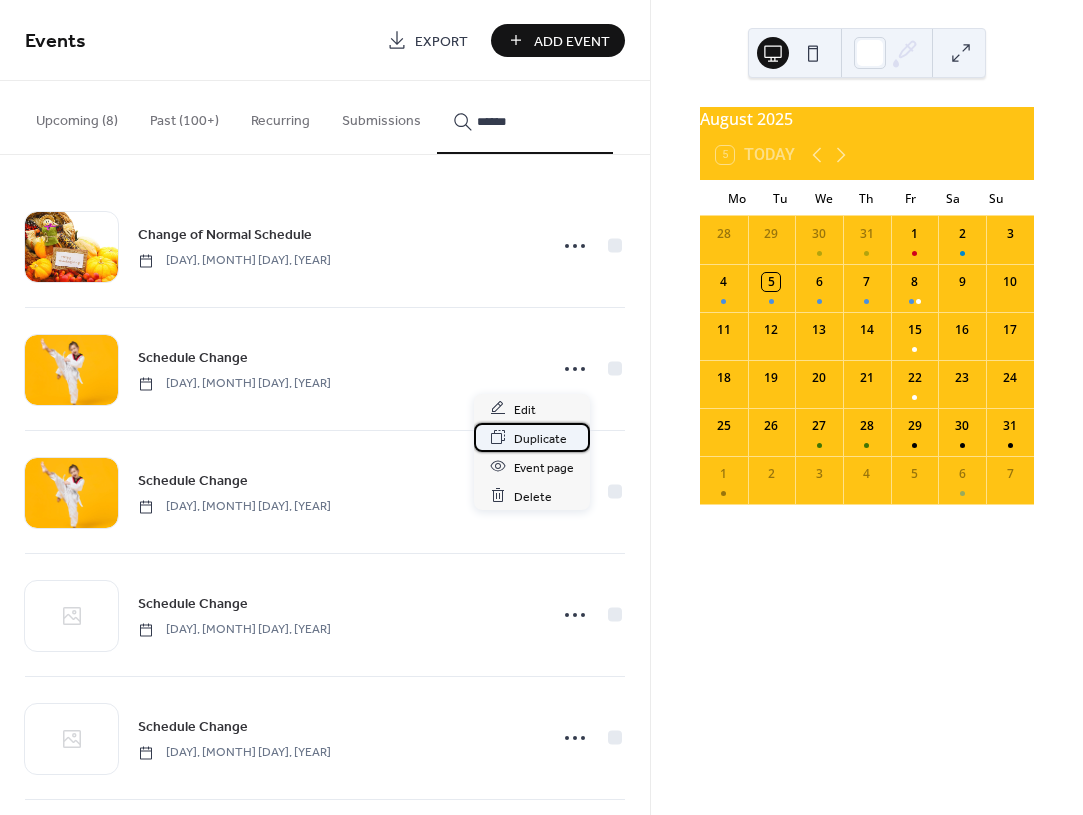 click on "Duplicate" at bounding box center (540, 438) 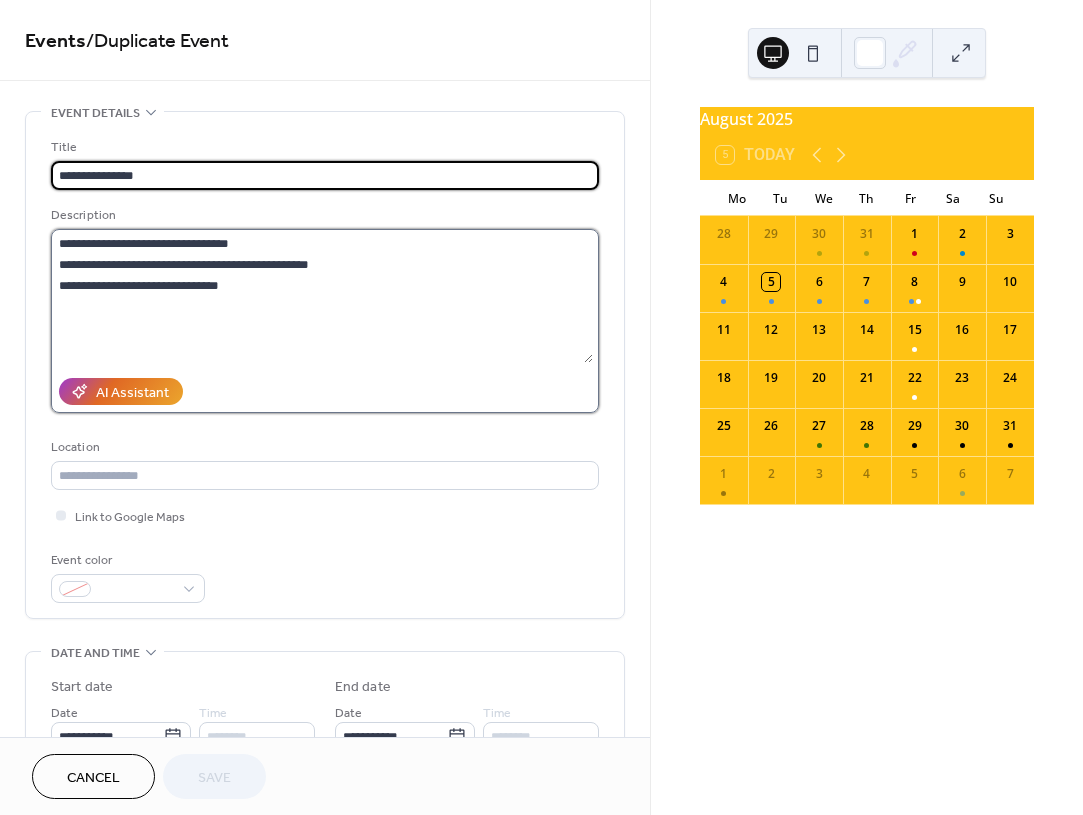 click on "**********" at bounding box center (322, 296) 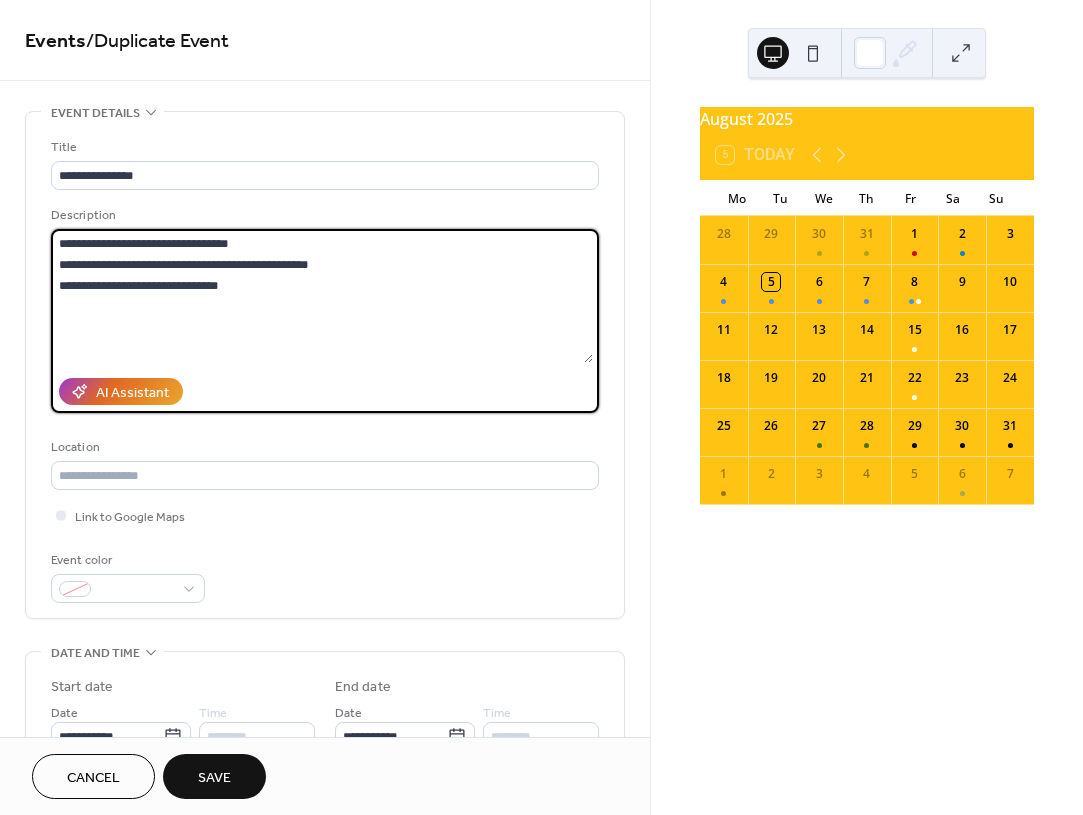 click on "**********" at bounding box center [322, 296] 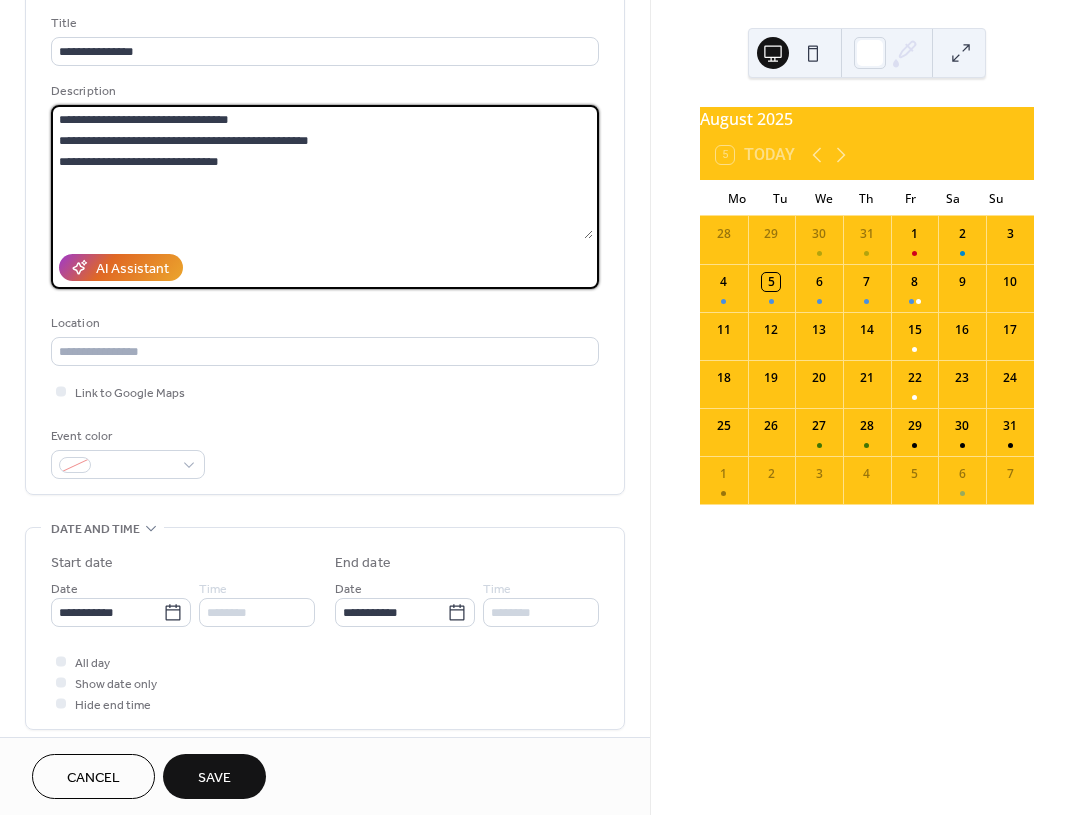 scroll, scrollTop: 125, scrollLeft: 0, axis: vertical 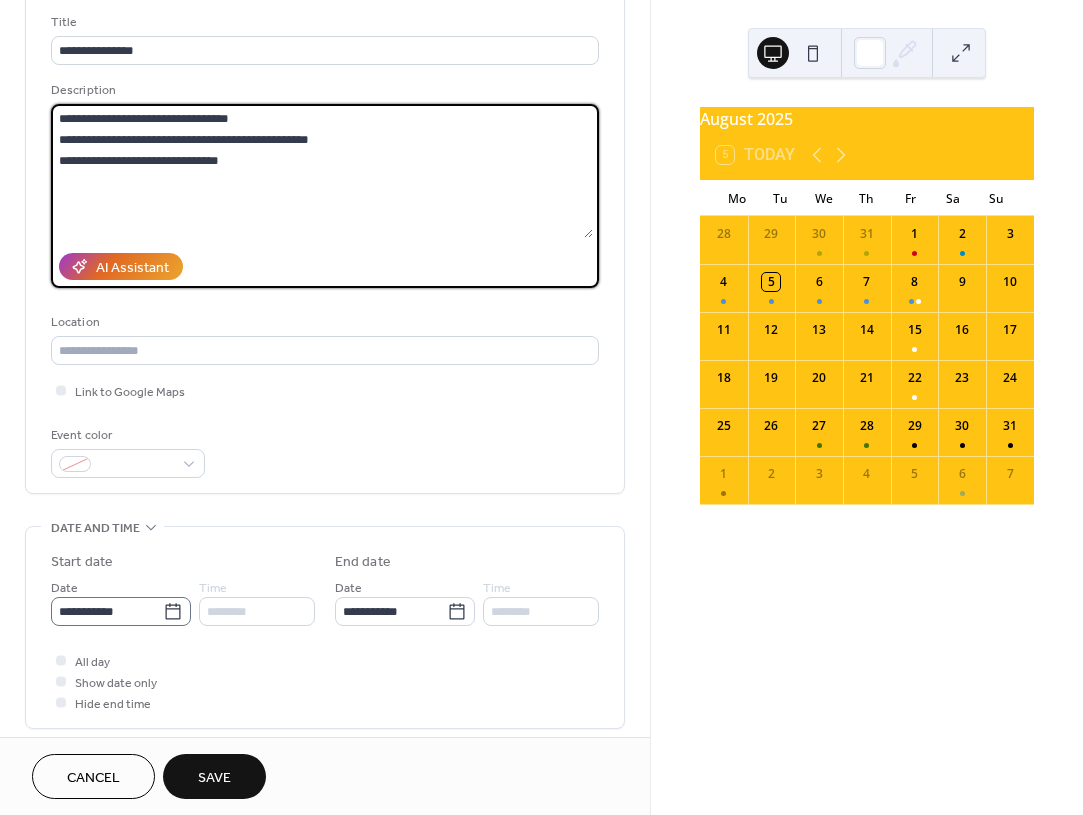 type on "**********" 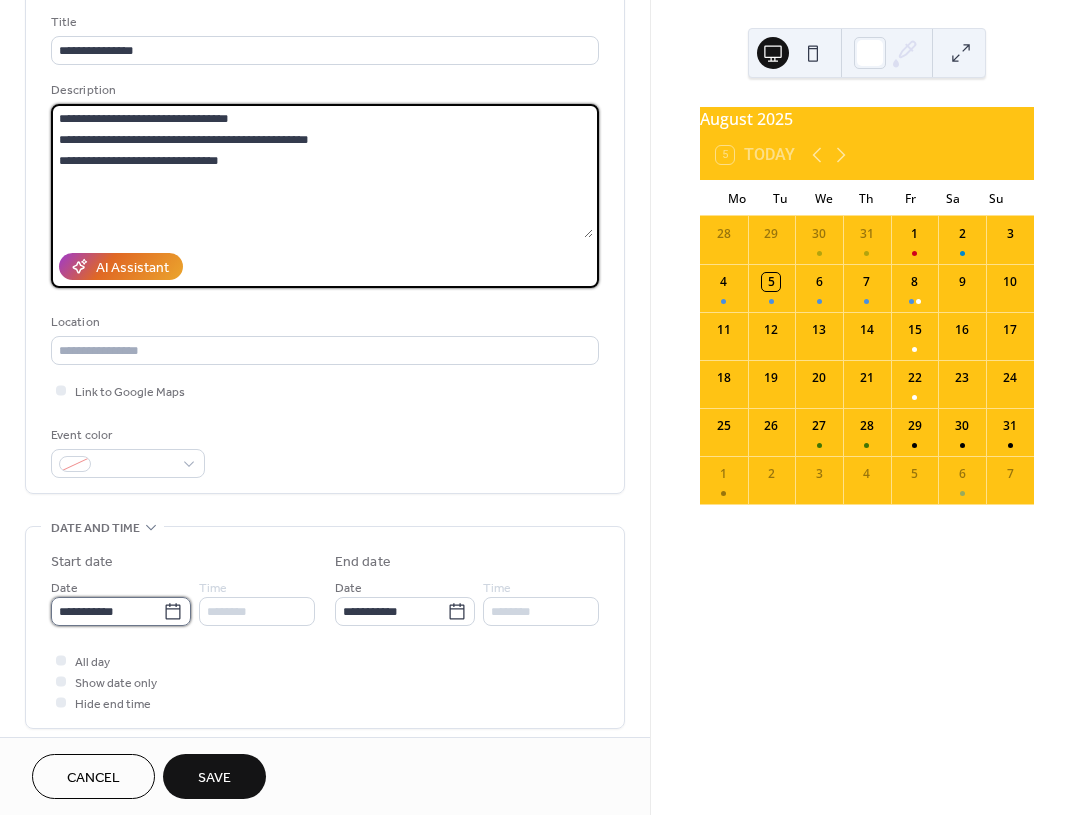 click on "**********" at bounding box center (107, 611) 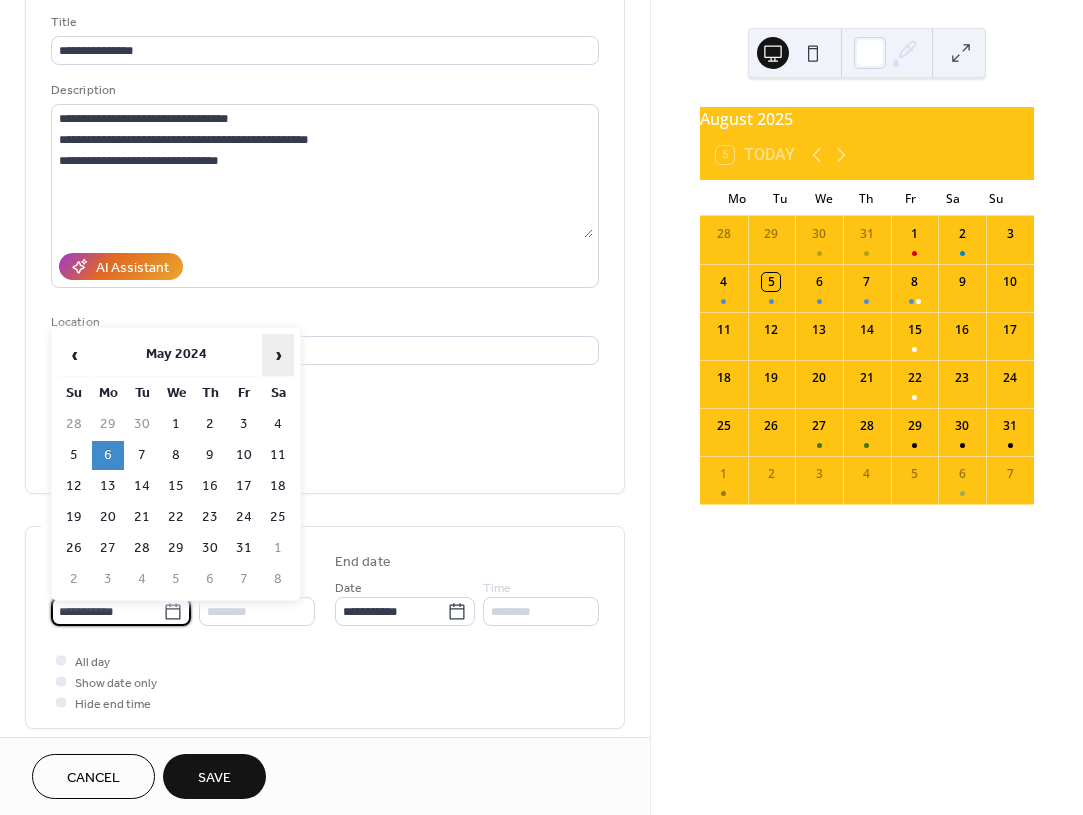 click on "›" at bounding box center (278, 355) 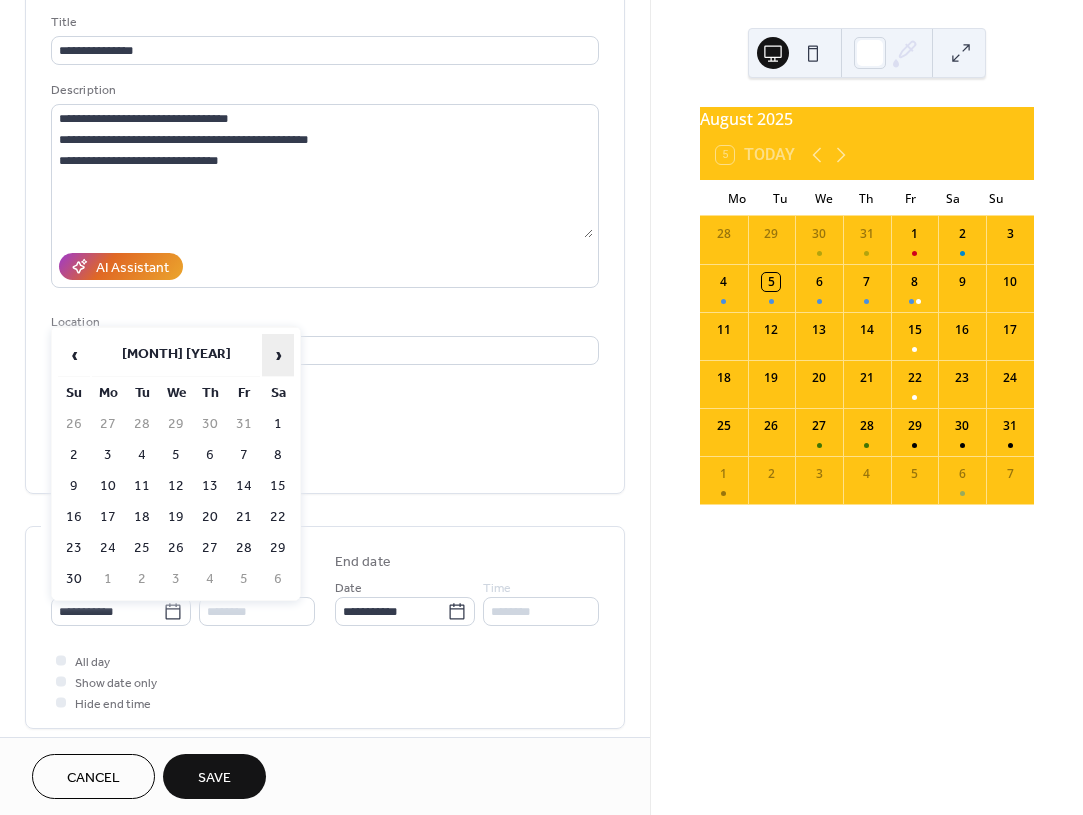 click on "›" at bounding box center (278, 355) 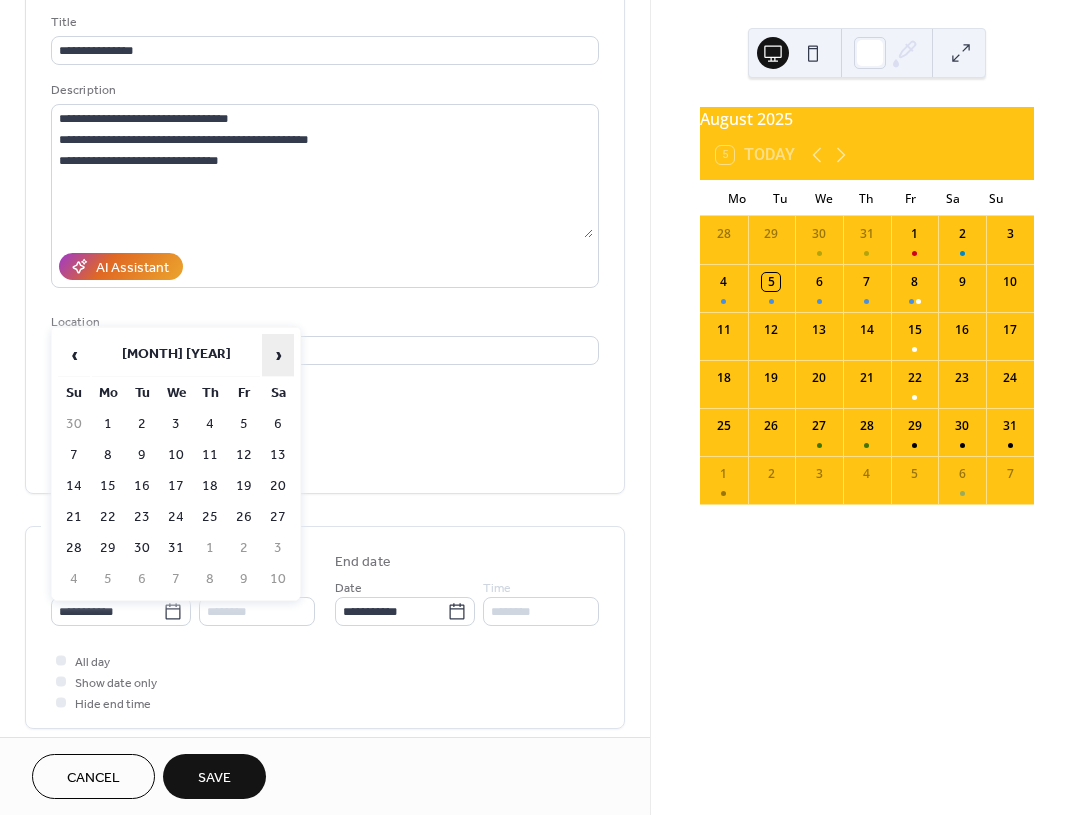 click on "›" at bounding box center (278, 355) 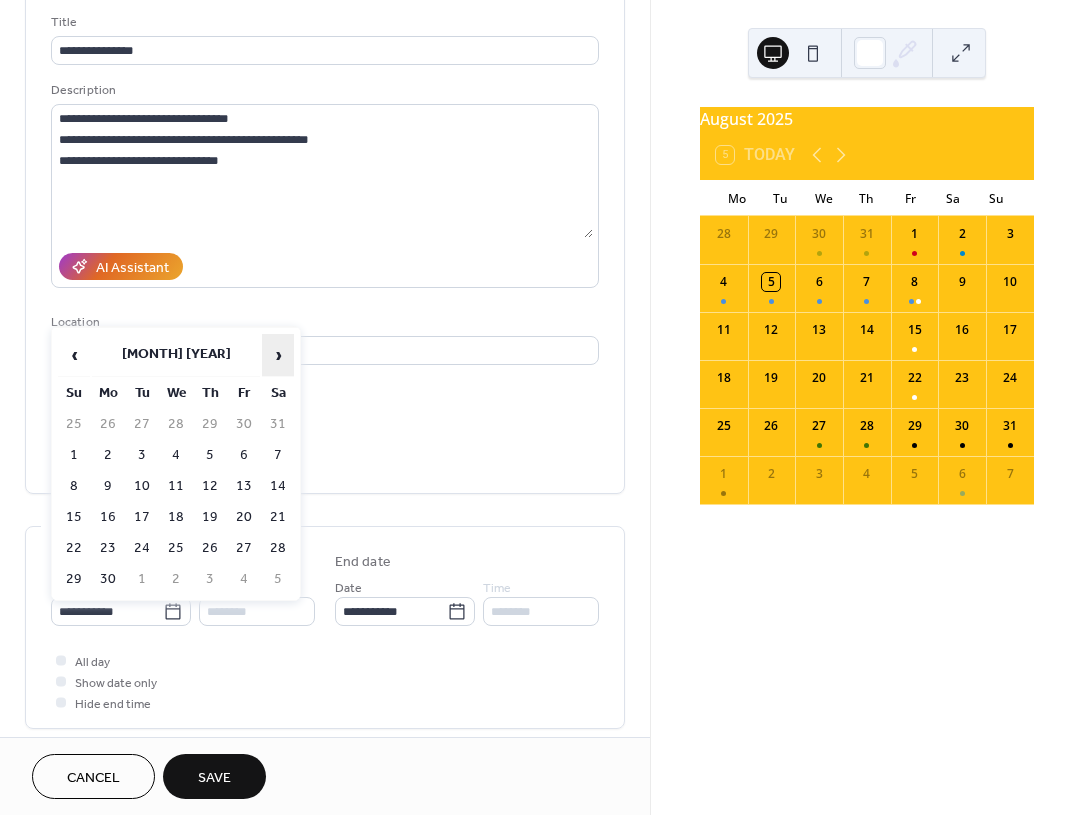 click on "›" at bounding box center [278, 355] 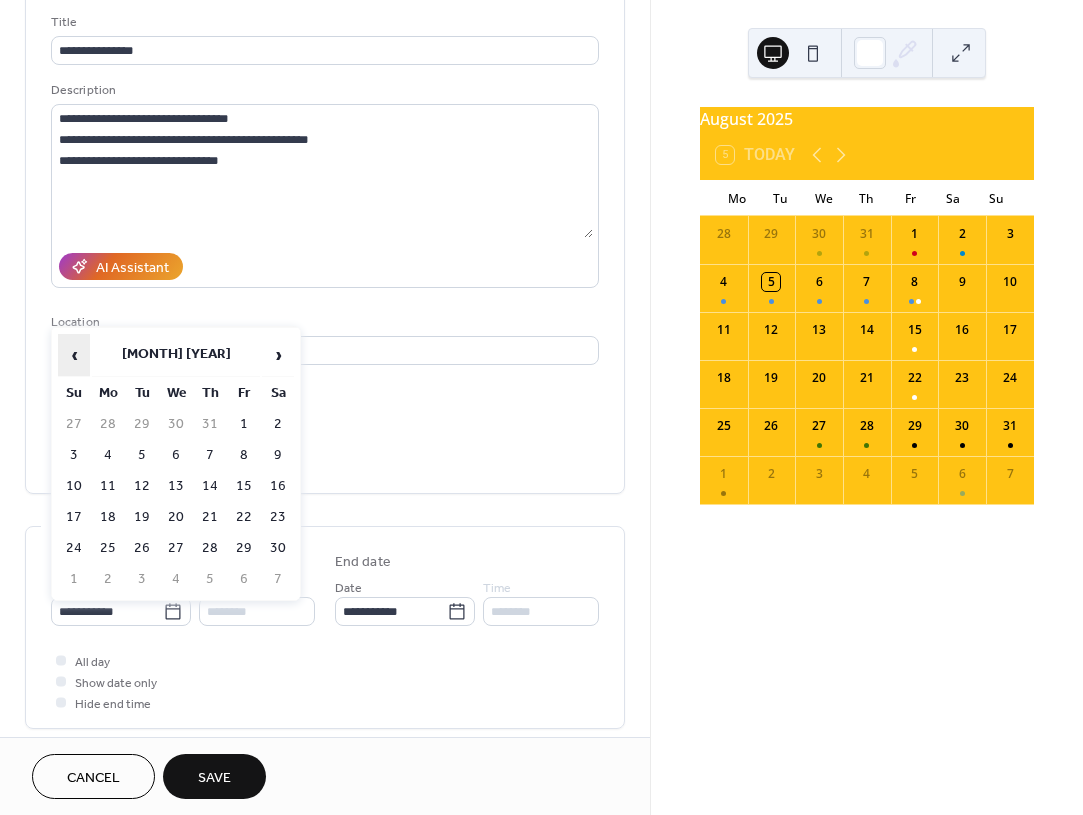 click on "‹" at bounding box center (74, 355) 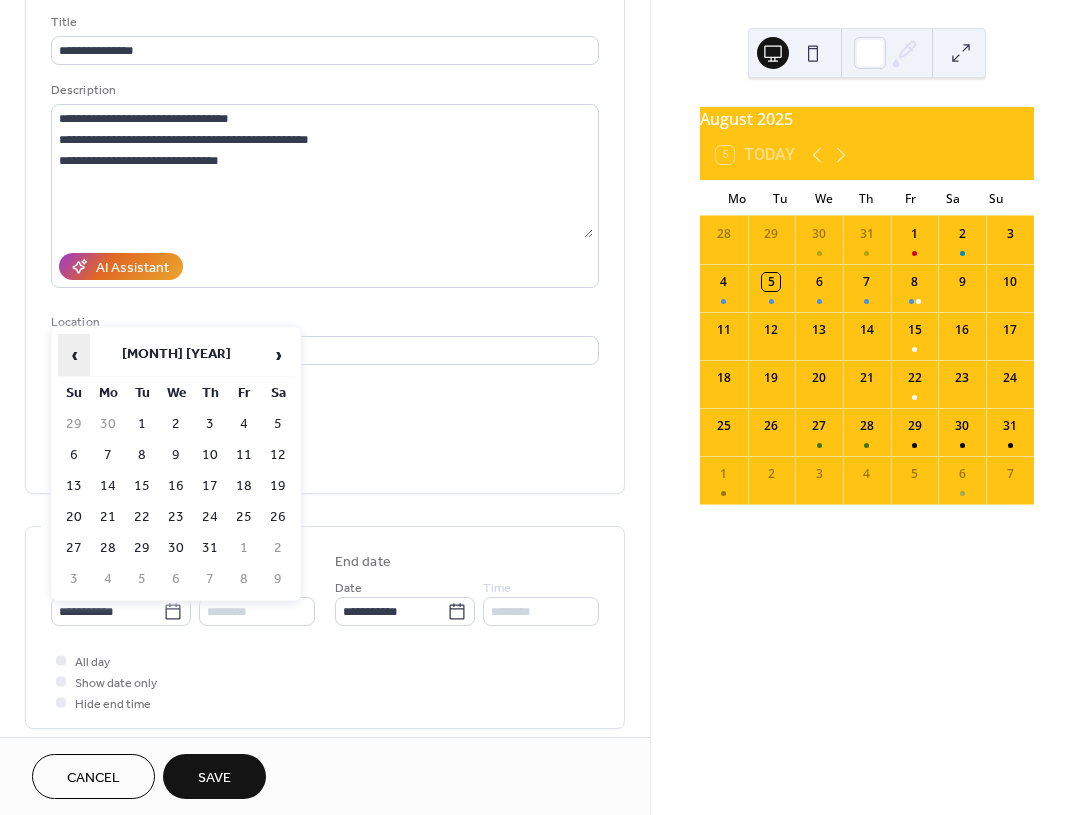 click on "‹" at bounding box center (74, 355) 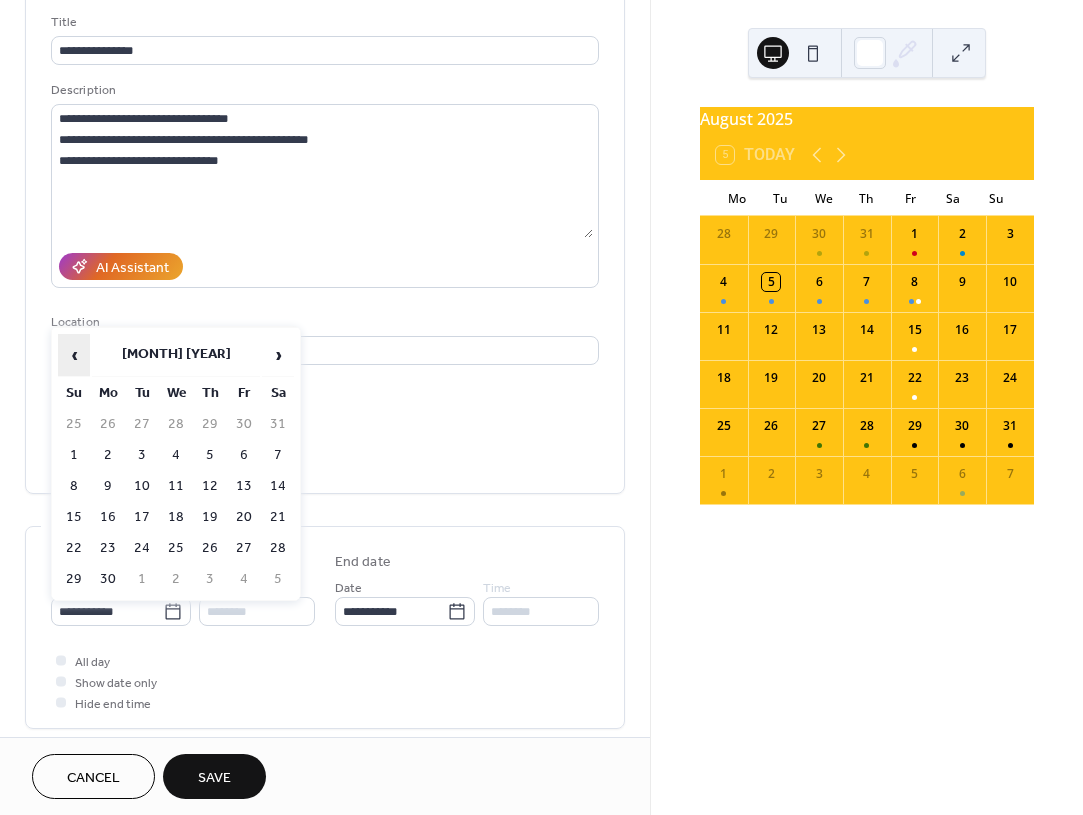 click on "‹" at bounding box center [74, 355] 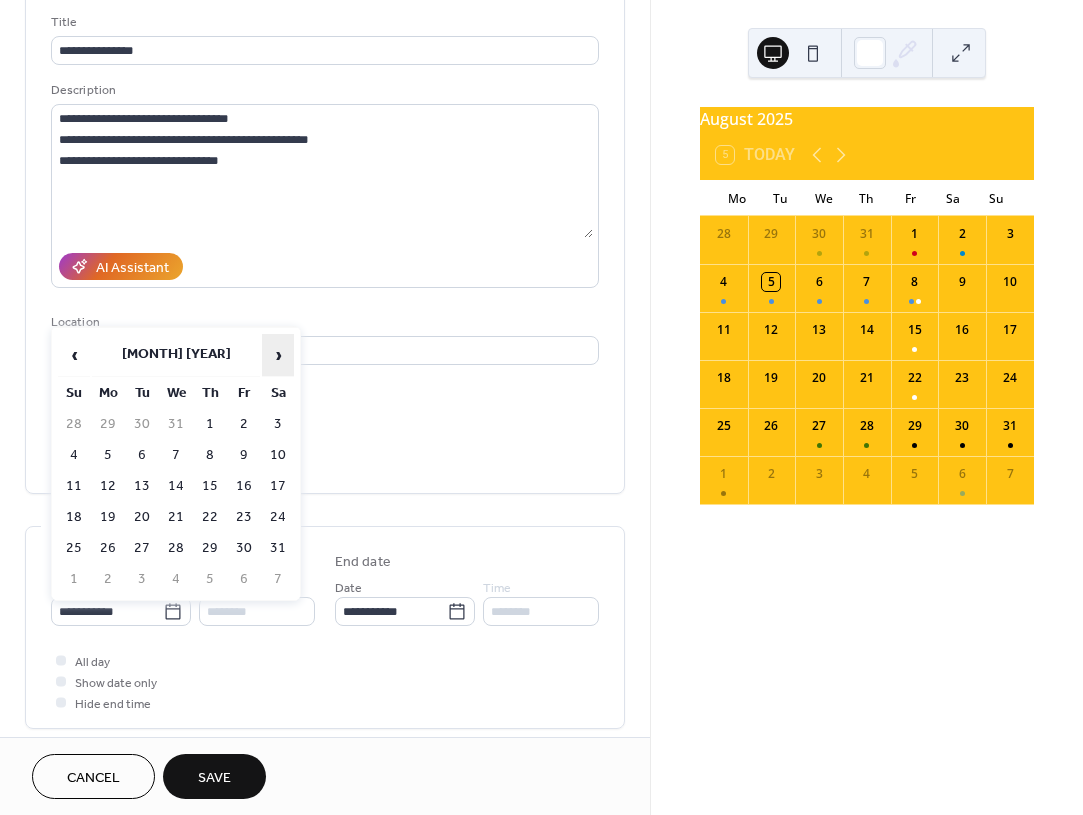 click on "›" at bounding box center [278, 355] 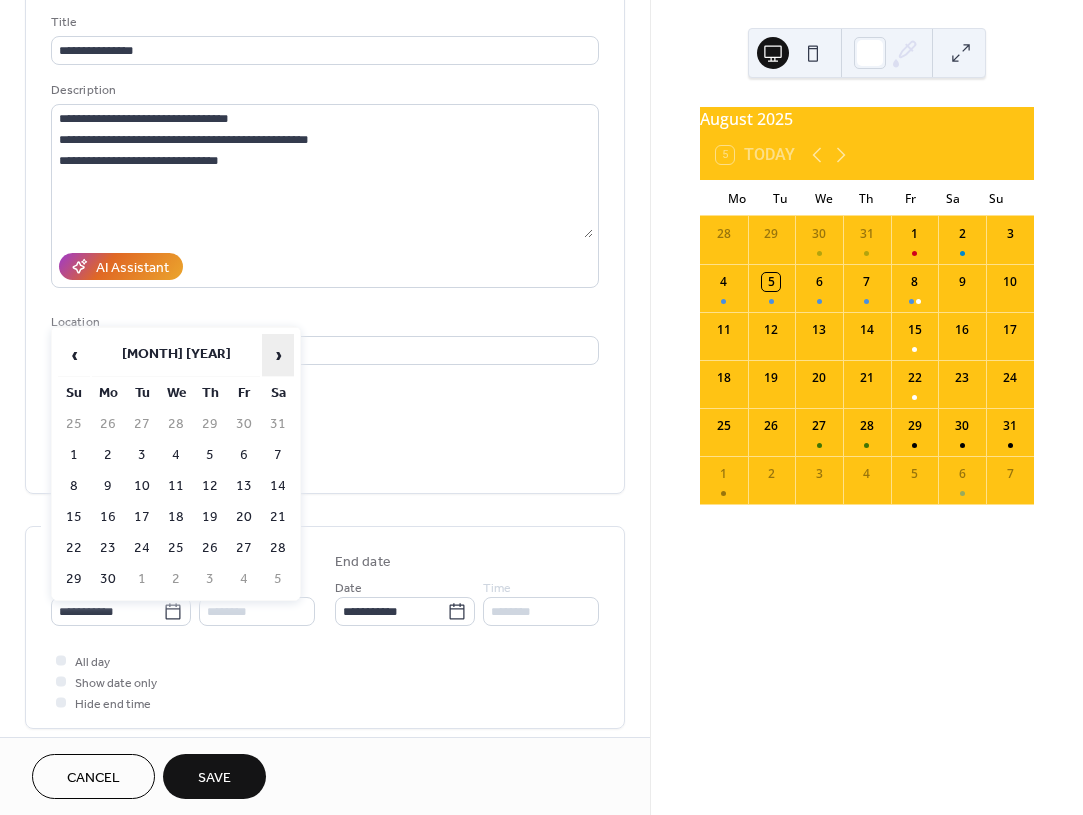 click on "›" at bounding box center (278, 355) 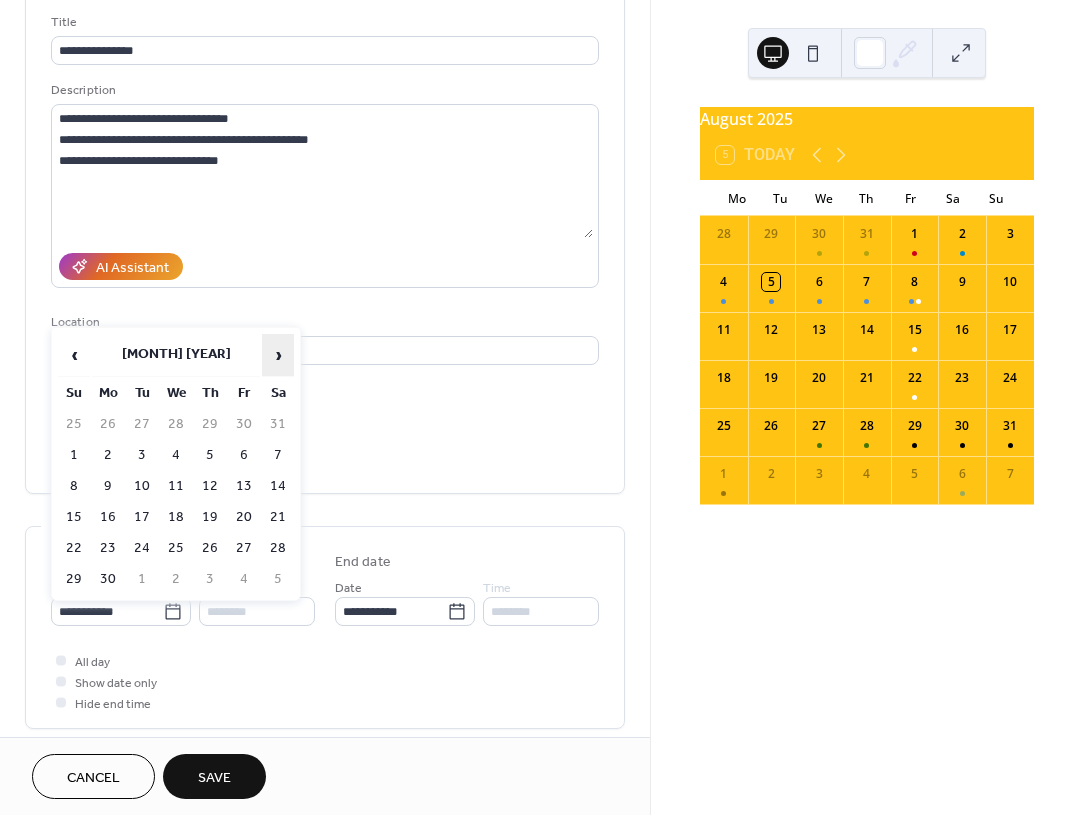 click on "›" at bounding box center (278, 355) 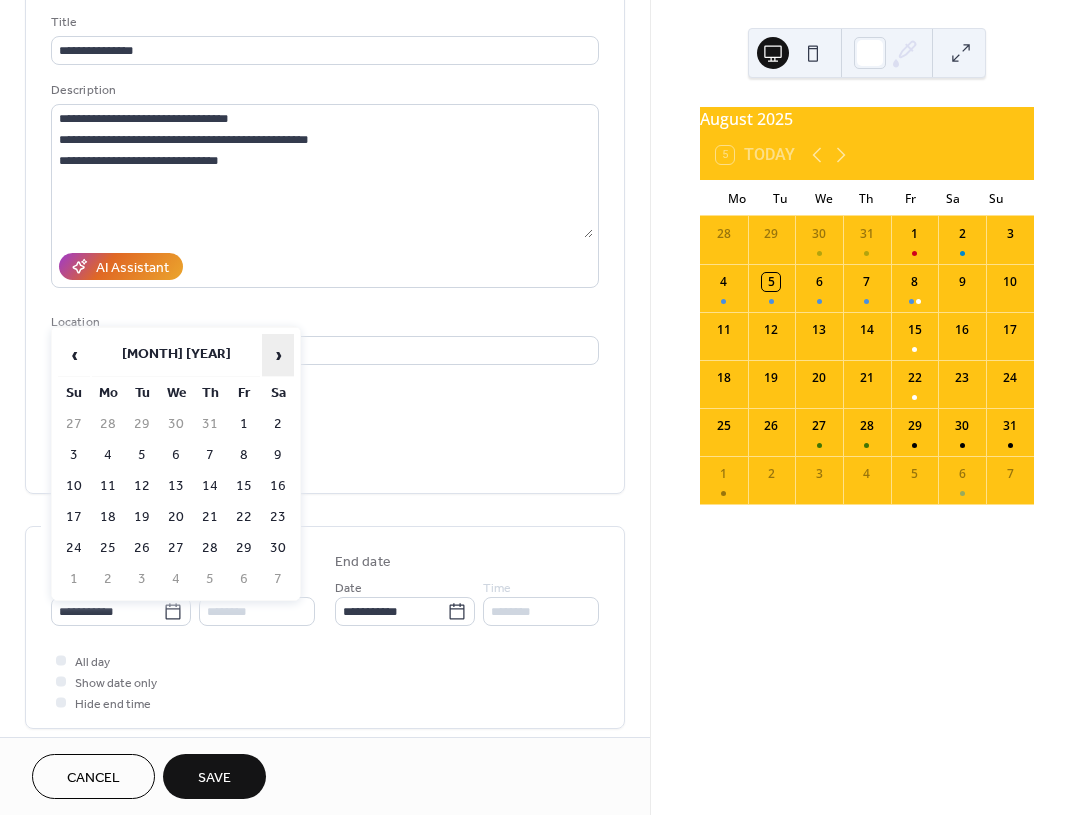 click on "›" at bounding box center [278, 355] 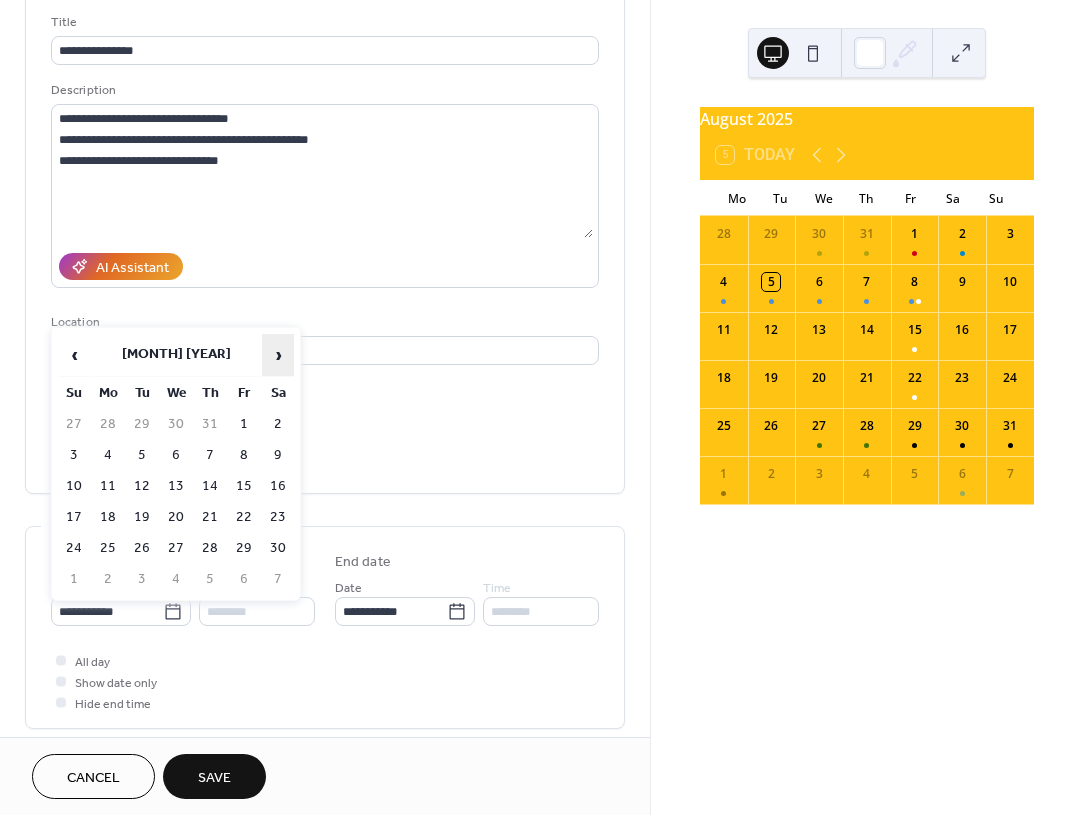 click on "›" at bounding box center (278, 355) 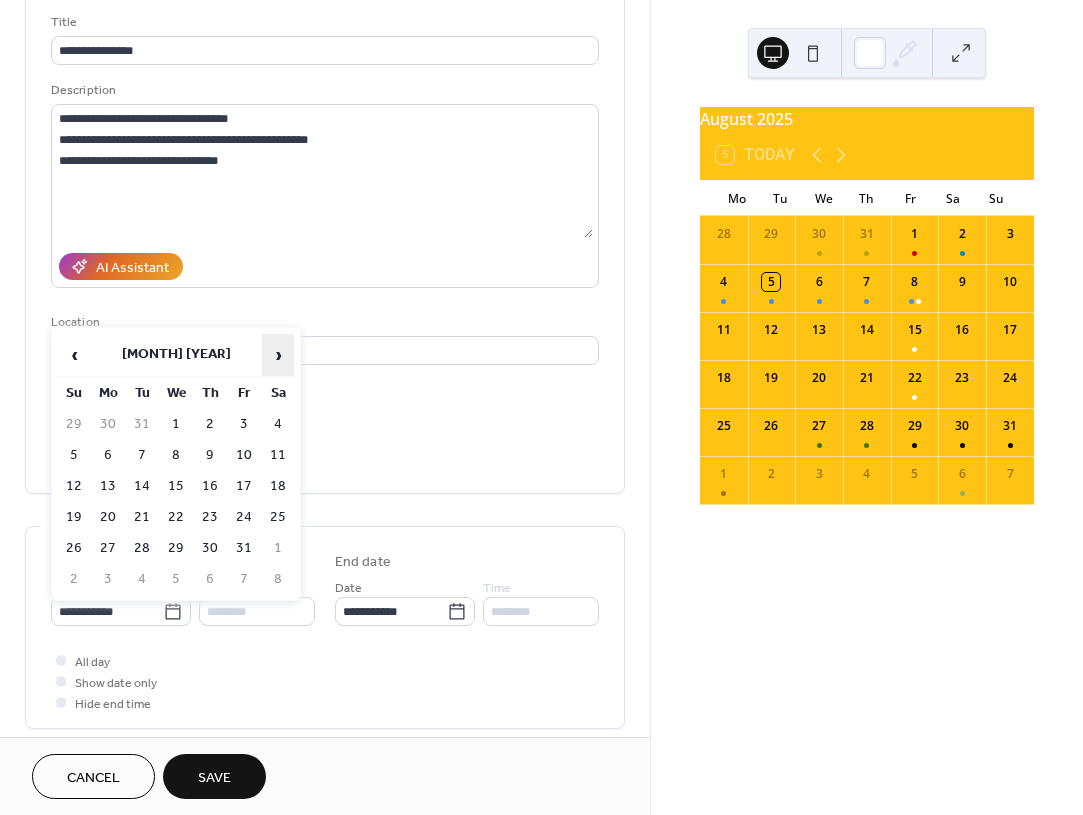 click on "›" at bounding box center (278, 355) 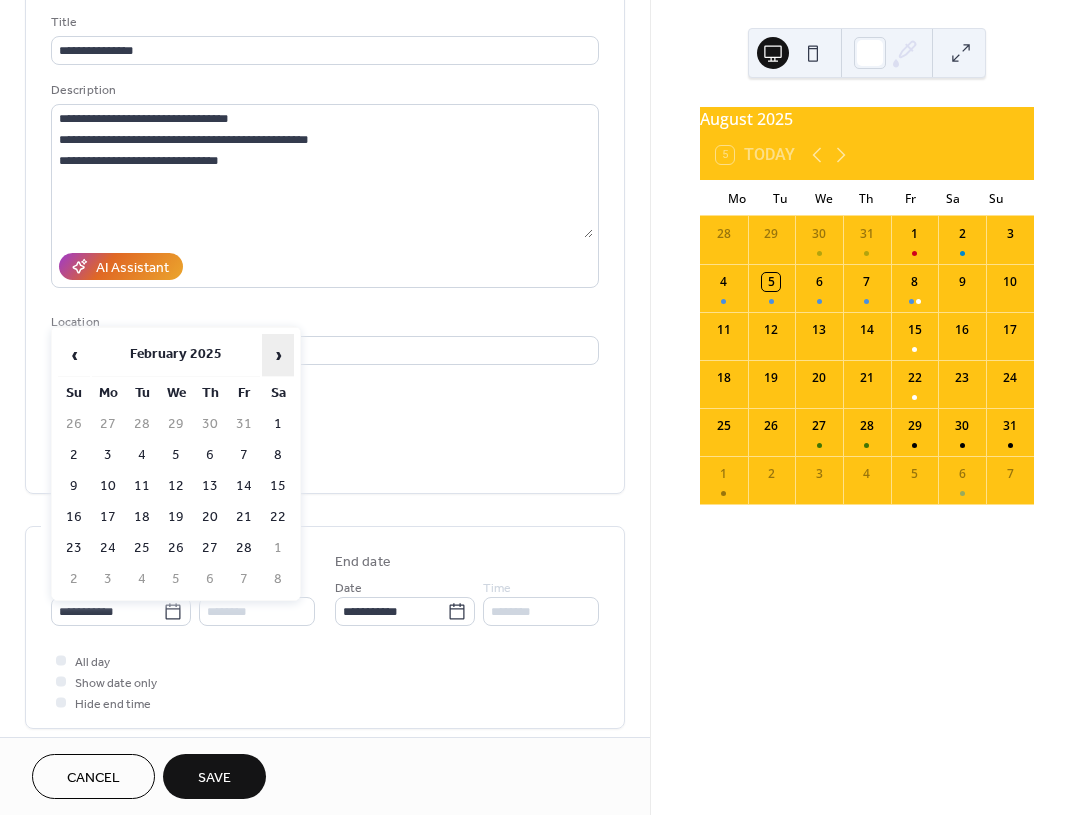 click on "›" at bounding box center [278, 355] 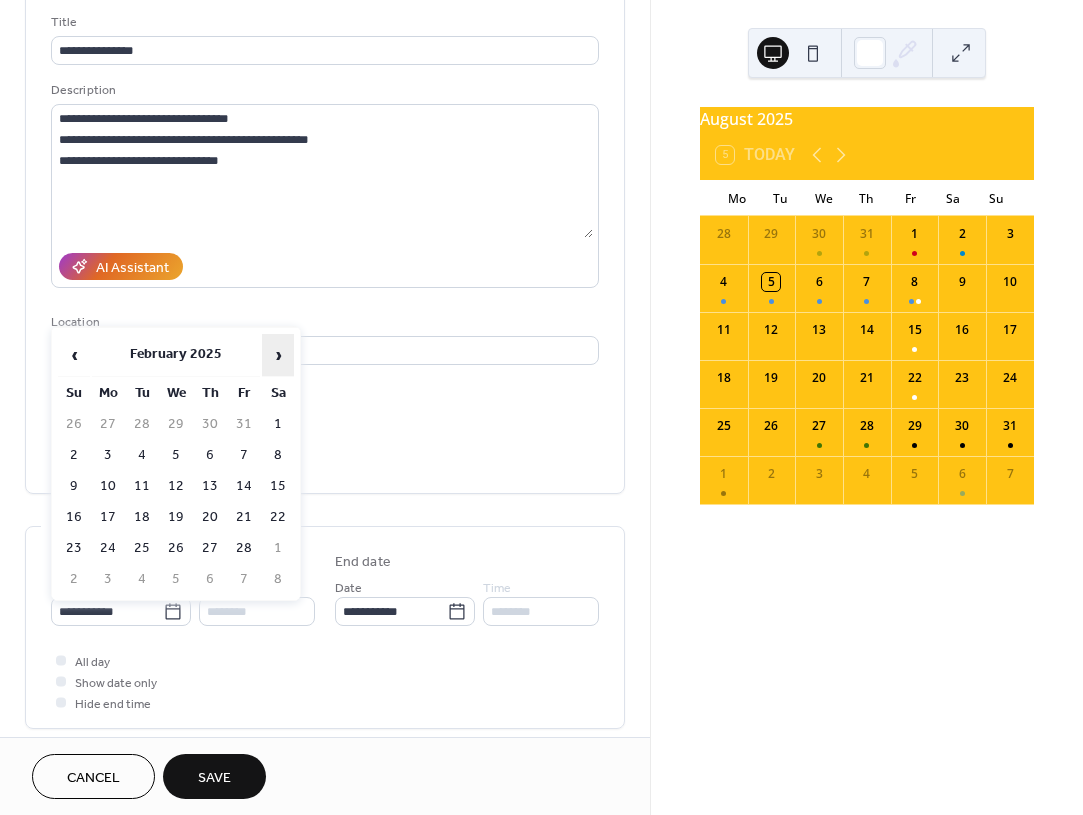 click on "›" at bounding box center (278, 355) 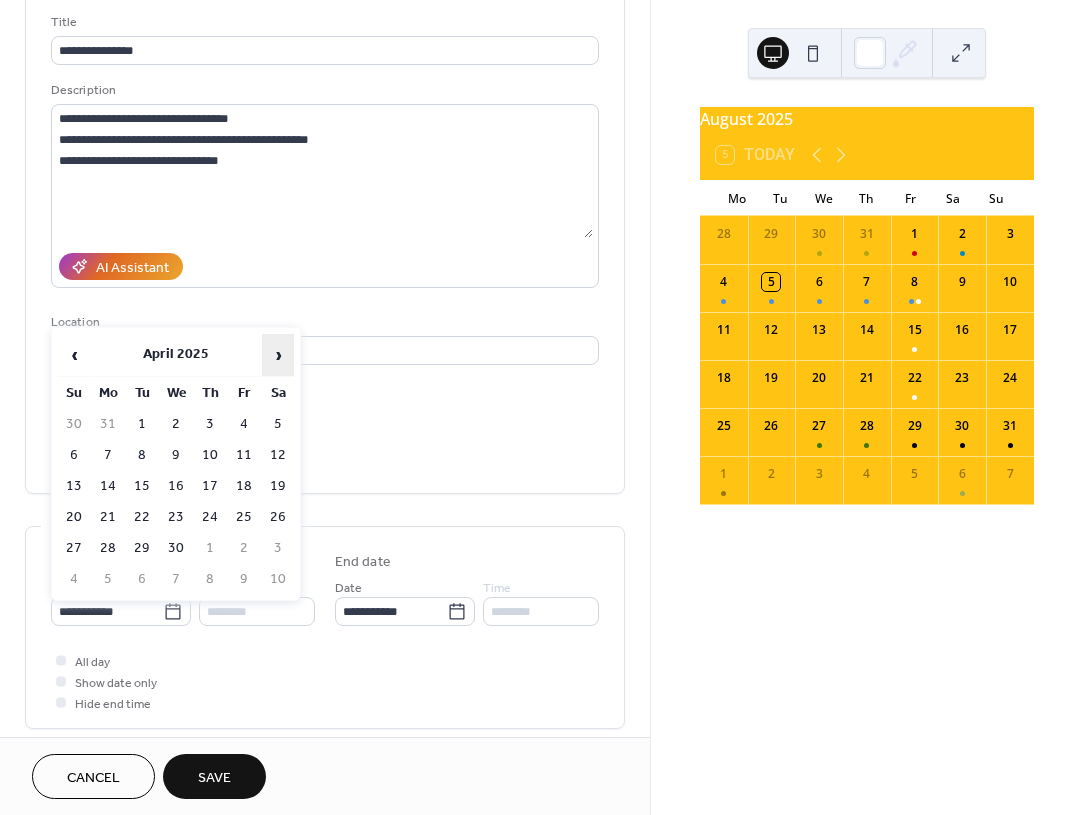 click on "›" at bounding box center [278, 355] 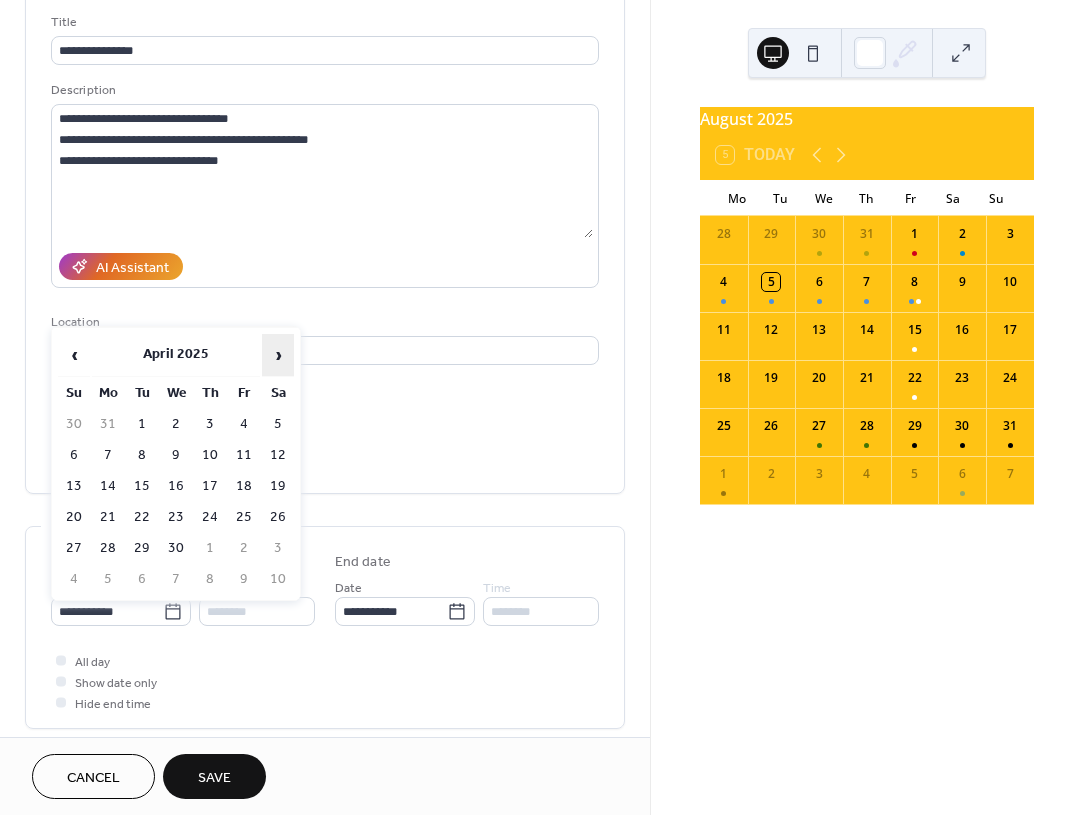 click on "›" at bounding box center [278, 355] 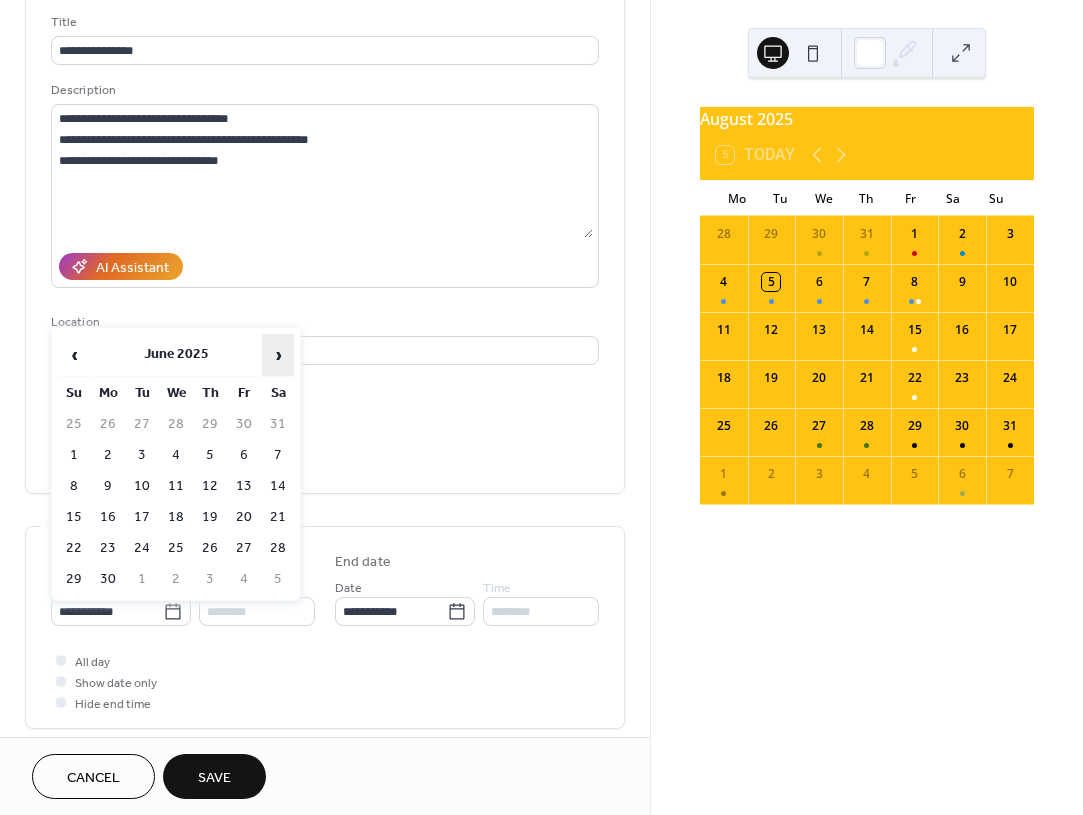 click on "›" at bounding box center (278, 355) 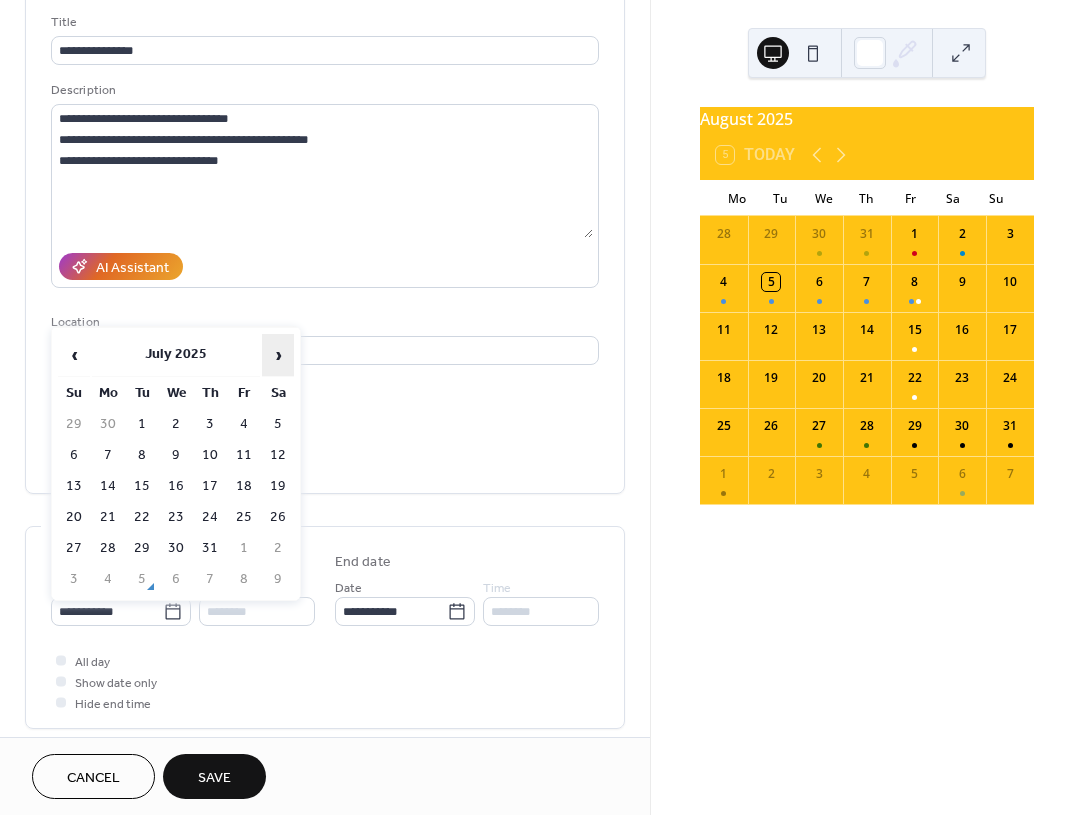 click on "›" at bounding box center (278, 355) 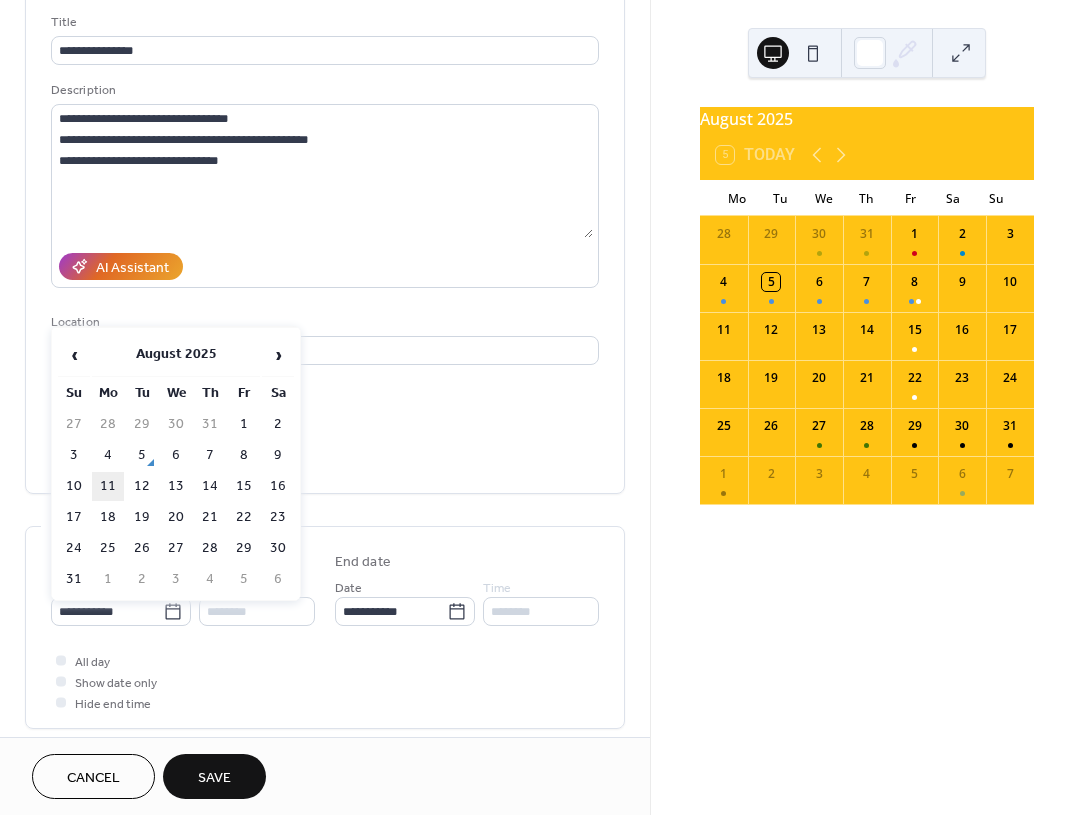 click on "11" at bounding box center [108, 486] 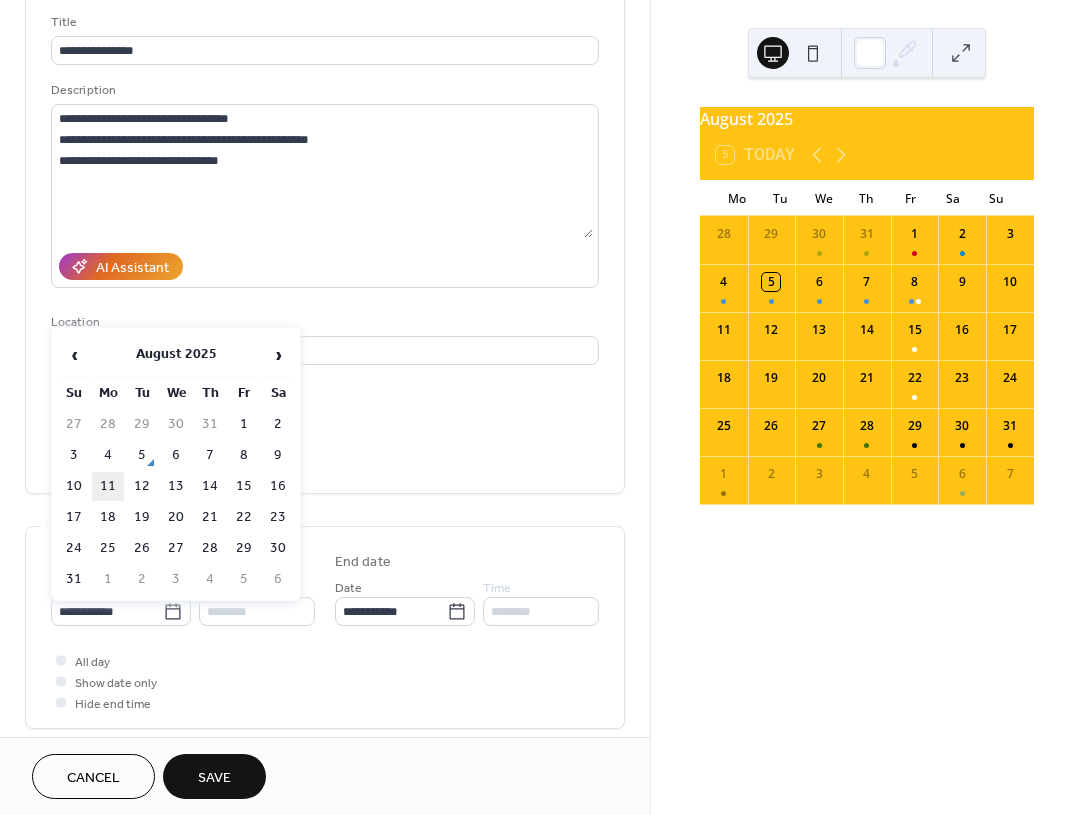 type on "**********" 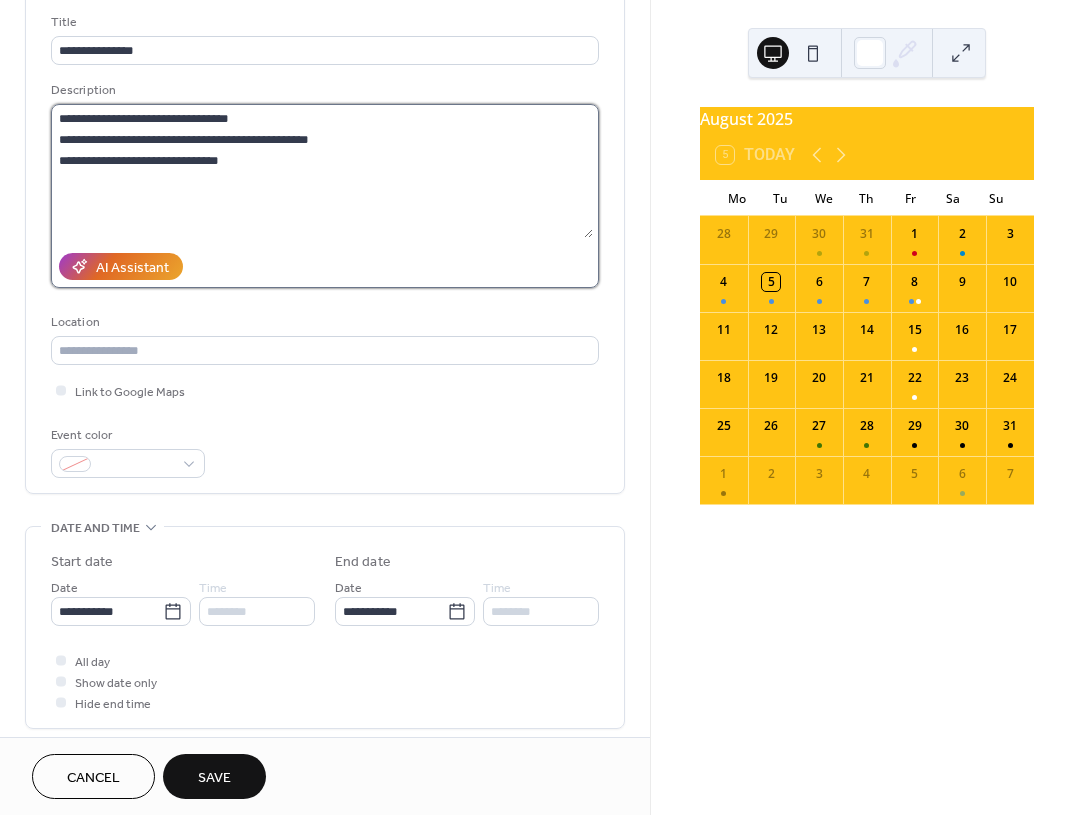 click on "**********" at bounding box center (322, 171) 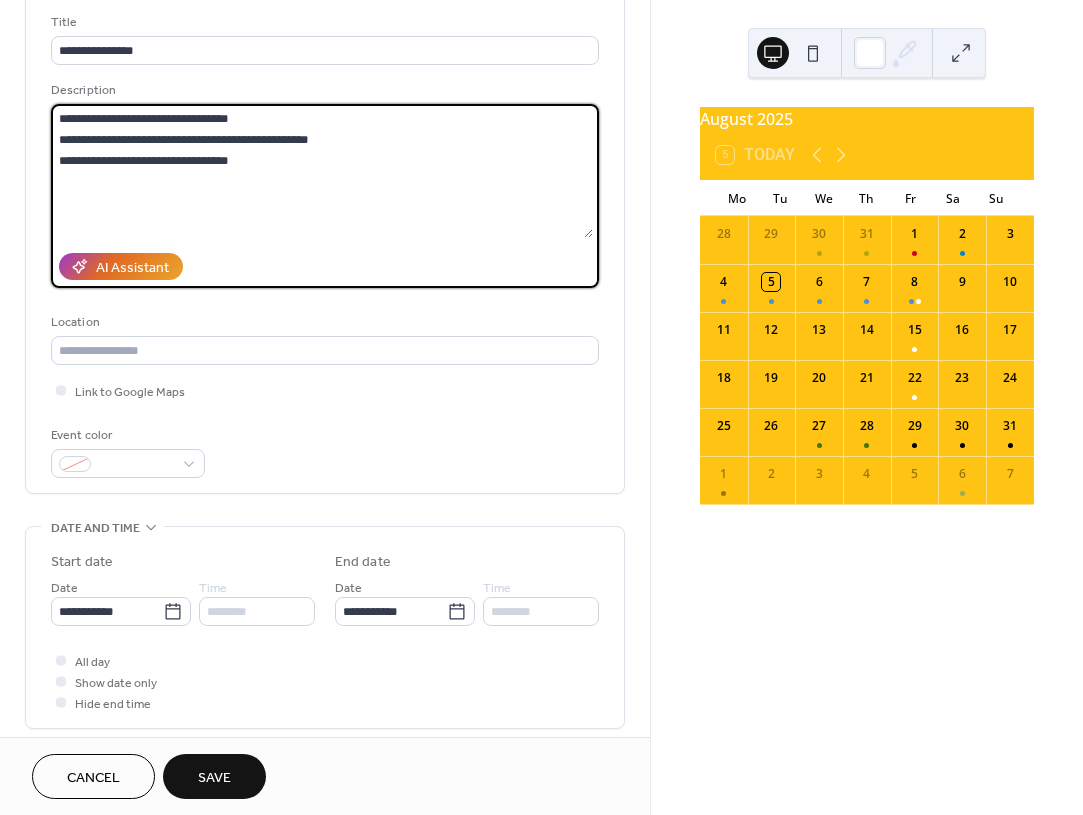 type on "**********" 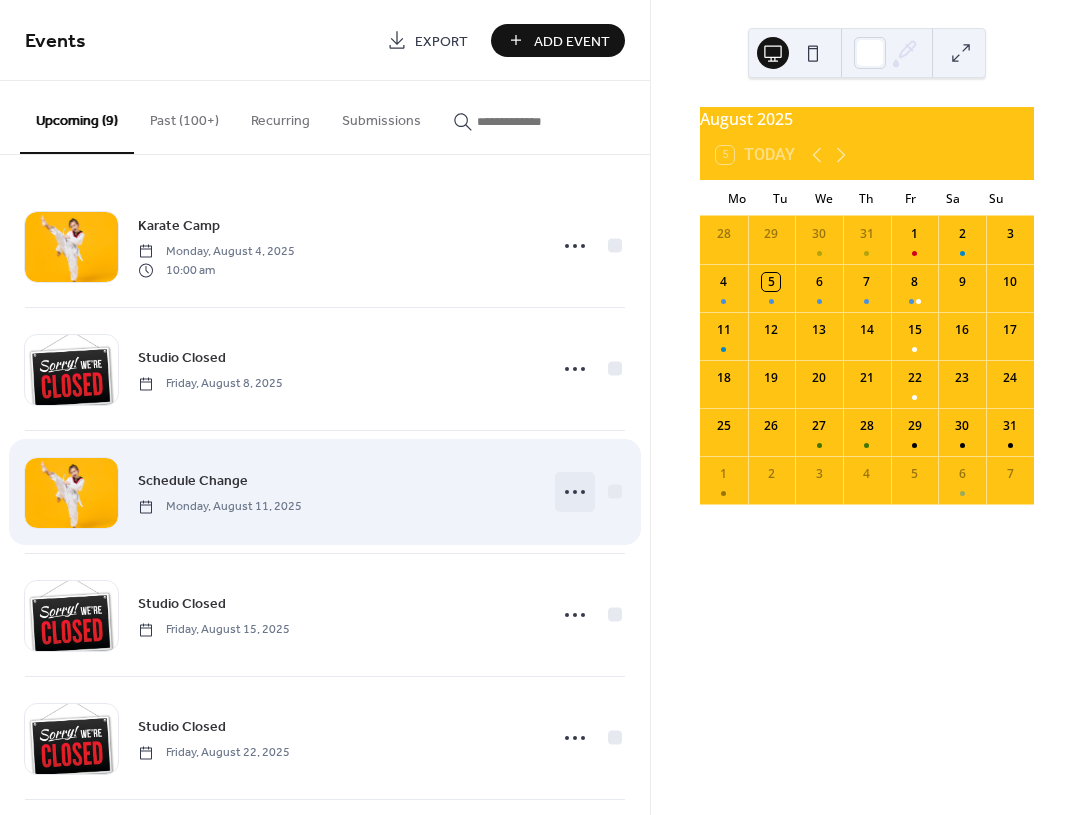 click 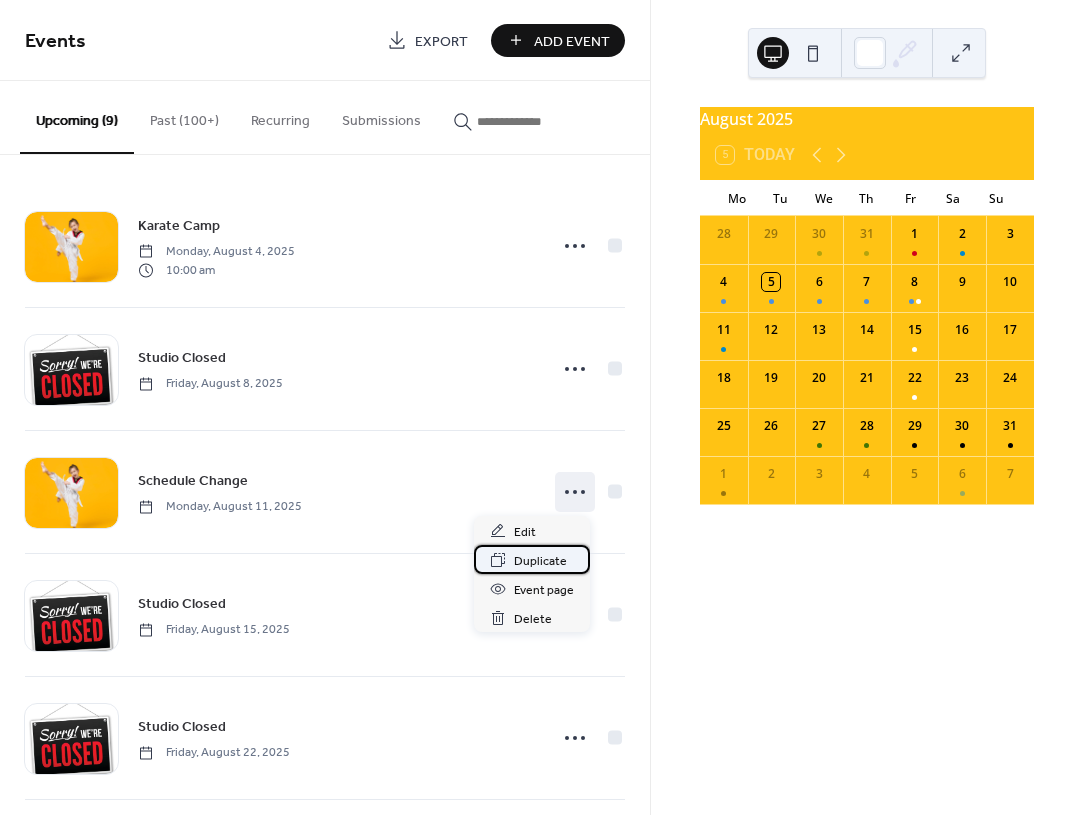 click on "Duplicate" at bounding box center (540, 561) 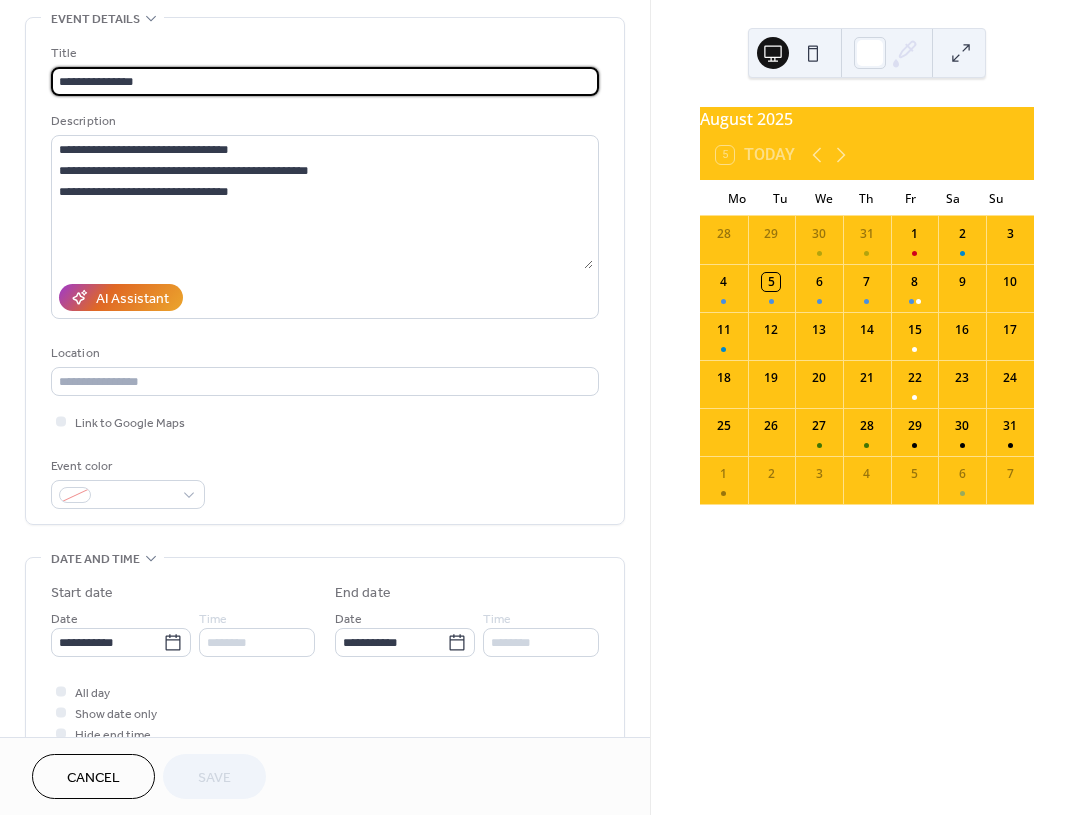 scroll, scrollTop: 128, scrollLeft: 0, axis: vertical 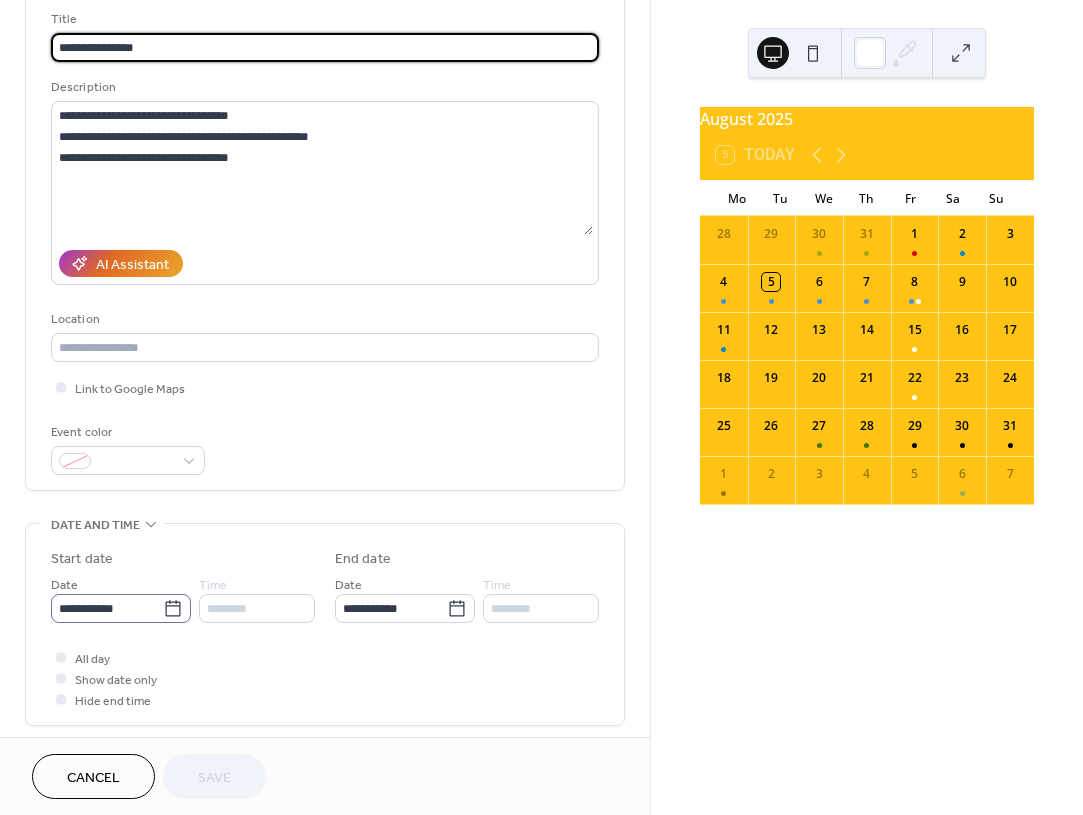 click 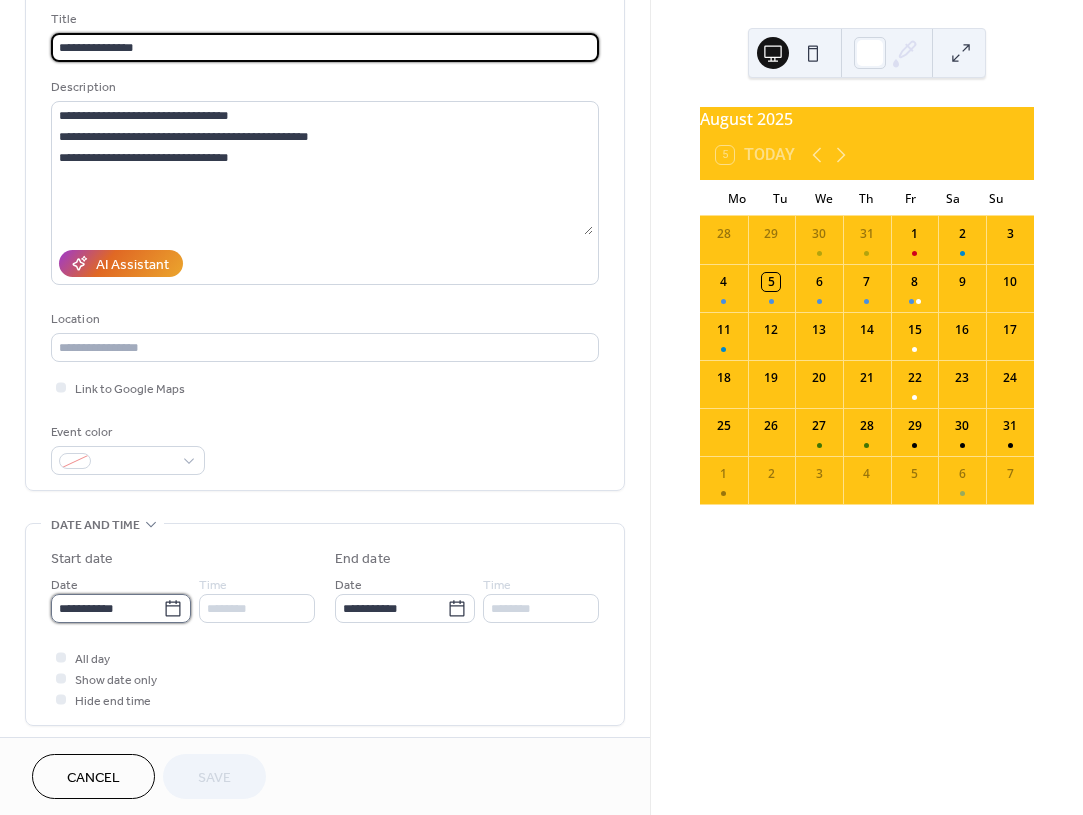 click on "**********" at bounding box center (107, 608) 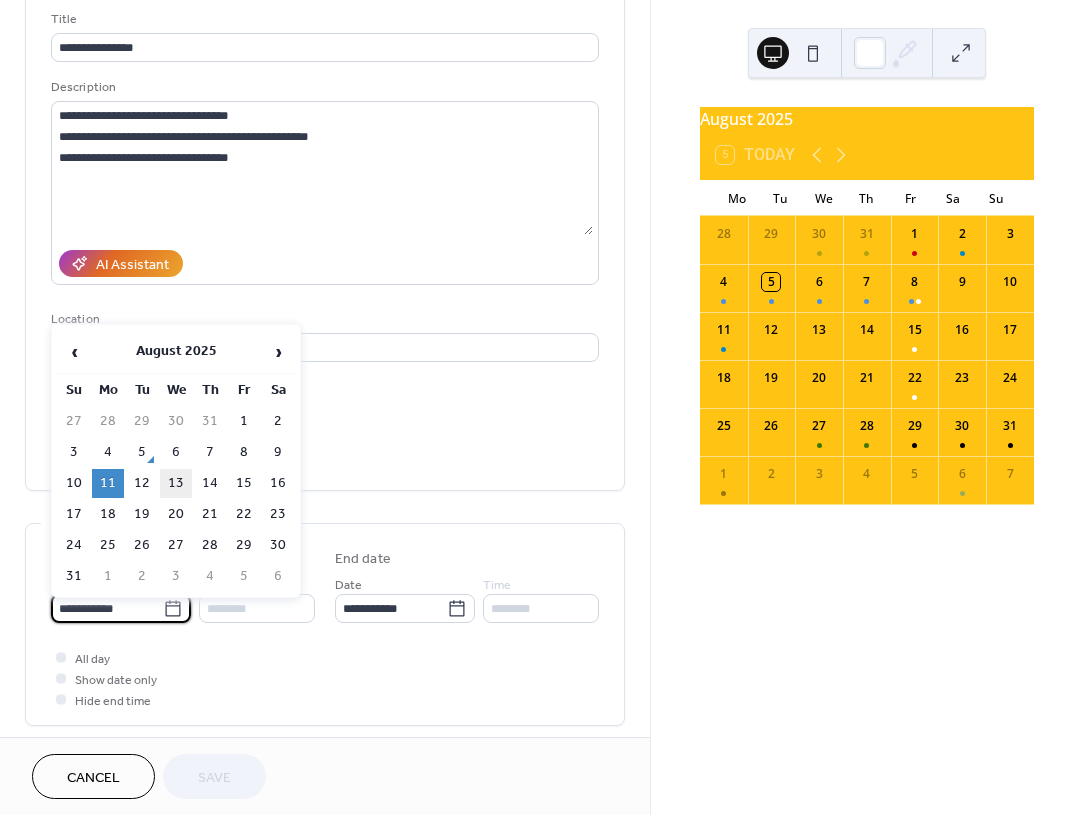 click on "13" at bounding box center [176, 483] 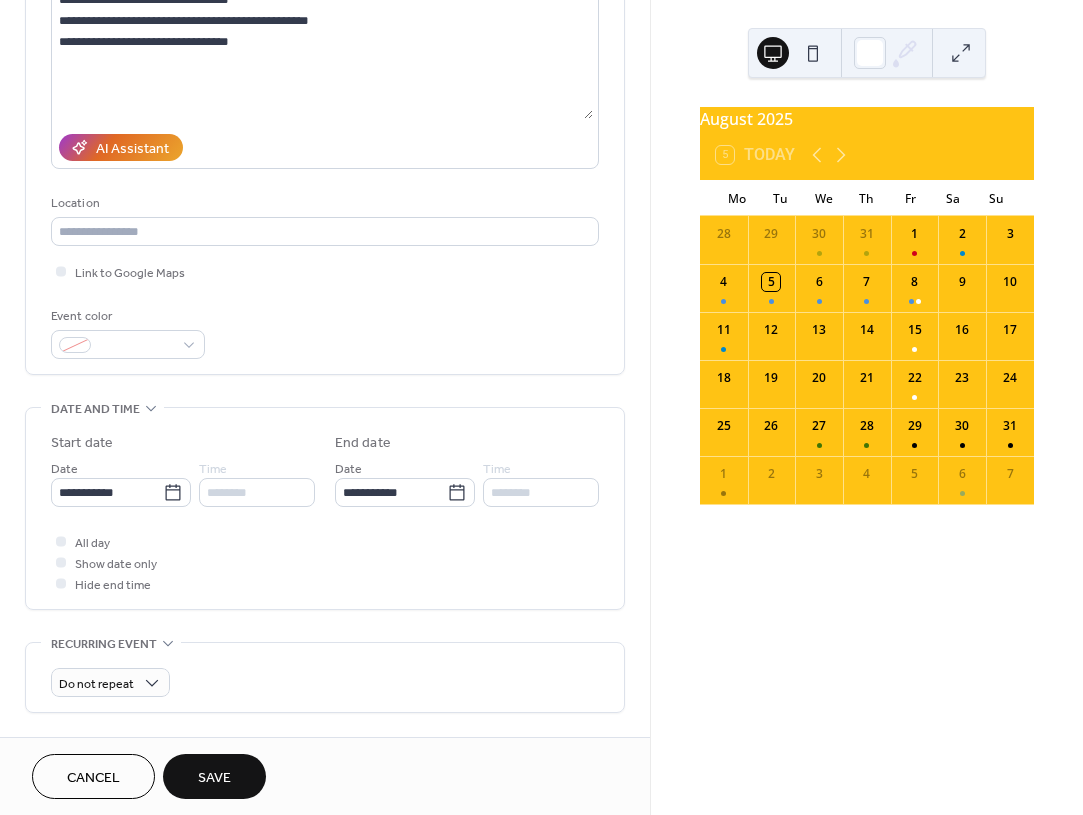 scroll, scrollTop: 246, scrollLeft: 0, axis: vertical 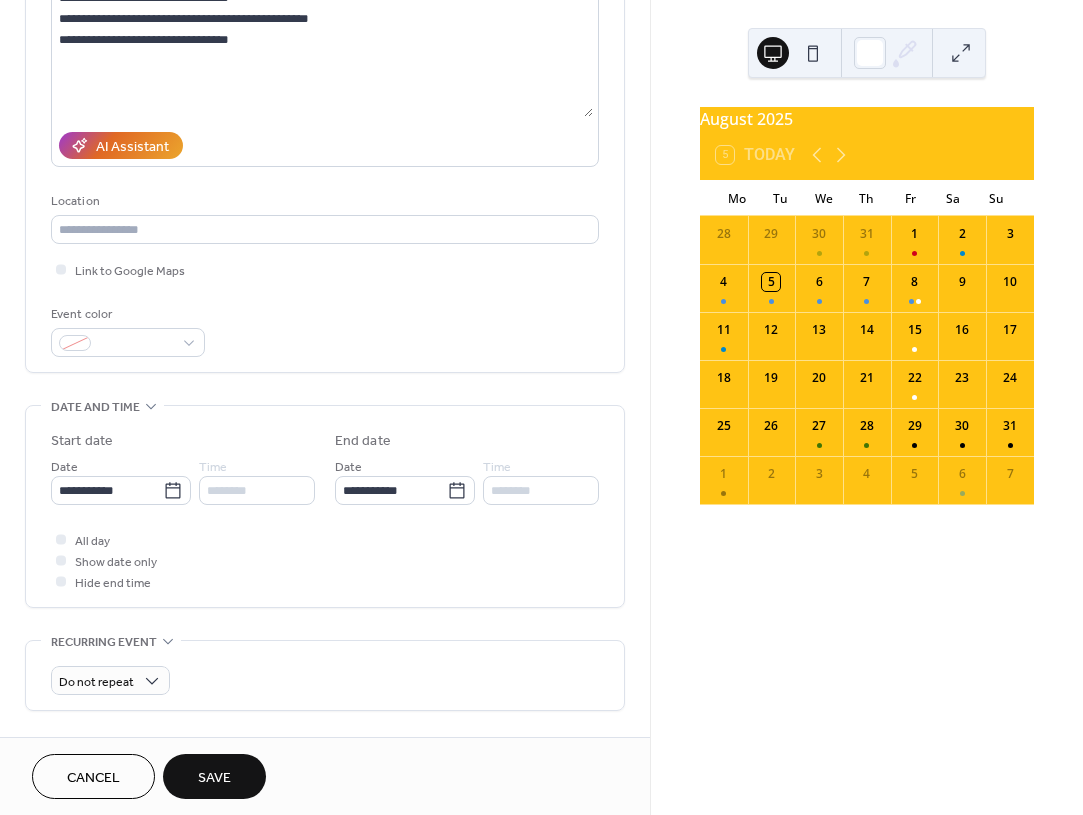 click on "Save" at bounding box center (214, 778) 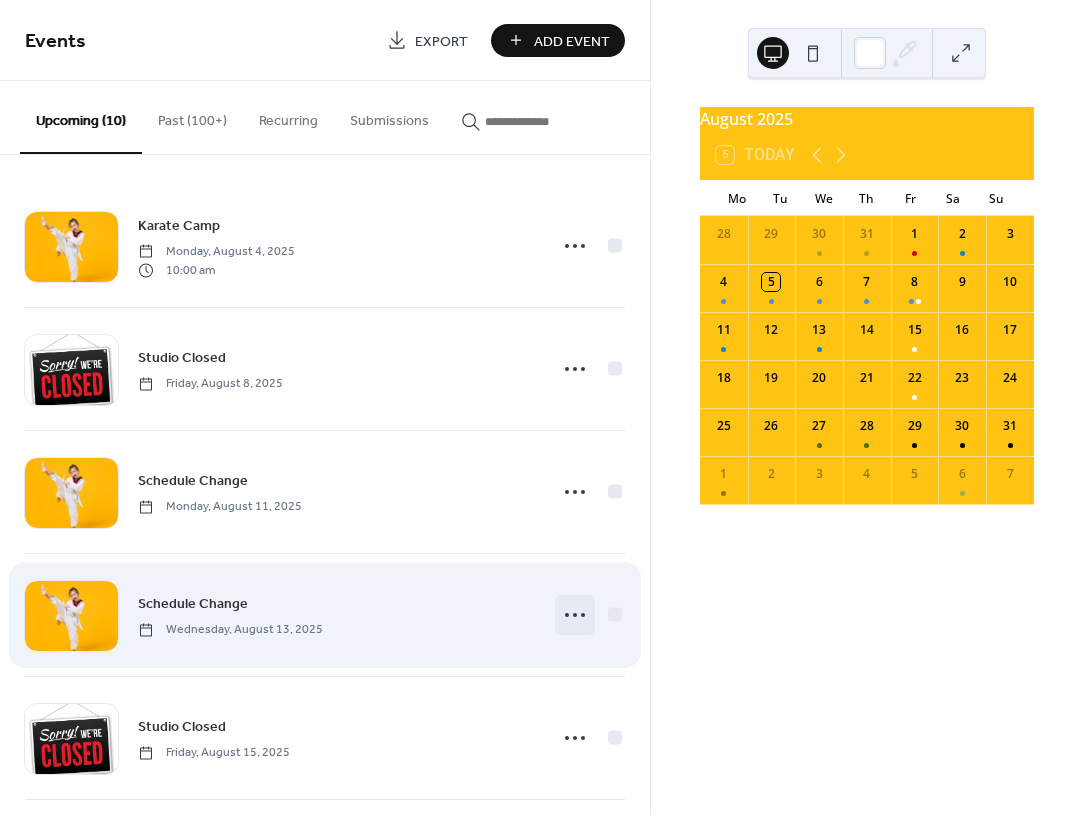 click 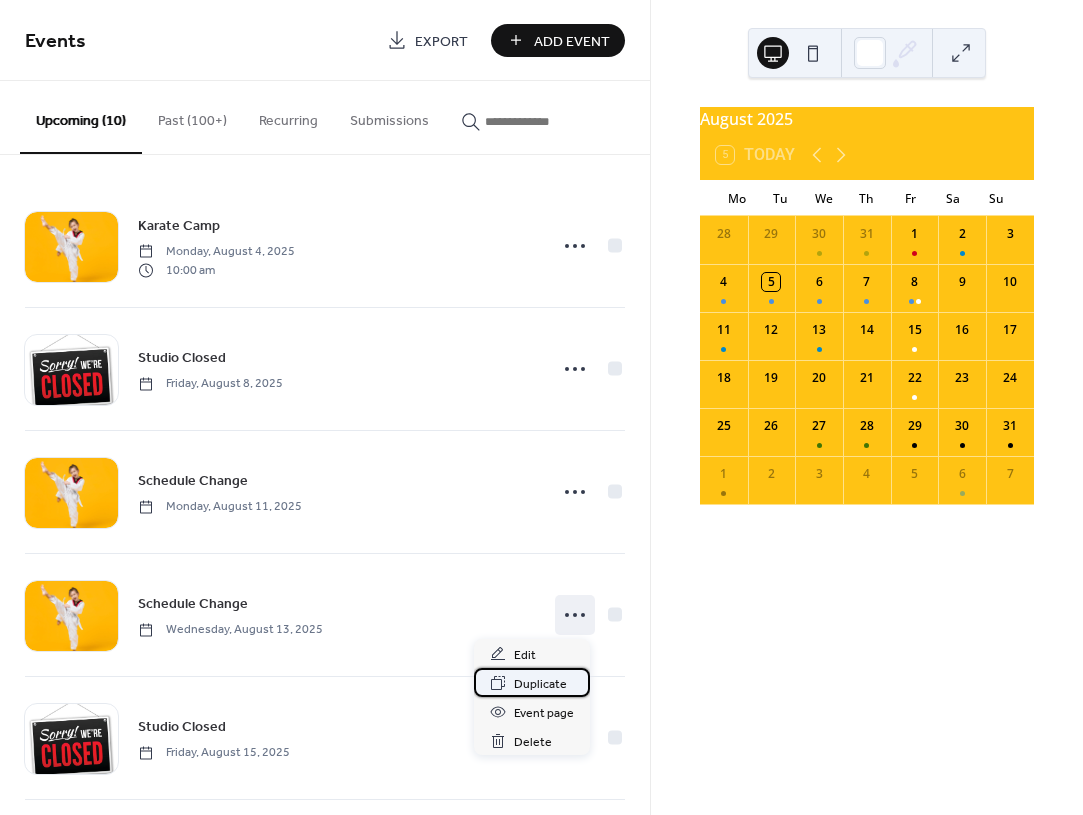 click on "Duplicate" at bounding box center (540, 684) 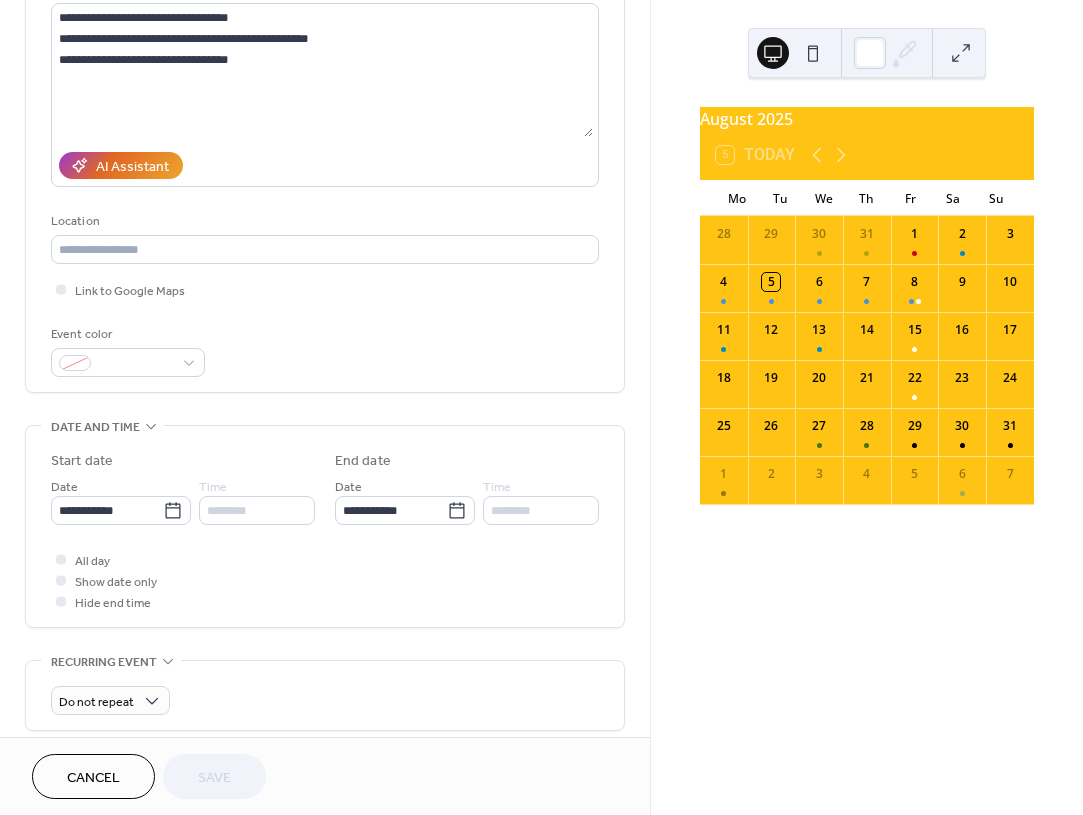scroll, scrollTop: 229, scrollLeft: 0, axis: vertical 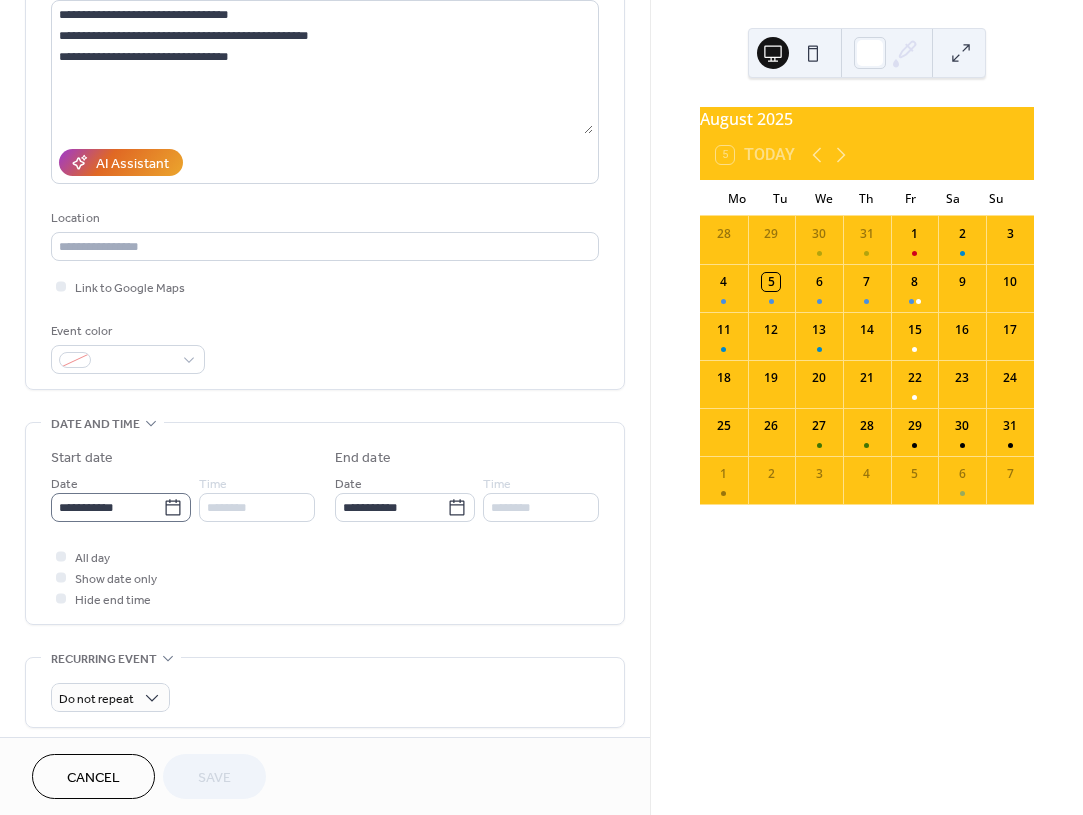 click 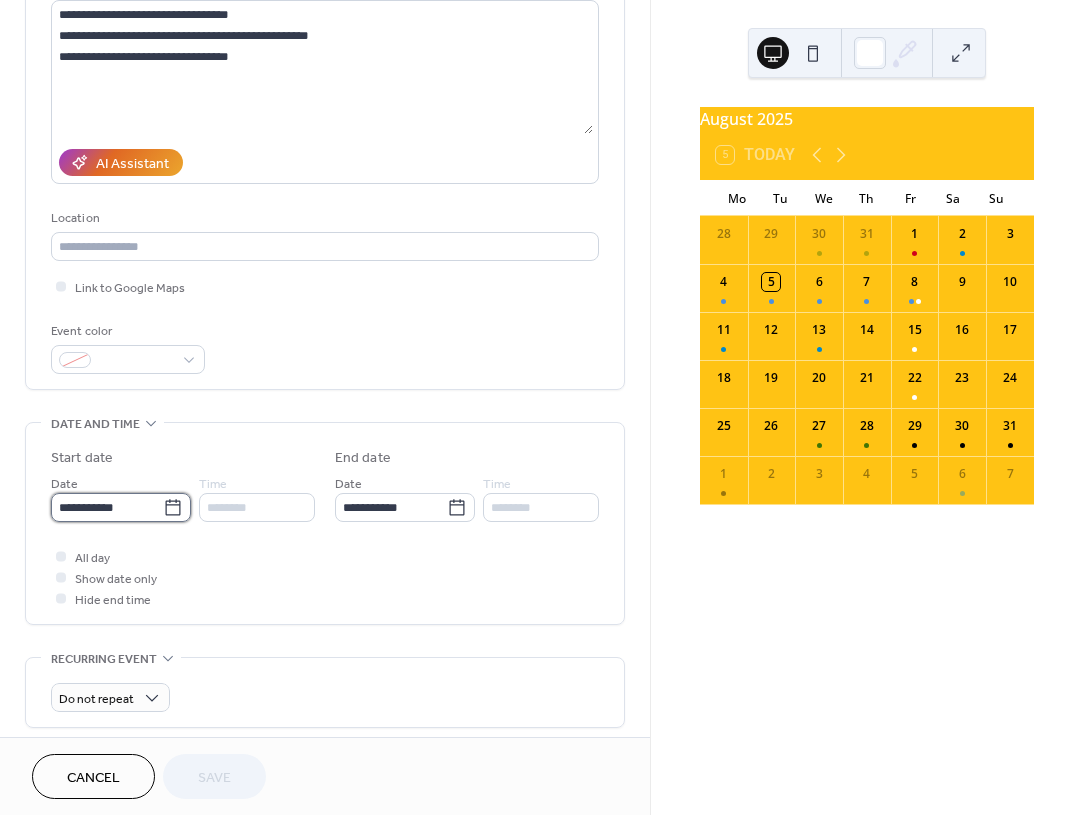 click on "**********" at bounding box center (107, 507) 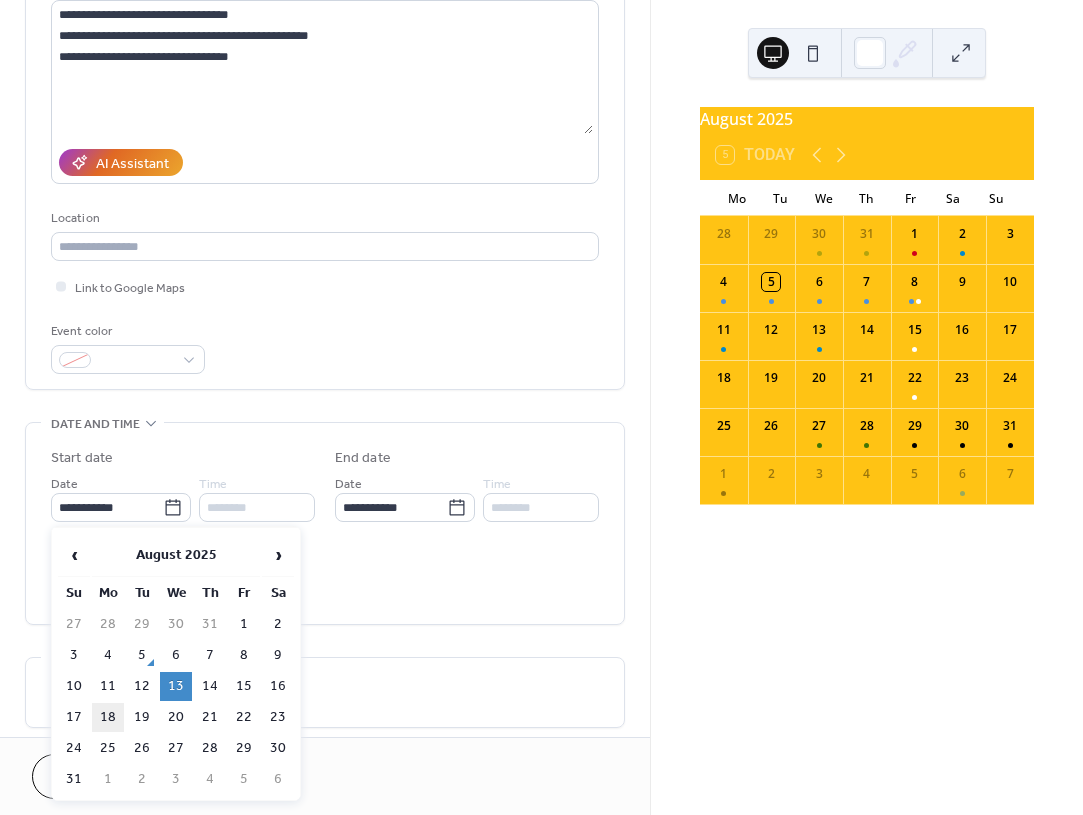 click on "18" at bounding box center (108, 717) 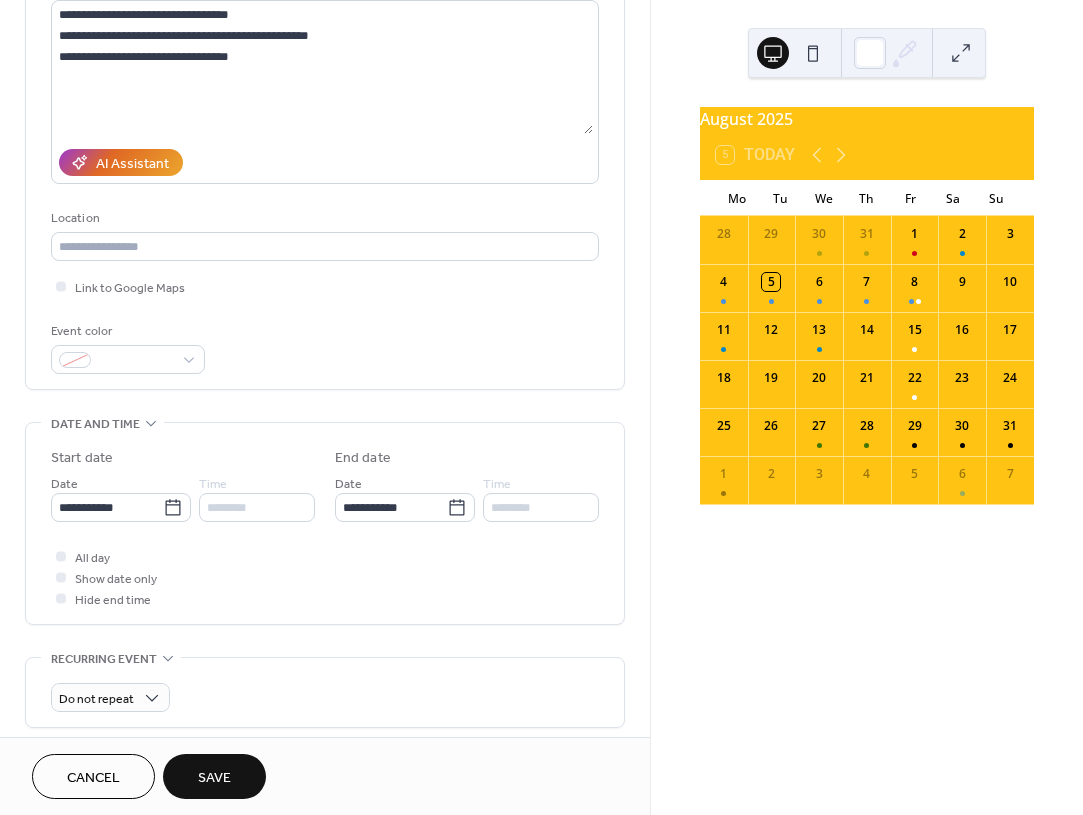 click on "Save" at bounding box center [214, 778] 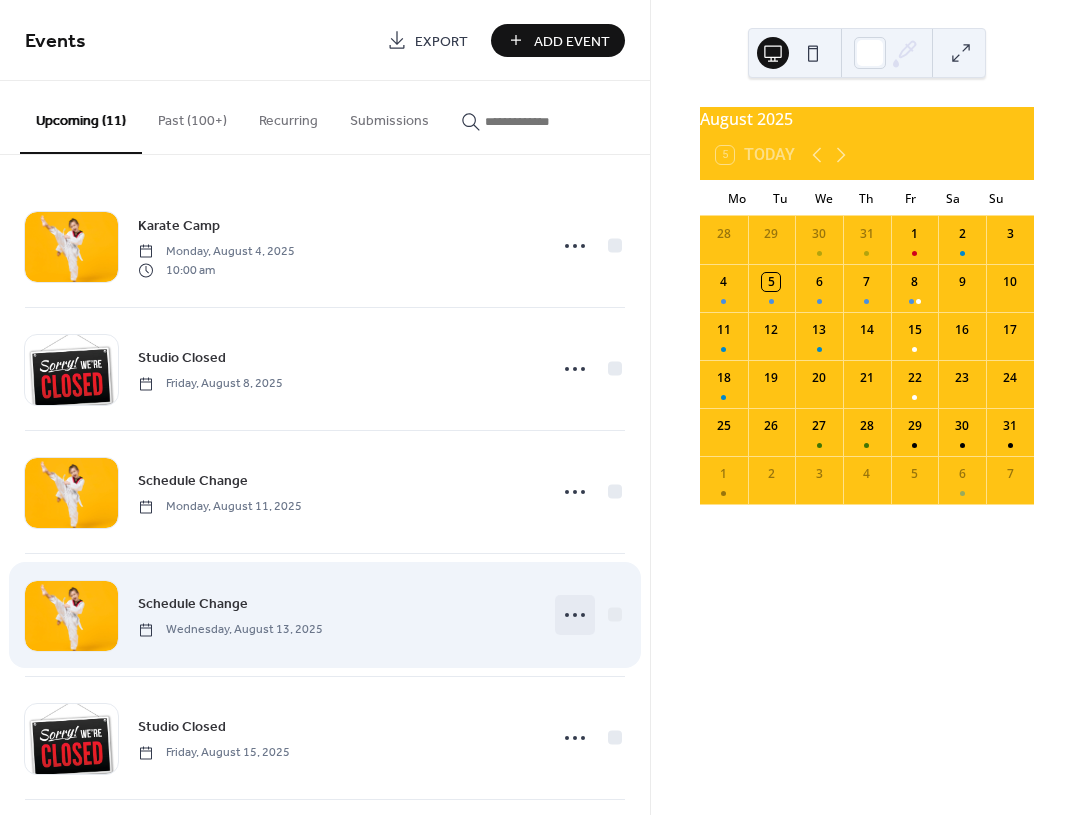 click 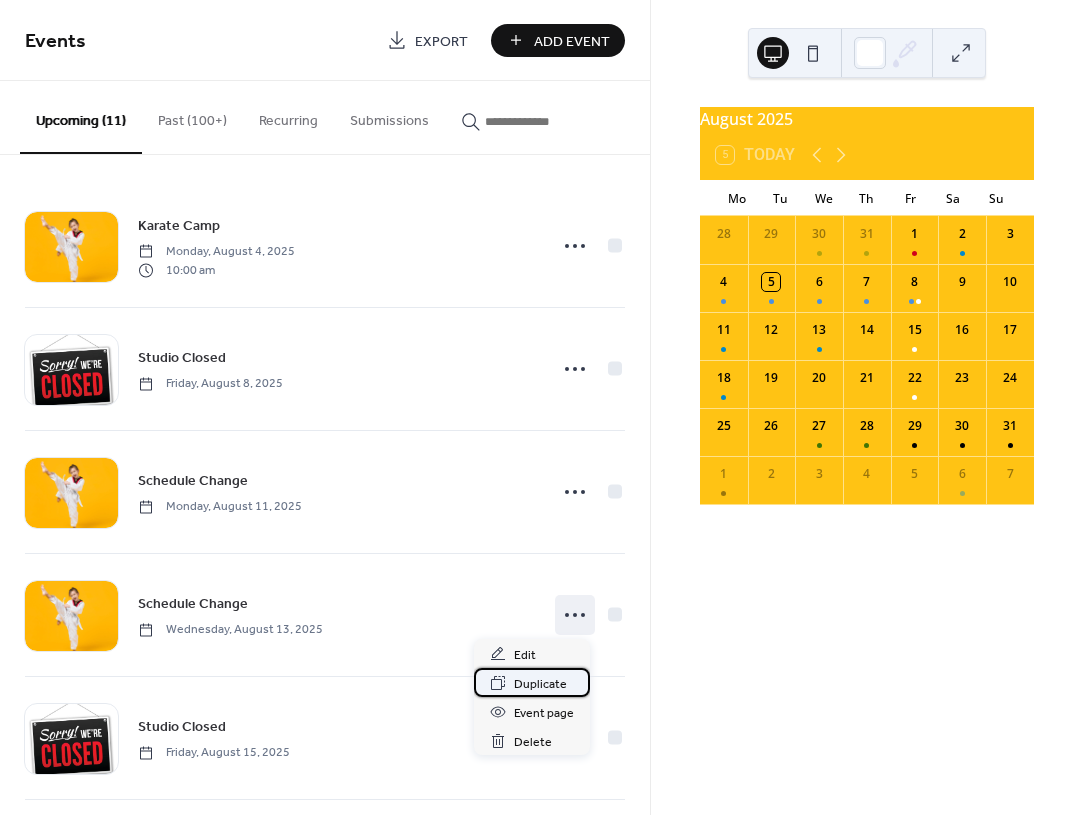 click on "Duplicate" at bounding box center (540, 684) 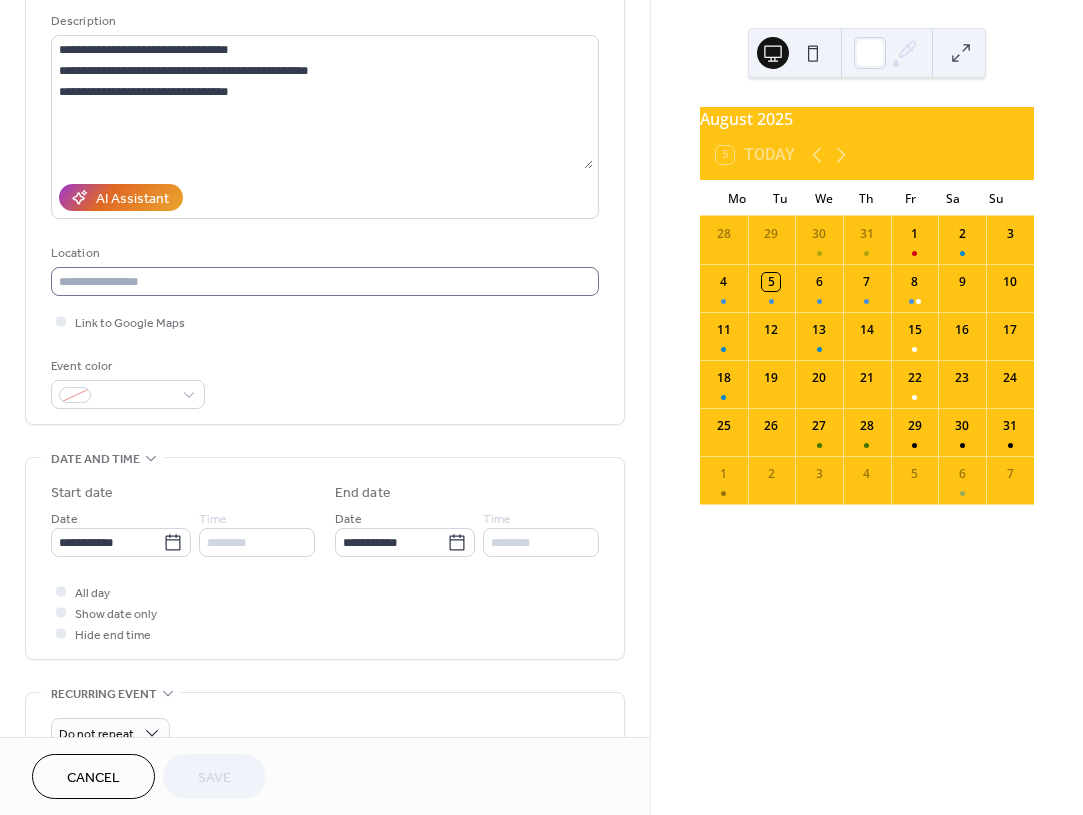 scroll, scrollTop: 199, scrollLeft: 0, axis: vertical 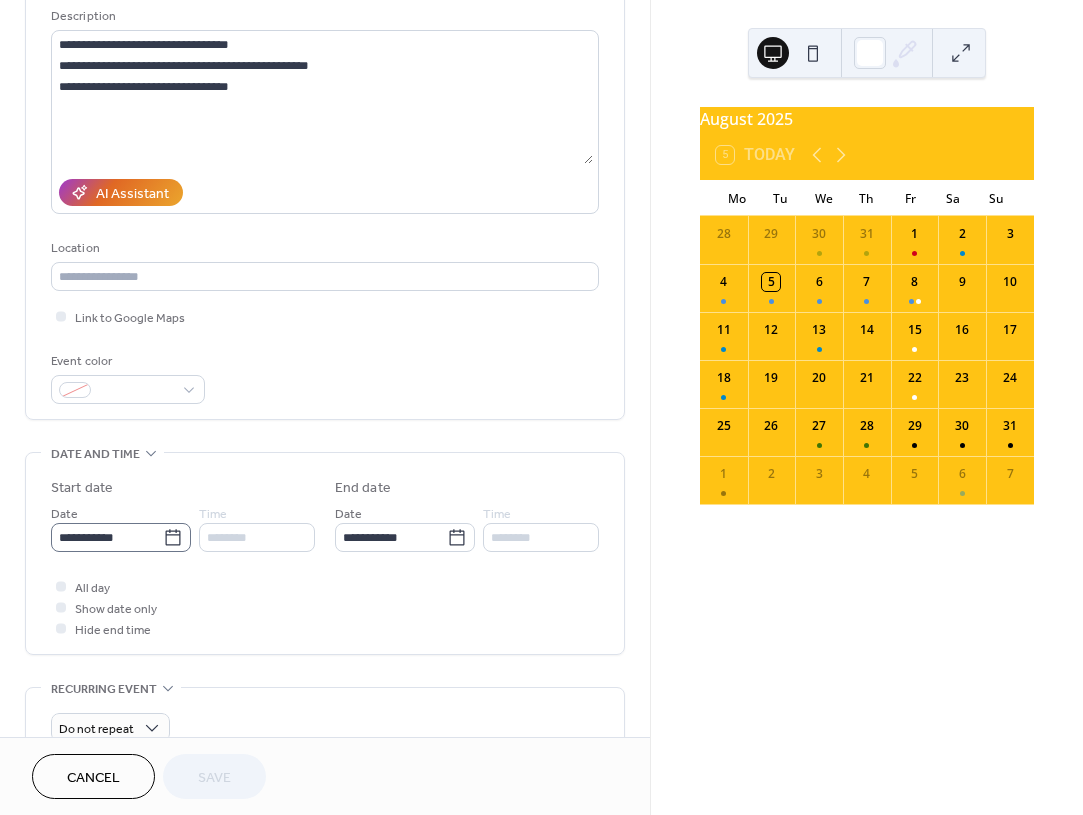 click 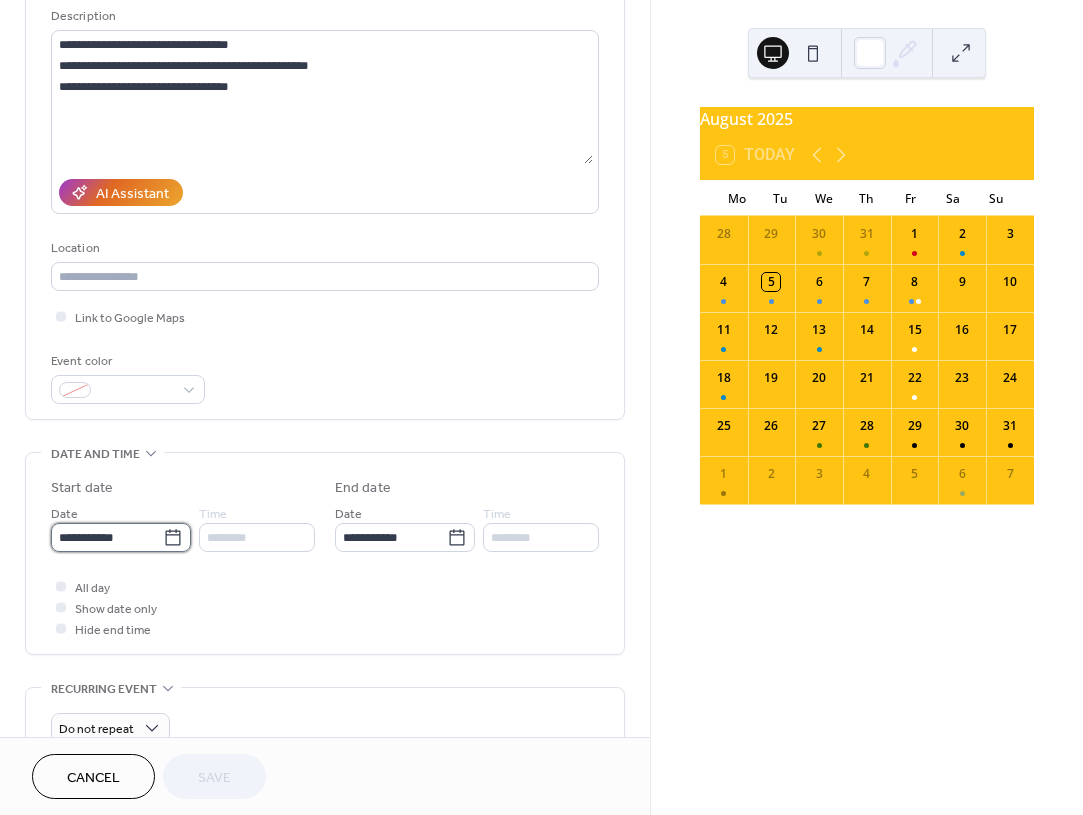 click on "**********" at bounding box center [107, 537] 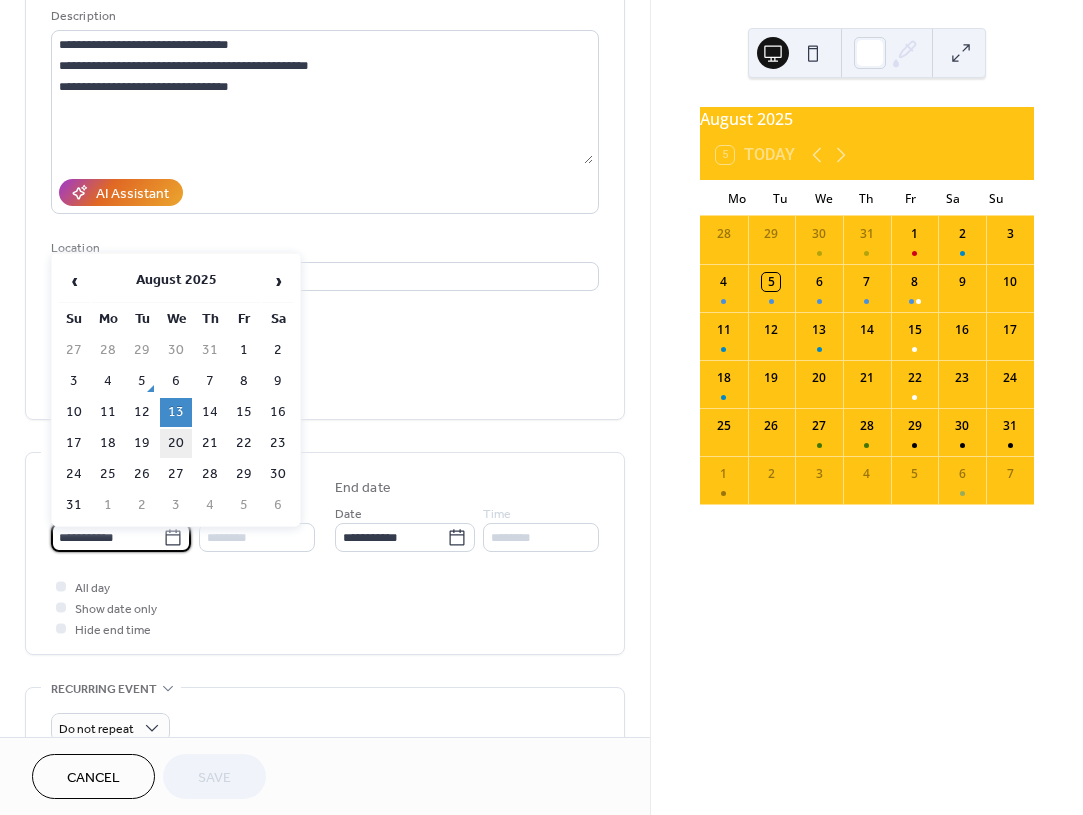 click on "20" at bounding box center (176, 443) 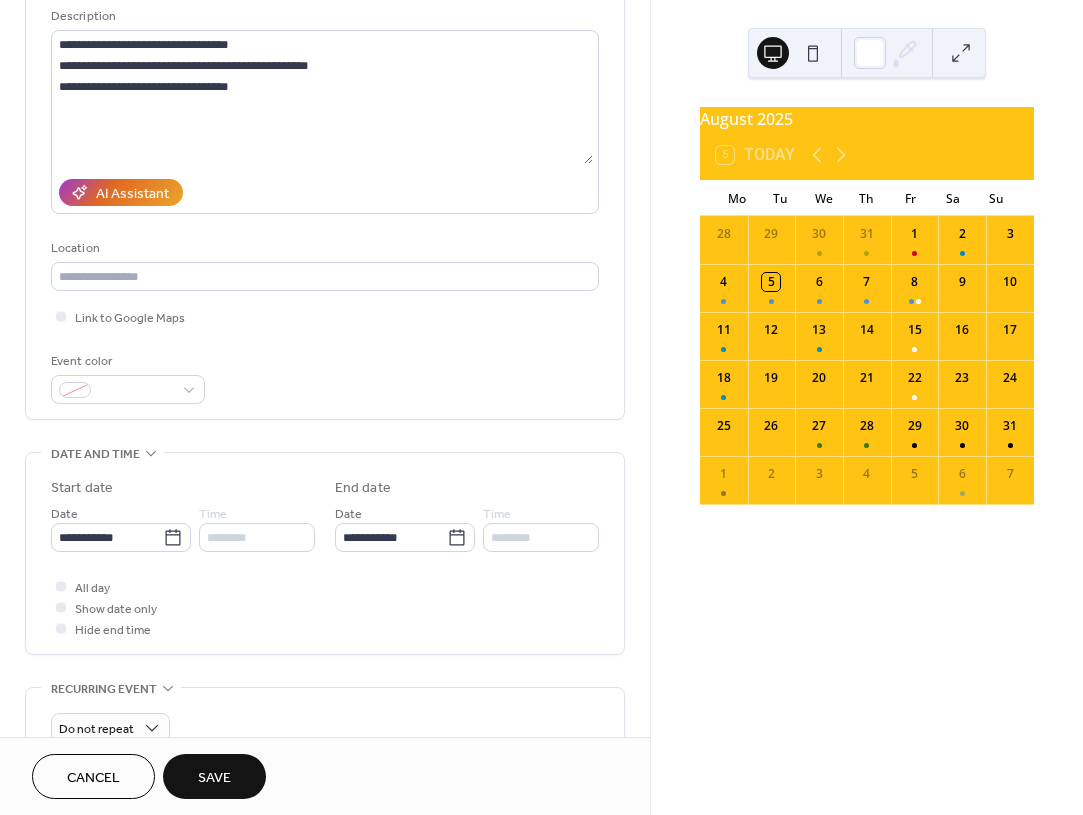 click on "Save" at bounding box center (214, 778) 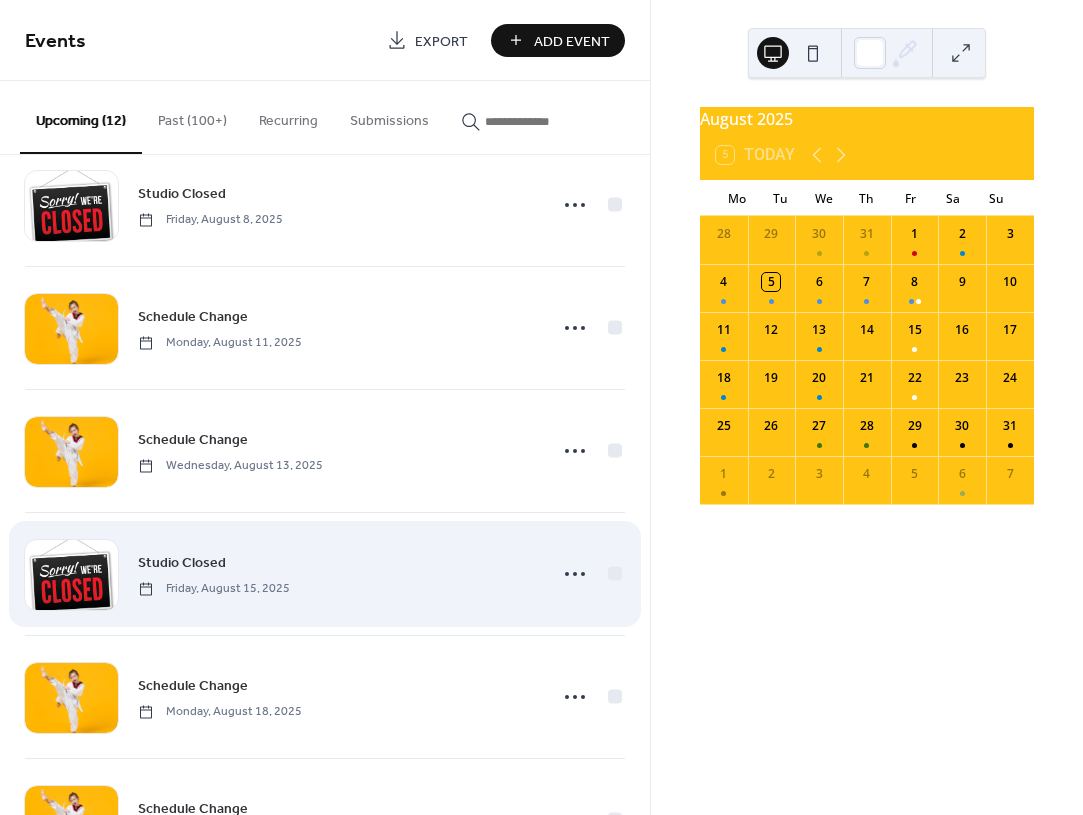 scroll, scrollTop: 155, scrollLeft: 0, axis: vertical 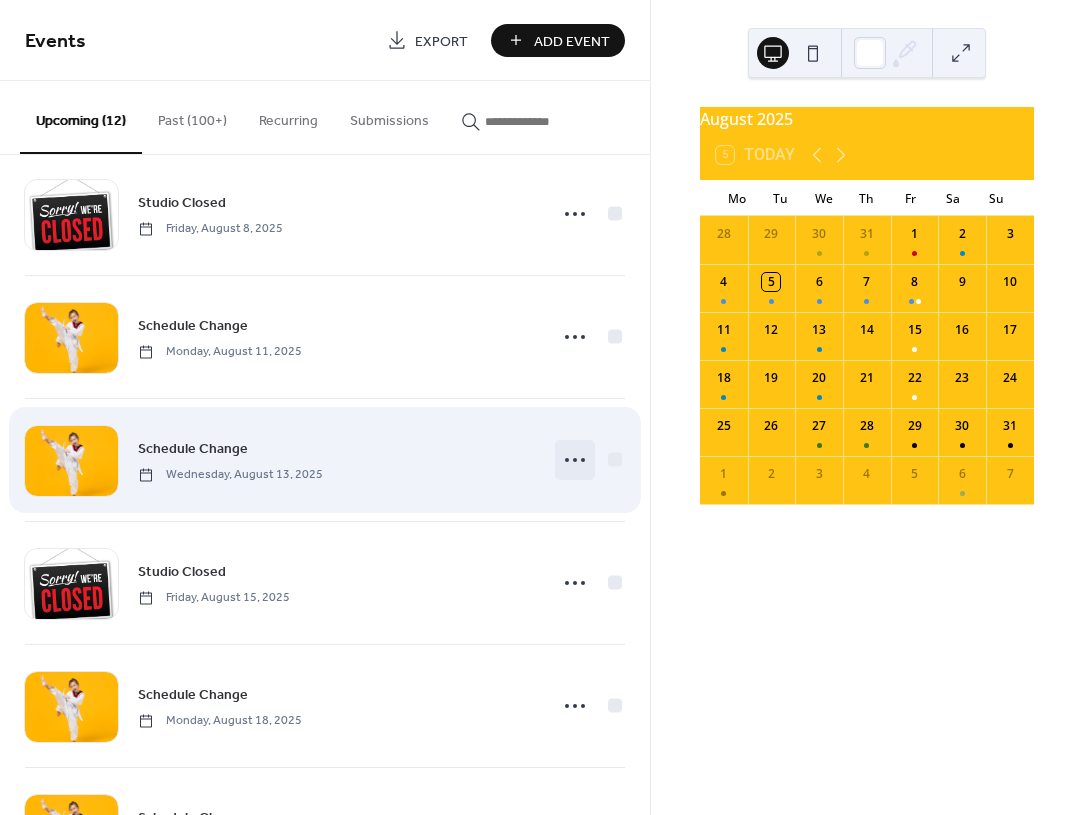 click 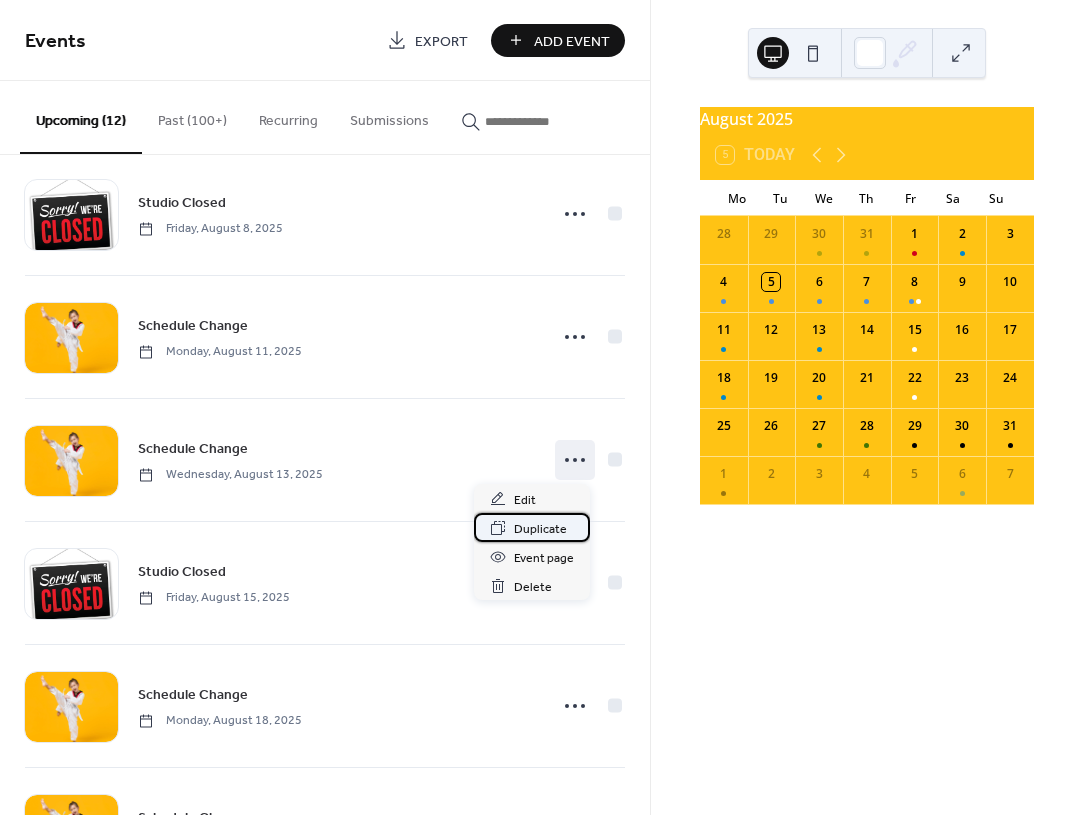click on "Duplicate" at bounding box center [540, 529] 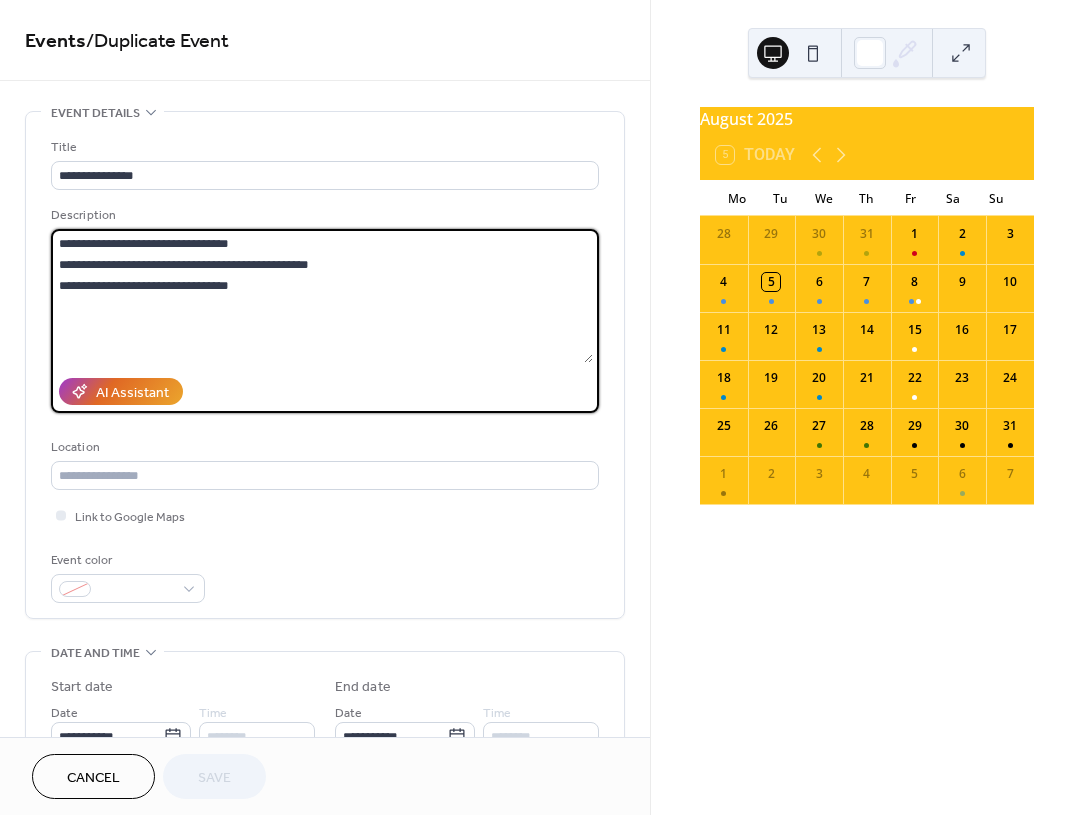 drag, startPoint x: 275, startPoint y: 293, endPoint x: 51, endPoint y: 221, distance: 235.28706 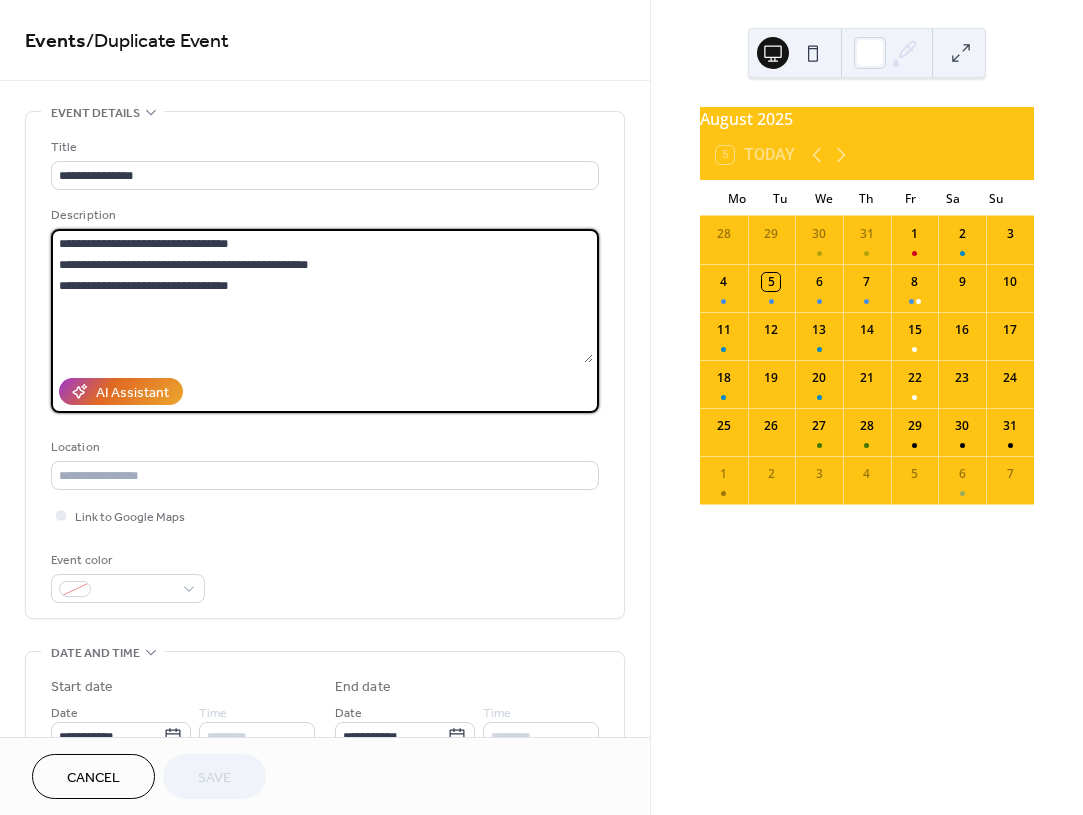 click on "**********" at bounding box center (325, 309) 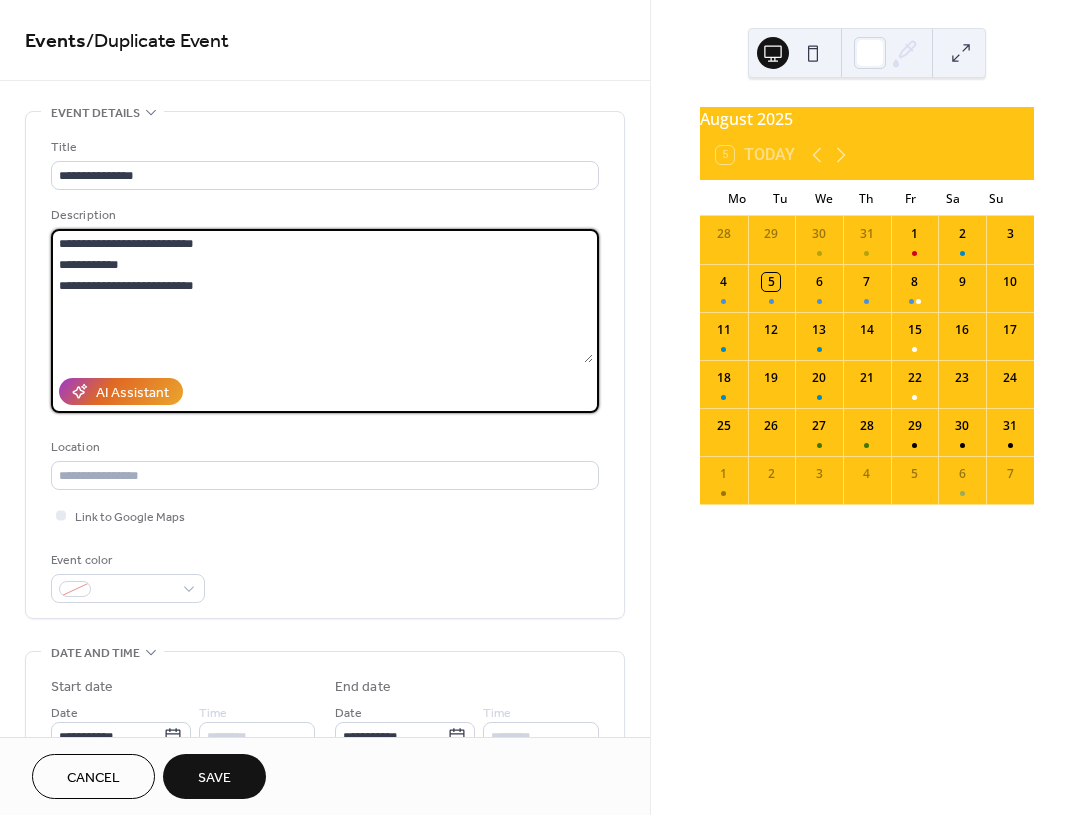 click on "**********" at bounding box center (322, 296) 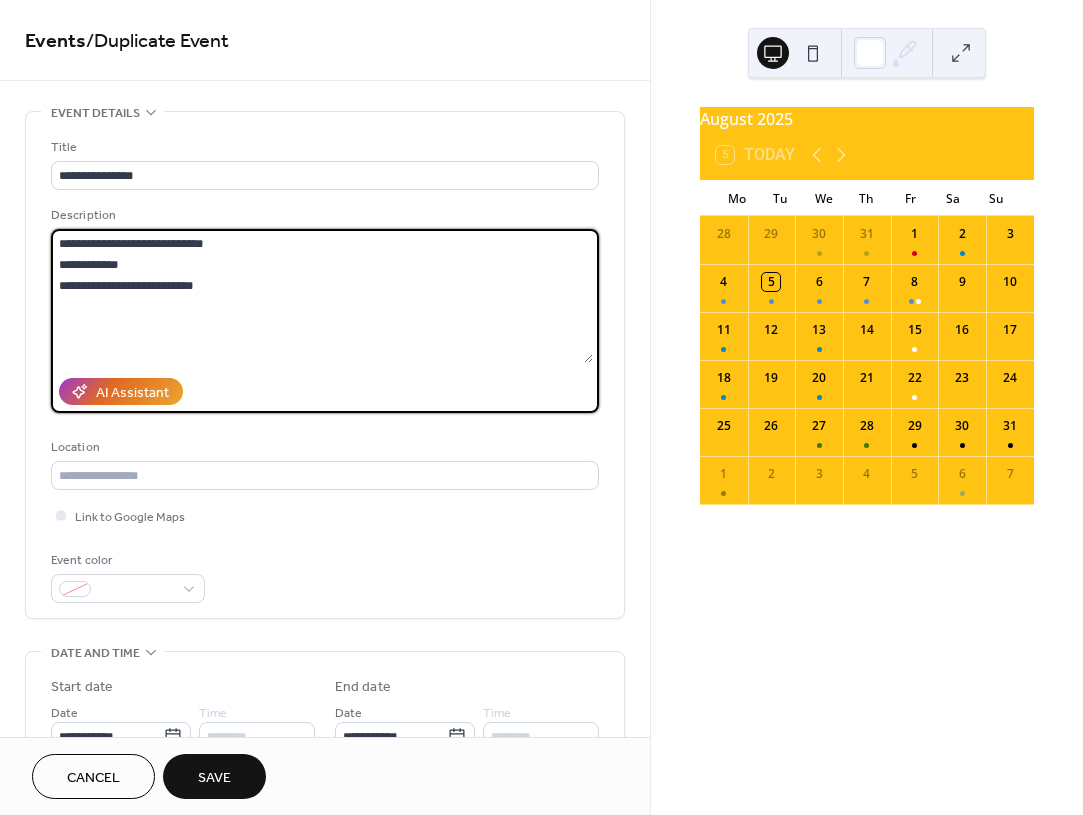 click on "**********" at bounding box center (322, 296) 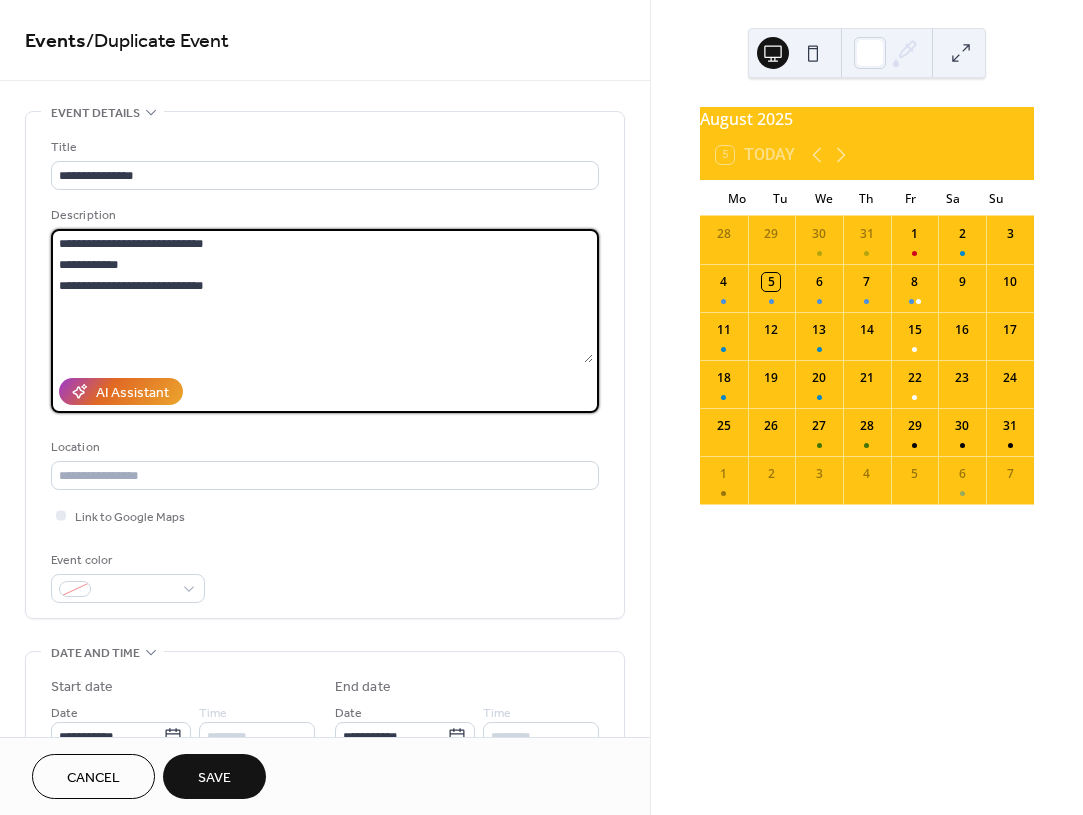click on "**********" at bounding box center [322, 296] 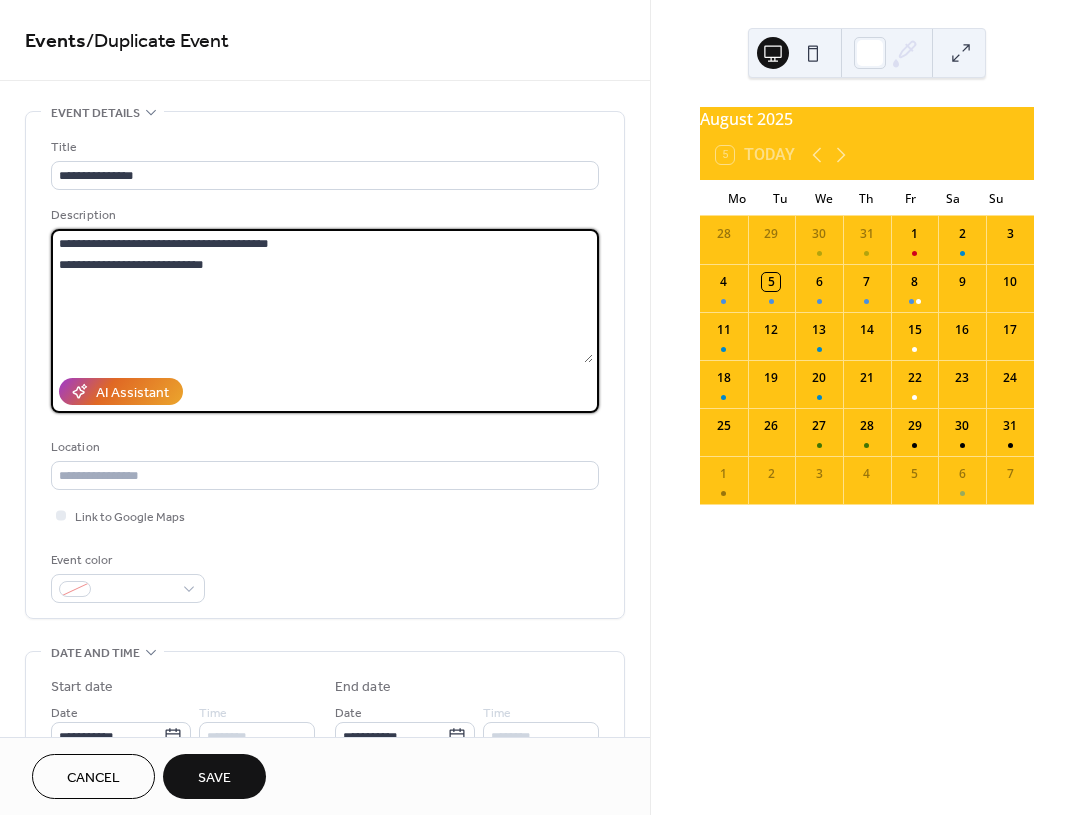 click at bounding box center [322, 296] 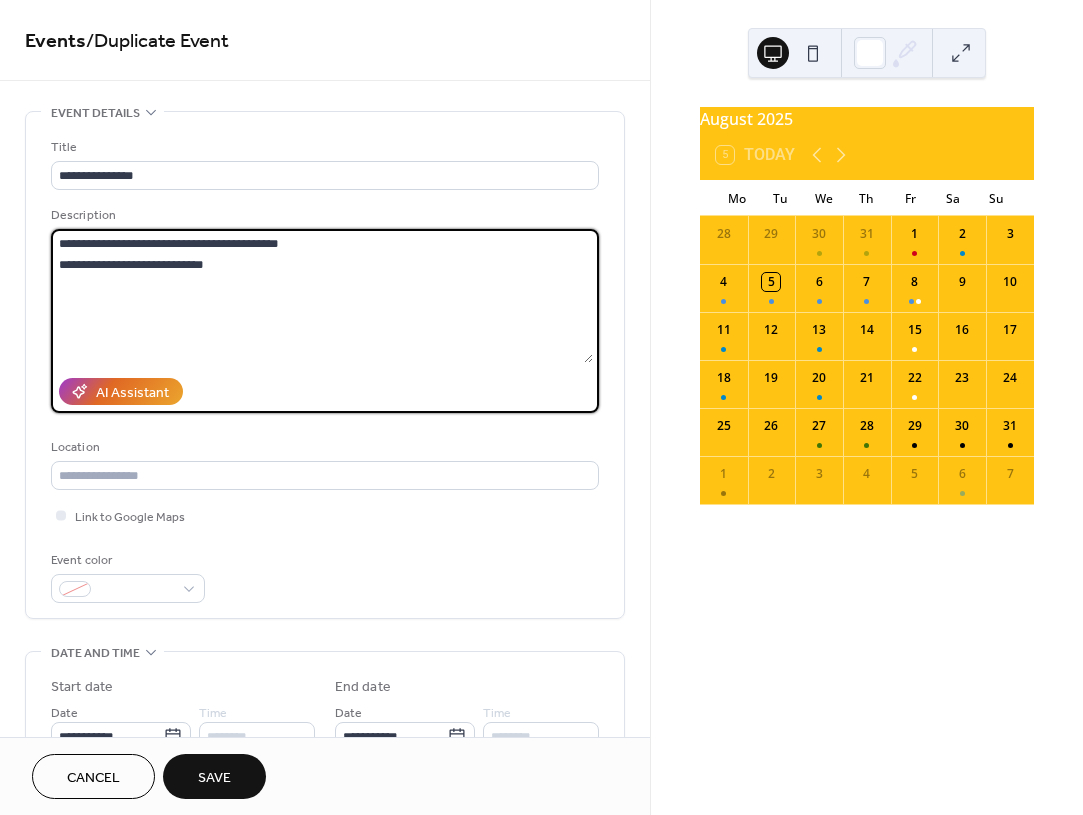 click on "**********" at bounding box center (322, 296) 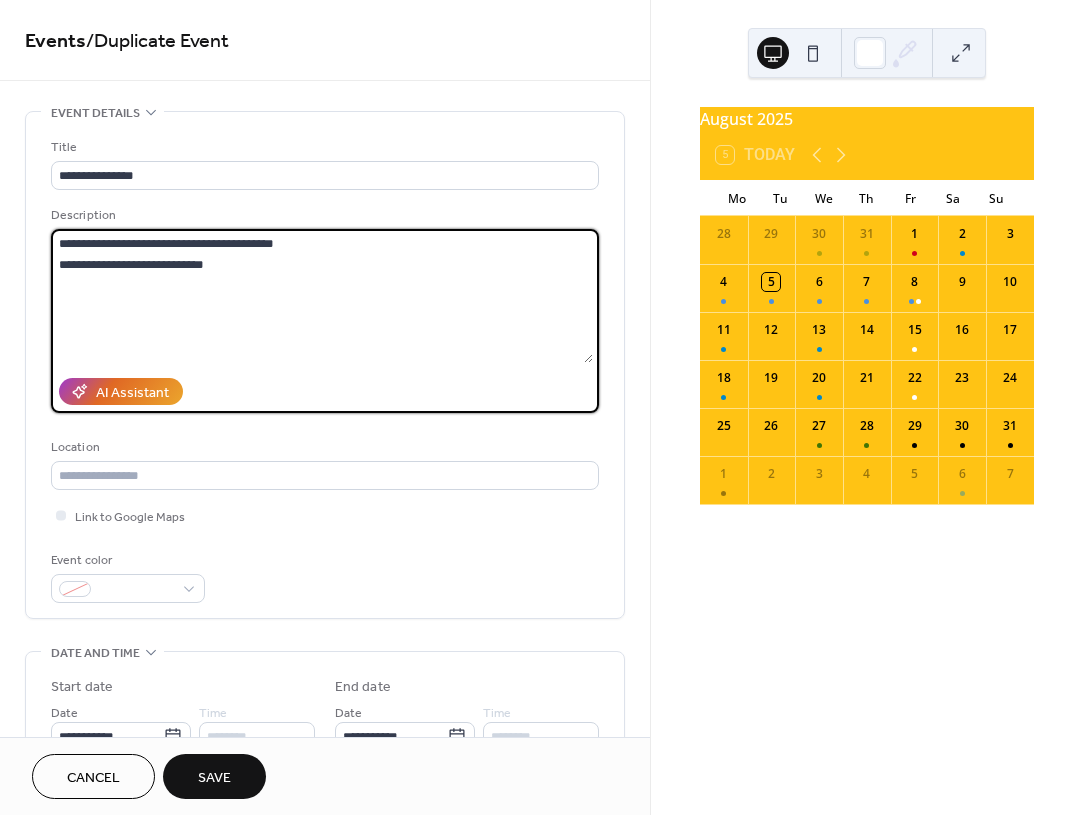 click on "**********" at bounding box center [322, 296] 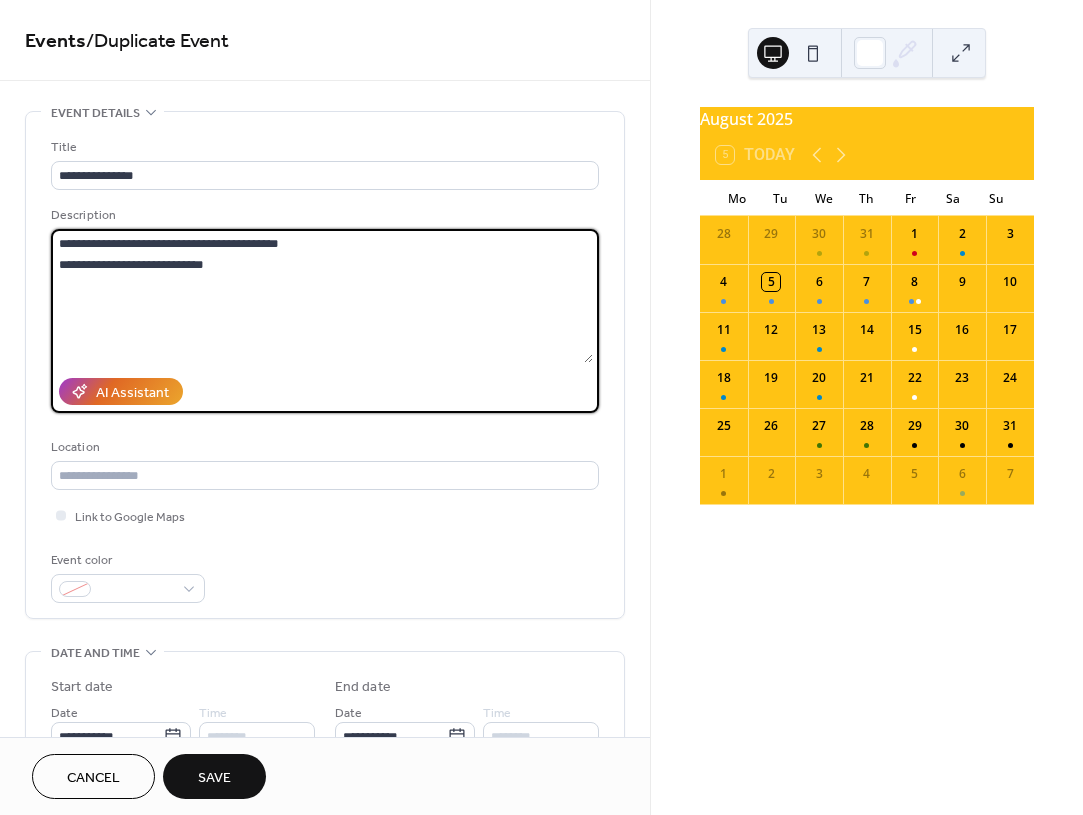 click on "**********" at bounding box center (322, 296) 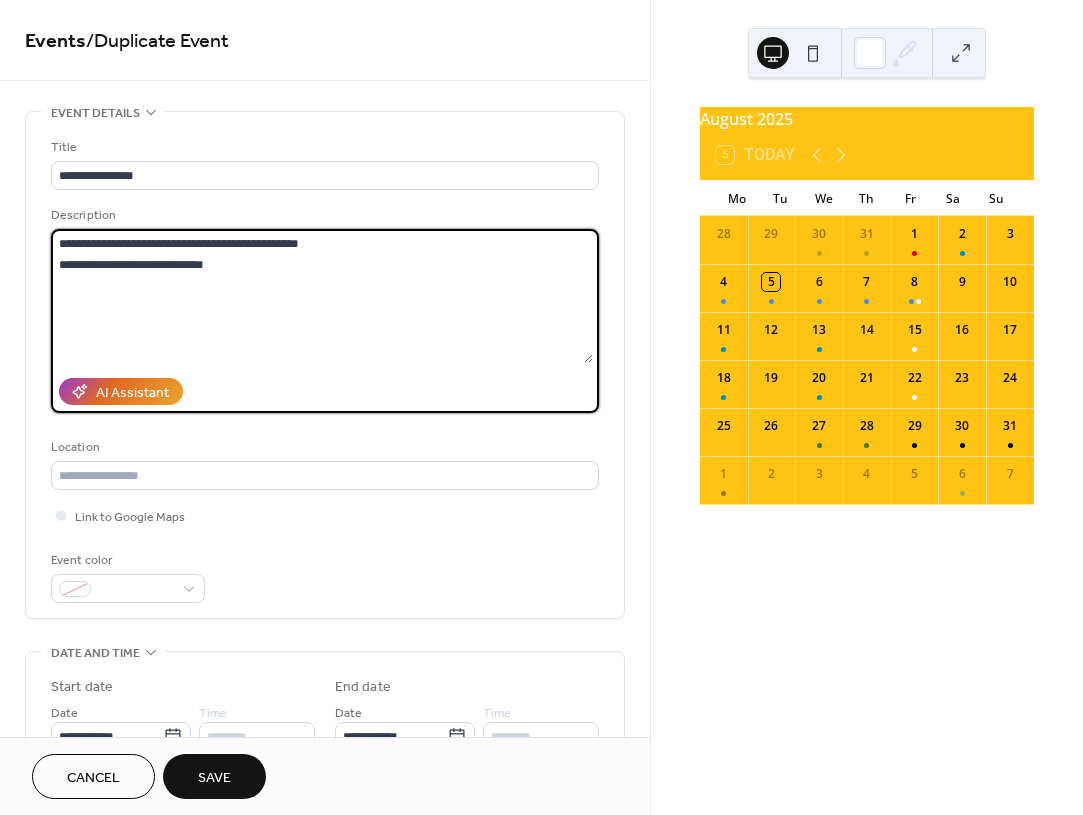 click on "**********" at bounding box center [322, 296] 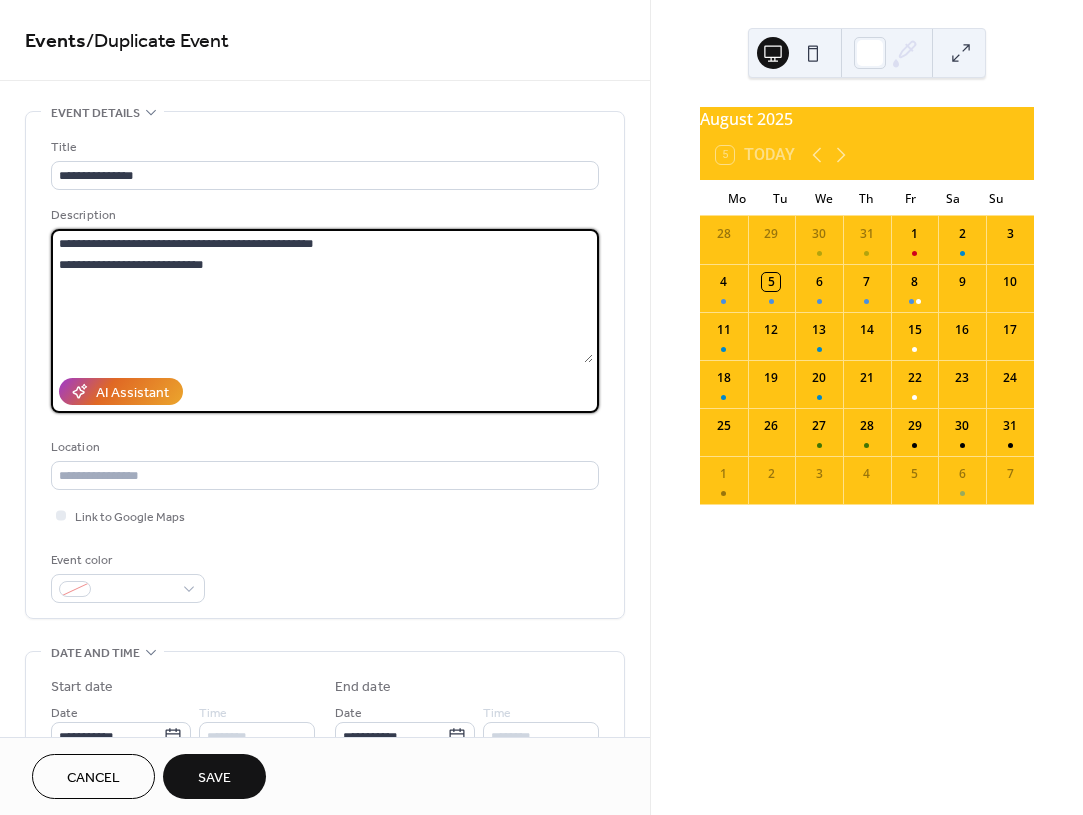 click on "**********" at bounding box center [322, 296] 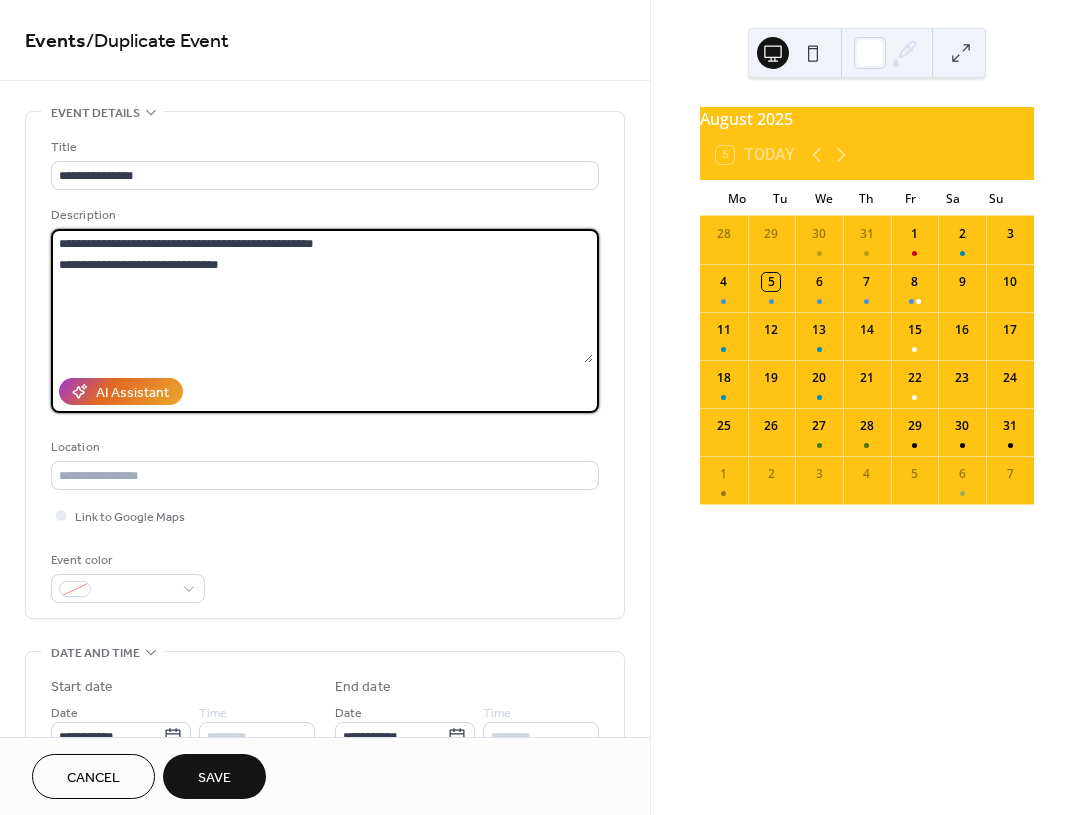 click on "**********" at bounding box center (322, 296) 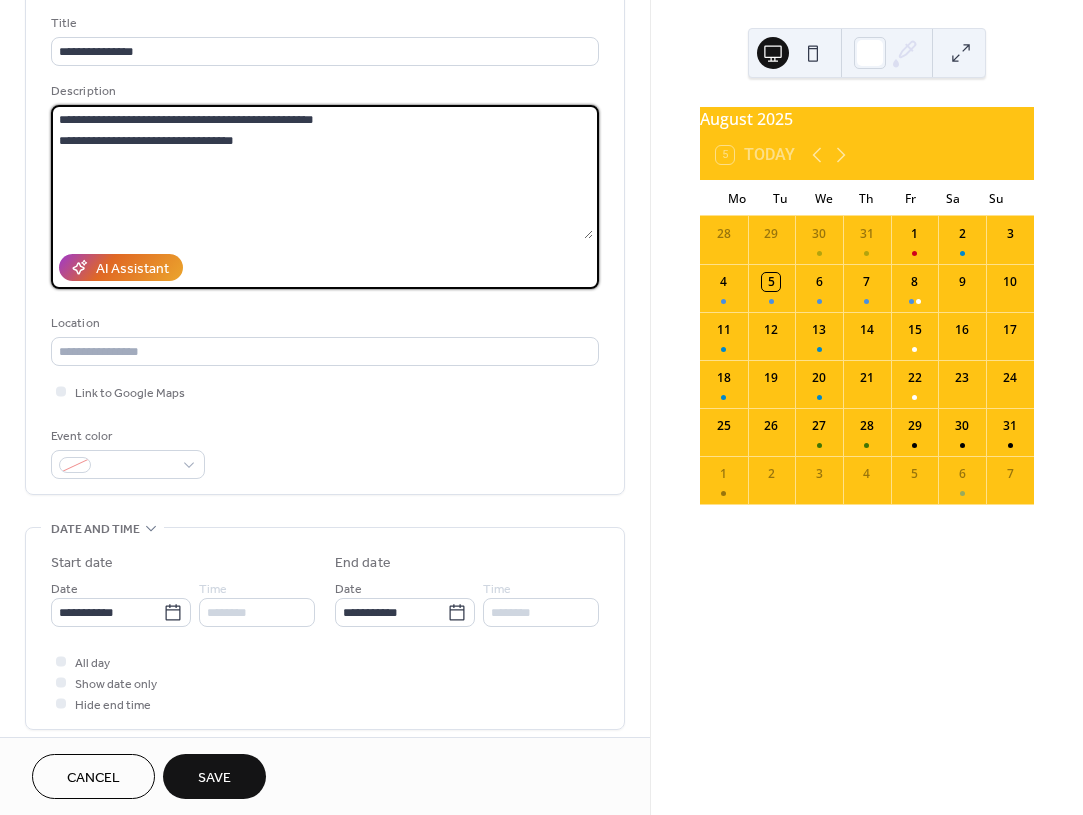 scroll, scrollTop: 125, scrollLeft: 0, axis: vertical 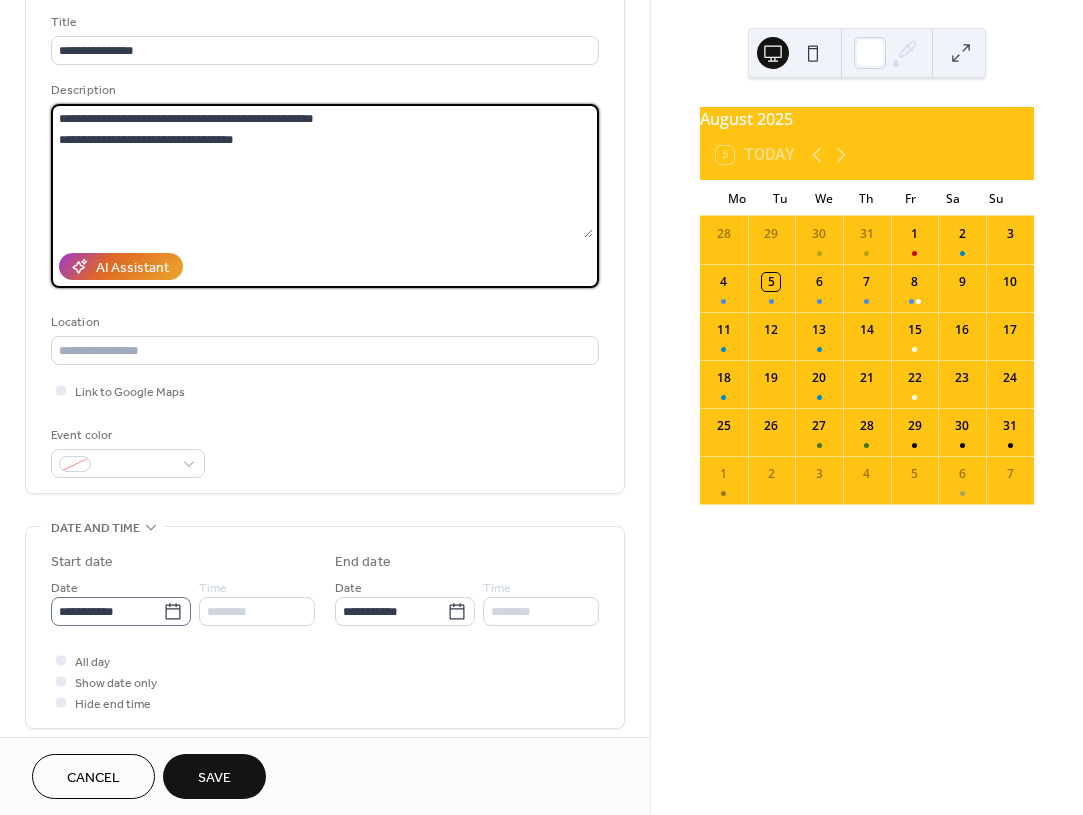type on "**********" 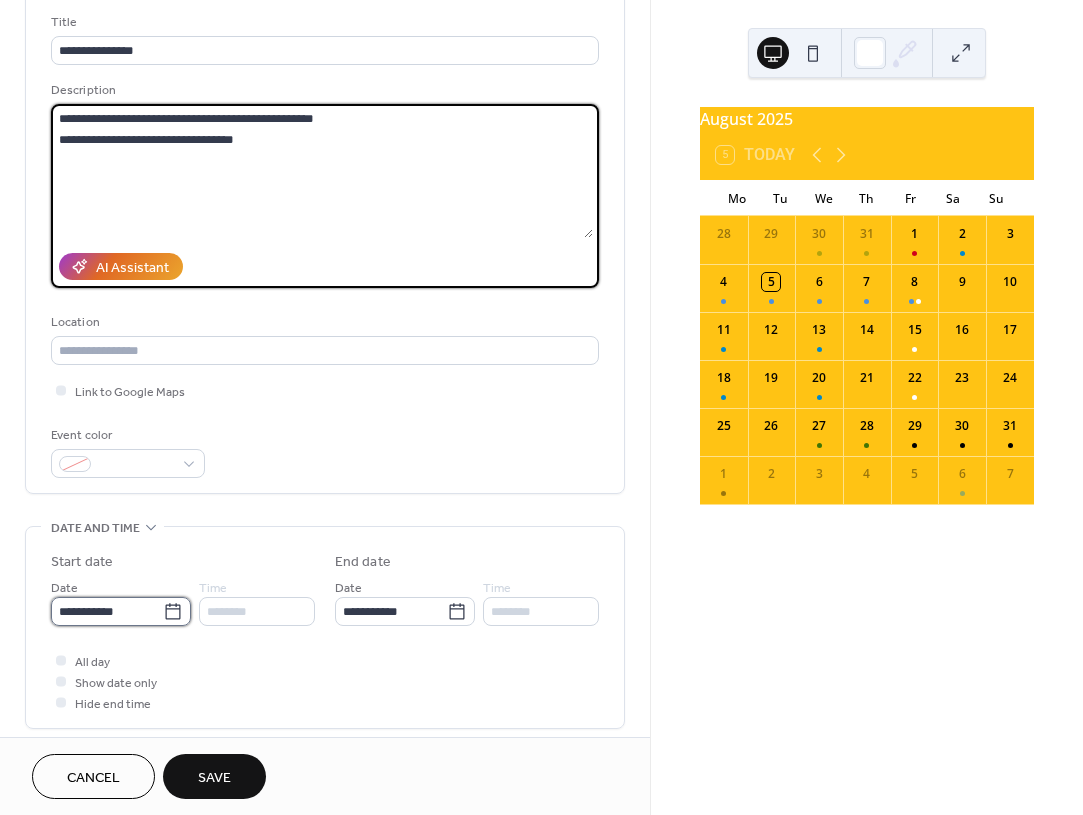 click on "**********" at bounding box center (121, 611) 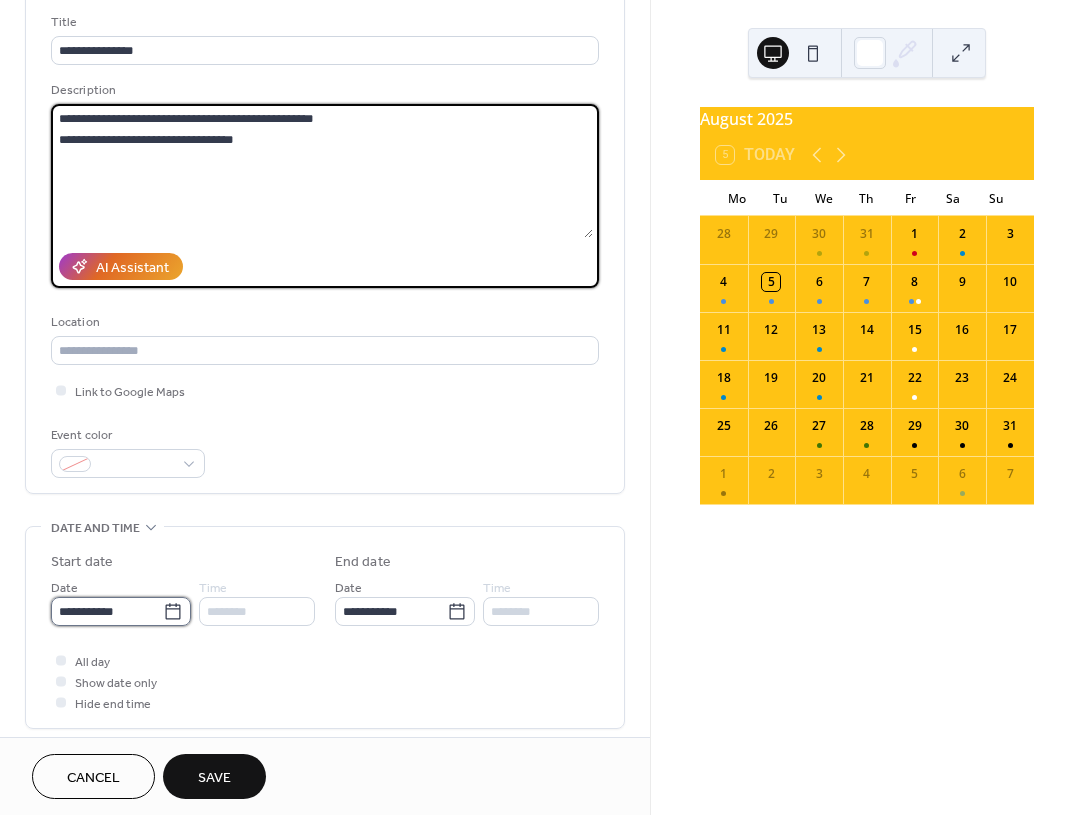 click on "**********" at bounding box center (107, 611) 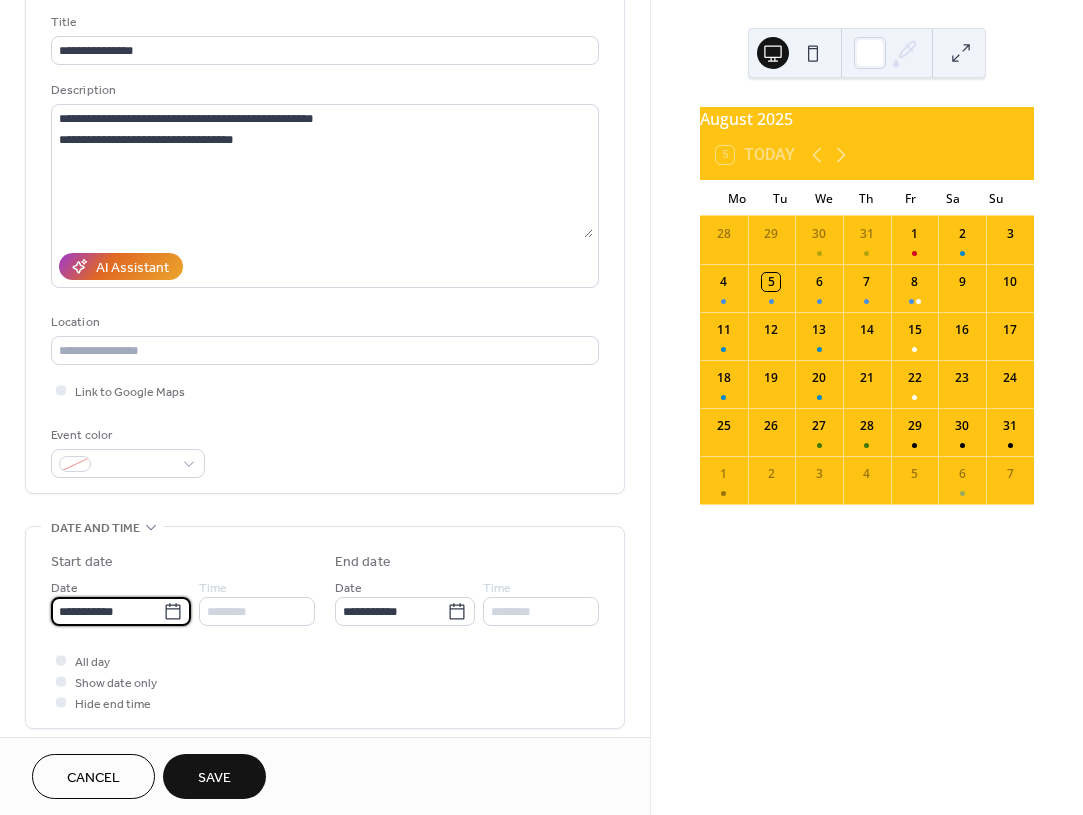 click 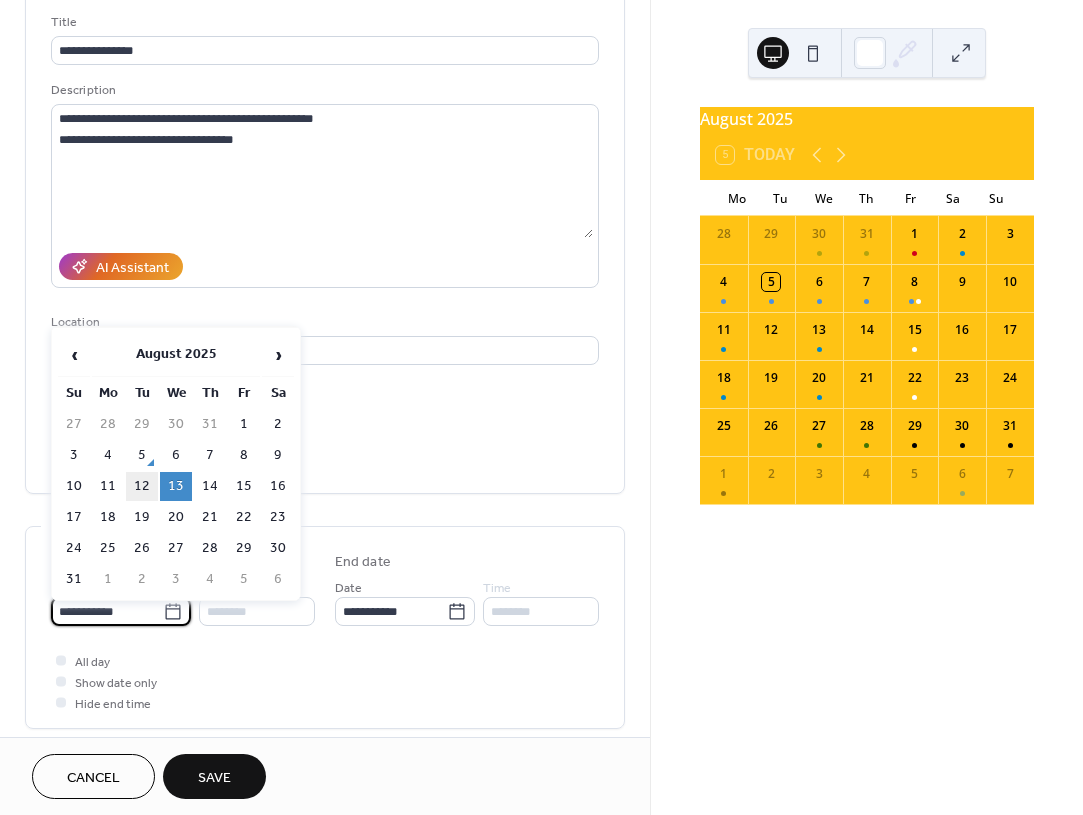 click on "12" at bounding box center [142, 486] 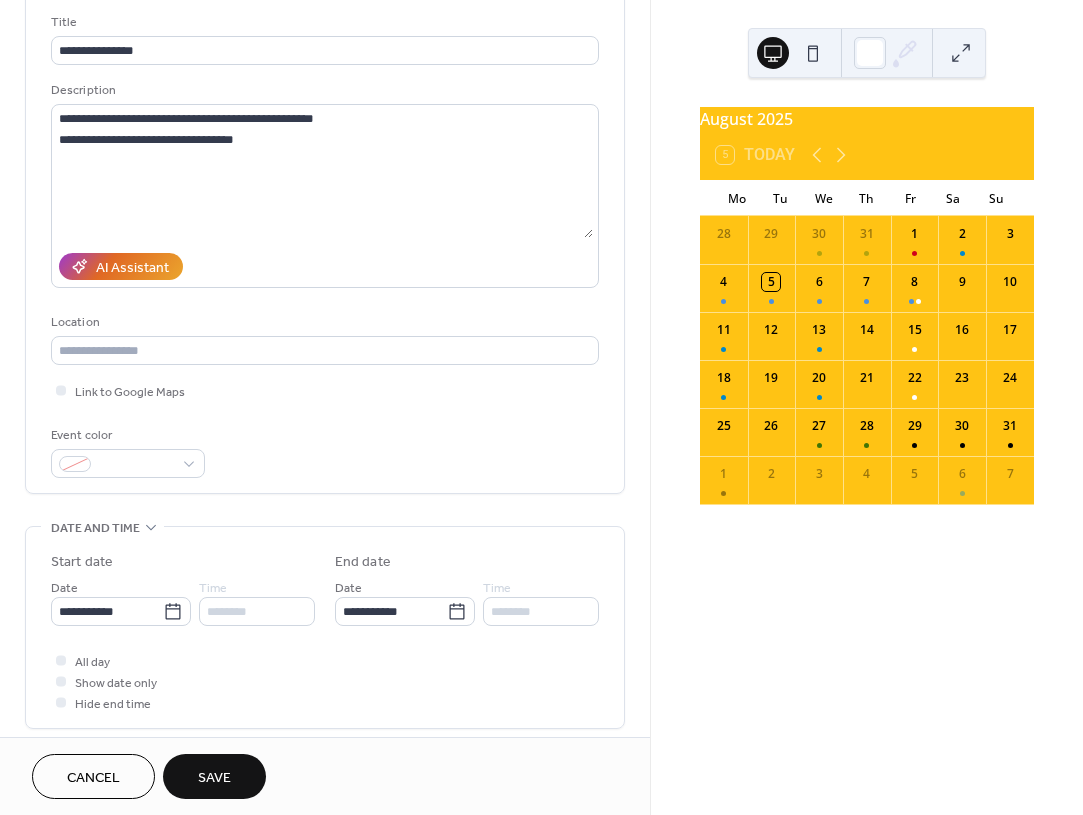 click on "Save" at bounding box center [214, 778] 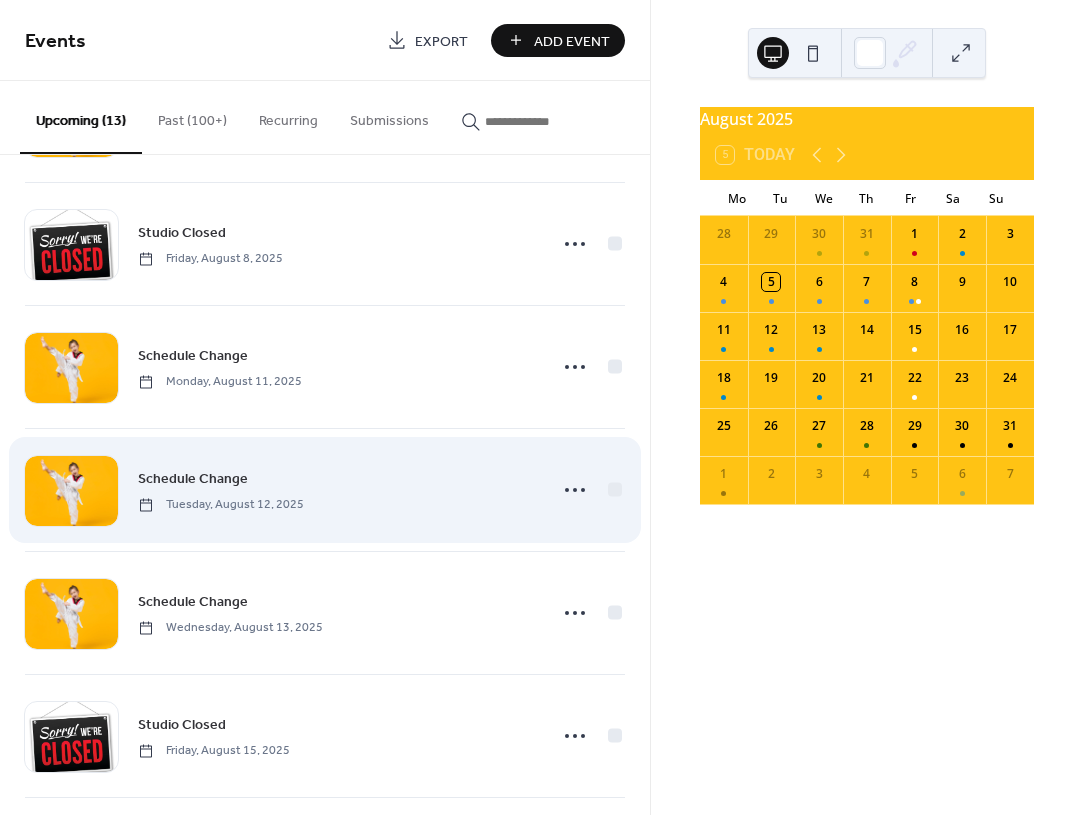 scroll, scrollTop: 147, scrollLeft: 0, axis: vertical 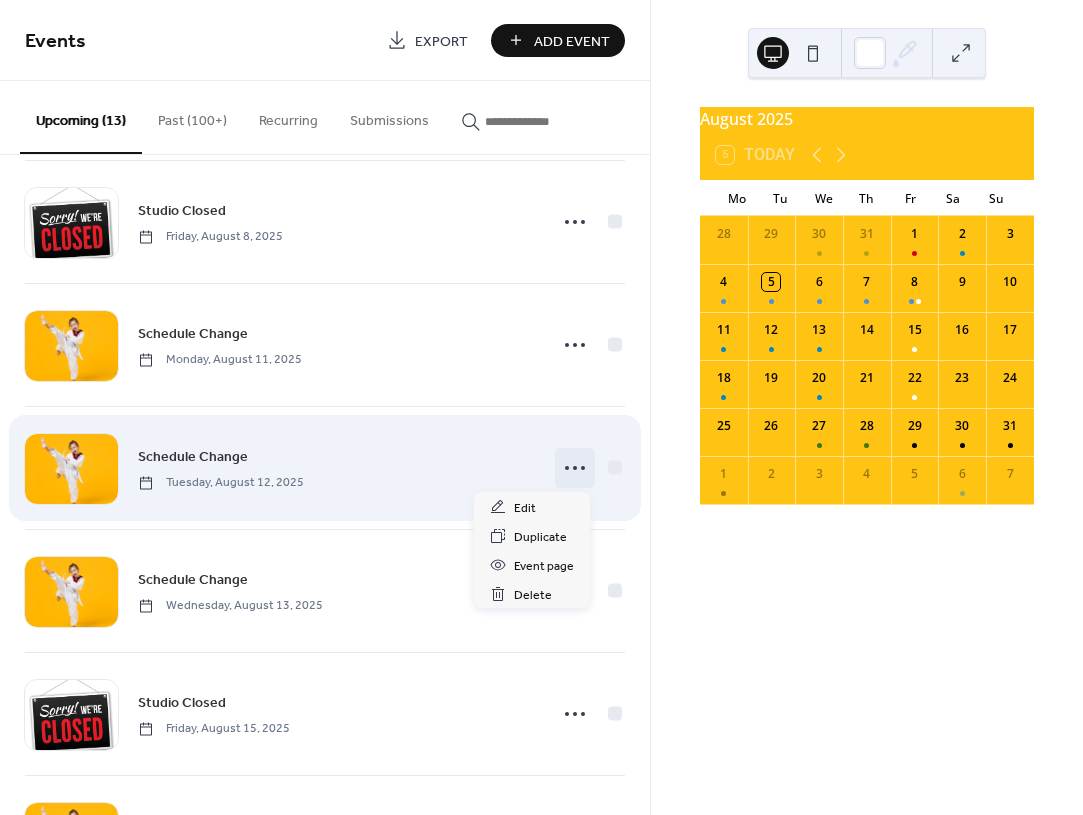 click 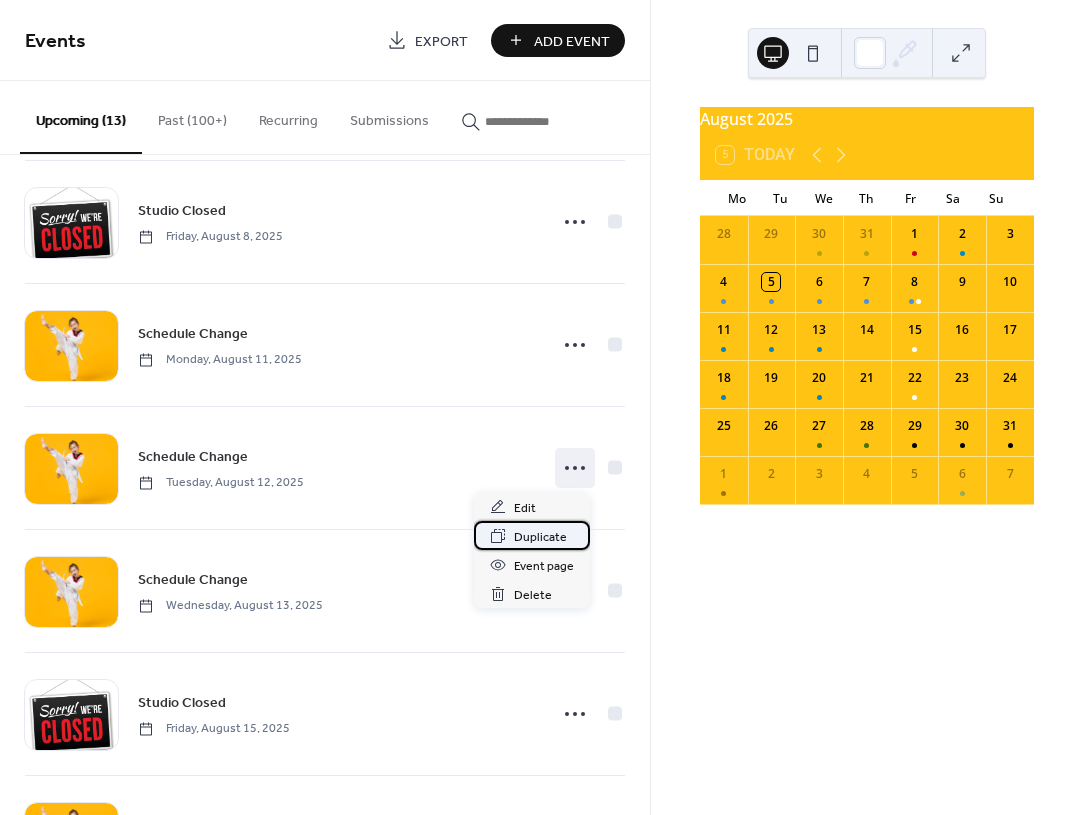 click on "Duplicate" at bounding box center [540, 537] 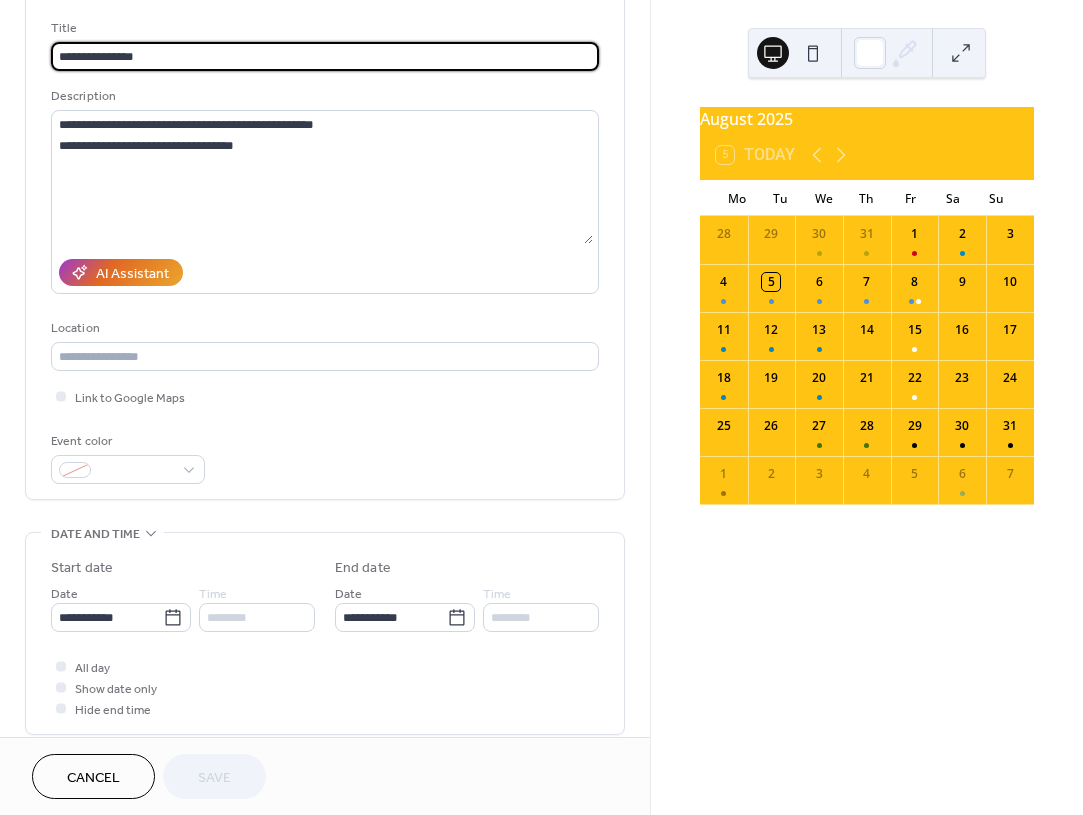 scroll, scrollTop: 155, scrollLeft: 0, axis: vertical 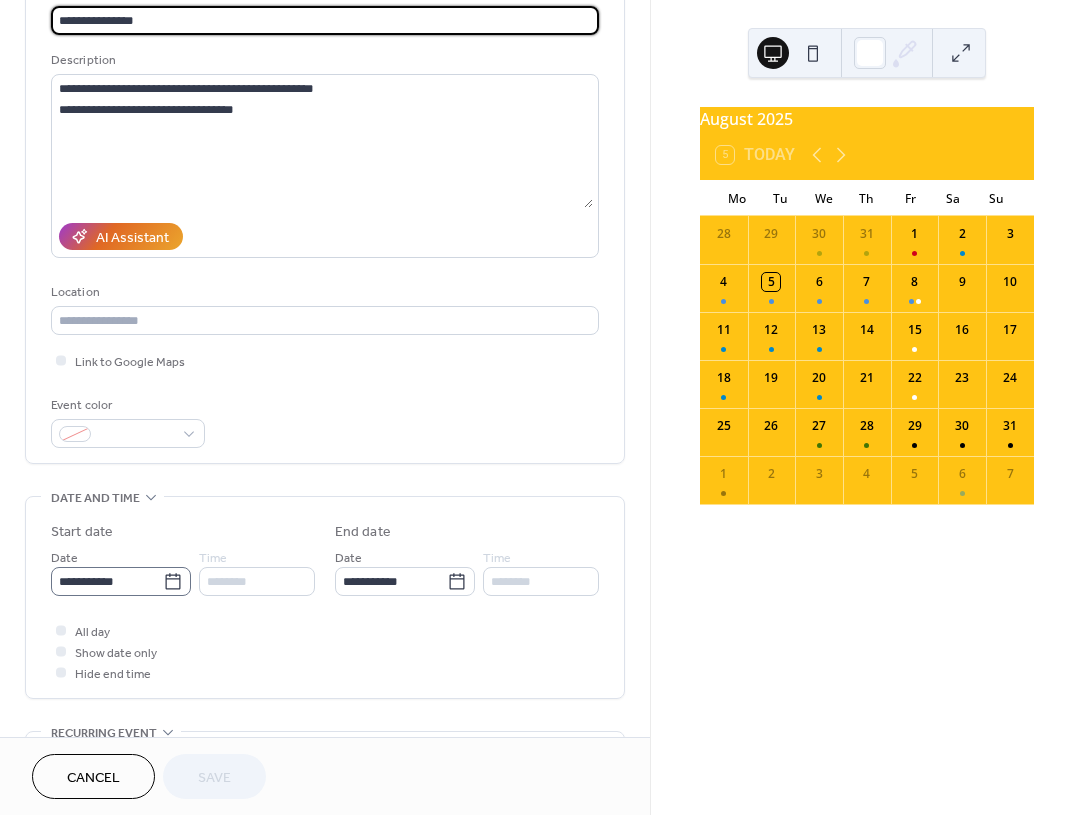 click 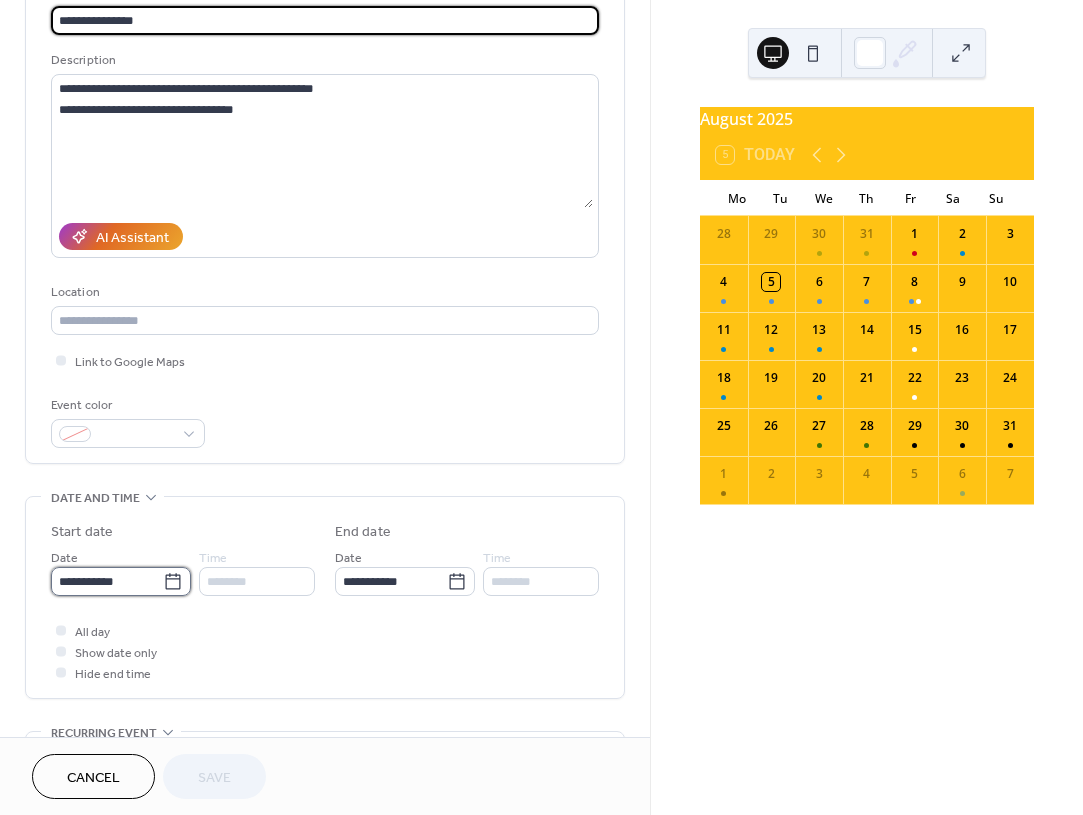 click on "**********" at bounding box center (107, 581) 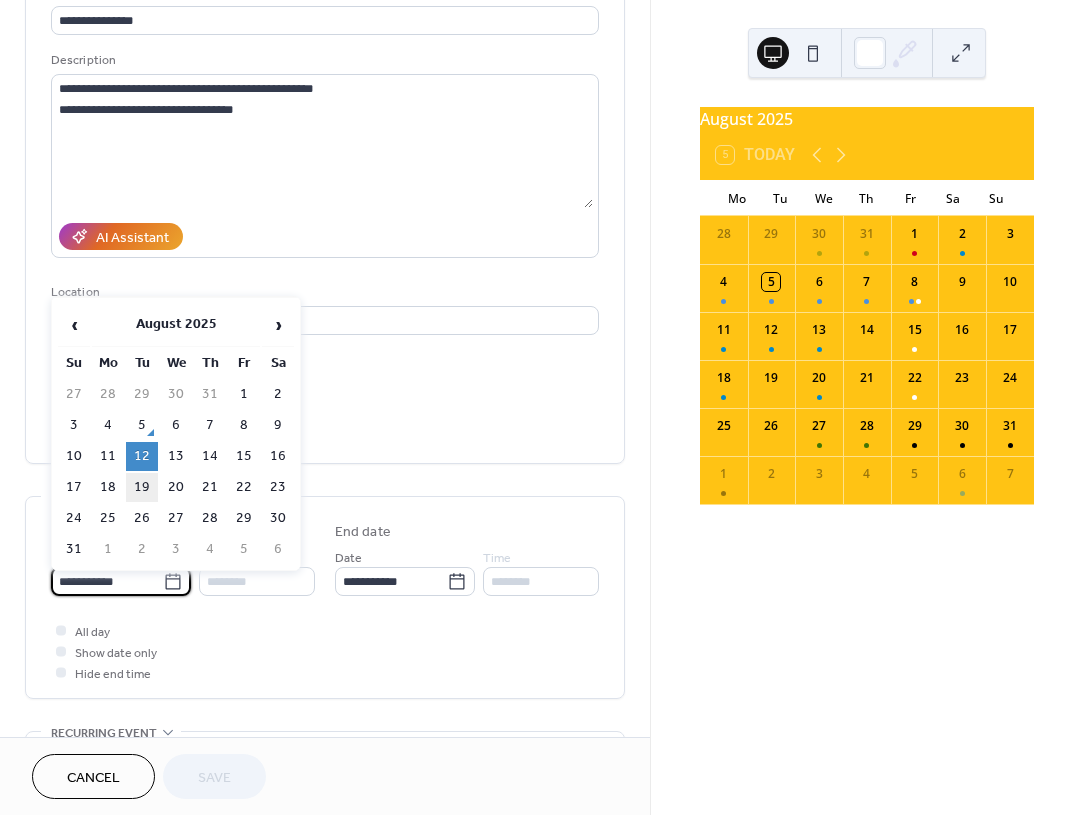 click on "19" at bounding box center (142, 487) 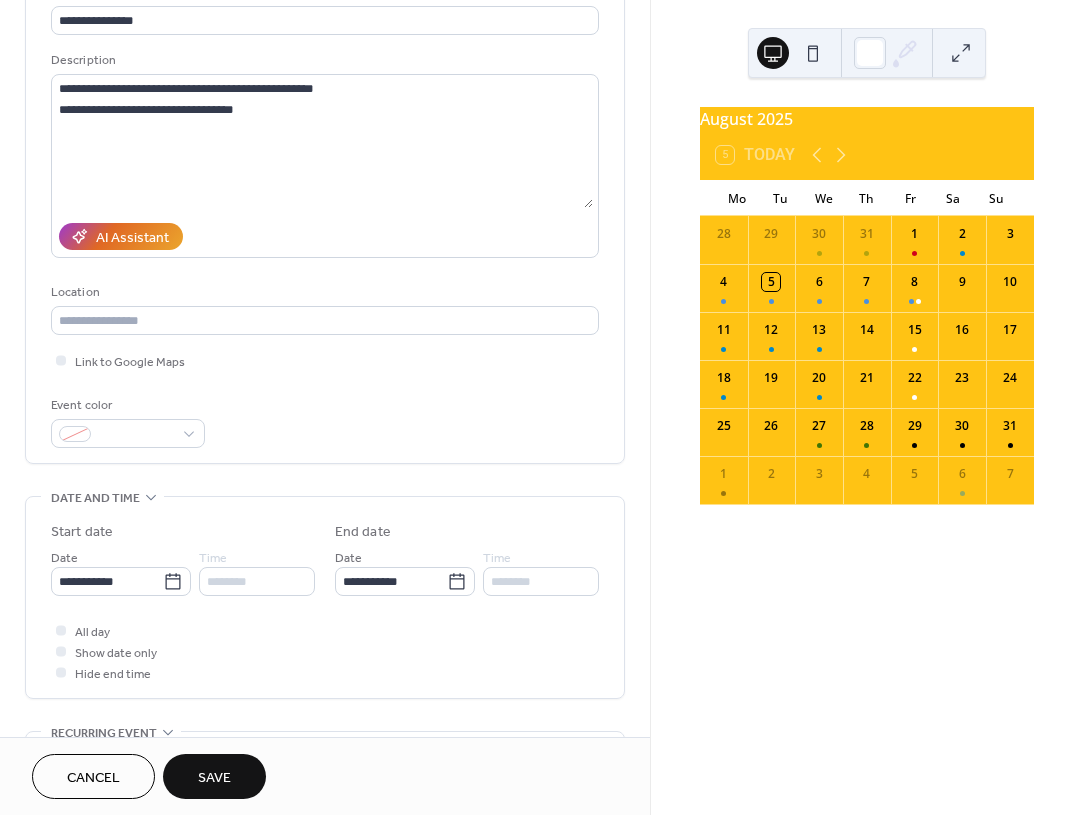 click on "Save" at bounding box center [214, 776] 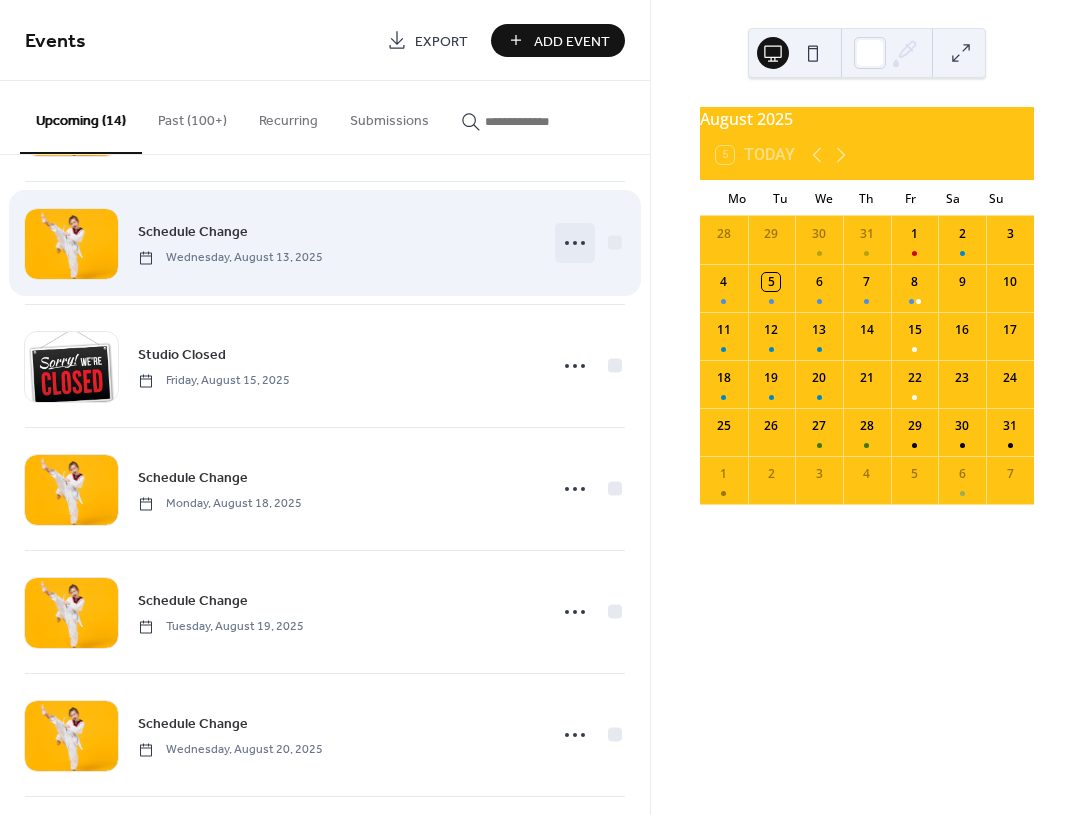 scroll, scrollTop: 500, scrollLeft: 0, axis: vertical 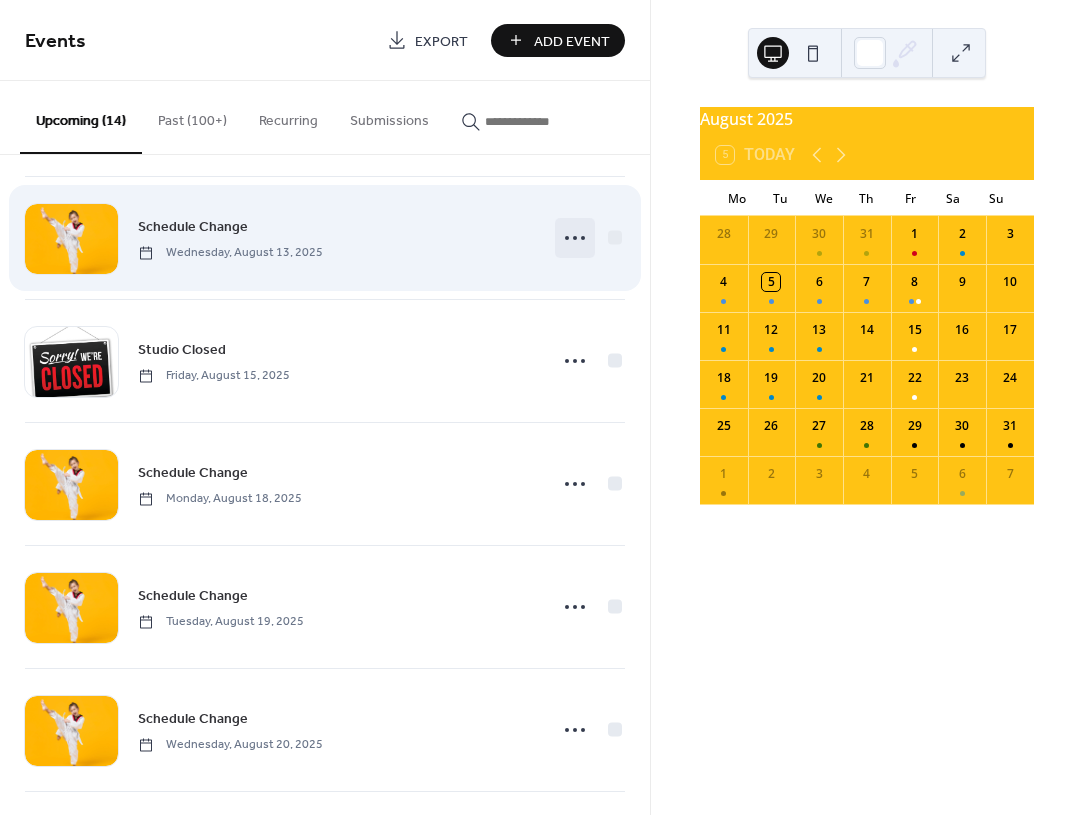 click 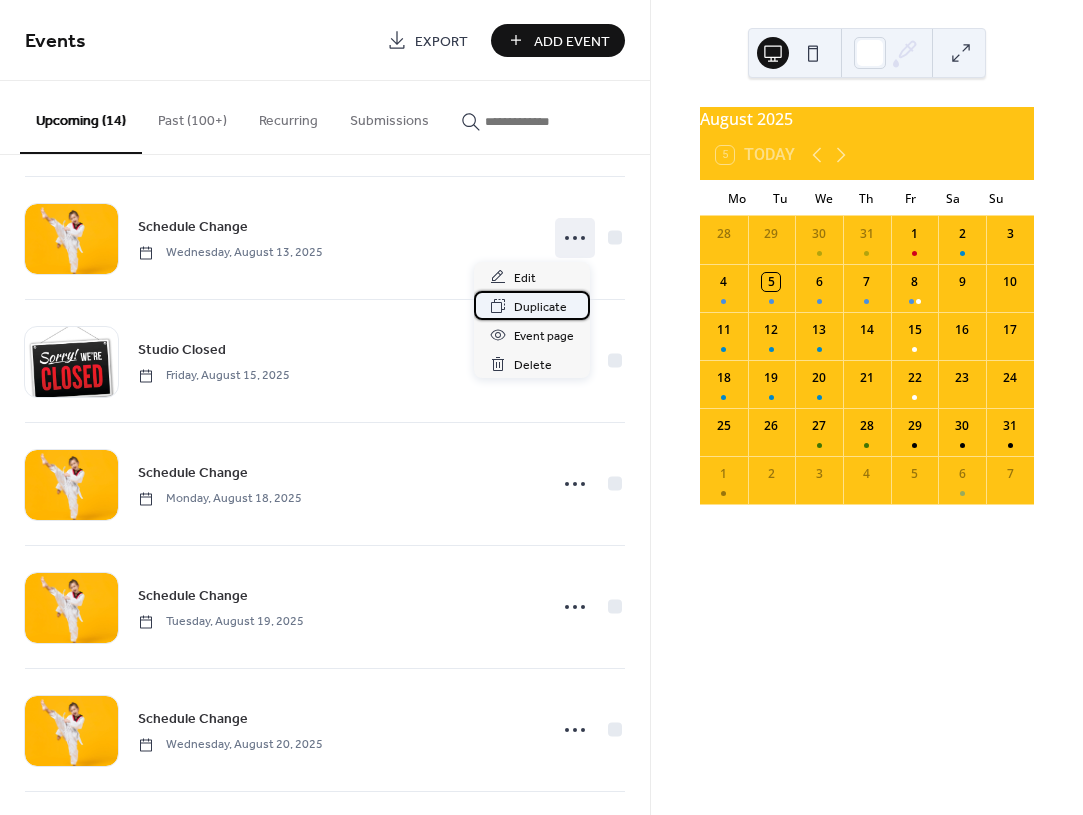 click on "Duplicate" at bounding box center (540, 307) 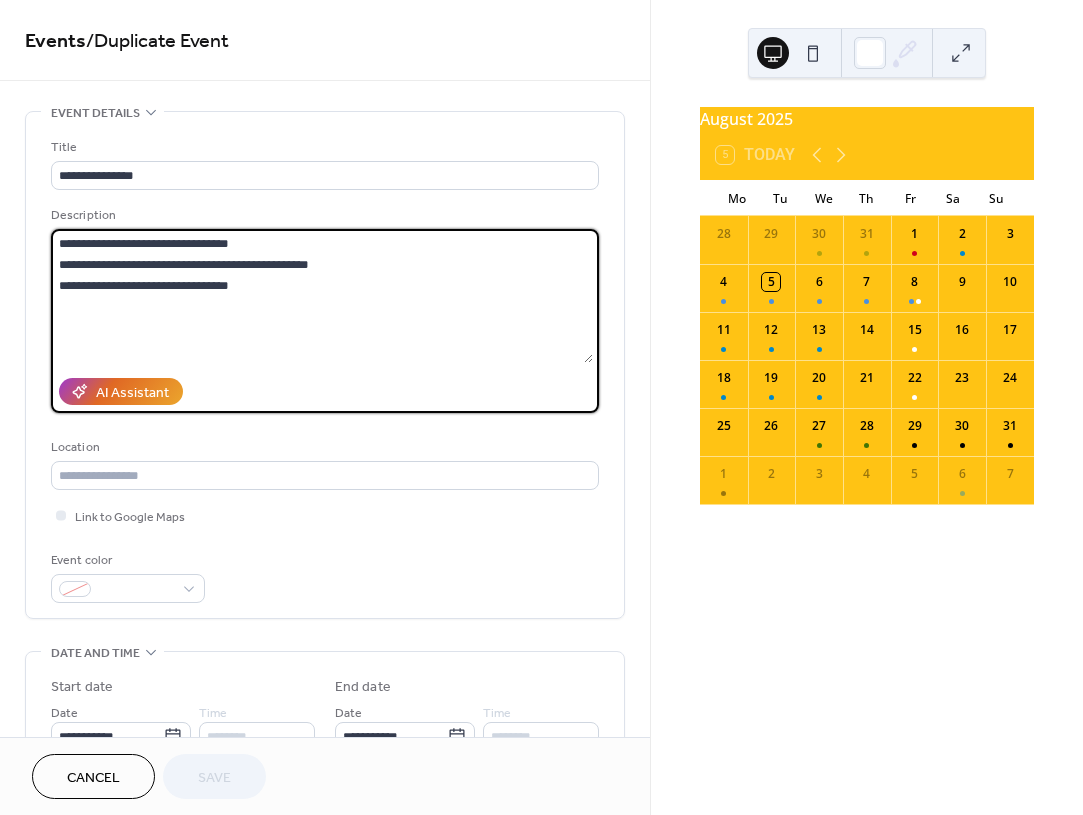 drag, startPoint x: 244, startPoint y: 244, endPoint x: 44, endPoint y: 215, distance: 202.09157 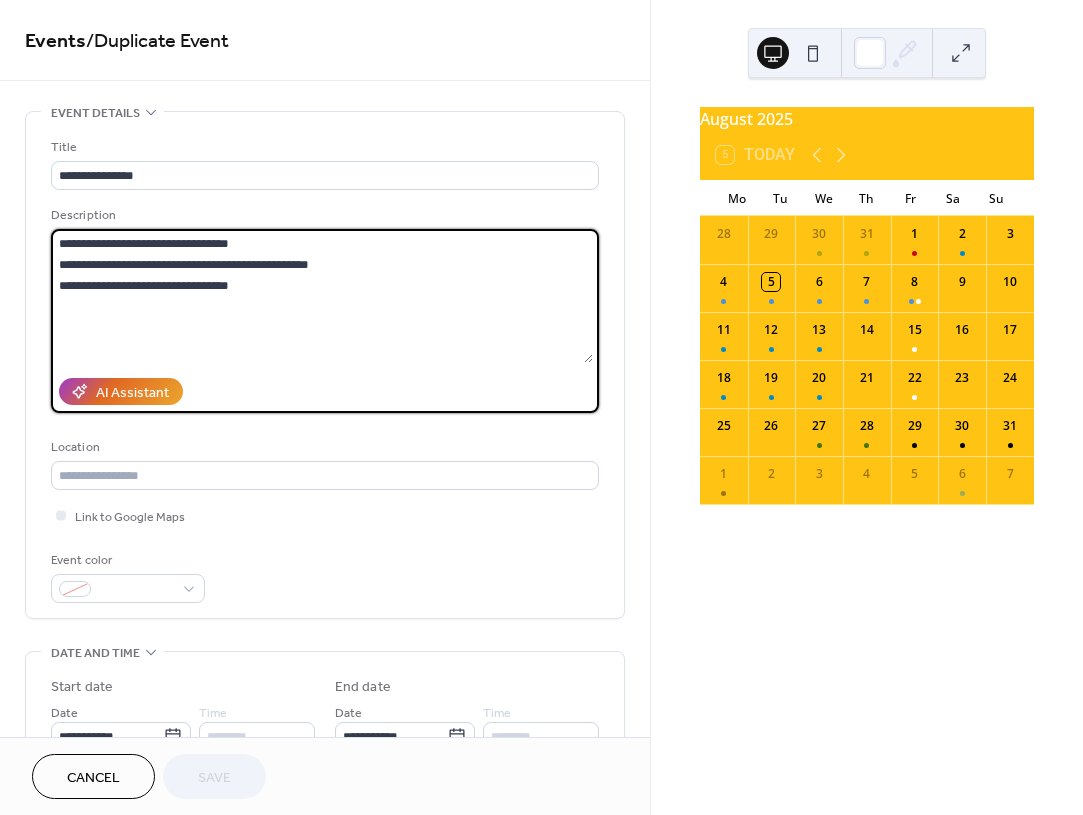 click on "**********" at bounding box center (325, 365) 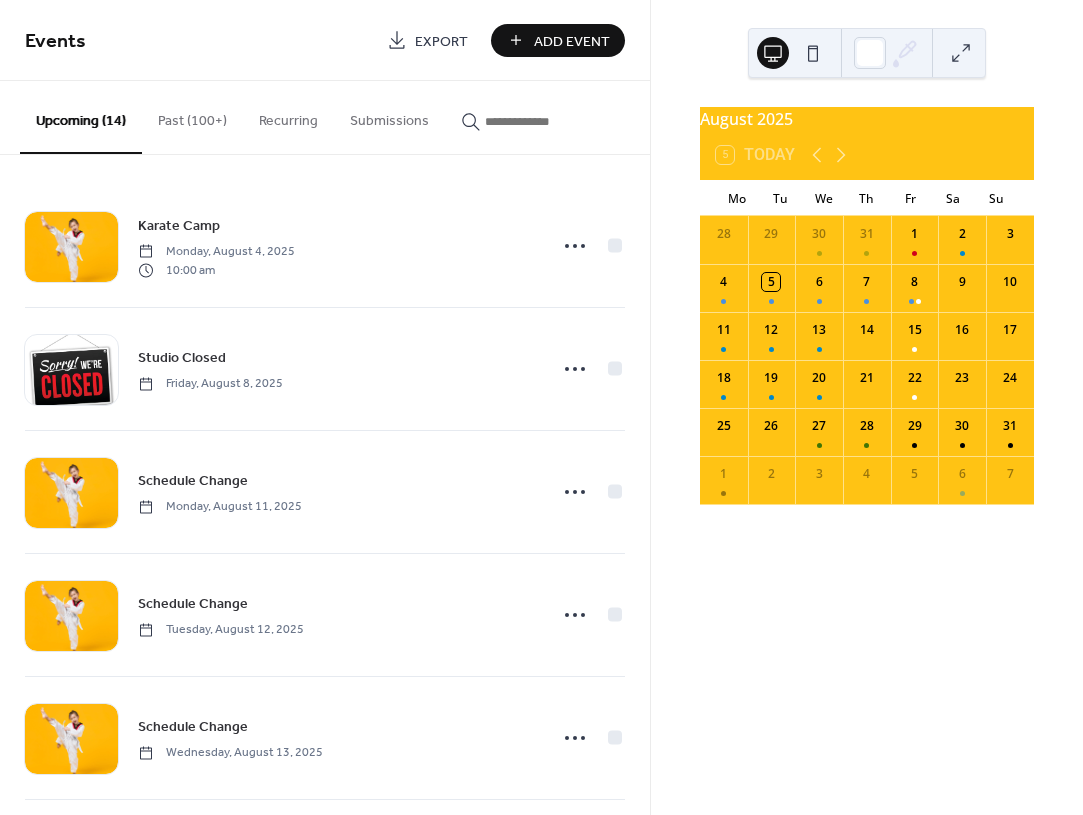 scroll, scrollTop: 0, scrollLeft: 0, axis: both 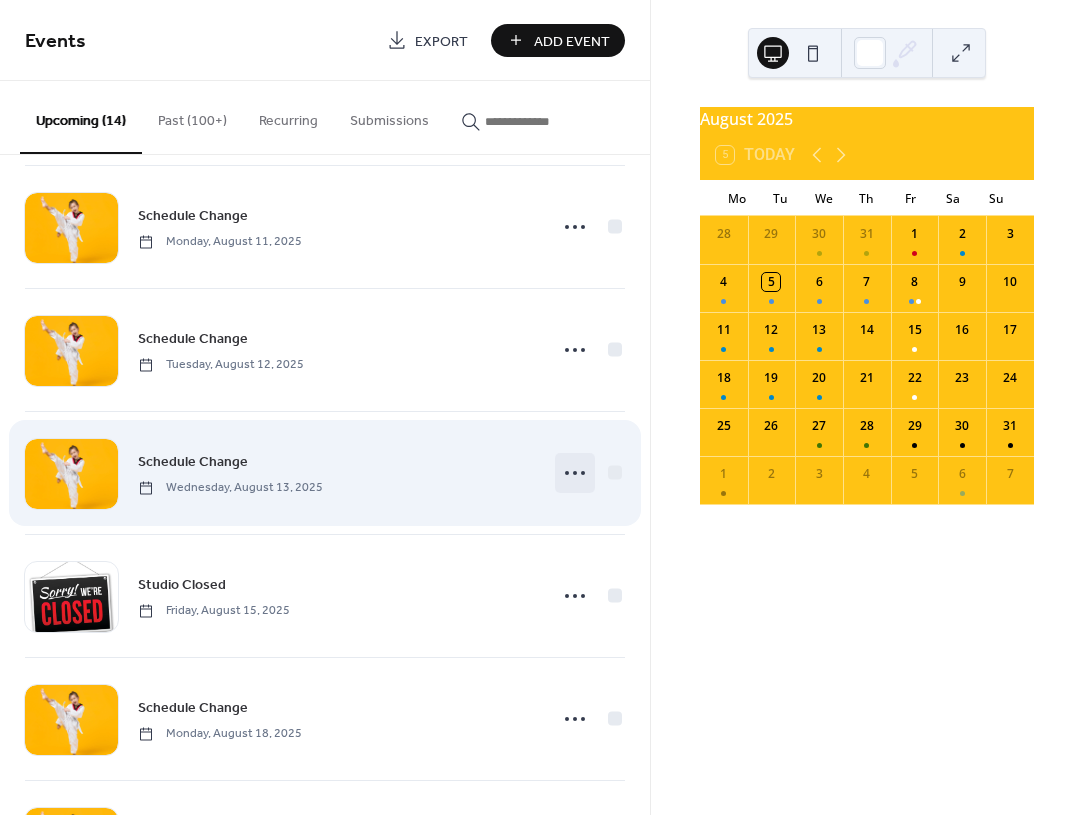 click 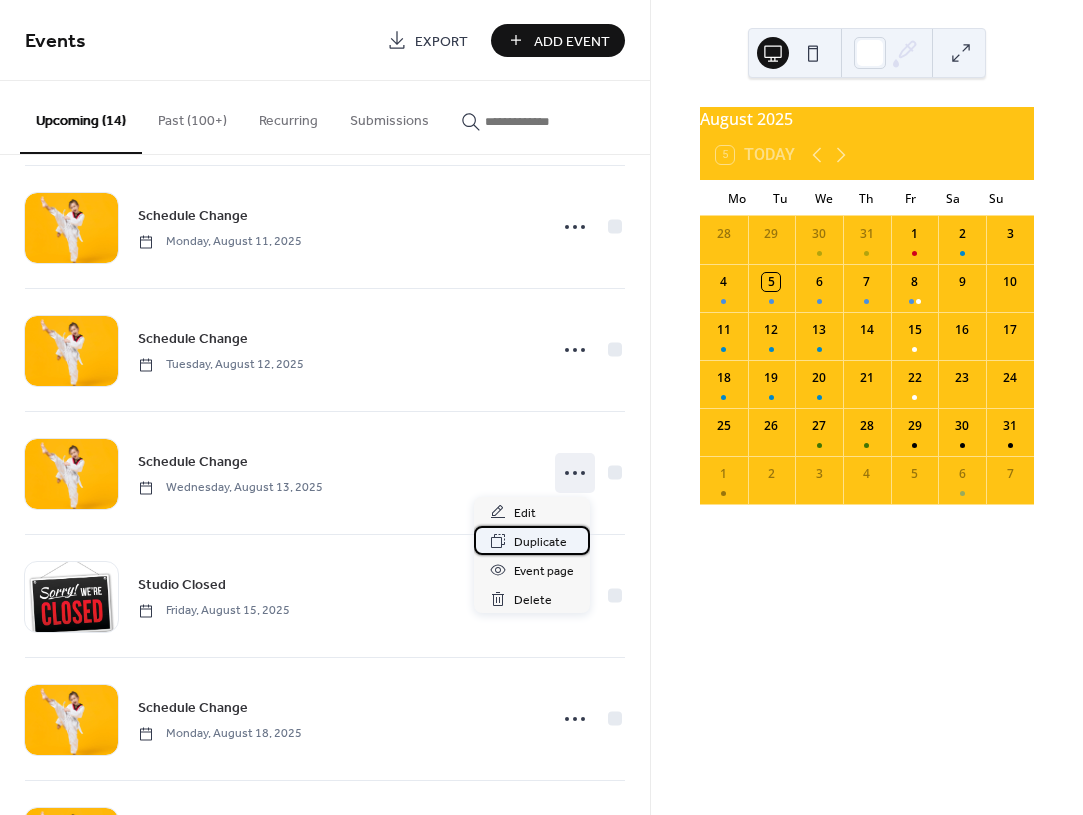 click on "Duplicate" at bounding box center (540, 542) 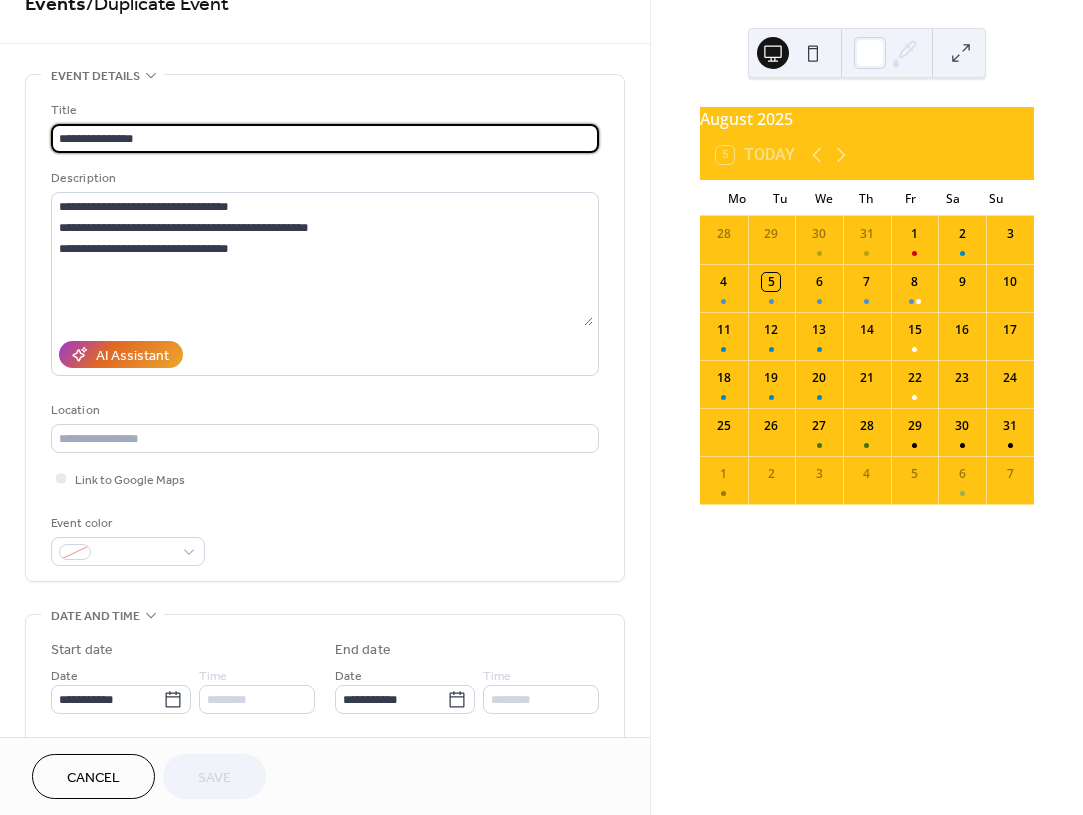 scroll, scrollTop: 38, scrollLeft: 0, axis: vertical 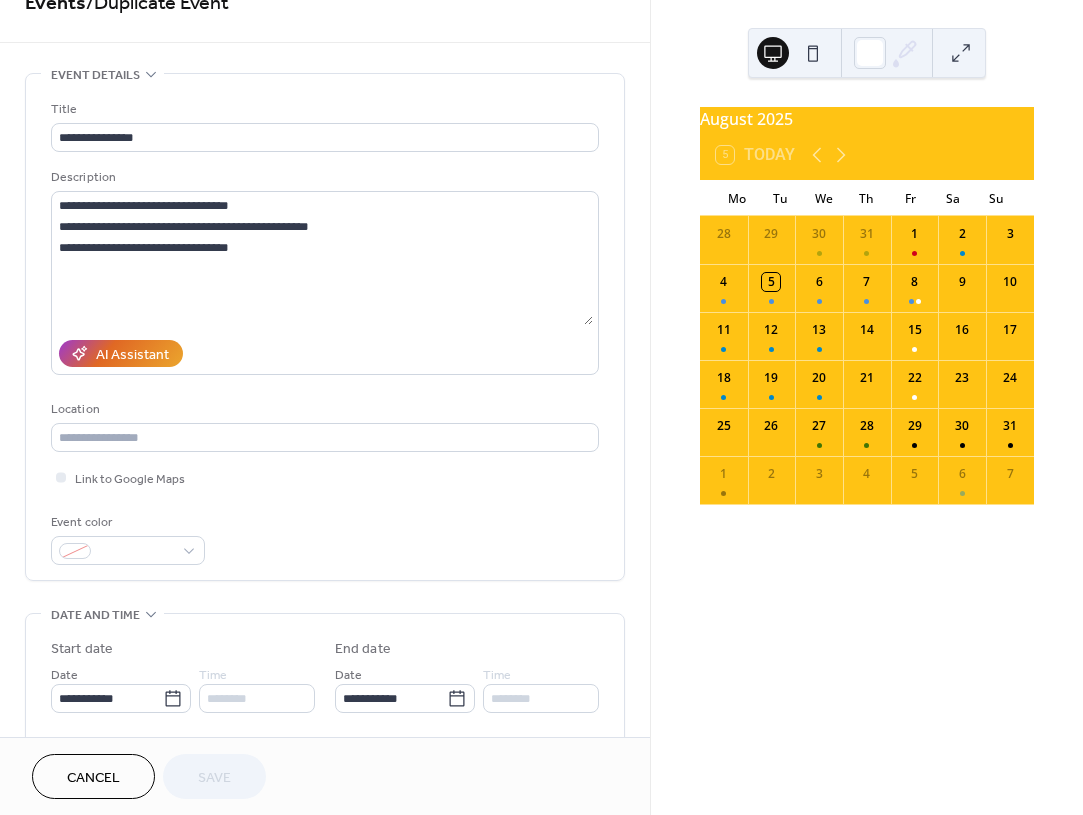 click on "**********" at bounding box center [121, 688] 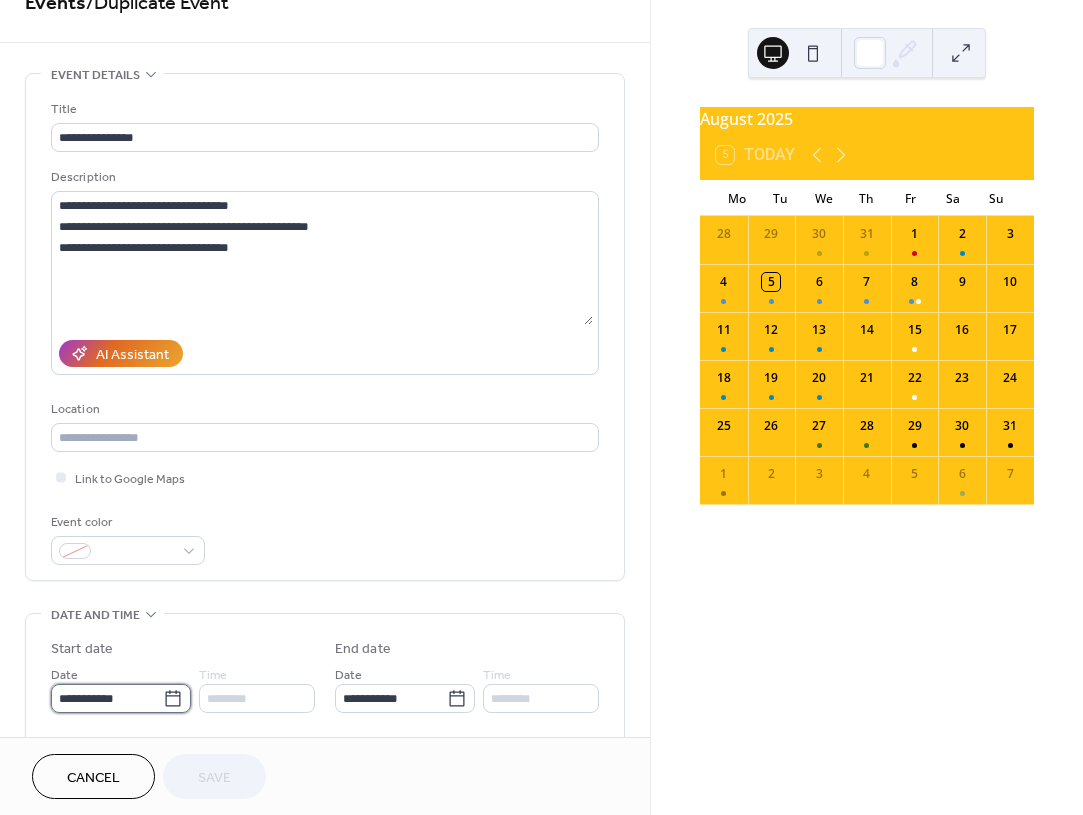 click on "**********" at bounding box center [107, 698] 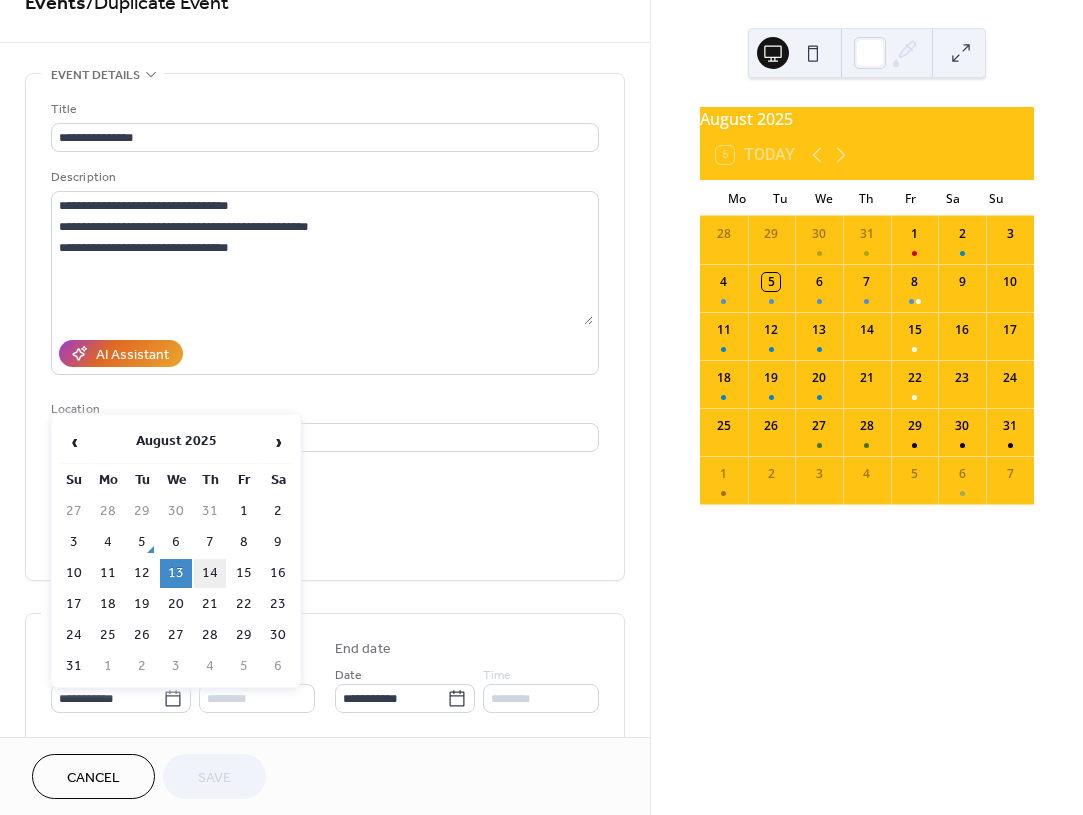click on "14" at bounding box center (210, 573) 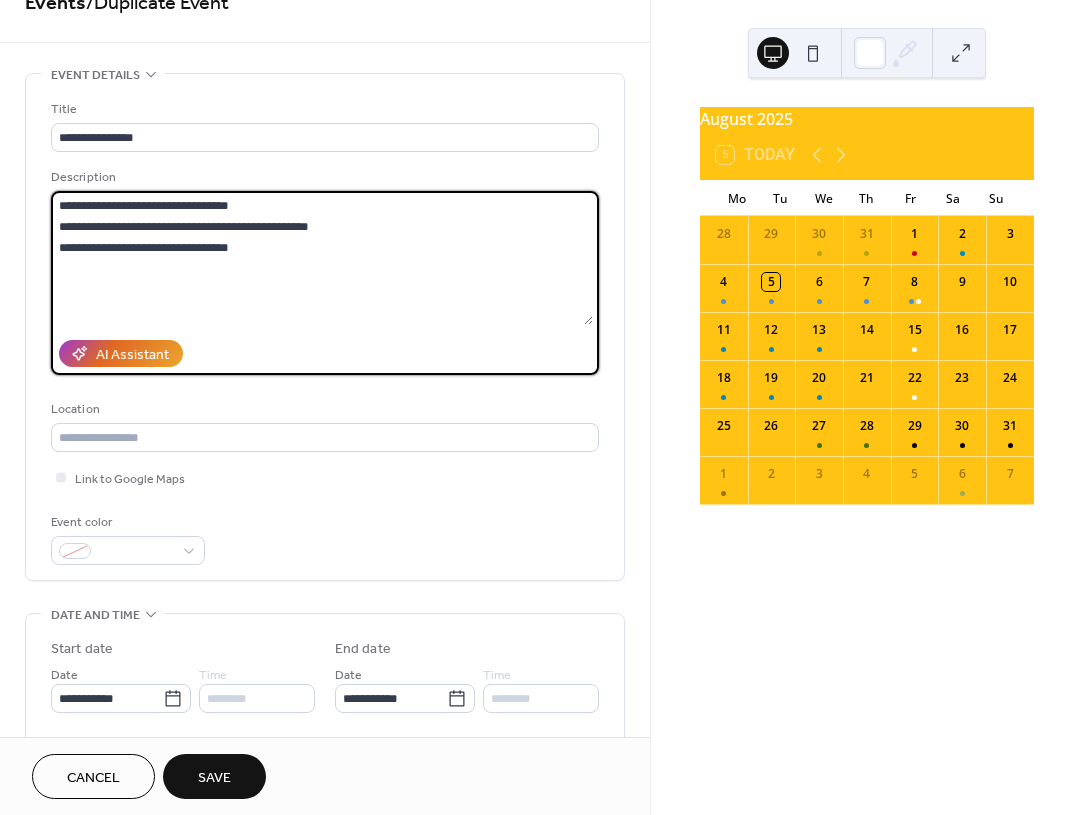 click on "**********" at bounding box center [541, 407] 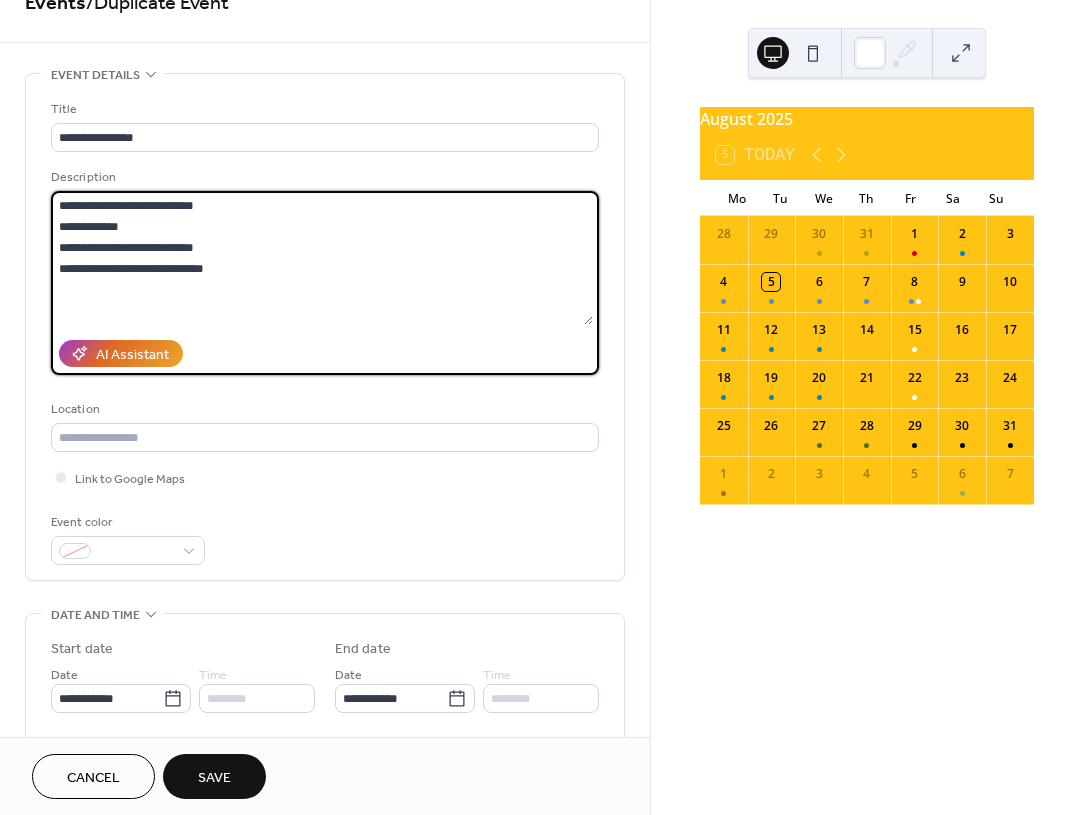 click on "**********" at bounding box center (322, 258) 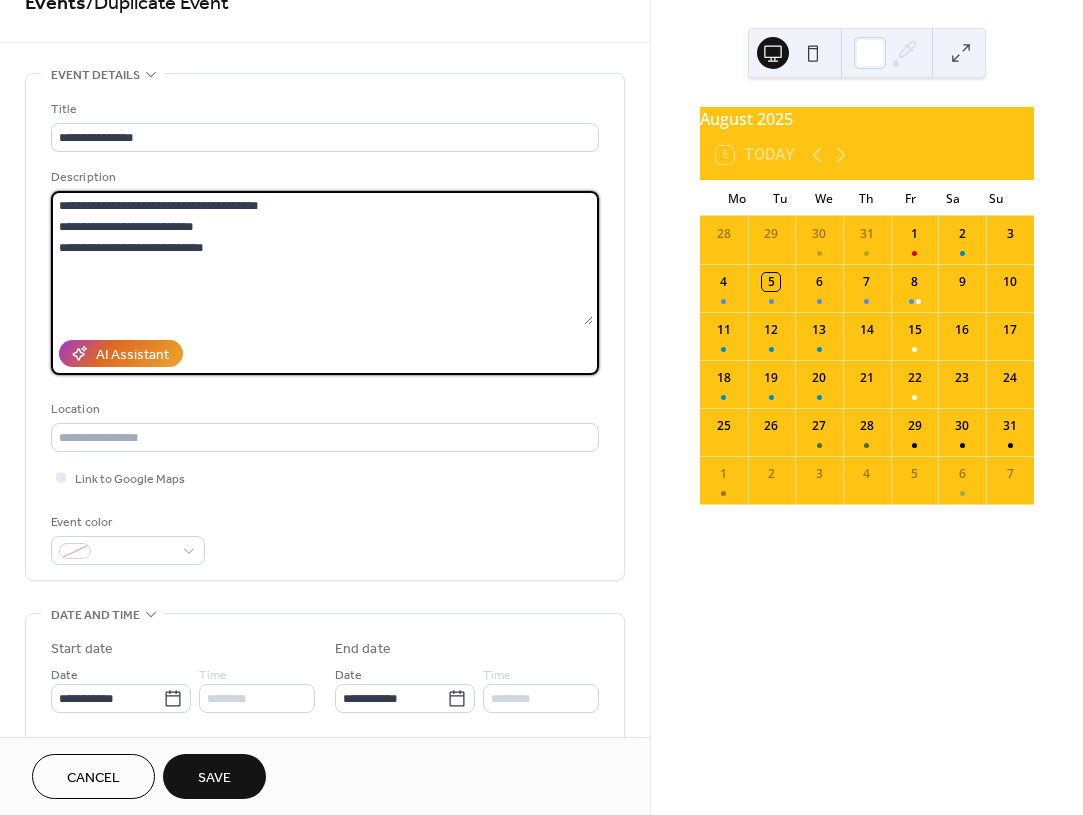 click on "**********" at bounding box center (322, 258) 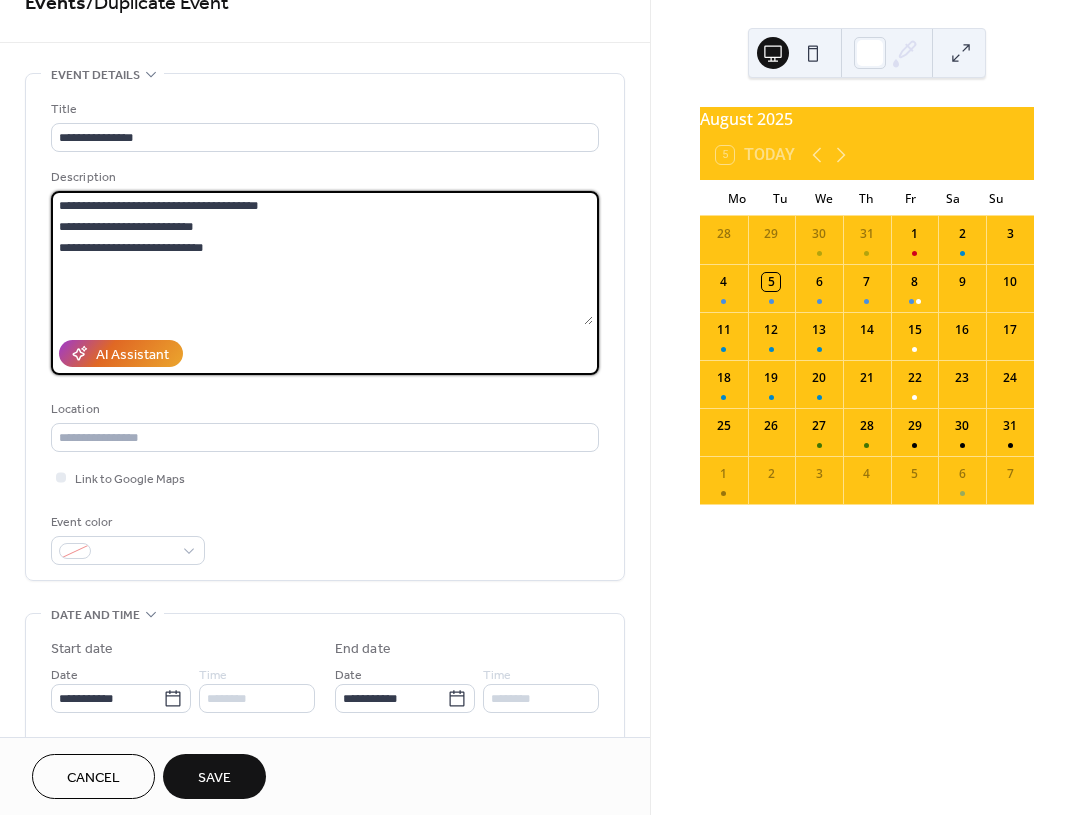 drag, startPoint x: 191, startPoint y: 206, endPoint x: 125, endPoint y: 212, distance: 66.27216 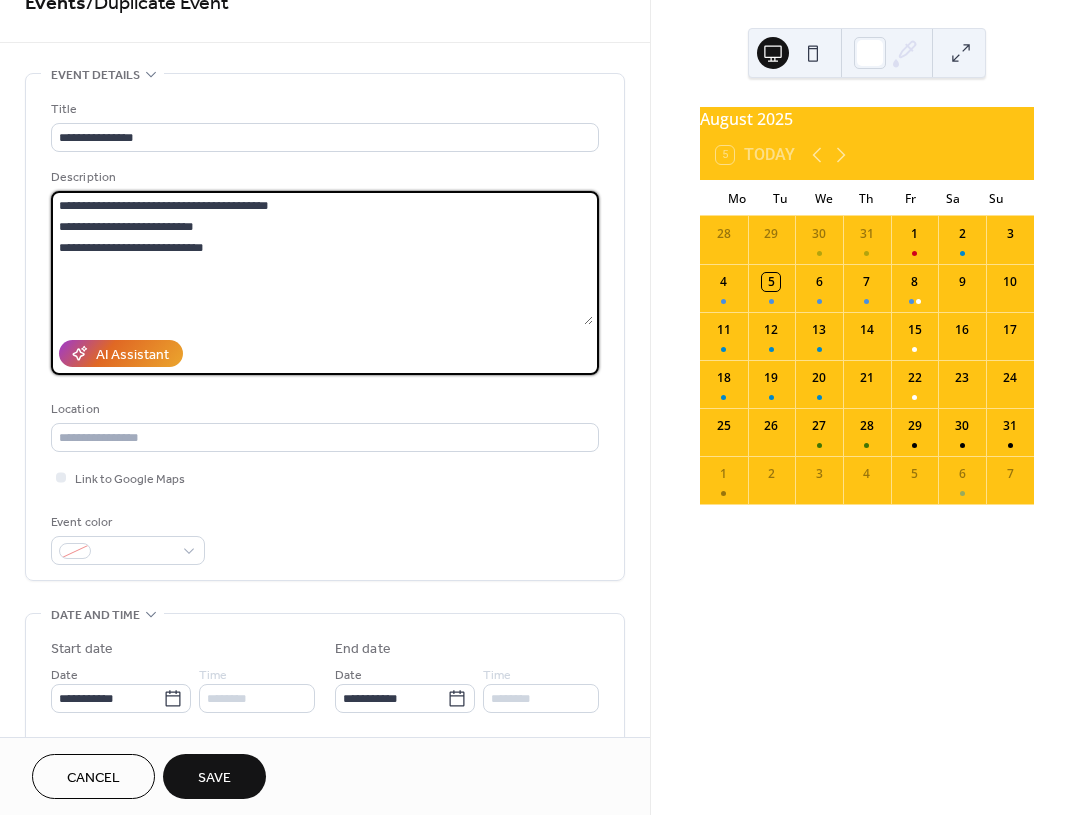click on "**********" at bounding box center [322, 258] 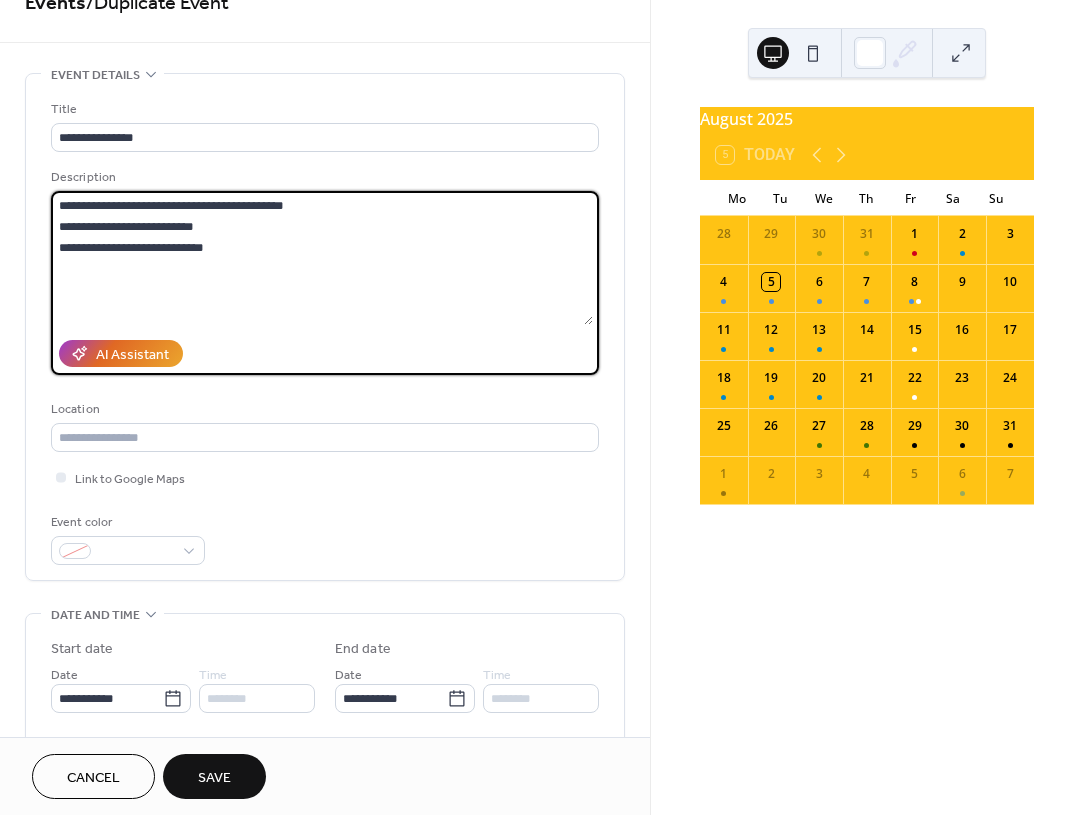 click on "**********" at bounding box center [322, 258] 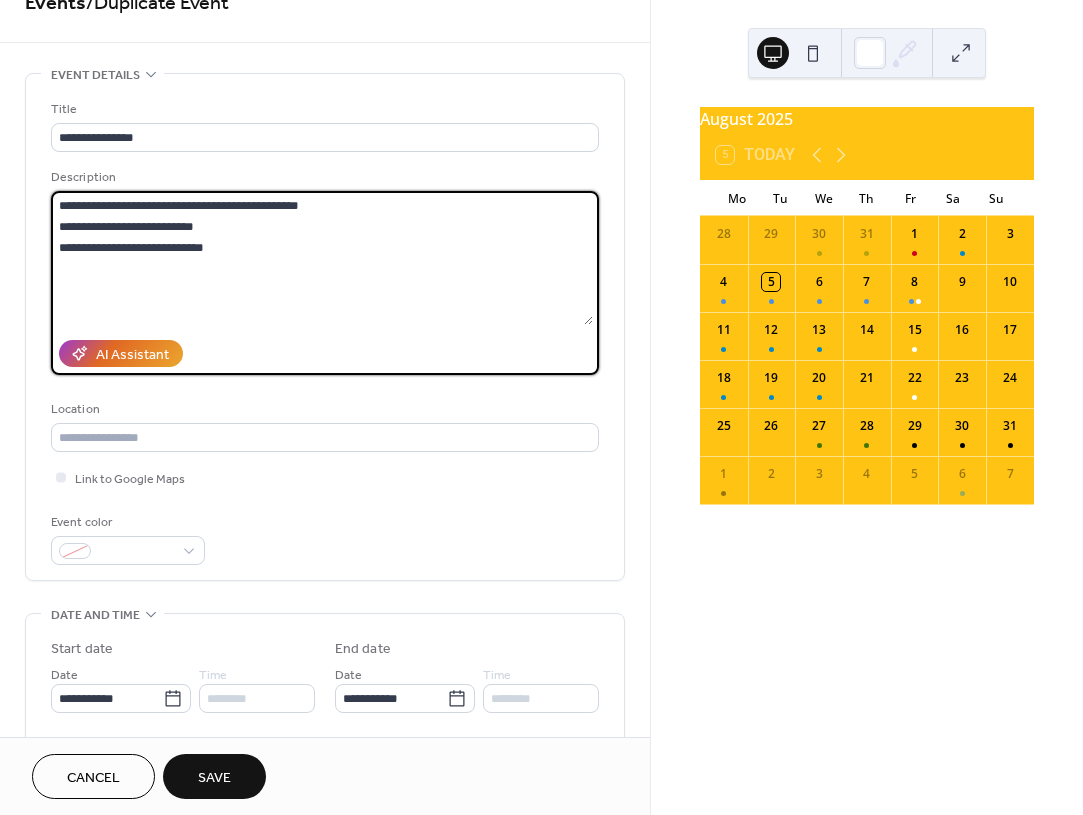 click on "**********" at bounding box center (322, 258) 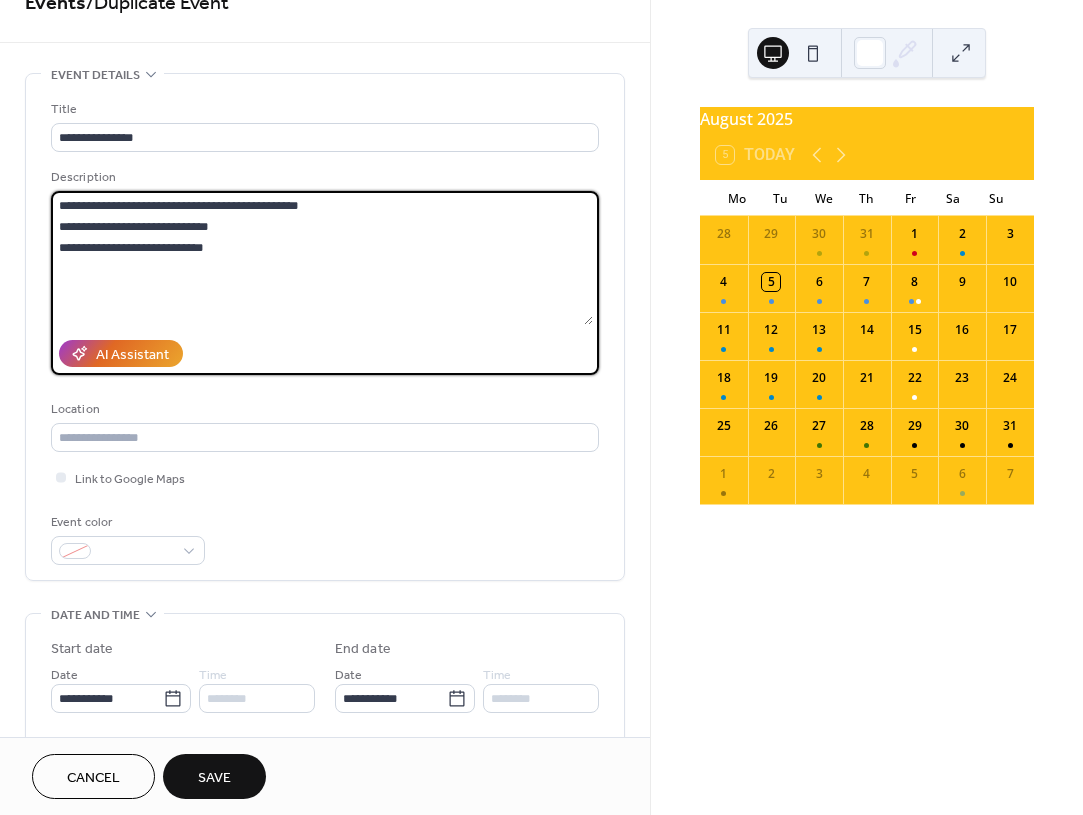 click on "**********" at bounding box center [322, 258] 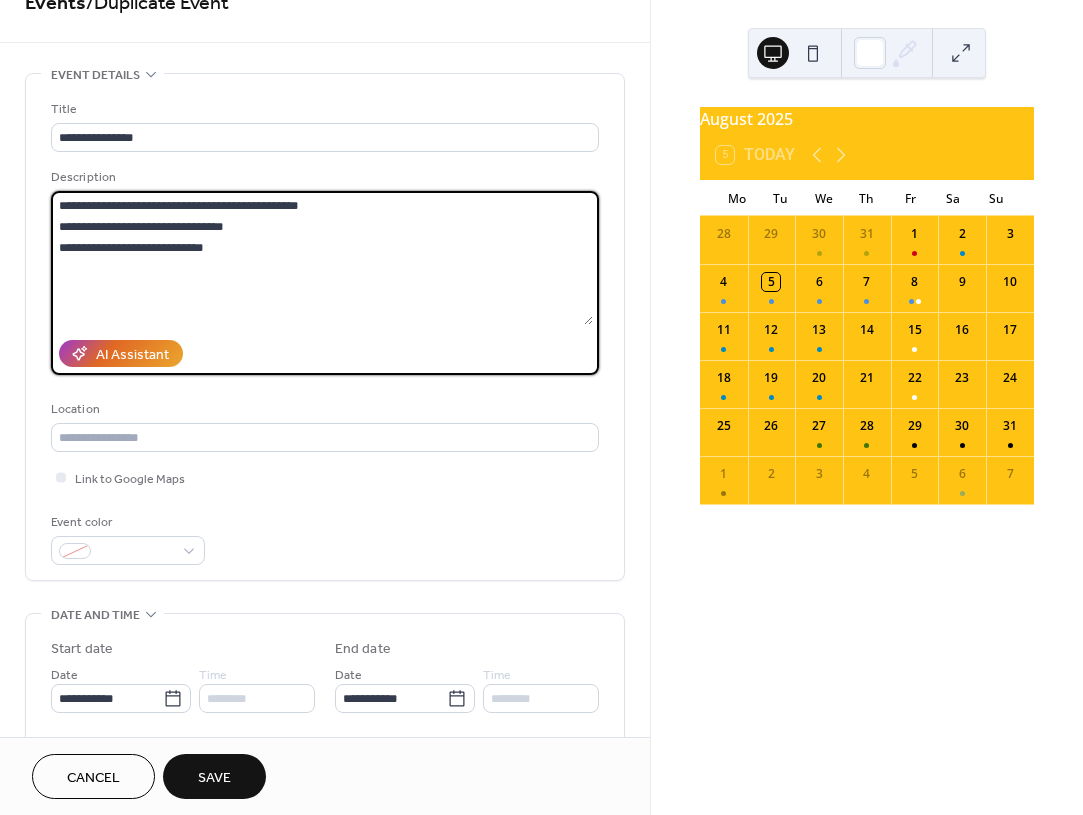 click on "**********" at bounding box center (322, 258) 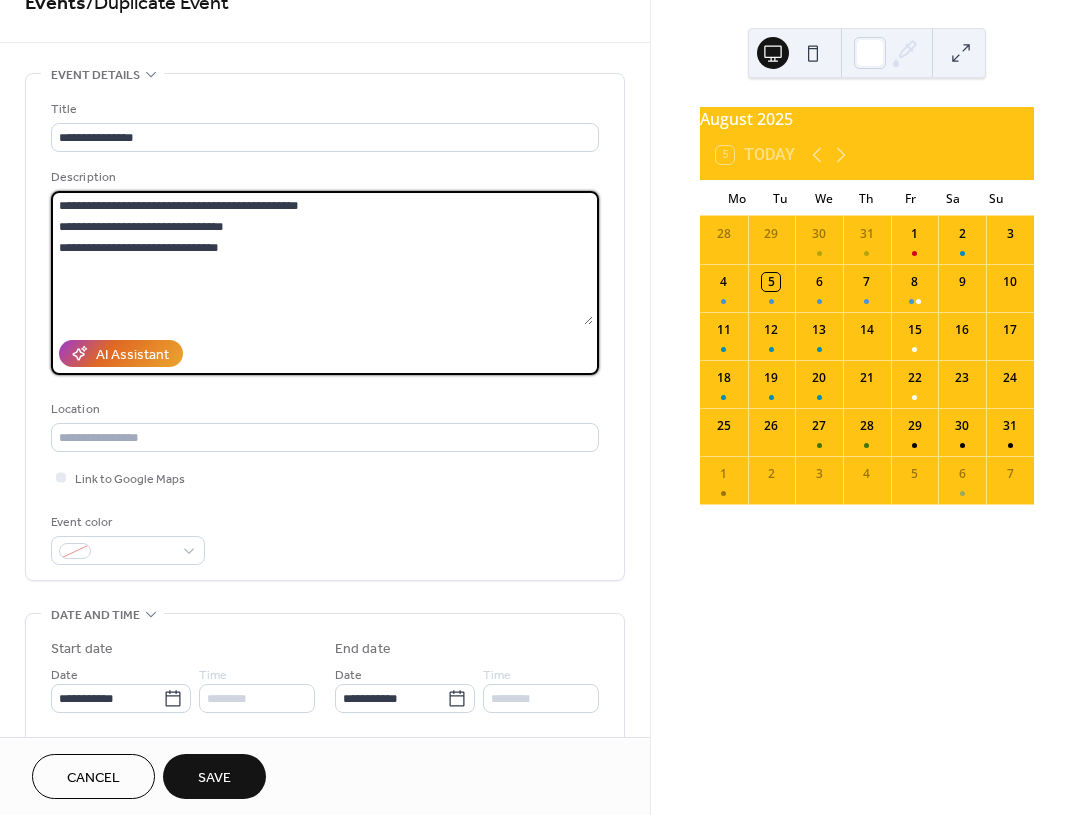 click on "**********" at bounding box center (322, 258) 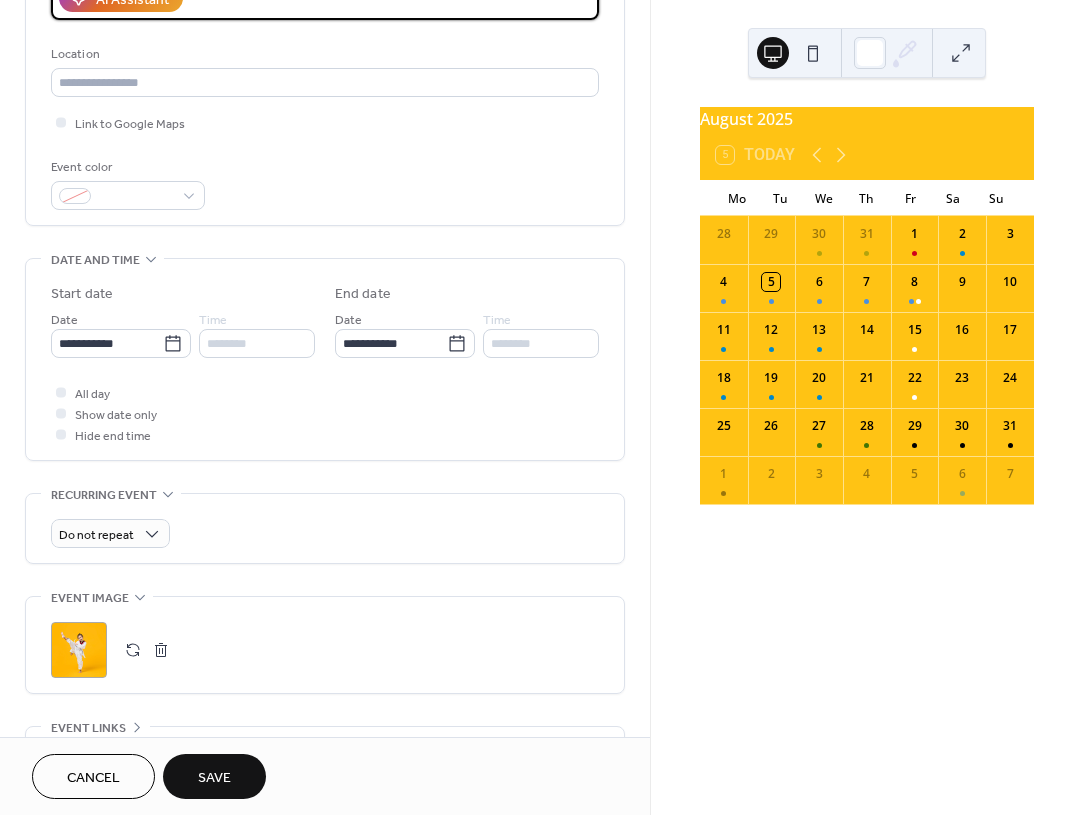 scroll, scrollTop: 395, scrollLeft: 0, axis: vertical 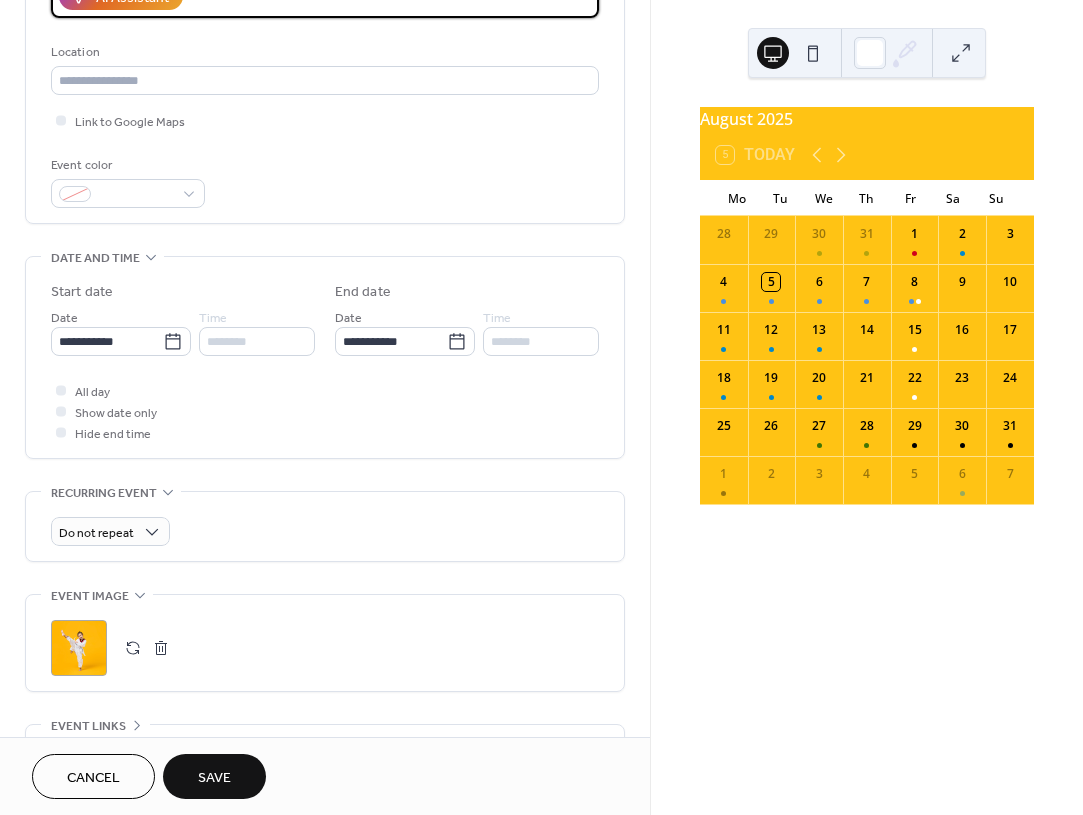 type on "**********" 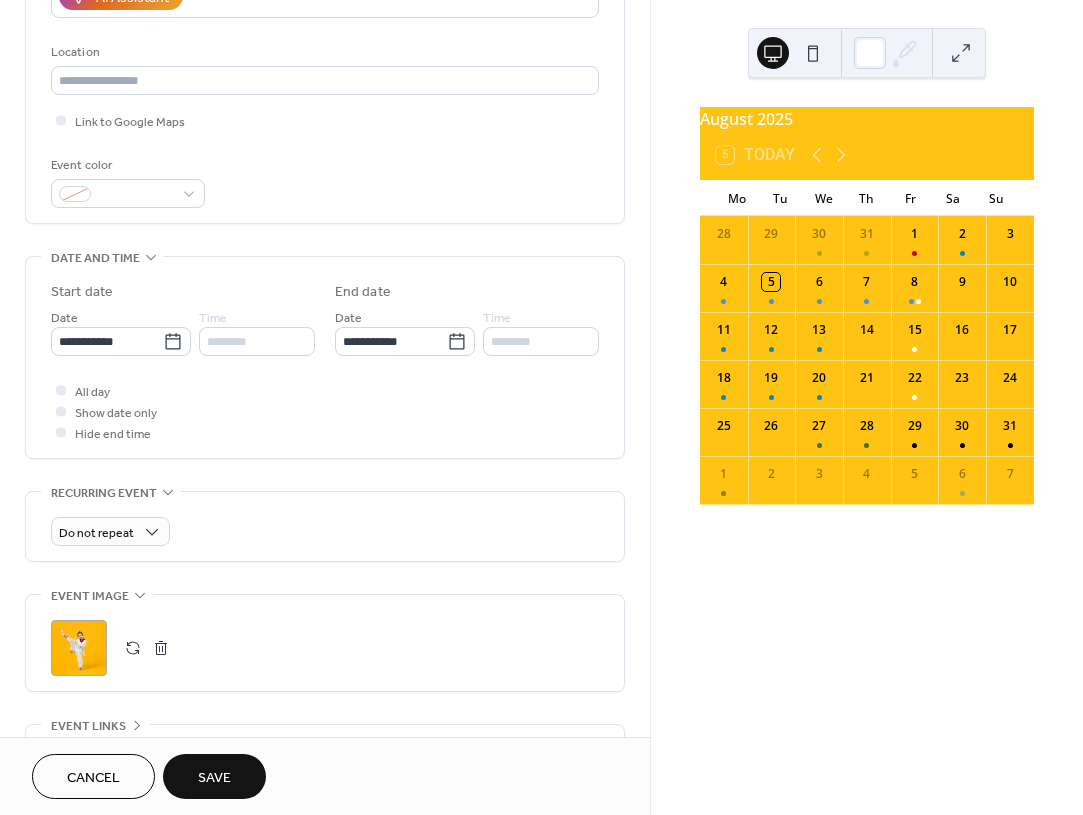 click on "Save" at bounding box center (214, 778) 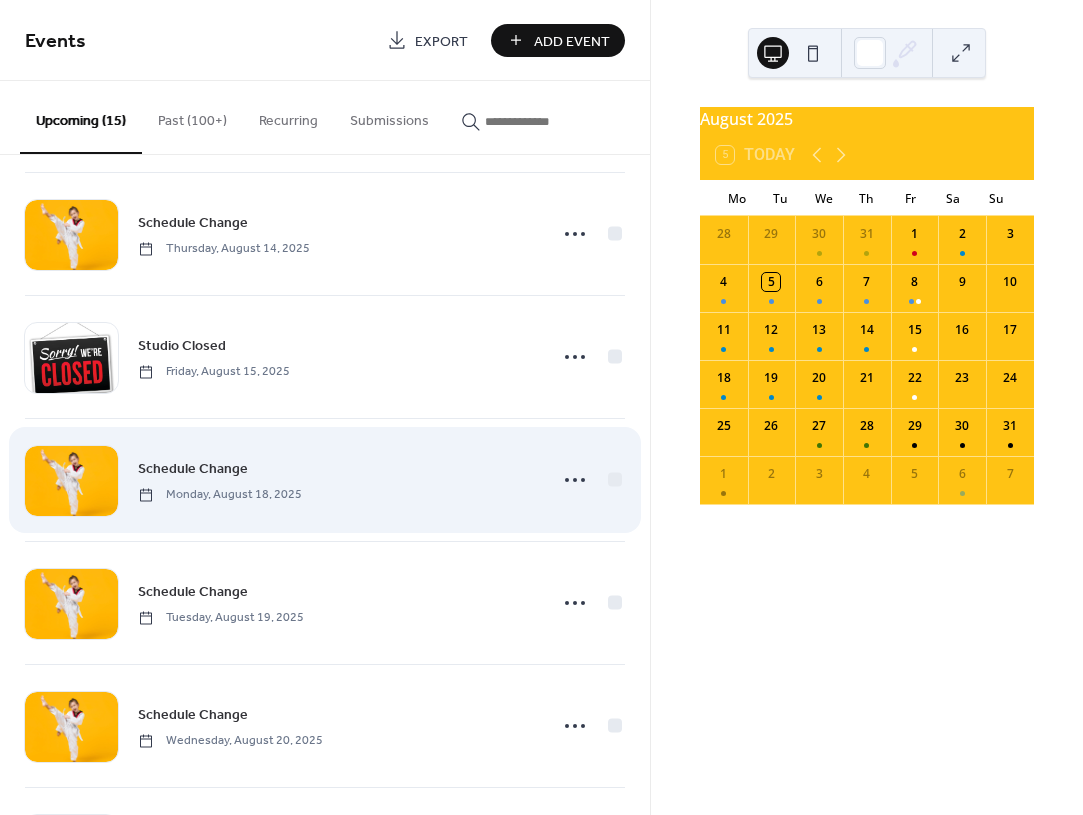 scroll, scrollTop: 624, scrollLeft: 0, axis: vertical 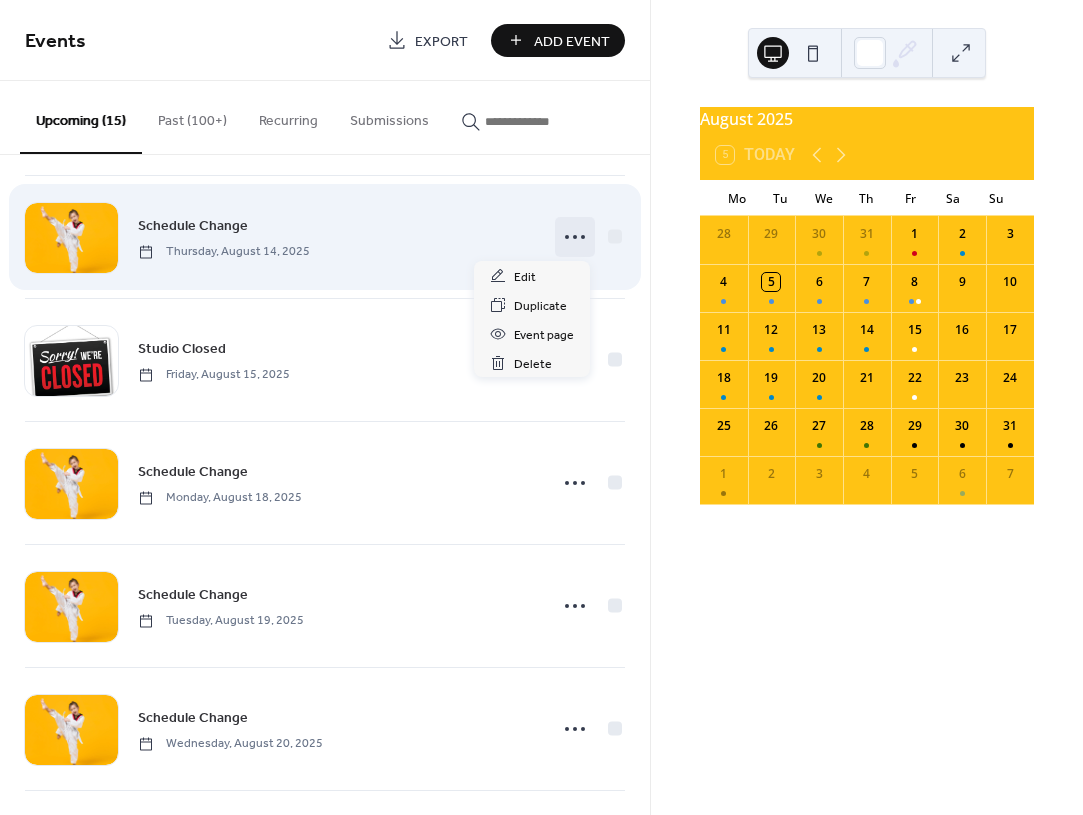 click 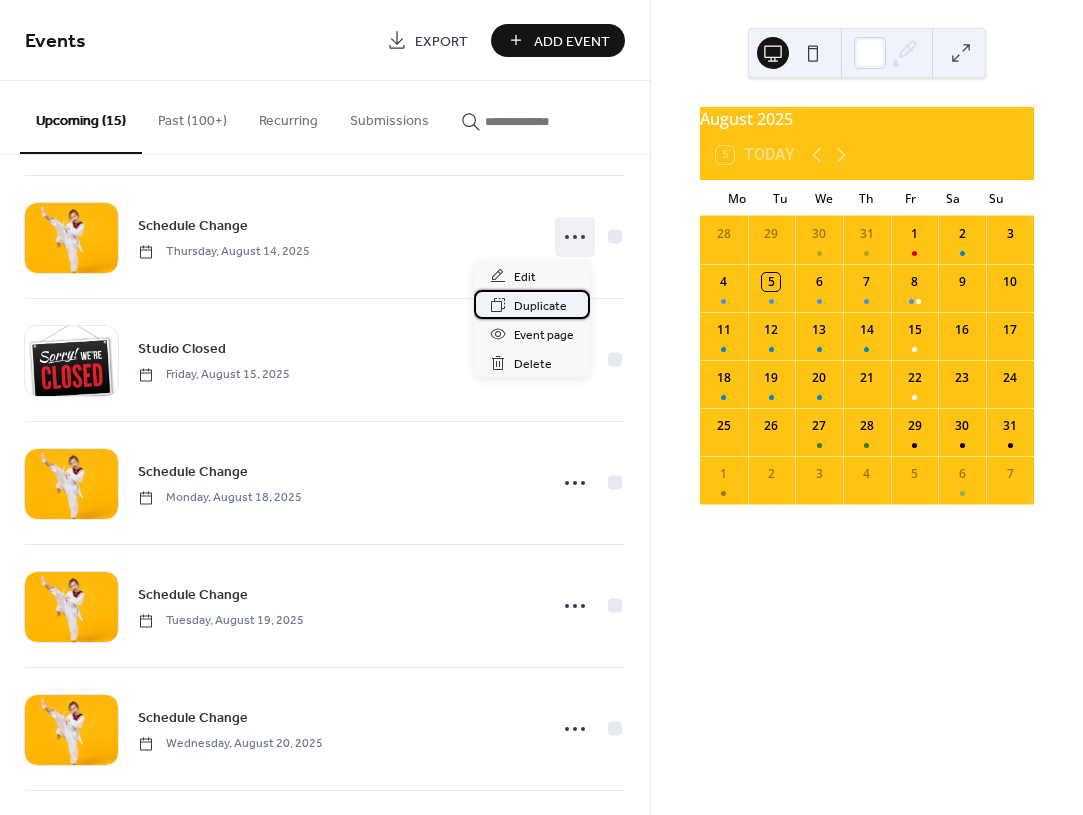click on "Duplicate" at bounding box center (540, 306) 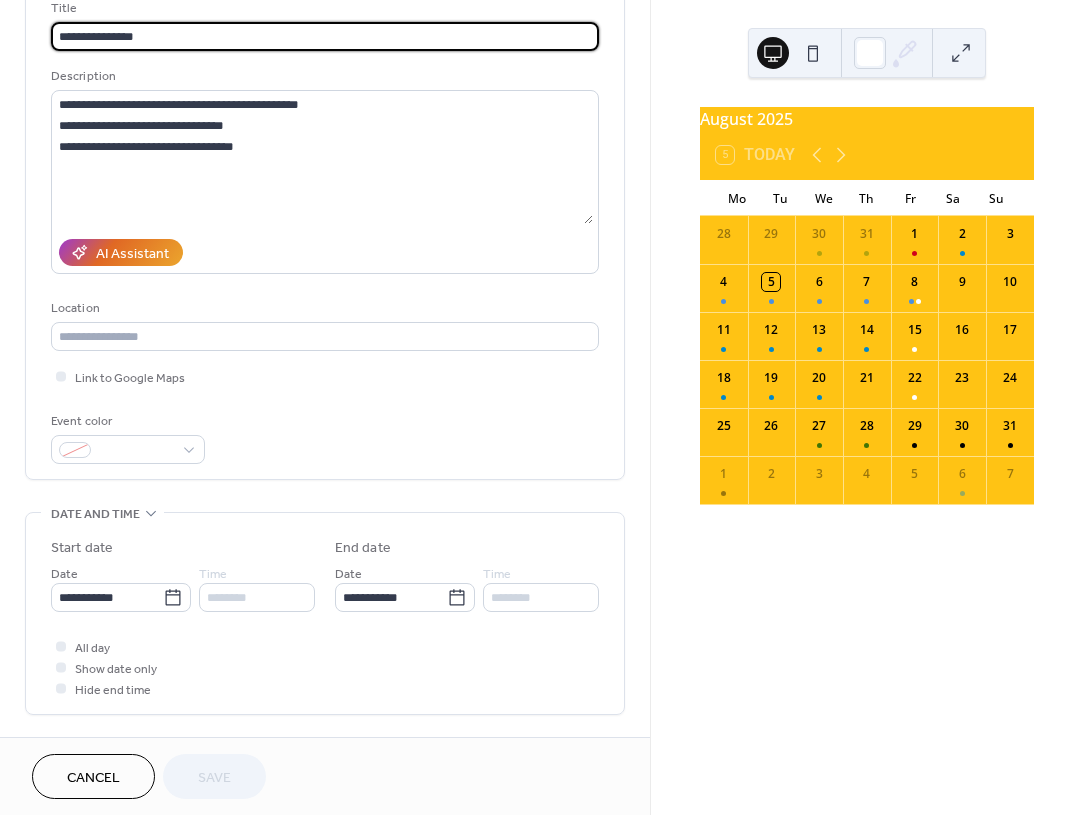 scroll, scrollTop: 174, scrollLeft: 0, axis: vertical 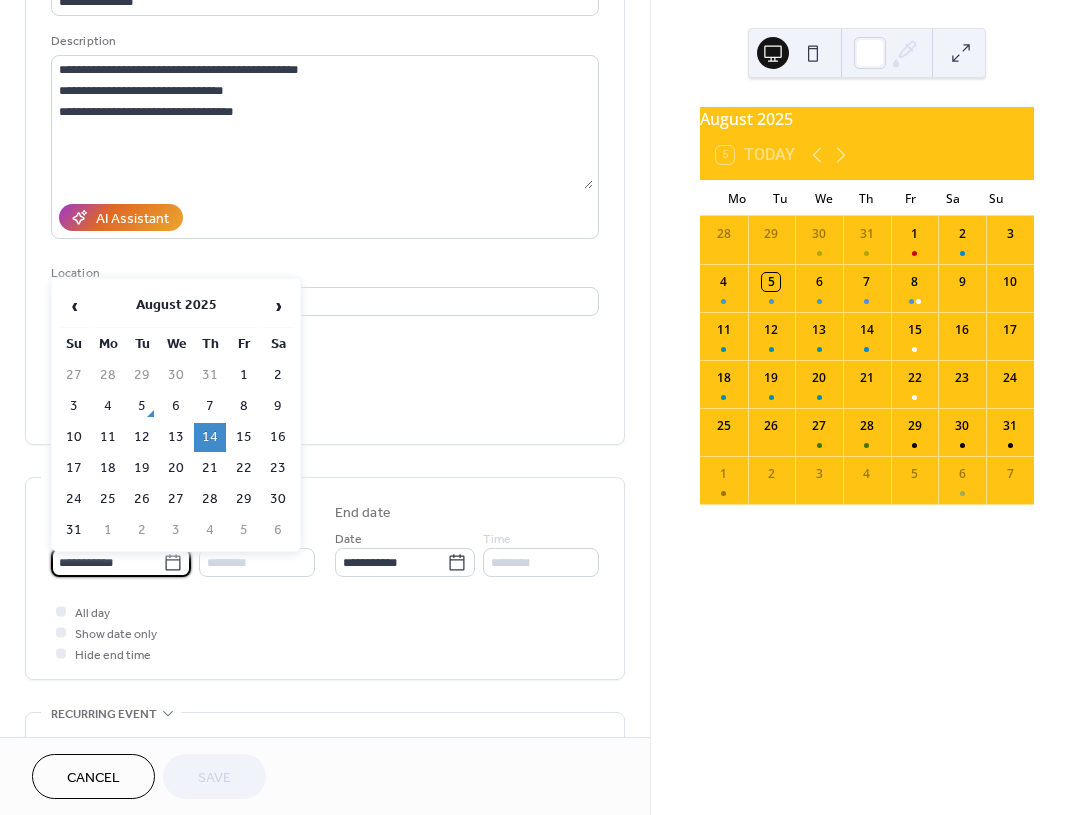 click on "**********" at bounding box center [107, 562] 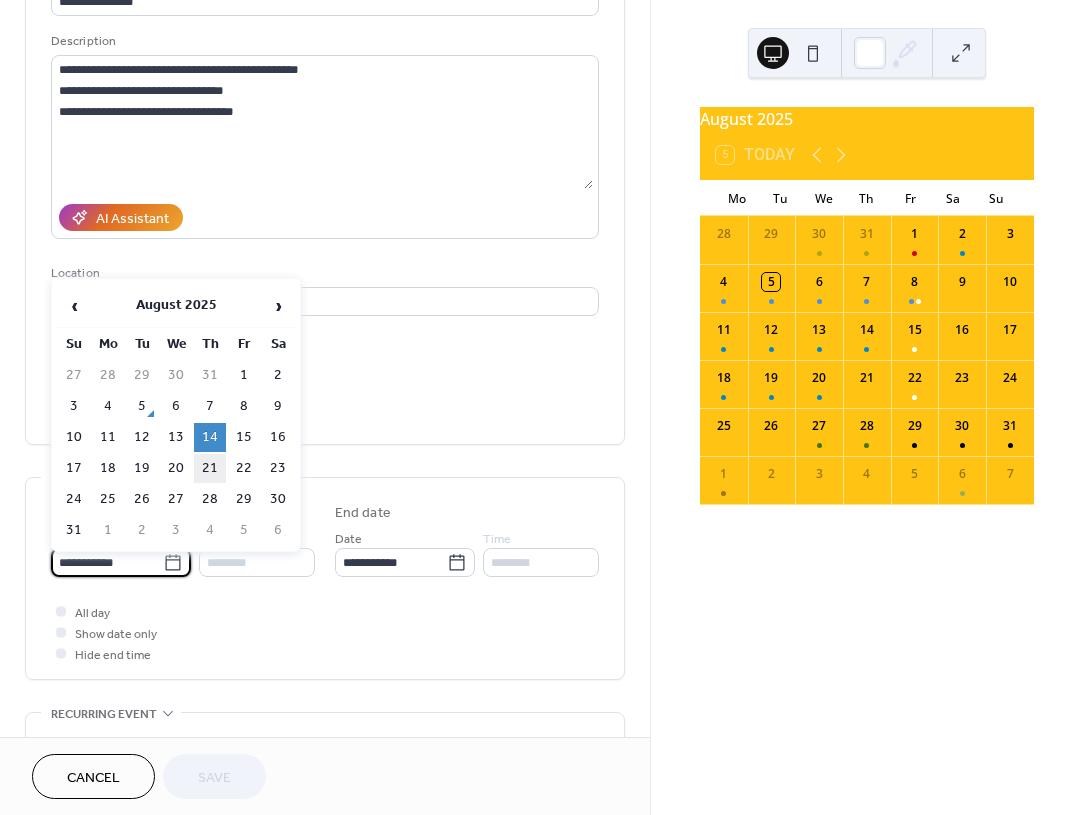 click on "21" at bounding box center (210, 468) 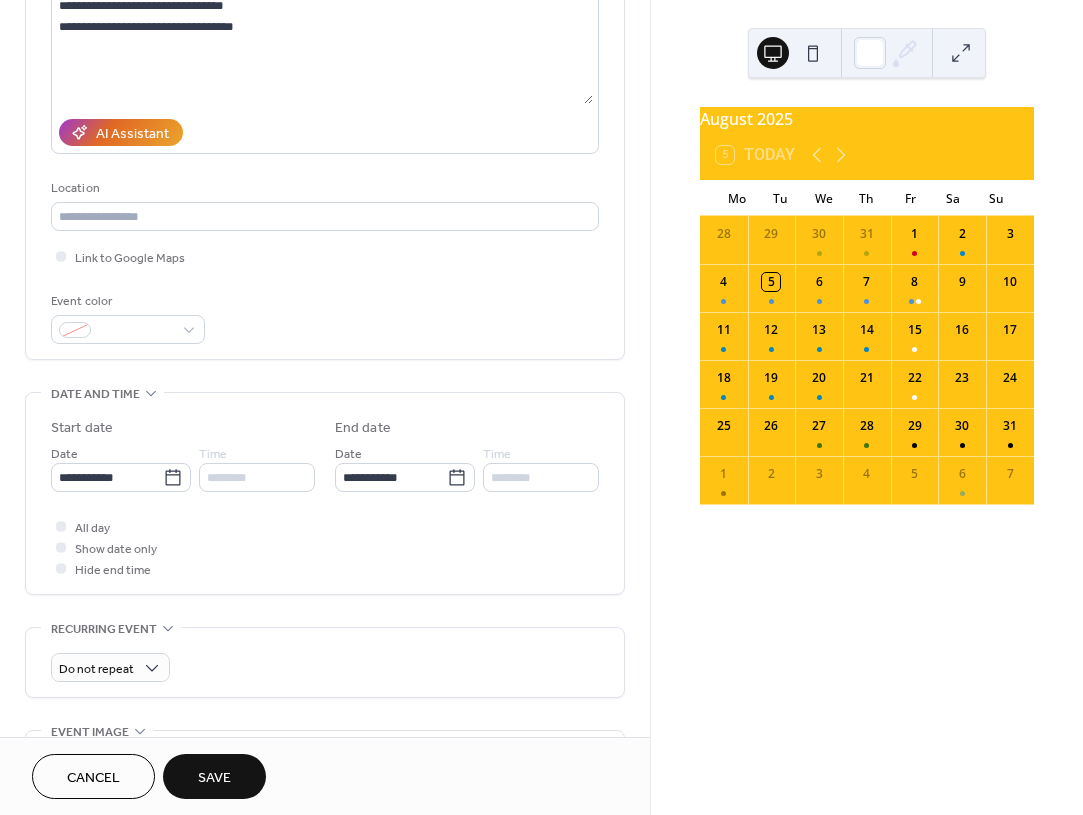 scroll, scrollTop: 260, scrollLeft: 0, axis: vertical 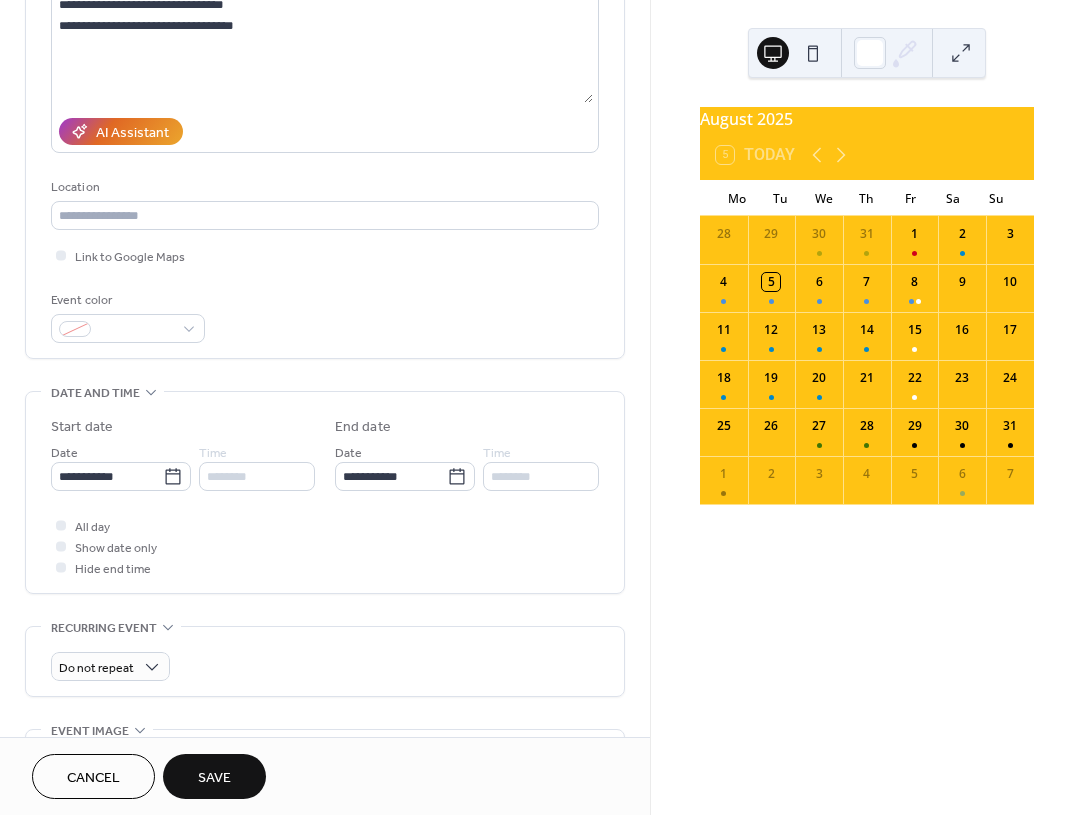 click on "Save" at bounding box center [214, 776] 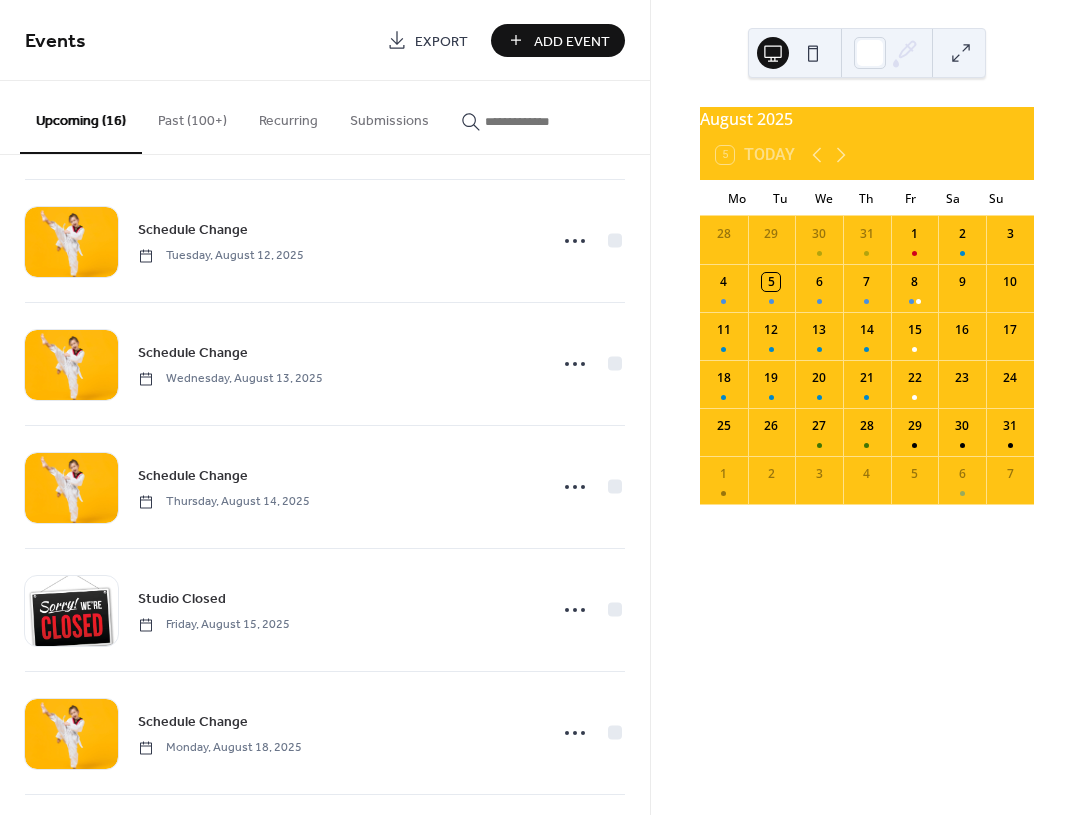 scroll, scrollTop: 0, scrollLeft: 0, axis: both 